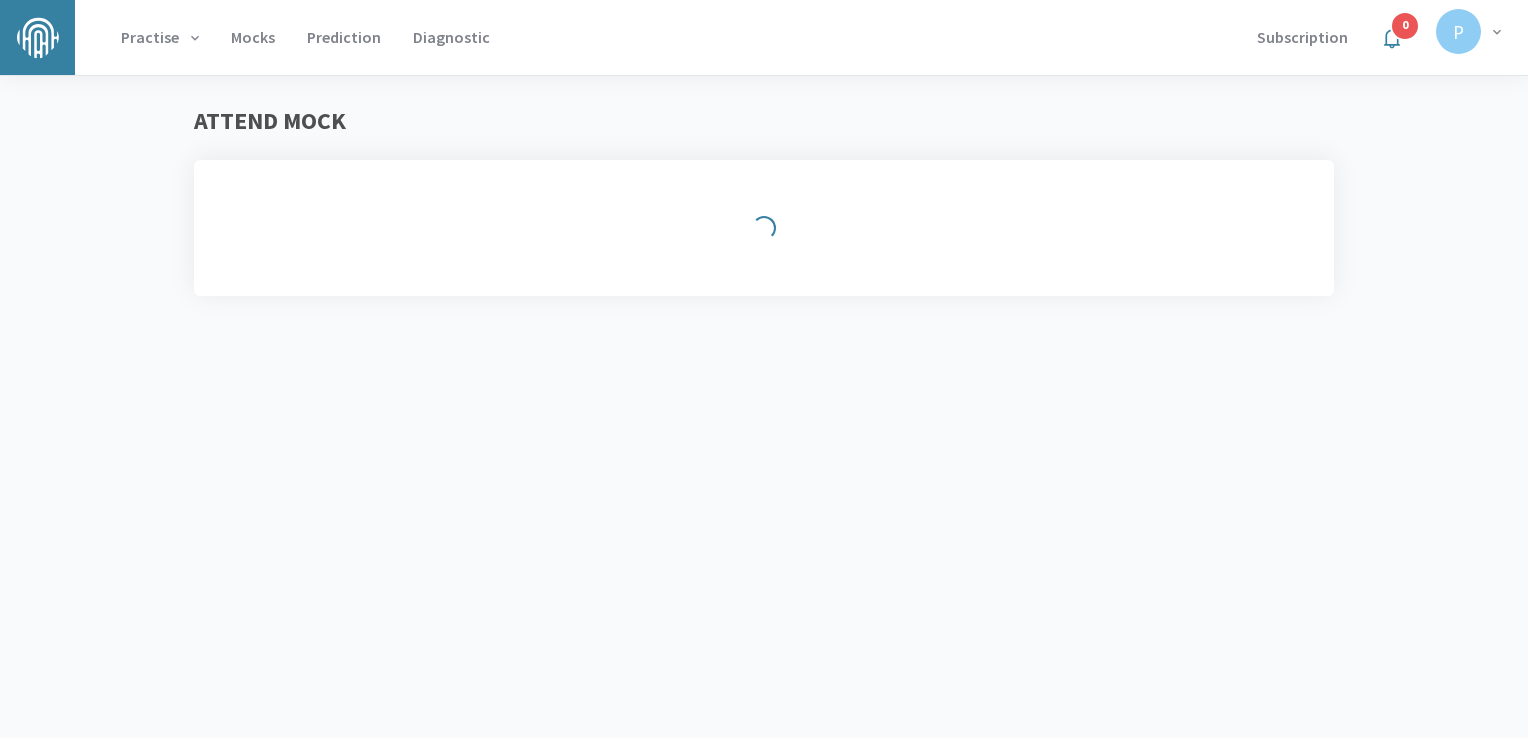 scroll, scrollTop: 0, scrollLeft: 0, axis: both 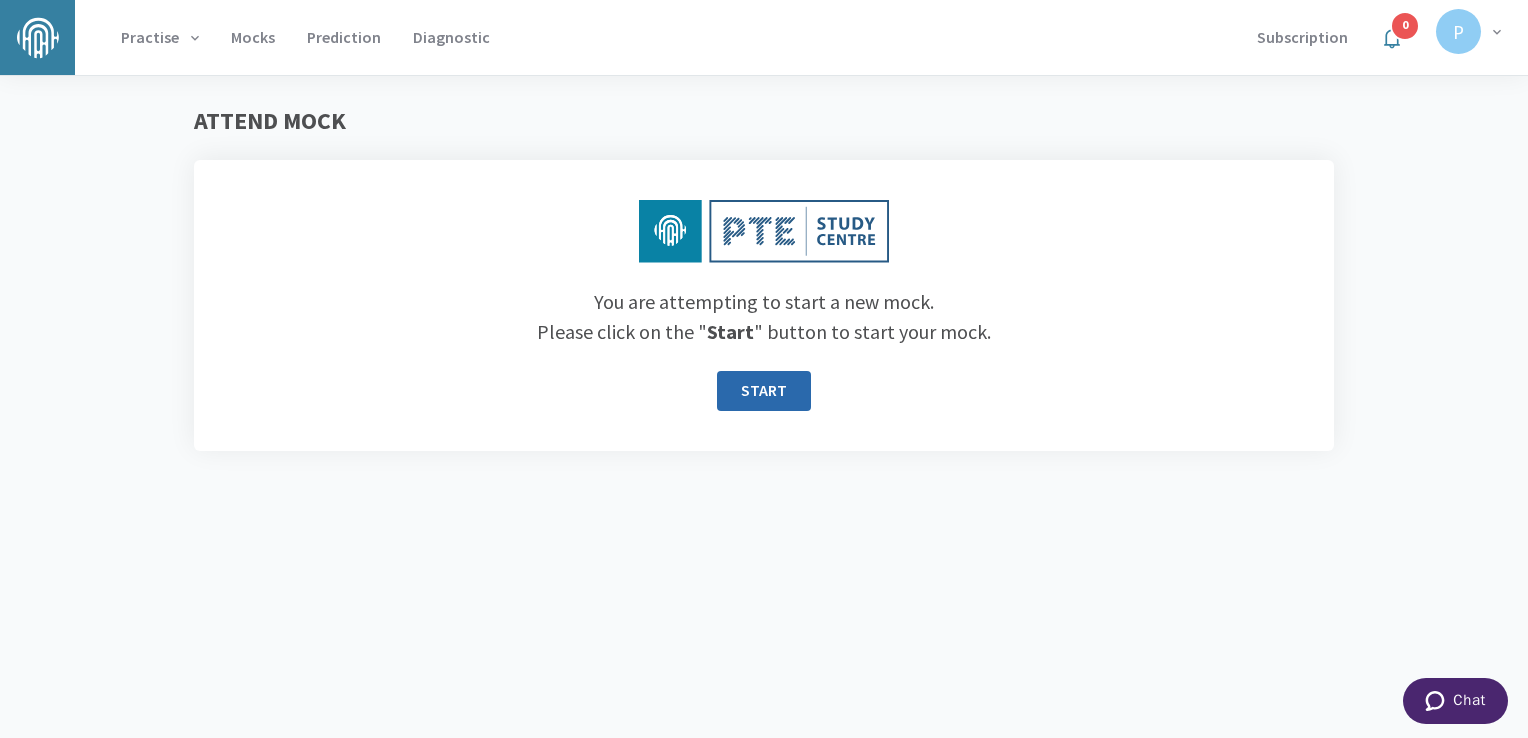 click on "START" at bounding box center (764, 391) 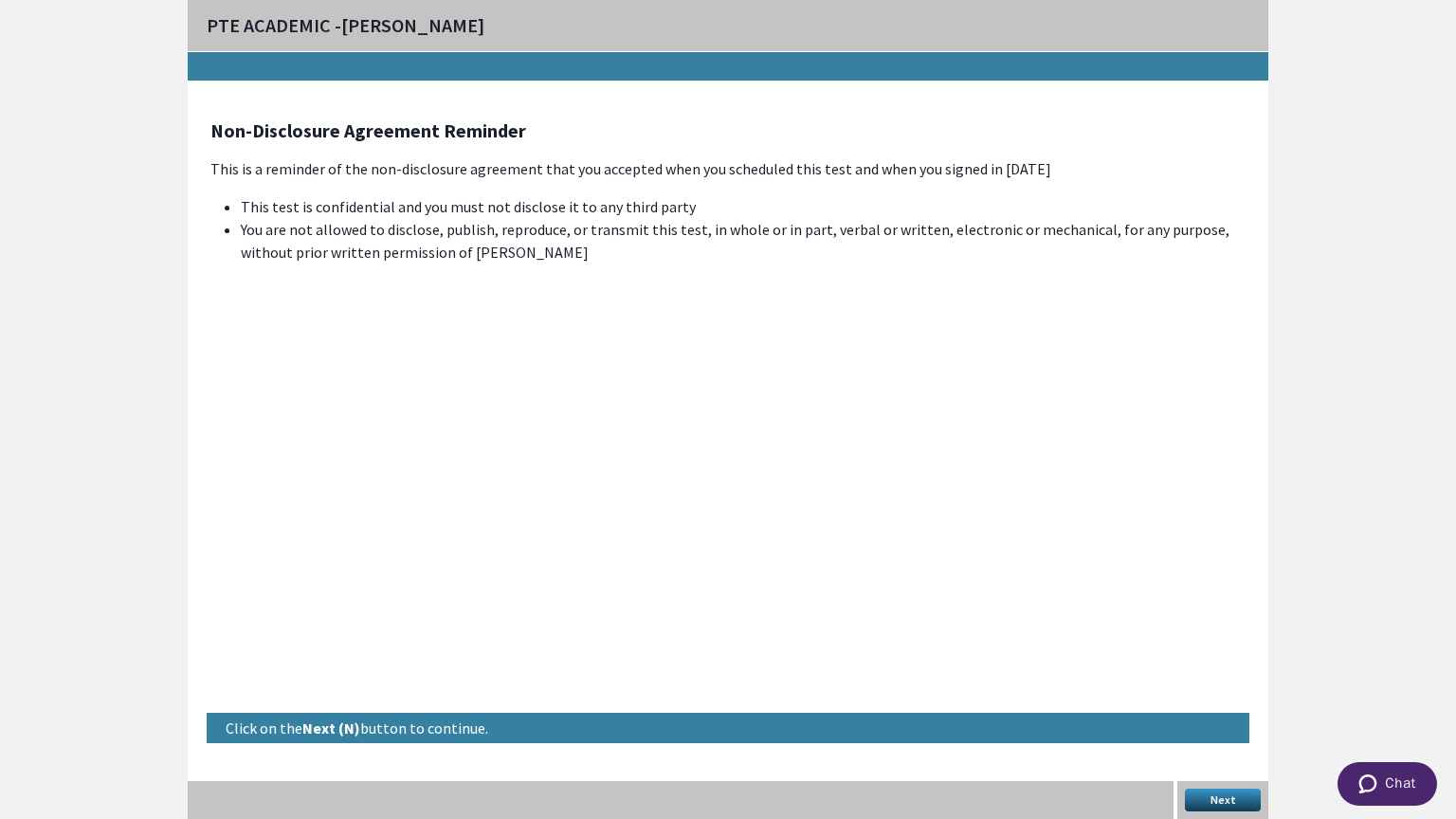 click on "Next" at bounding box center (1223, 800) 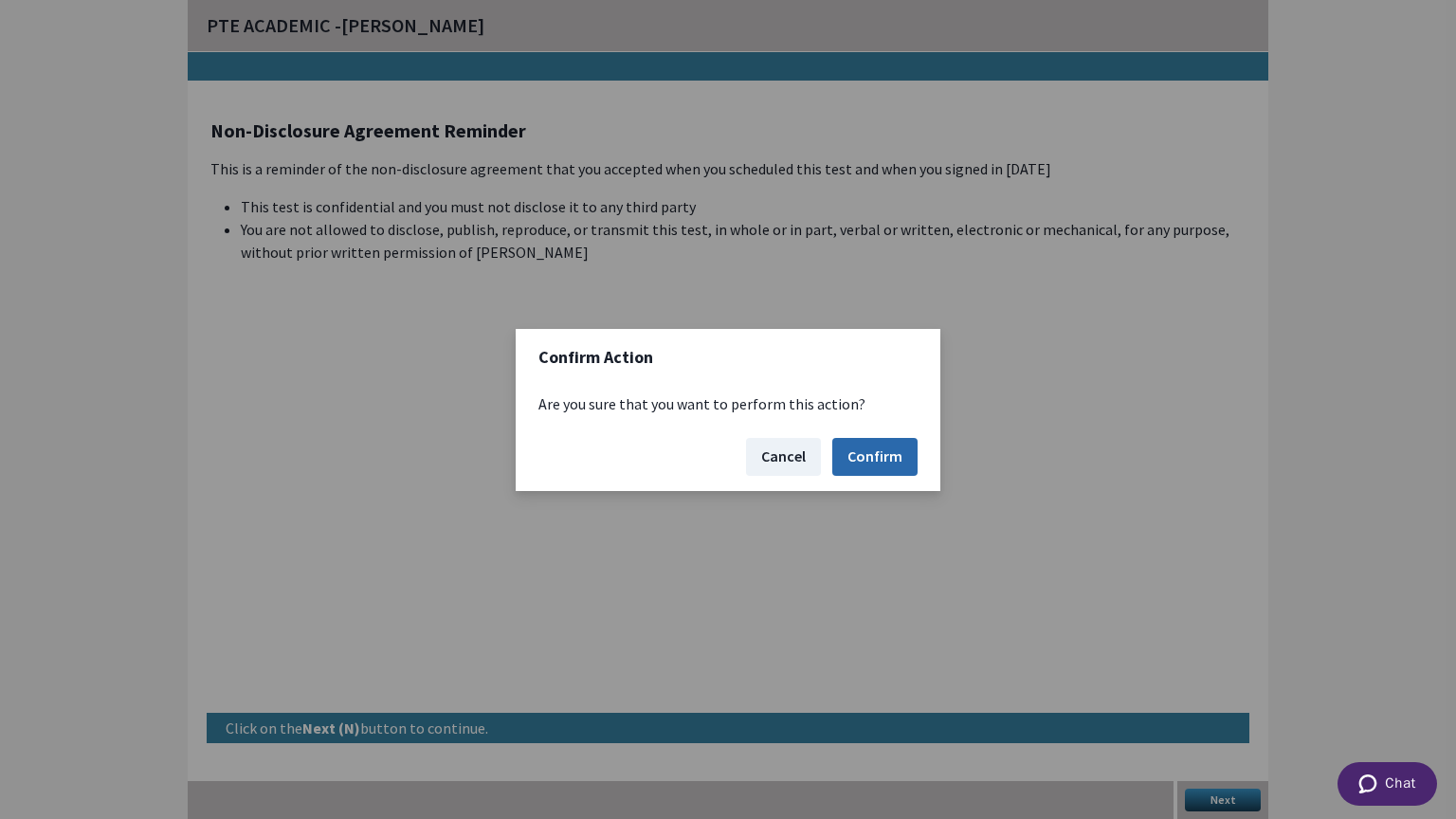 click on "Confirm" at bounding box center (875, 457) 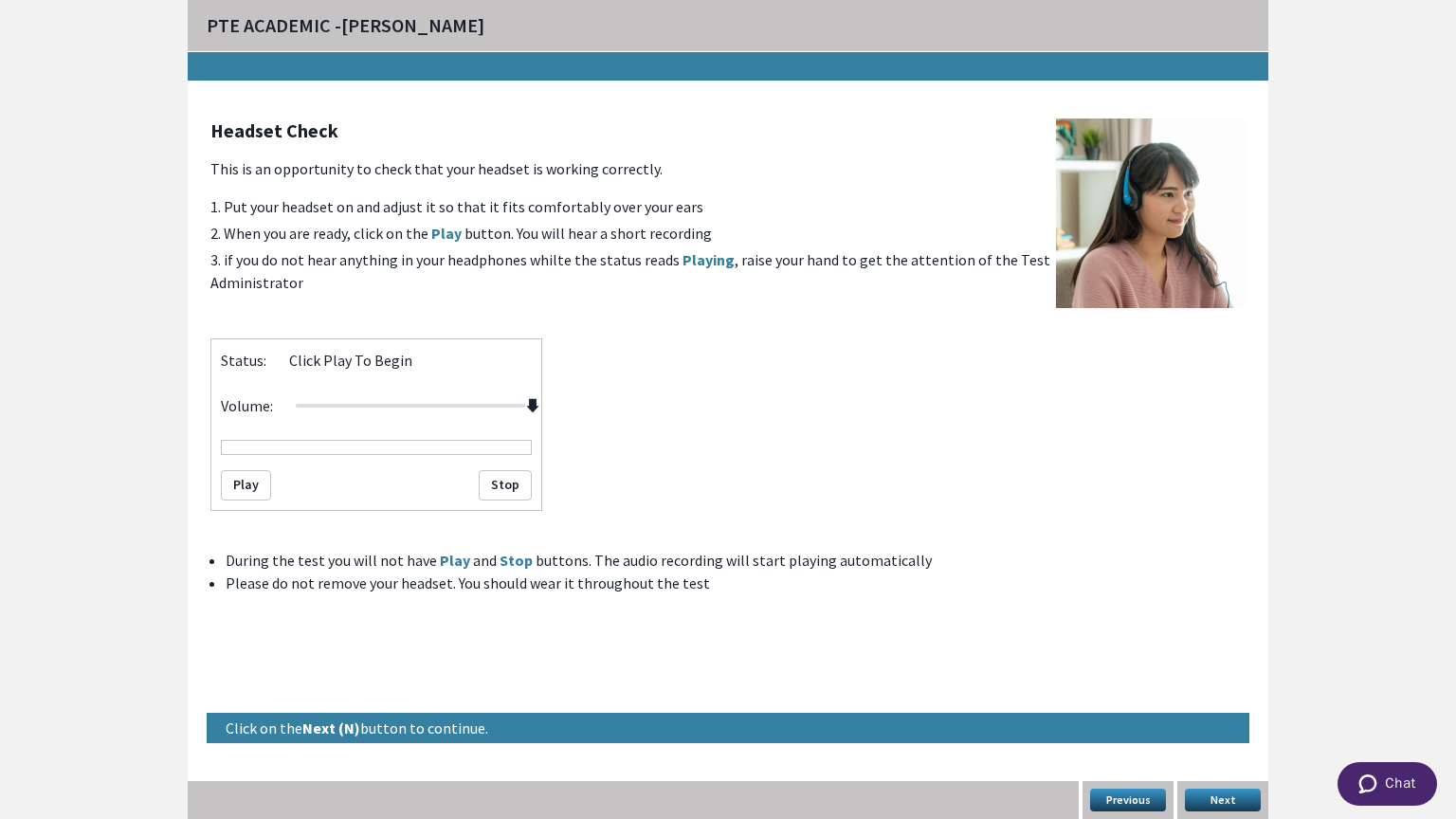 drag, startPoint x: 417, startPoint y: 401, endPoint x: 833, endPoint y: 464, distance: 420.7434 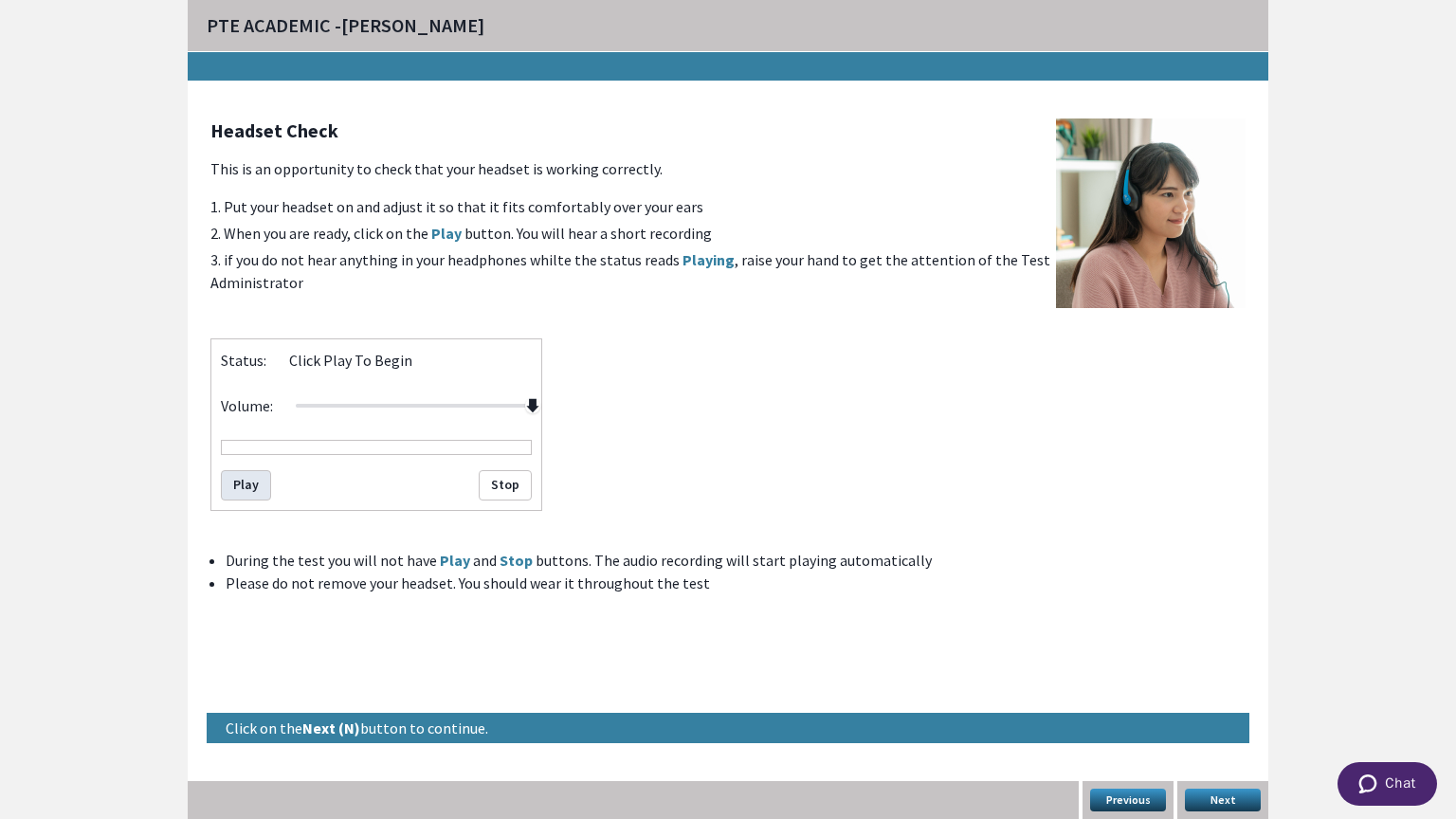 click on "Play" at bounding box center [246, 485] 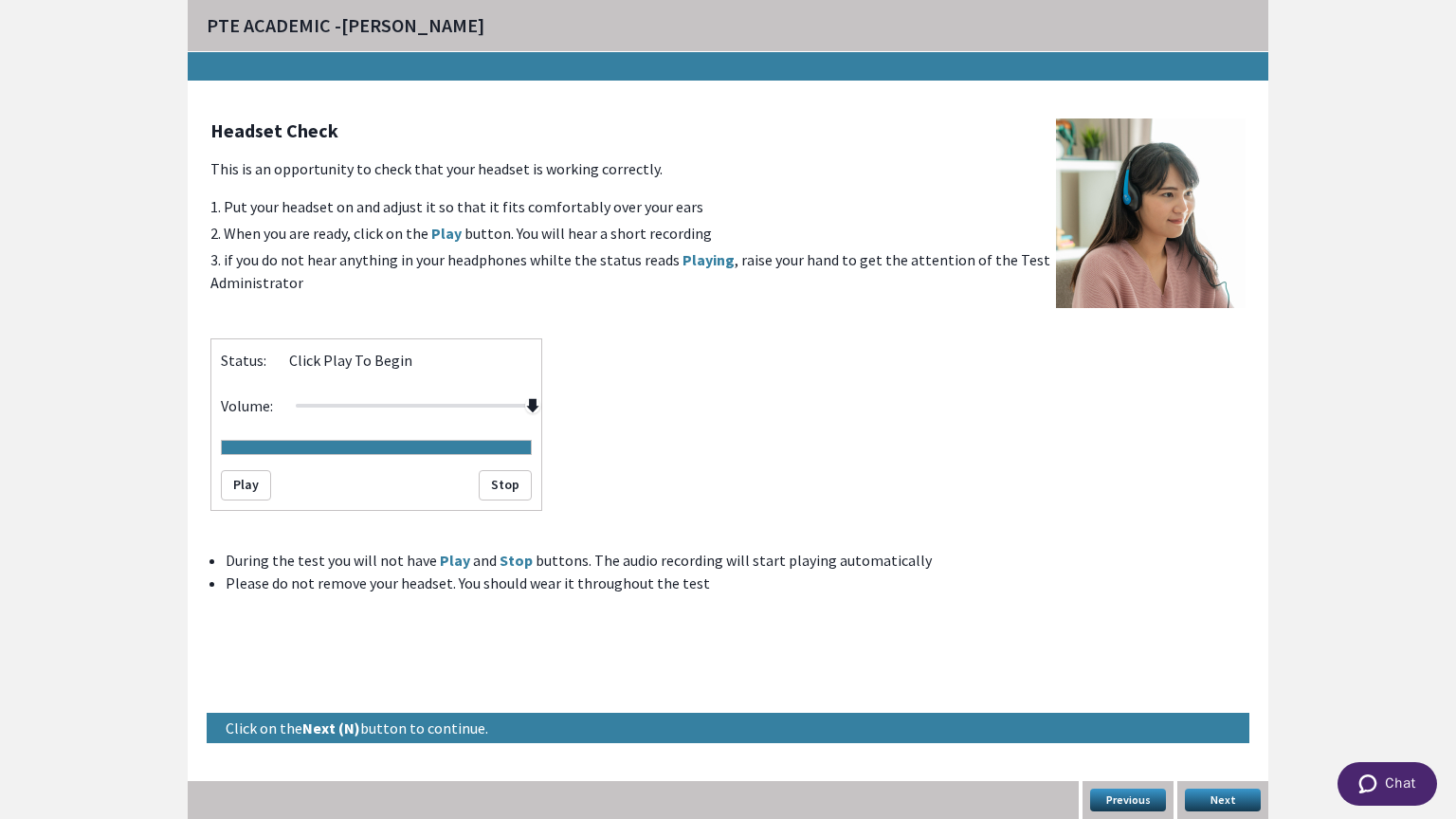 click on "Next" at bounding box center (1223, 800) 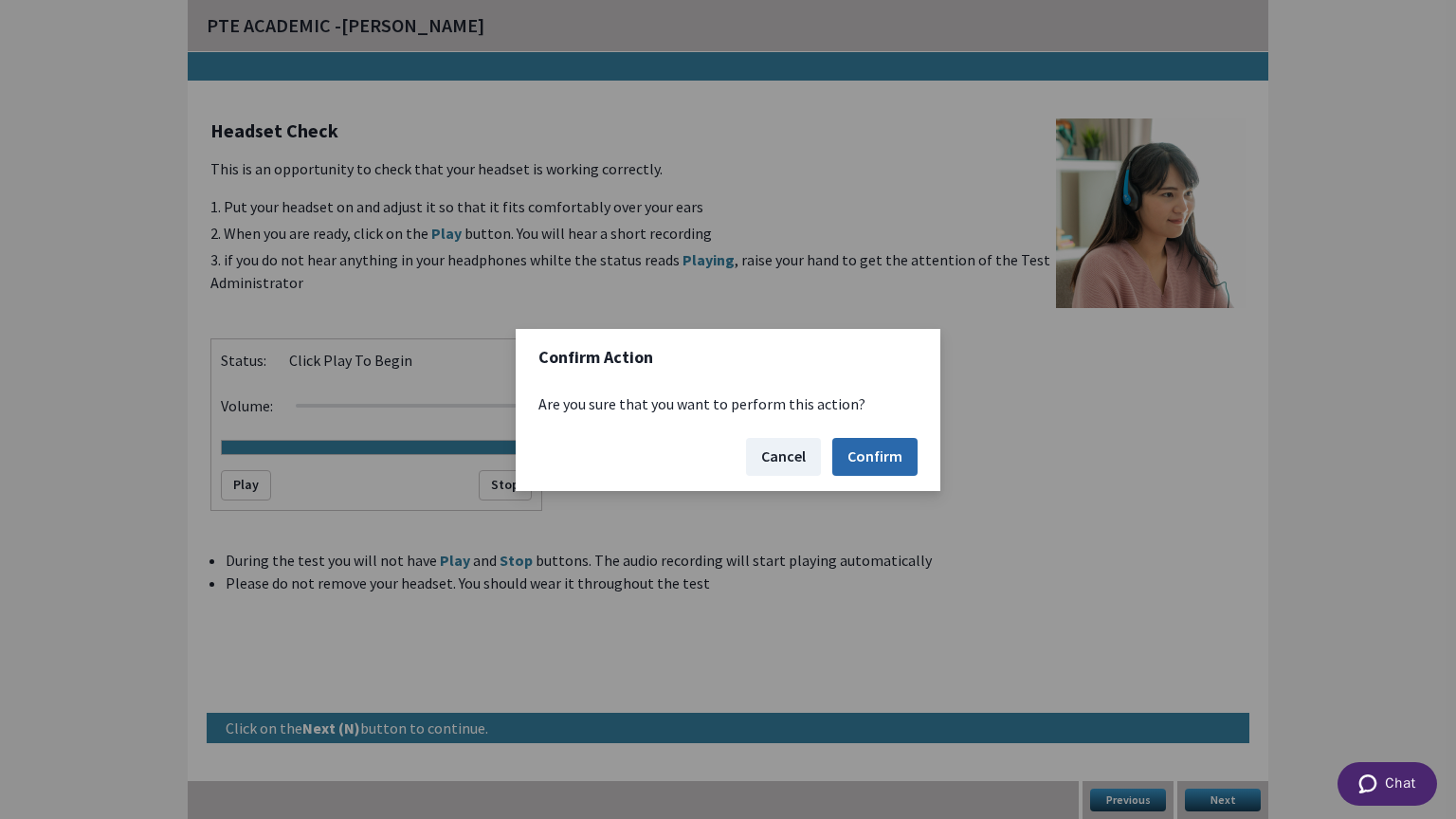 click on "Confirm" at bounding box center [875, 457] 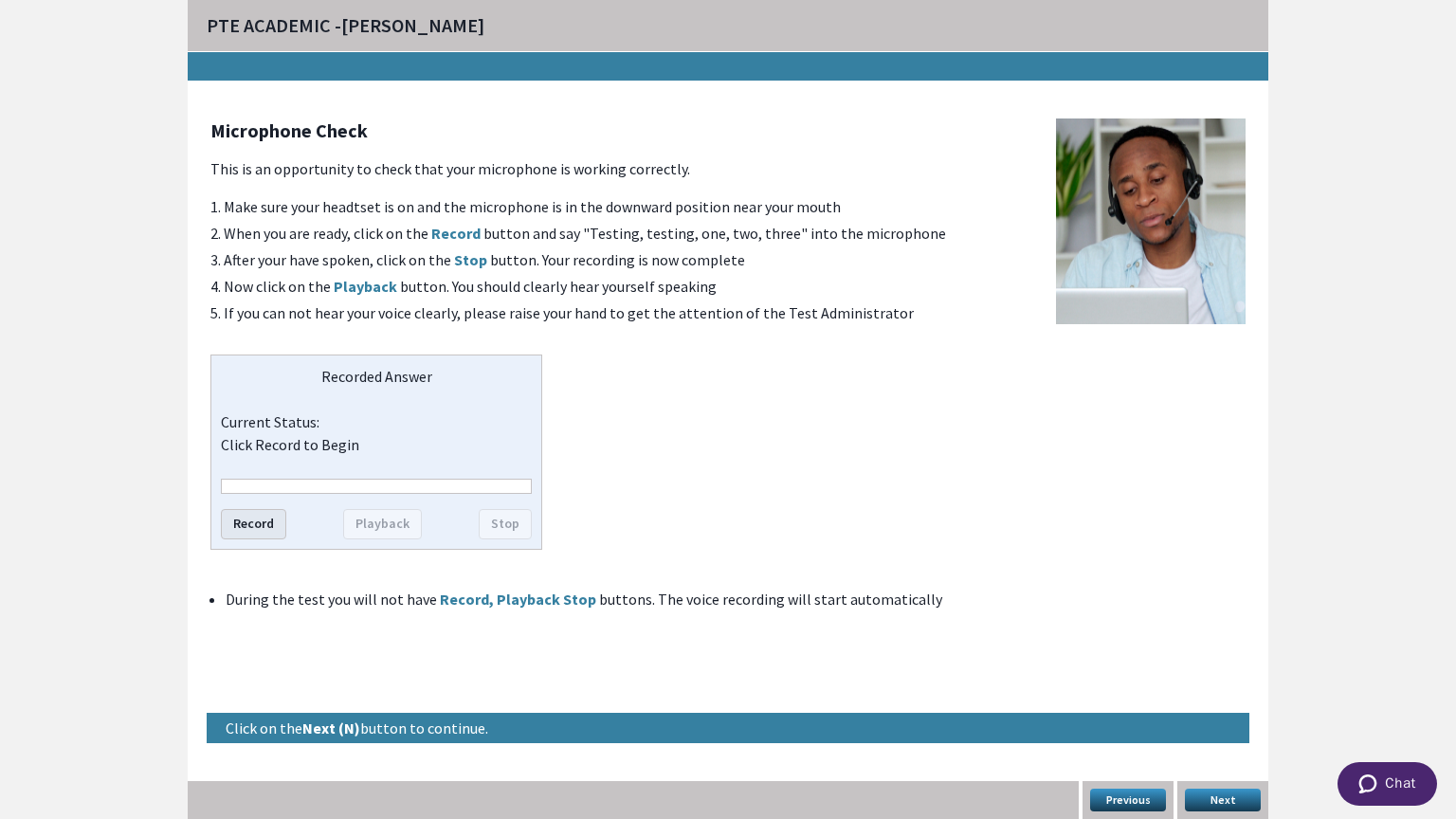 click on "Record" at bounding box center (253, 524) 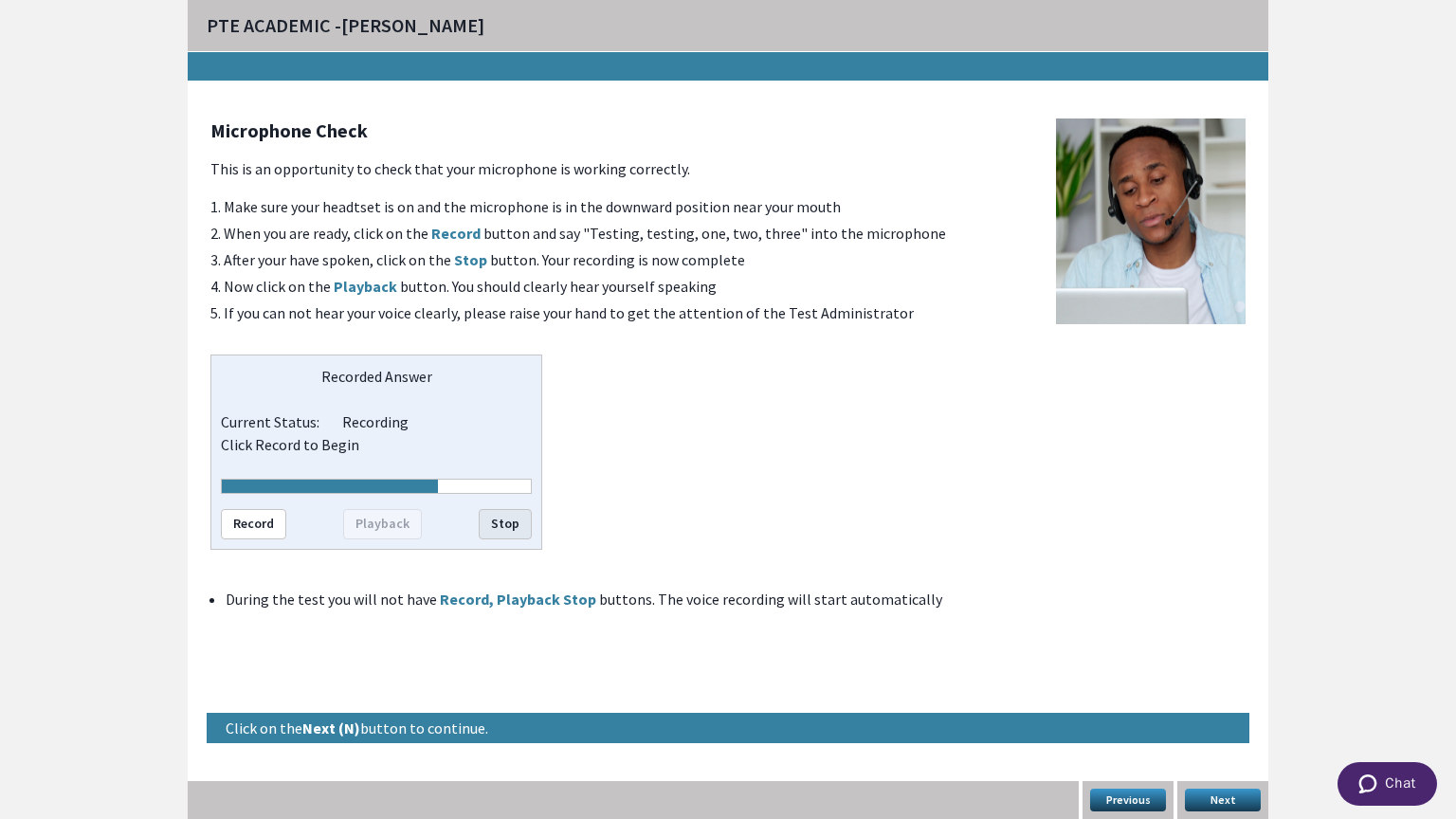 click on "Stop" at bounding box center (505, 524) 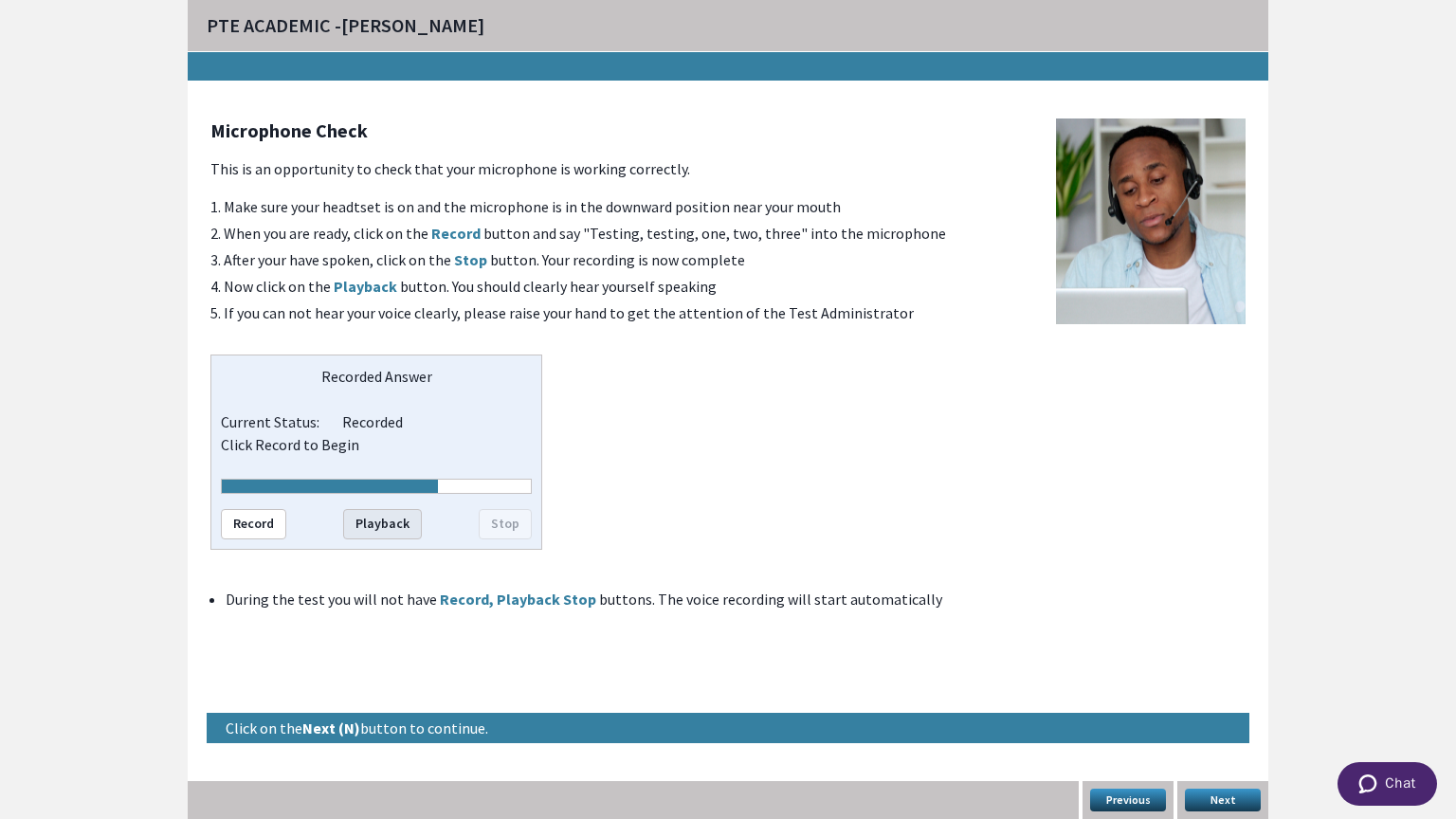 click on "Playback" at bounding box center [382, 524] 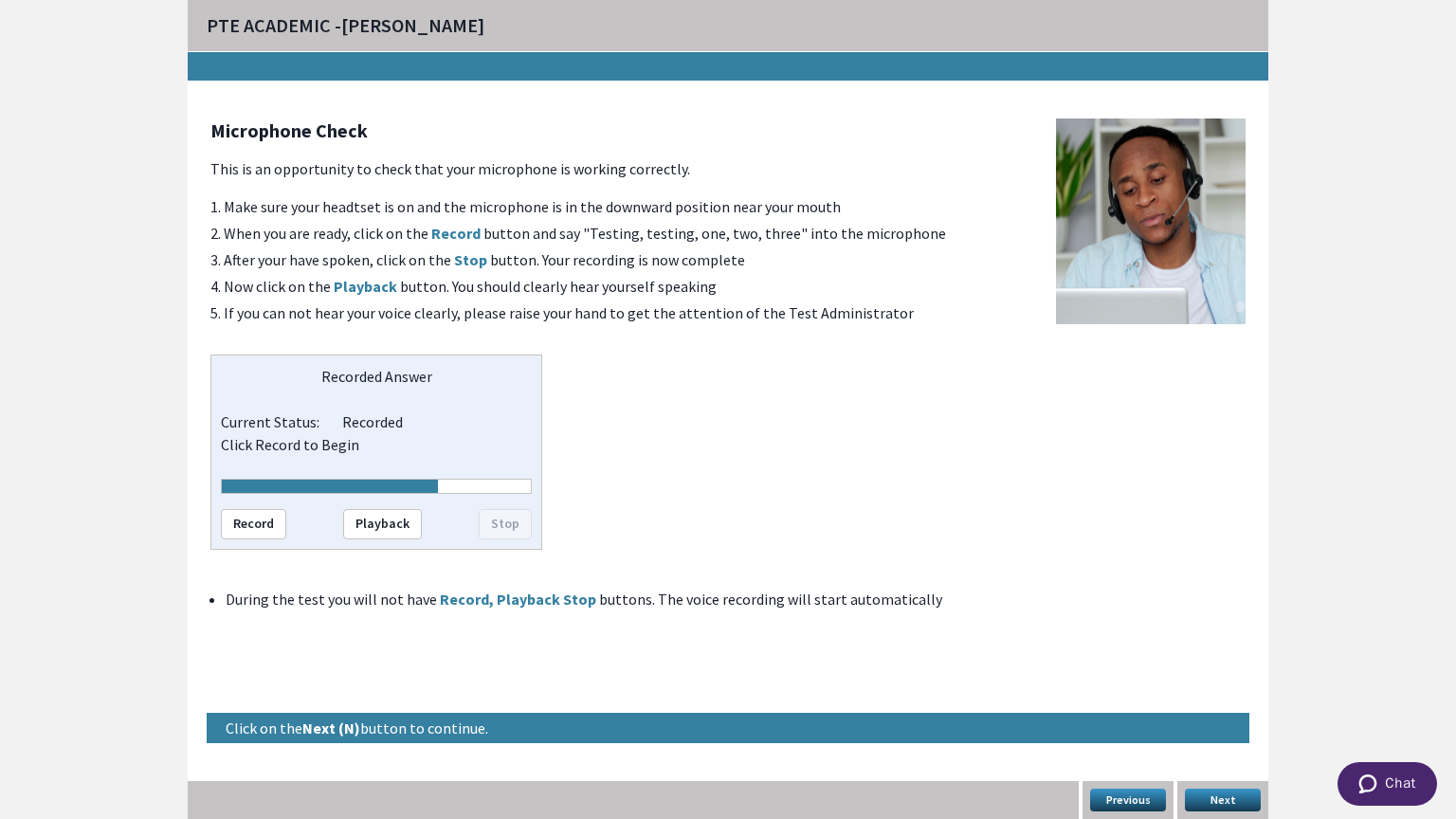 click on "Next" at bounding box center (1223, 800) 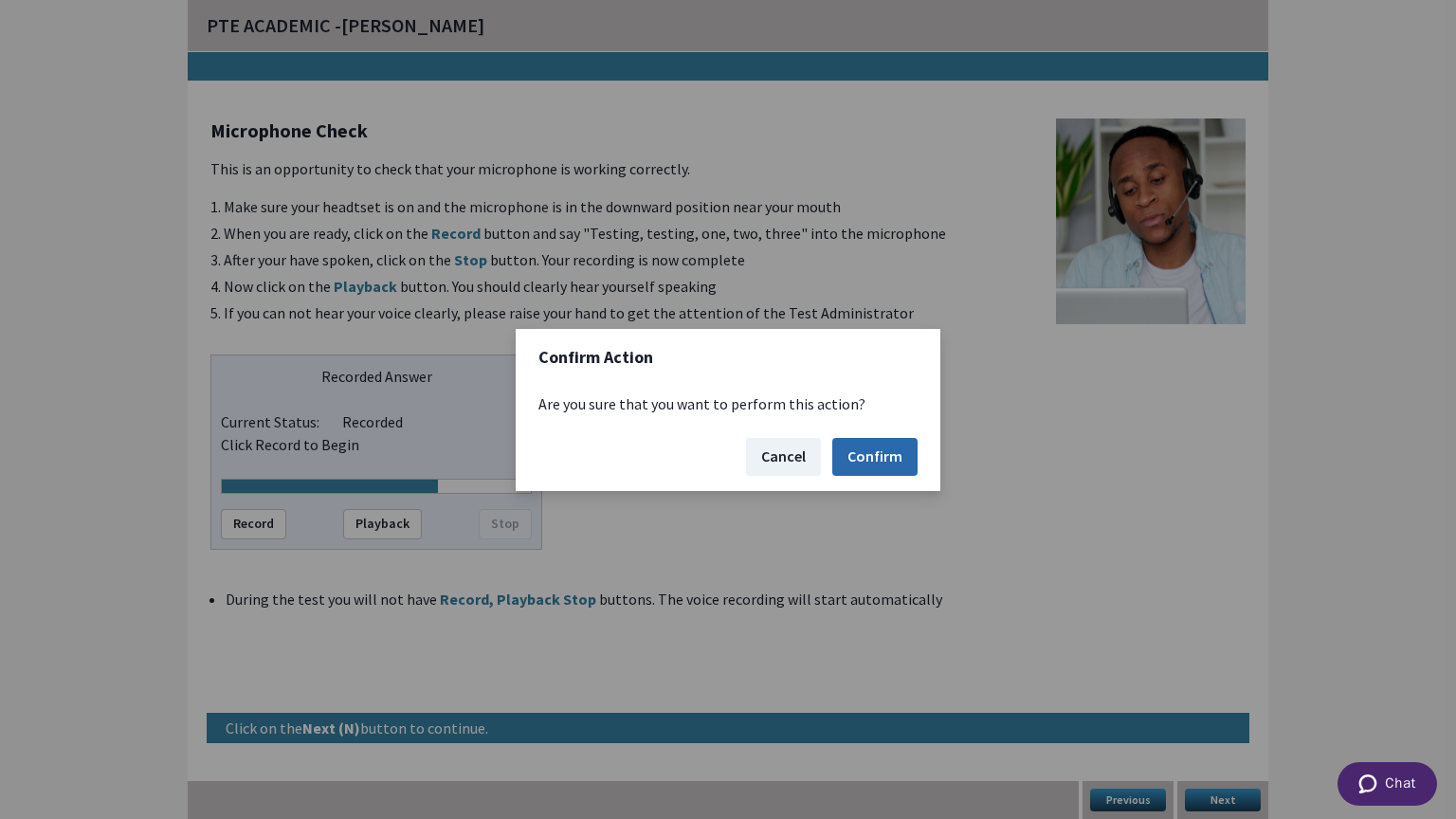 click on "Confirm" at bounding box center (875, 457) 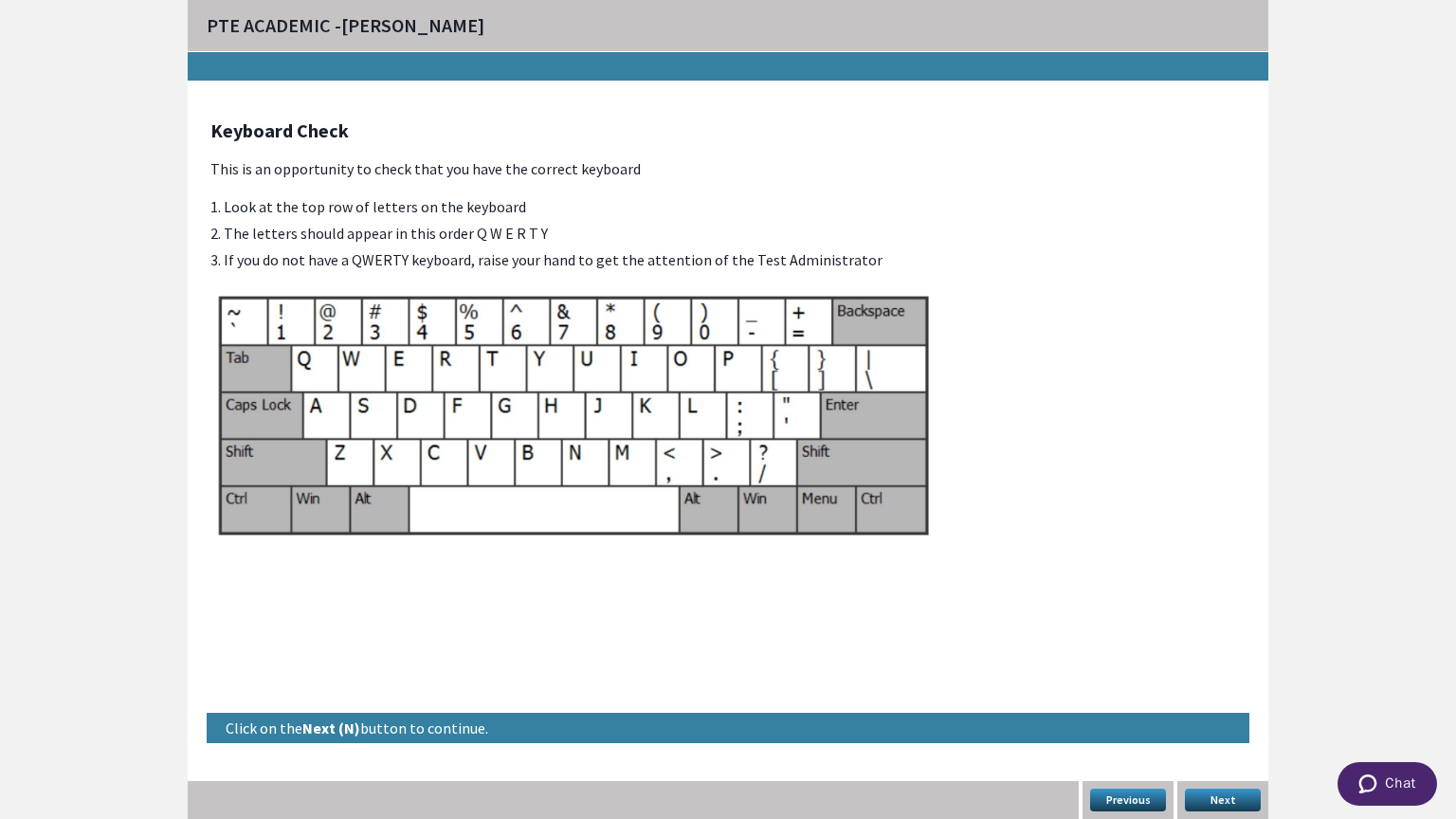 type 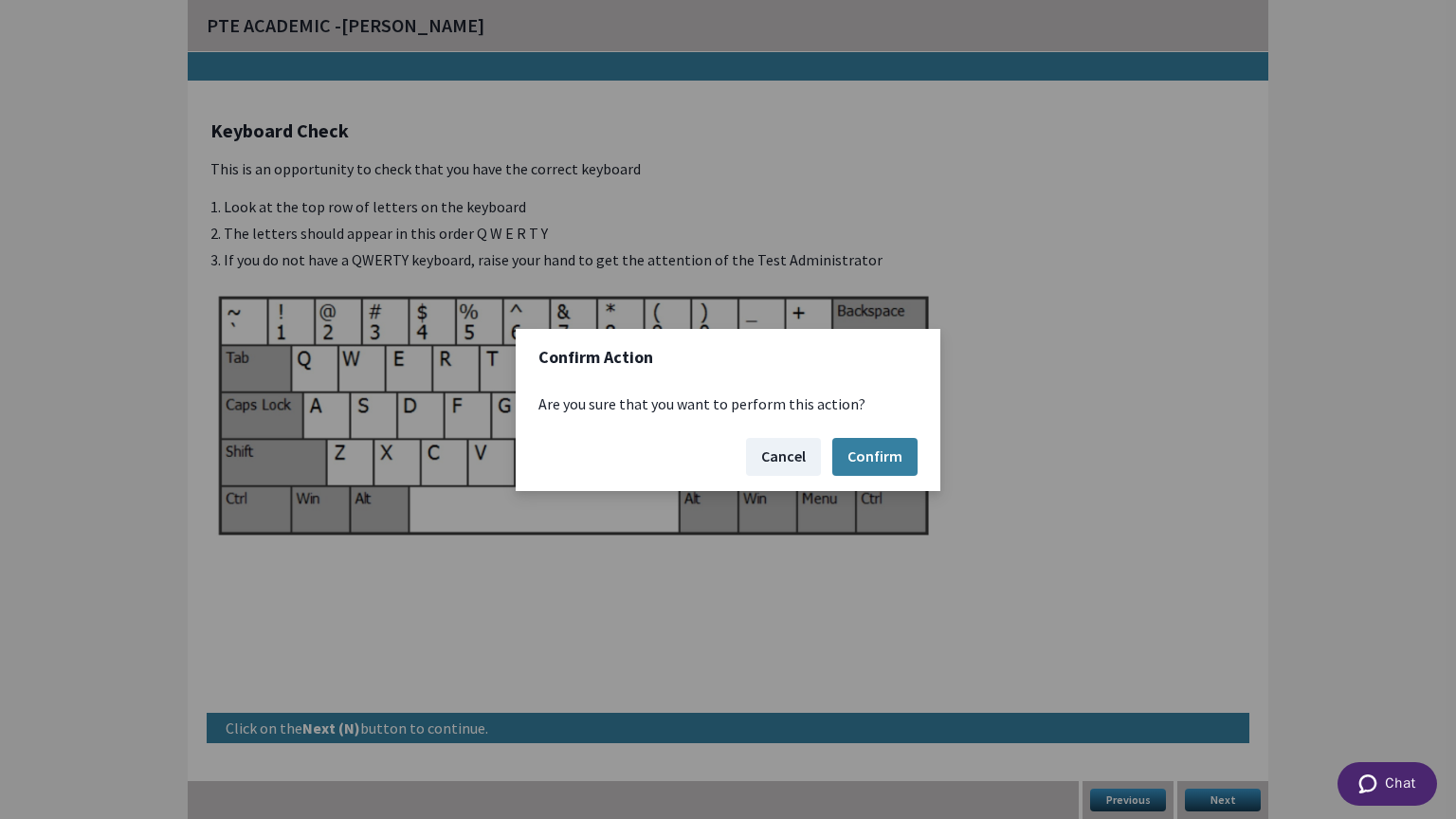 click on "Cancel" at bounding box center [783, 457] 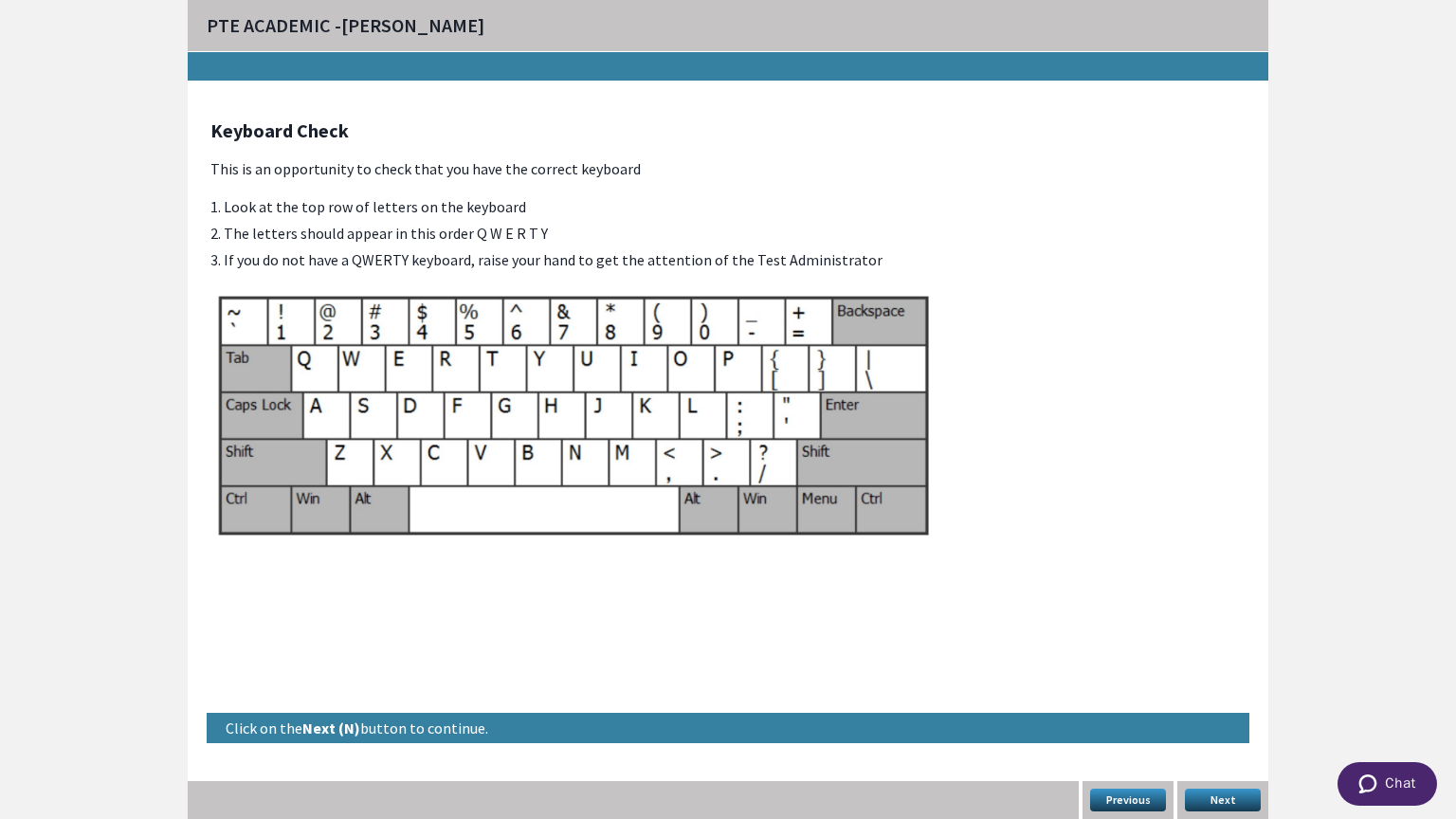 click on "PTE ACADEMIC -  abraham magay Keyboard Check This is an opportunity to check that you have the correct keyboard 1. Look at the top row of letters on the keyboard 2. The letters should appear in this order Q W E R T Y 3. If you do not have a QWERTY keyboard, raise your hand to get the attention of the Test Administrator Click on the  Next (N)  button to continue. Previous Next" at bounding box center [728, 410] 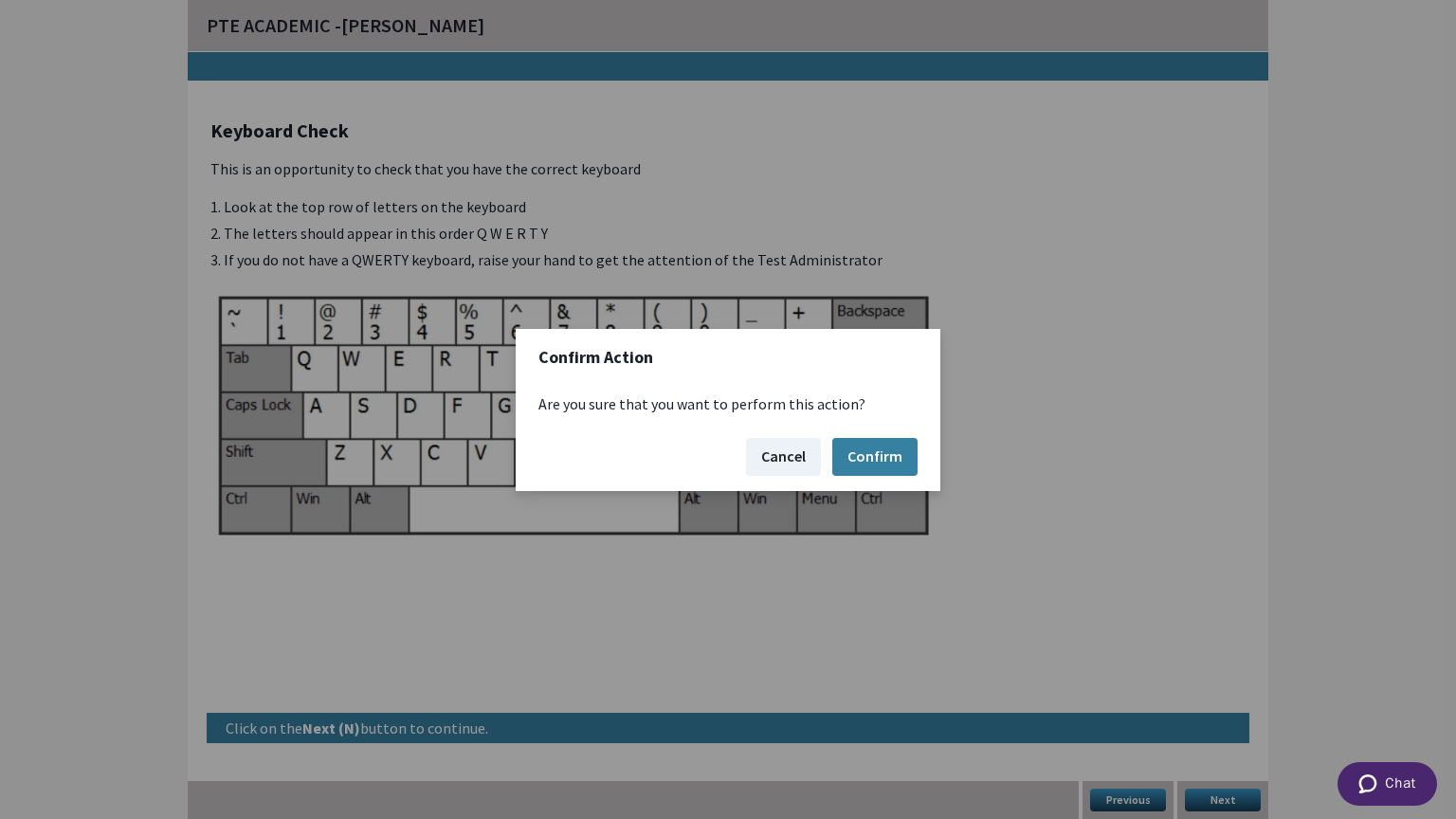 click on "Cancel" at bounding box center [783, 457] 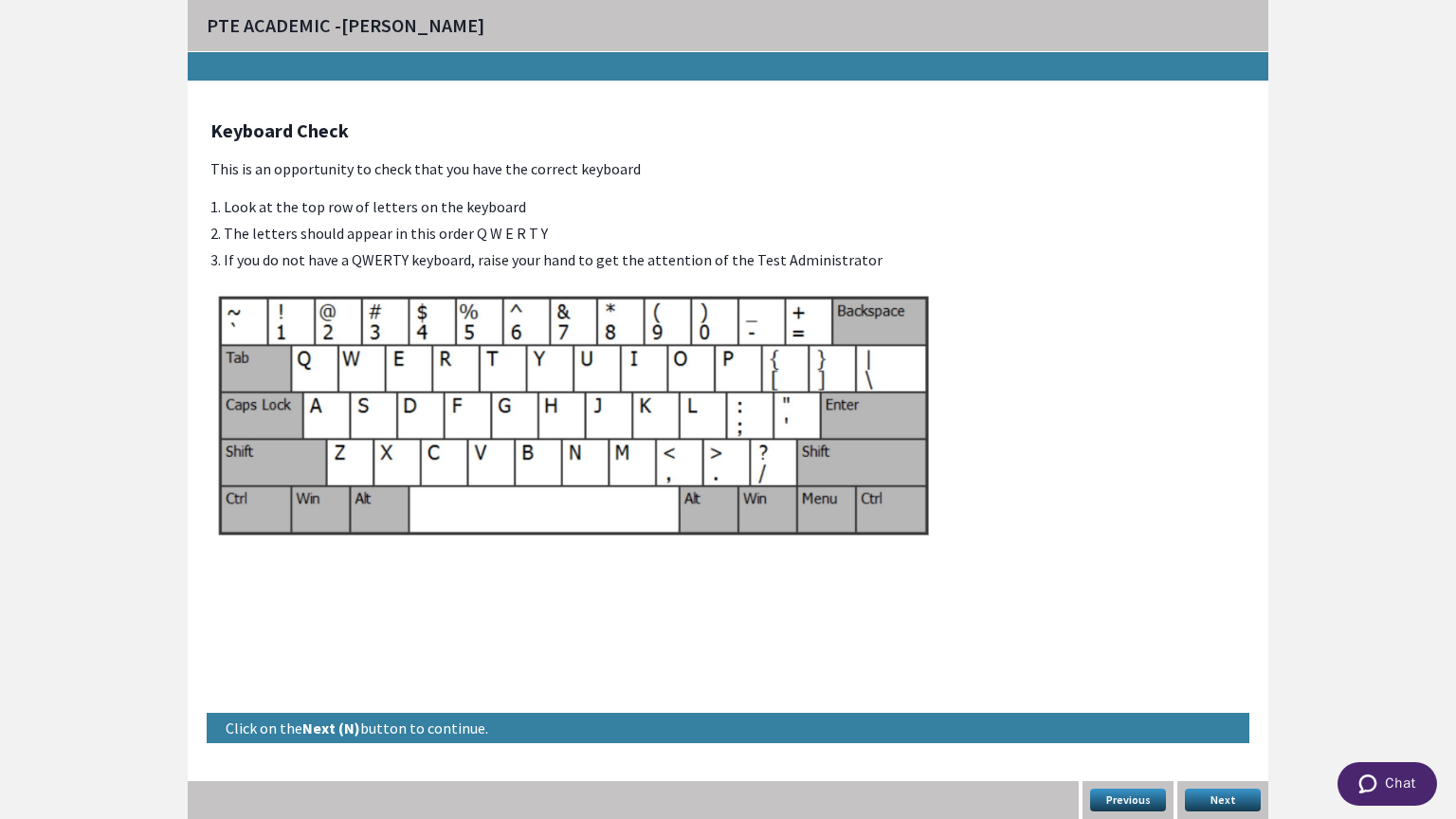 click on "PTE ACADEMIC -  abraham magay Keyboard Check This is an opportunity to check that you have the correct keyboard 1. Look at the top row of letters on the keyboard 2. The letters should appear in this order Q W E R T Y 3. If you do not have a QWERTY keyboard, raise your hand to get the attention of the Test Administrator Click on the  Next (N)  button to continue. Previous Next" at bounding box center (728, 410) 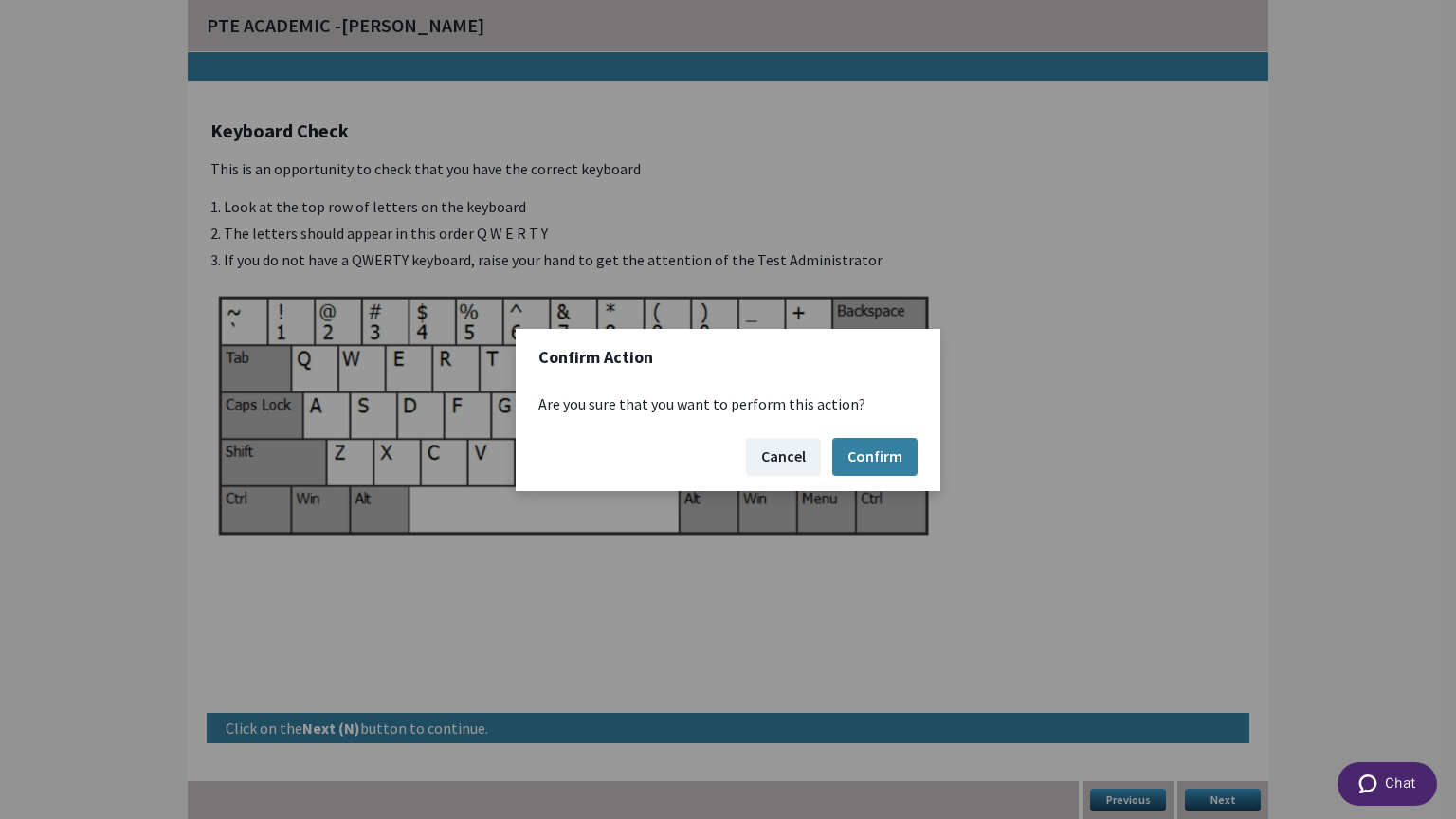 type 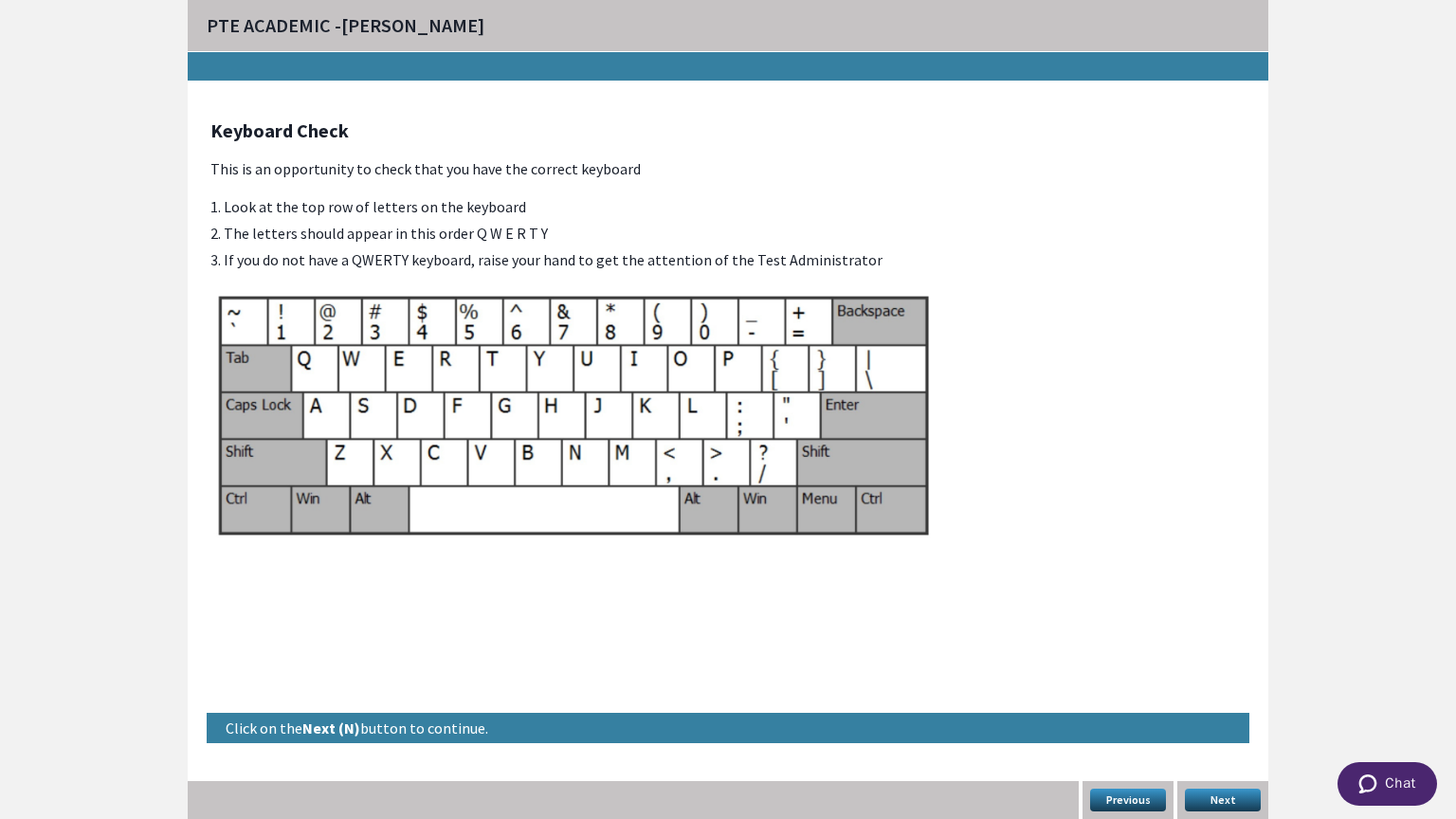 click on "PTE ACADEMIC -  abraham magay Keyboard Check This is an opportunity to check that you have the correct keyboard 1. Look at the top row of letters on the keyboard 2. The letters should appear in this order Q W E R T Y 3. If you do not have a QWERTY keyboard, raise your hand to get the attention of the Test Administrator Click on the  Next (N)  button to continue. Previous Next" at bounding box center (728, 410) 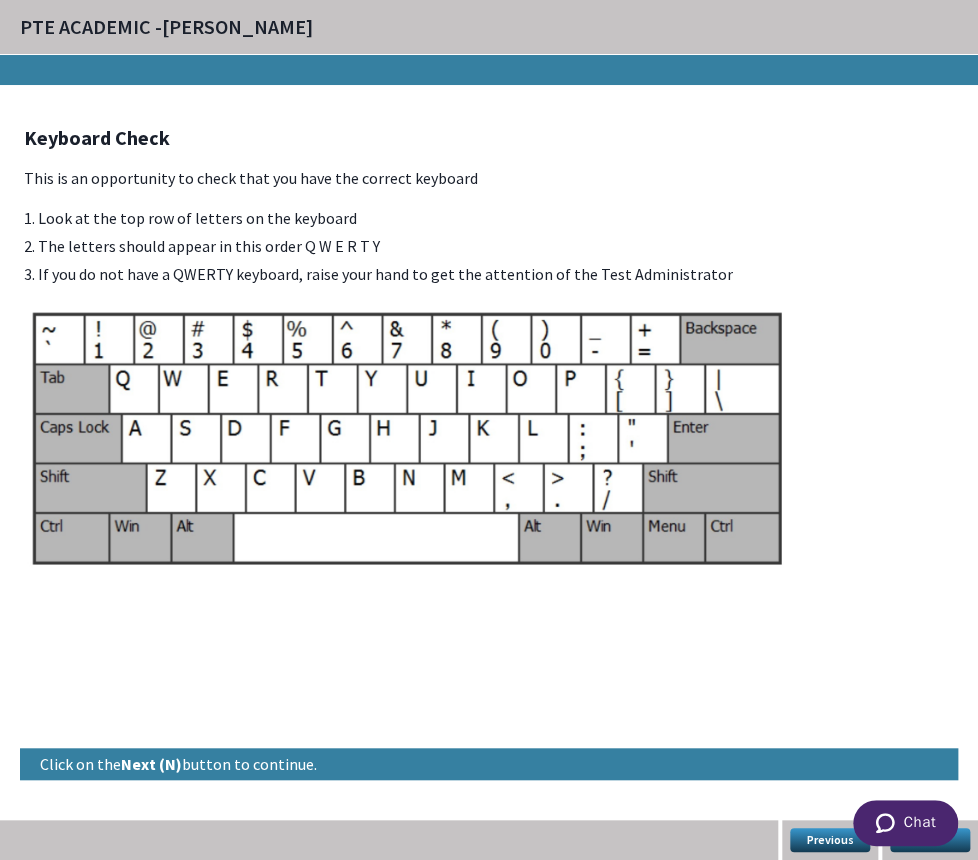 click on "PTE ACADEMIC -  abraham magay" at bounding box center (489, 27) 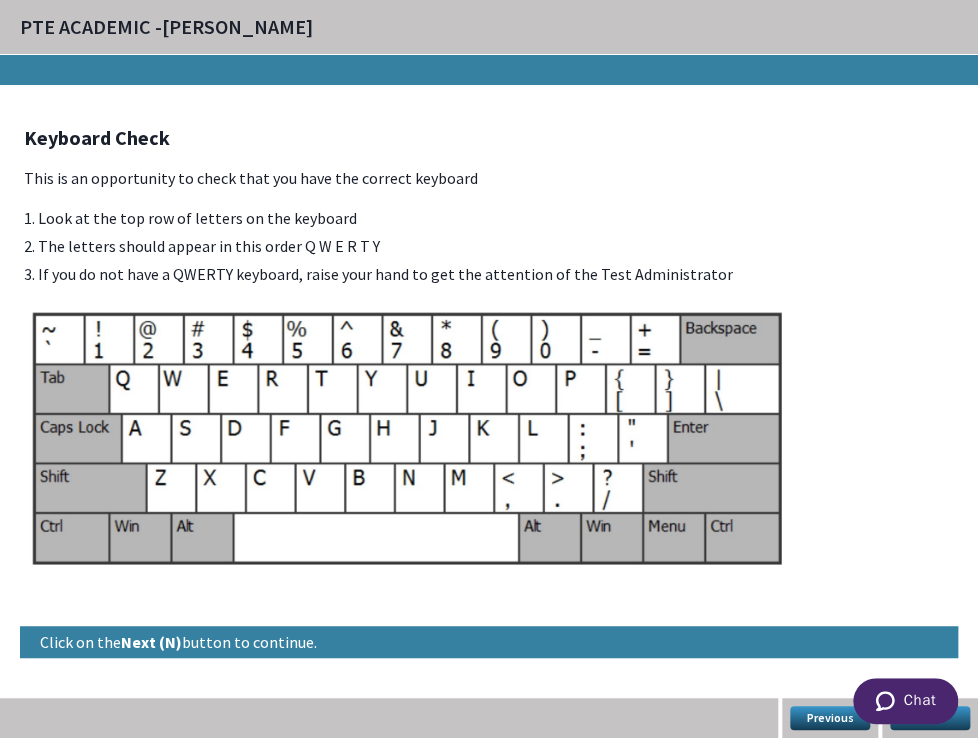 click on "PTE ACADEMIC -  abraham magay" at bounding box center [489, 27] 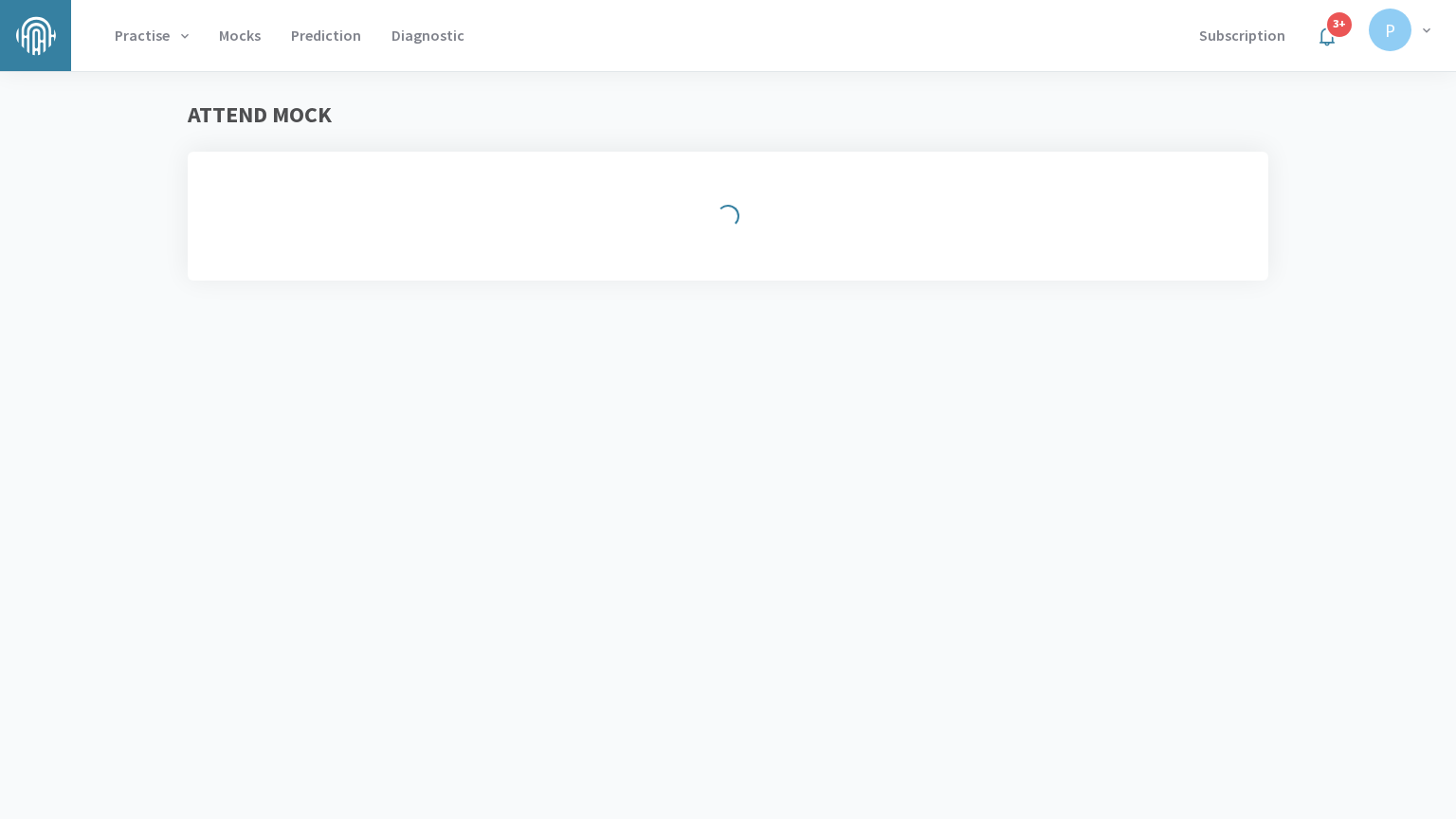 scroll, scrollTop: 0, scrollLeft: 0, axis: both 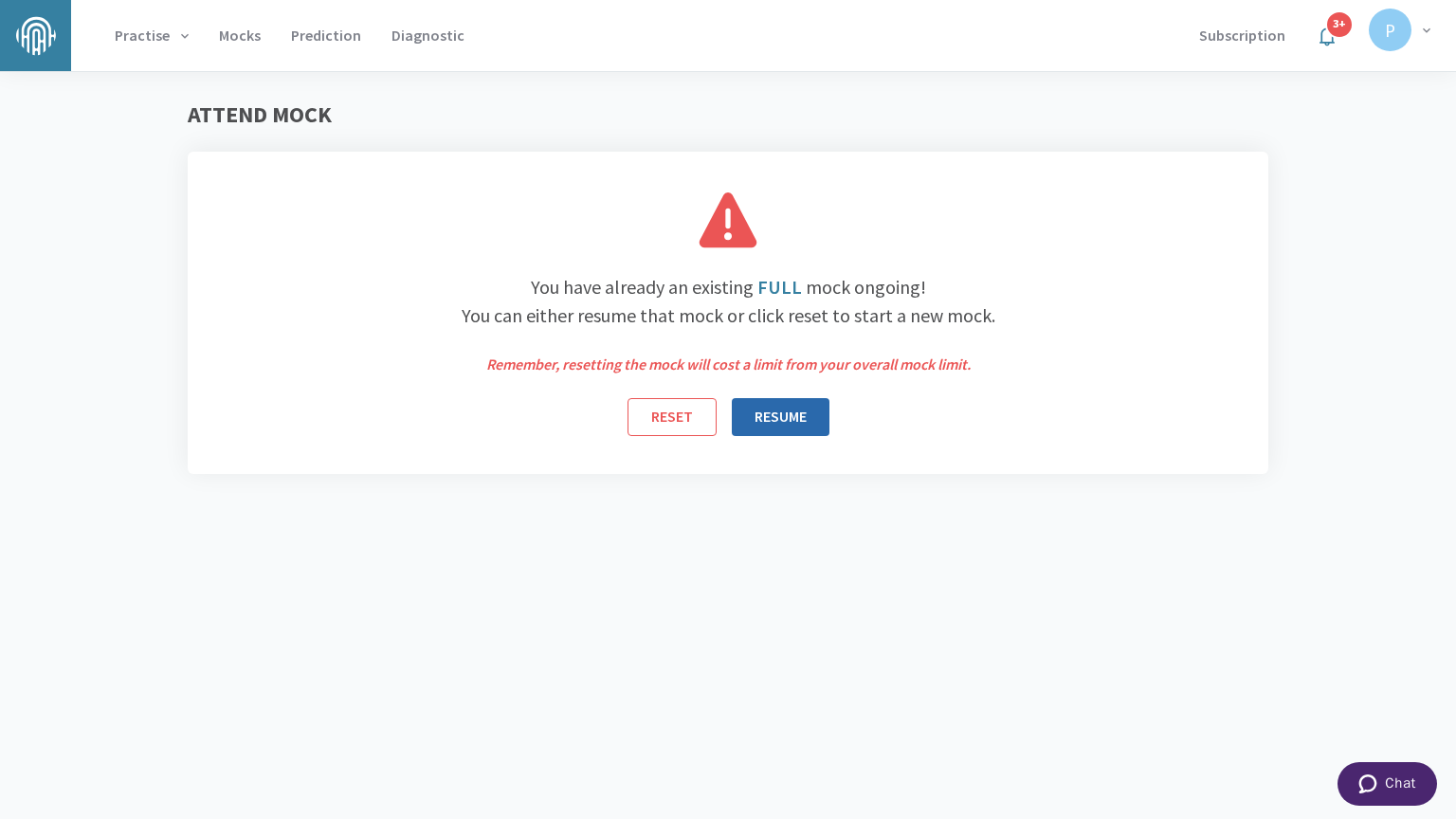 click on "RESUME" at bounding box center [780, 417] 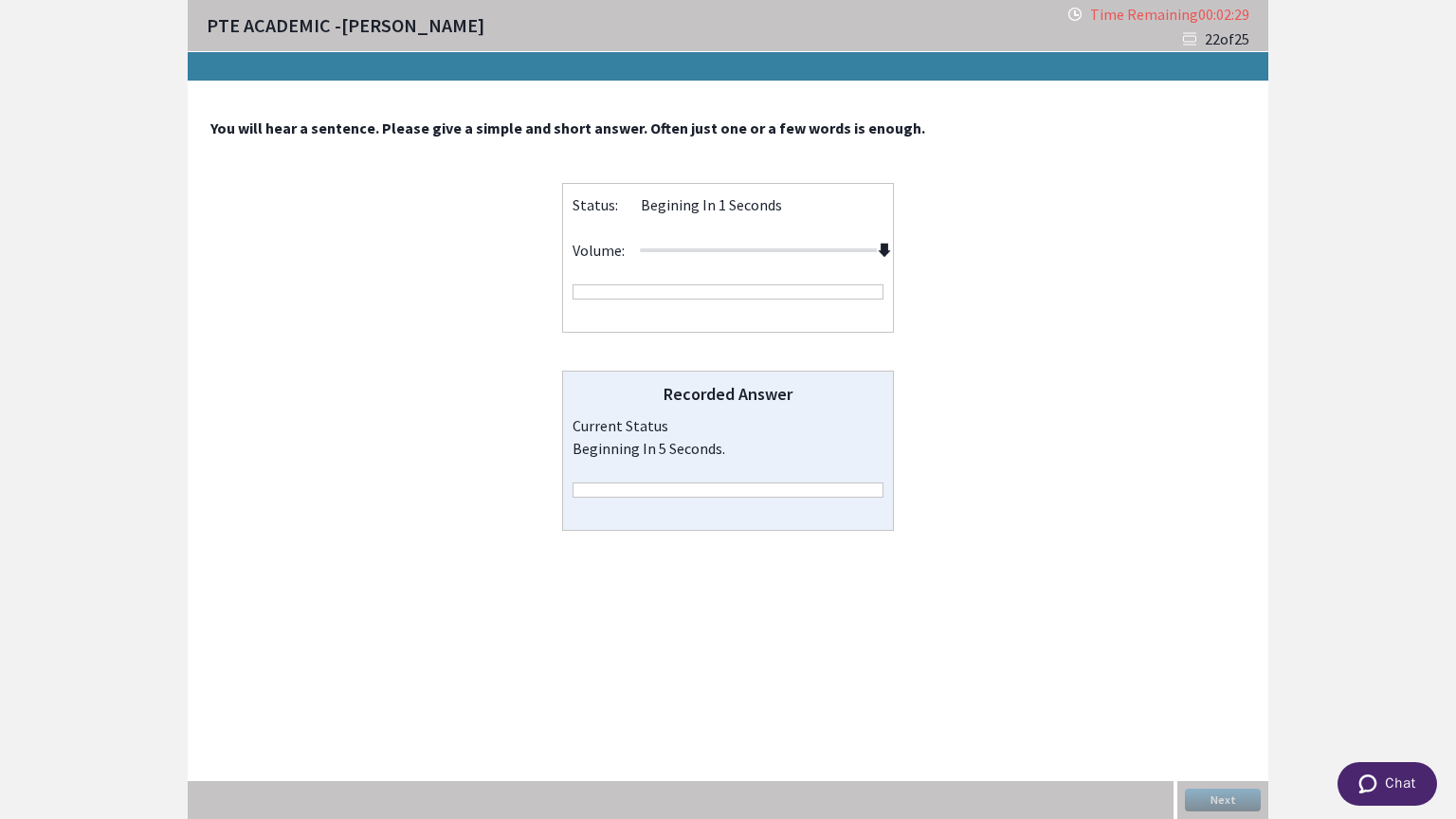 drag, startPoint x: 763, startPoint y: 247, endPoint x: 1033, endPoint y: 249, distance: 270.00741 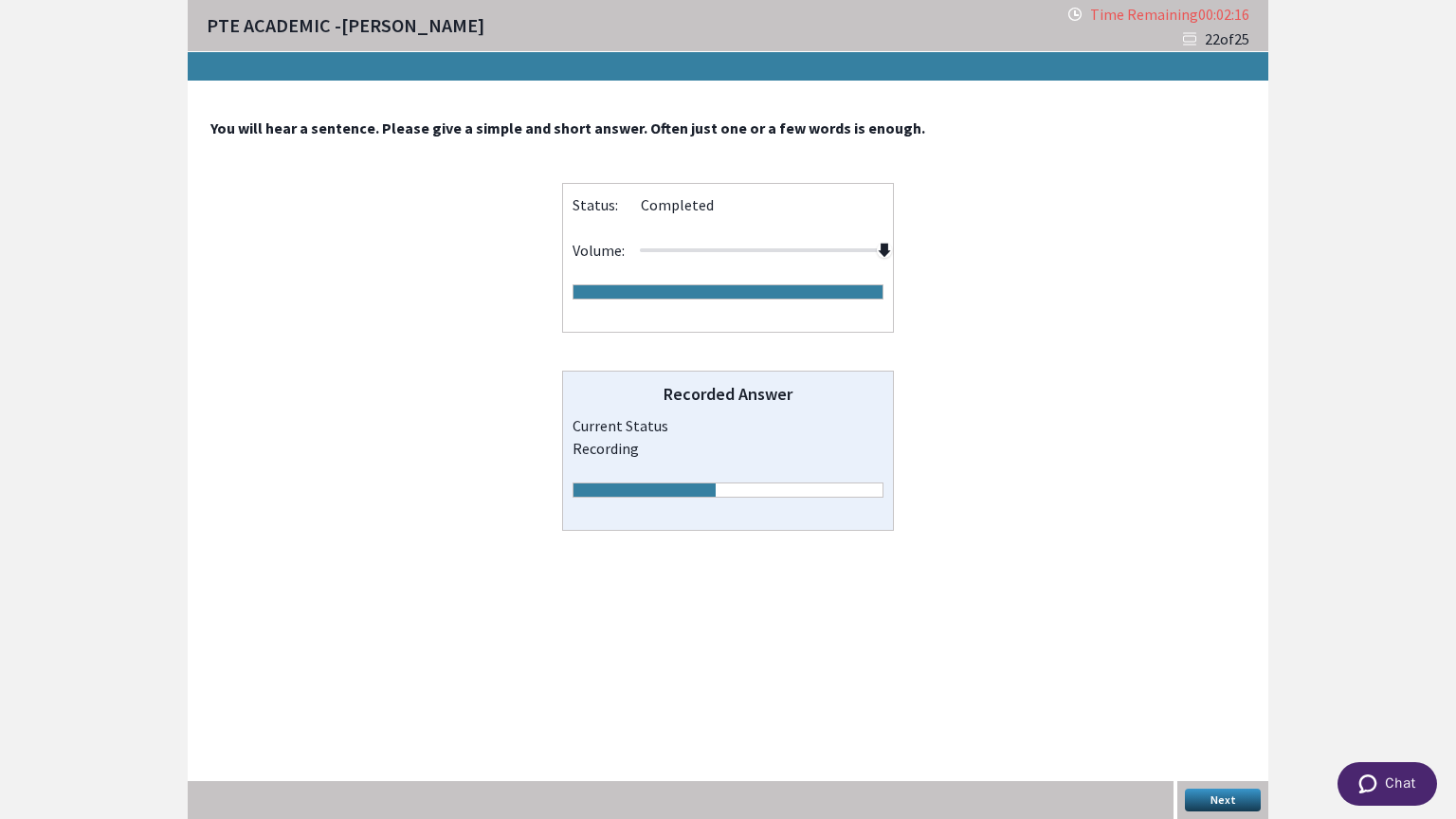 click on "Next" at bounding box center (1223, 800) 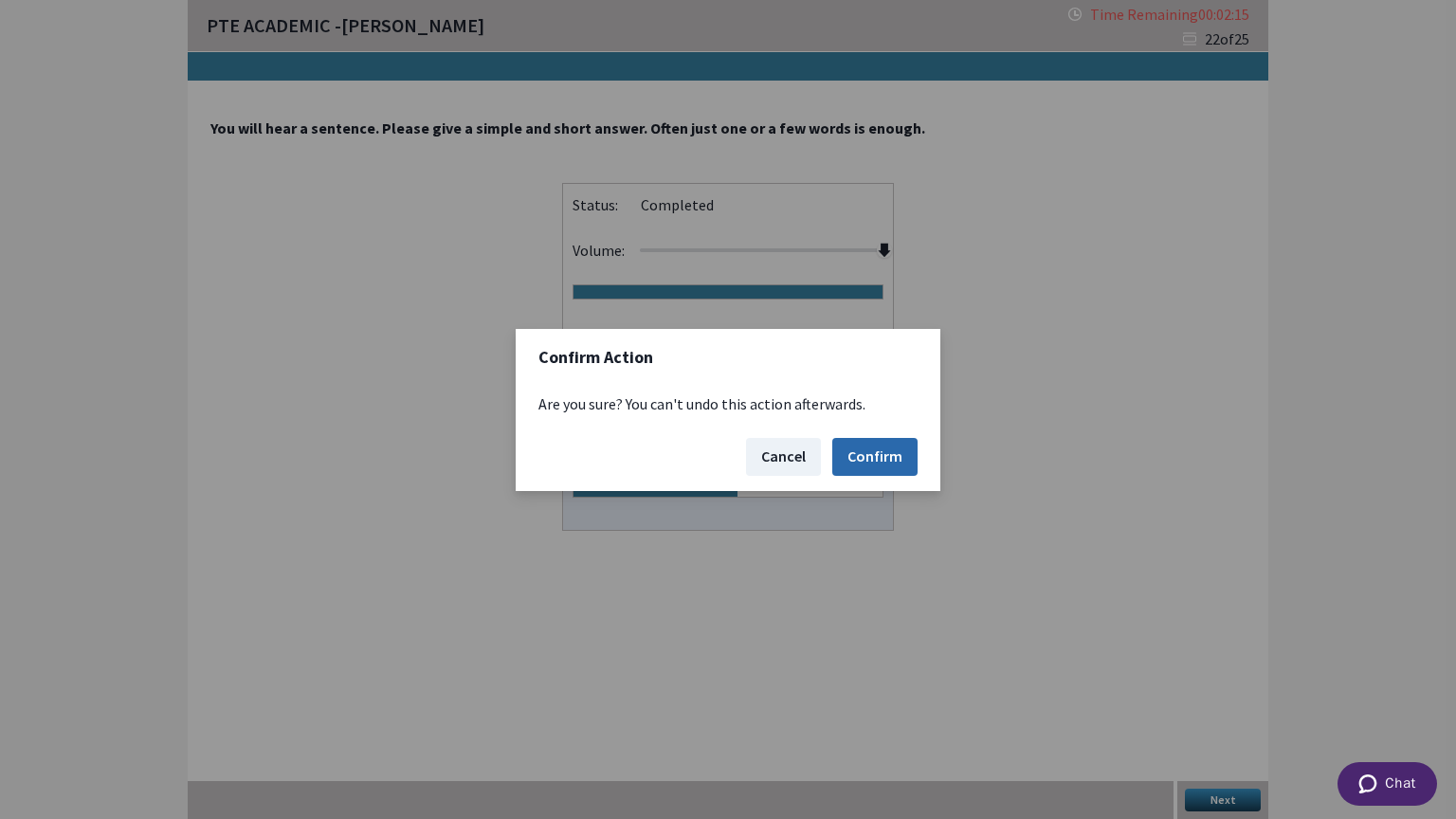 click on "Confirm" at bounding box center (875, 457) 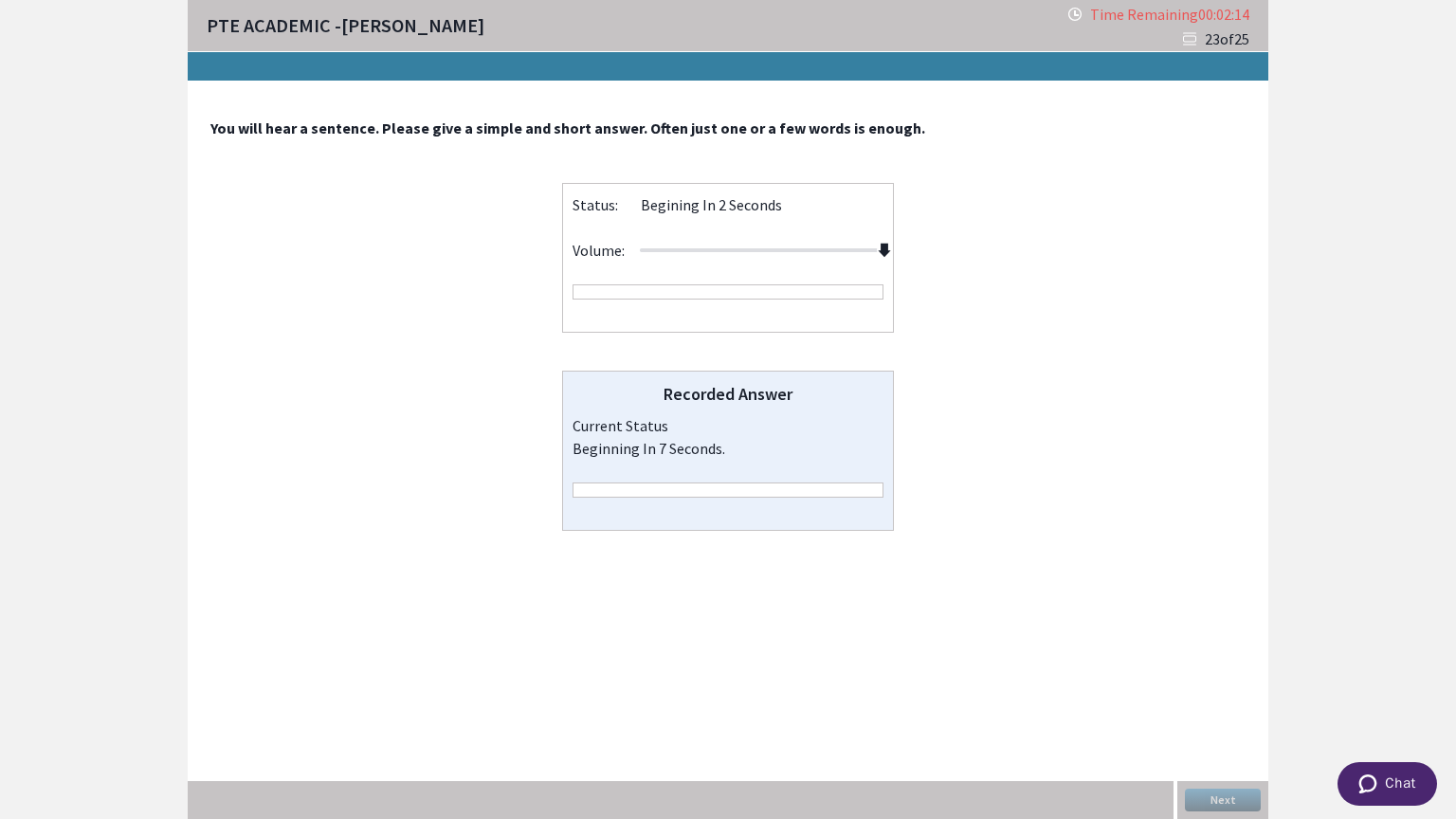 drag, startPoint x: 764, startPoint y: 246, endPoint x: 951, endPoint y: 271, distance: 188.66372 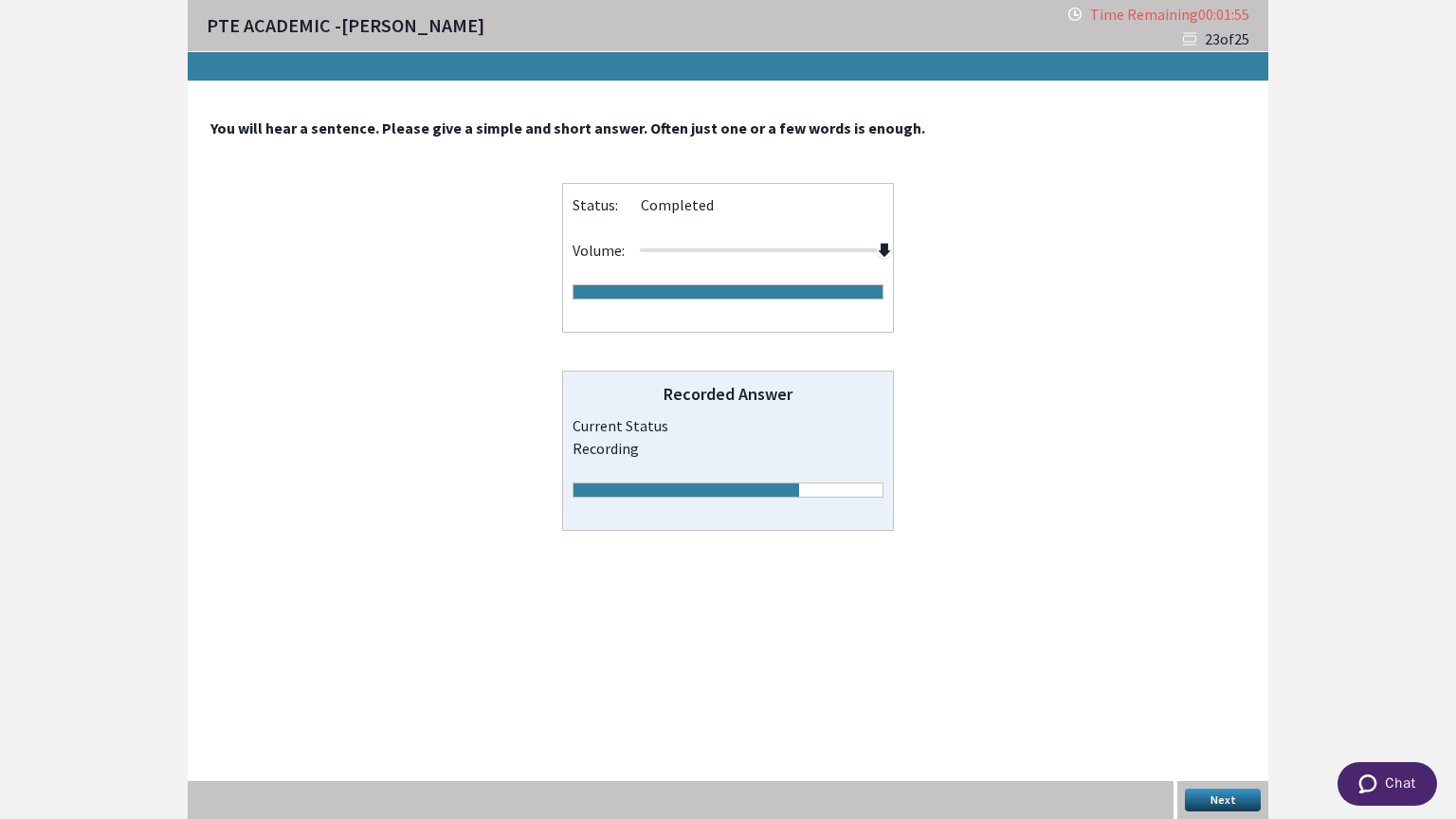 click on "Next" at bounding box center [1223, 800] 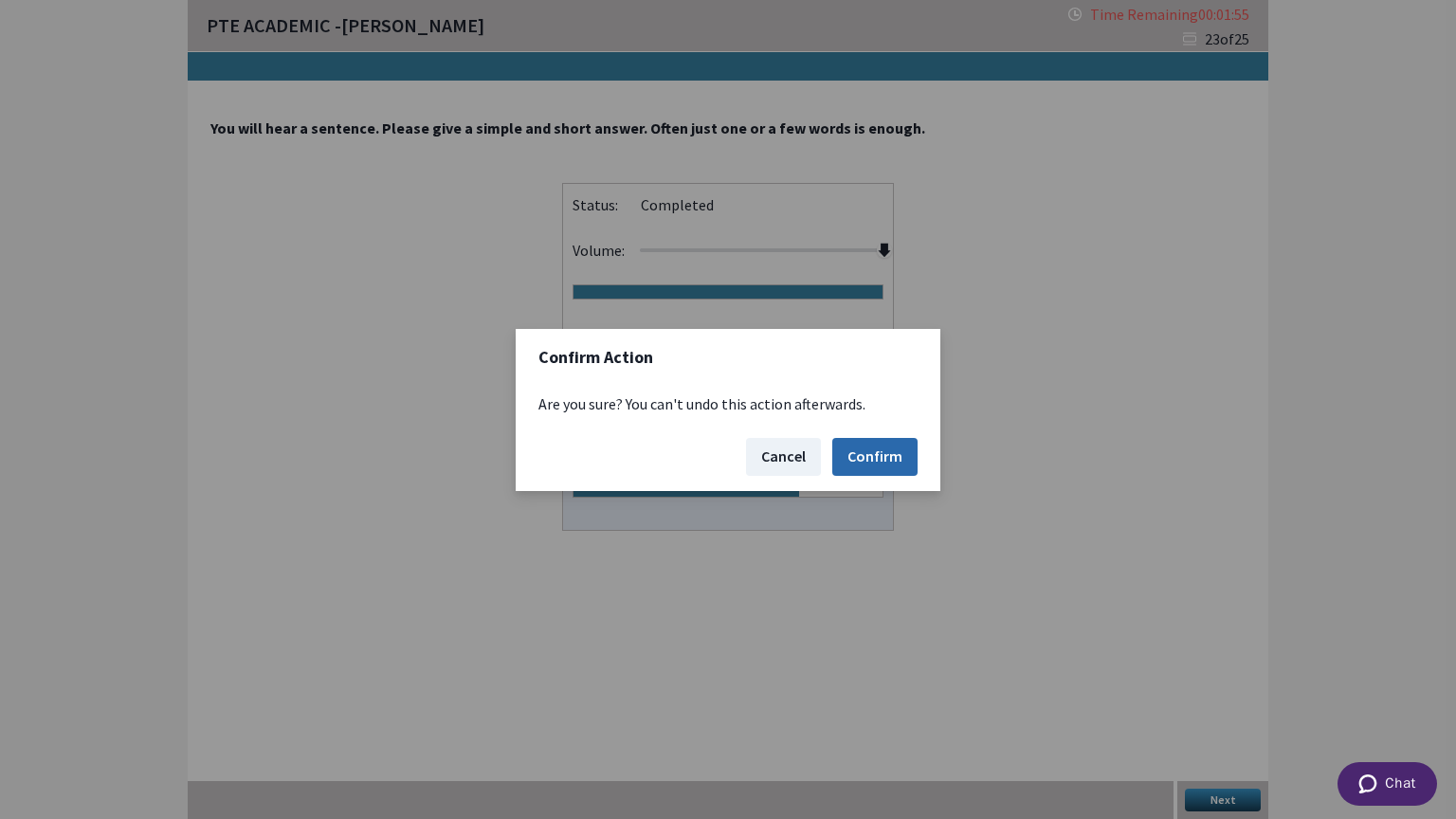 click on "Confirm" at bounding box center (875, 457) 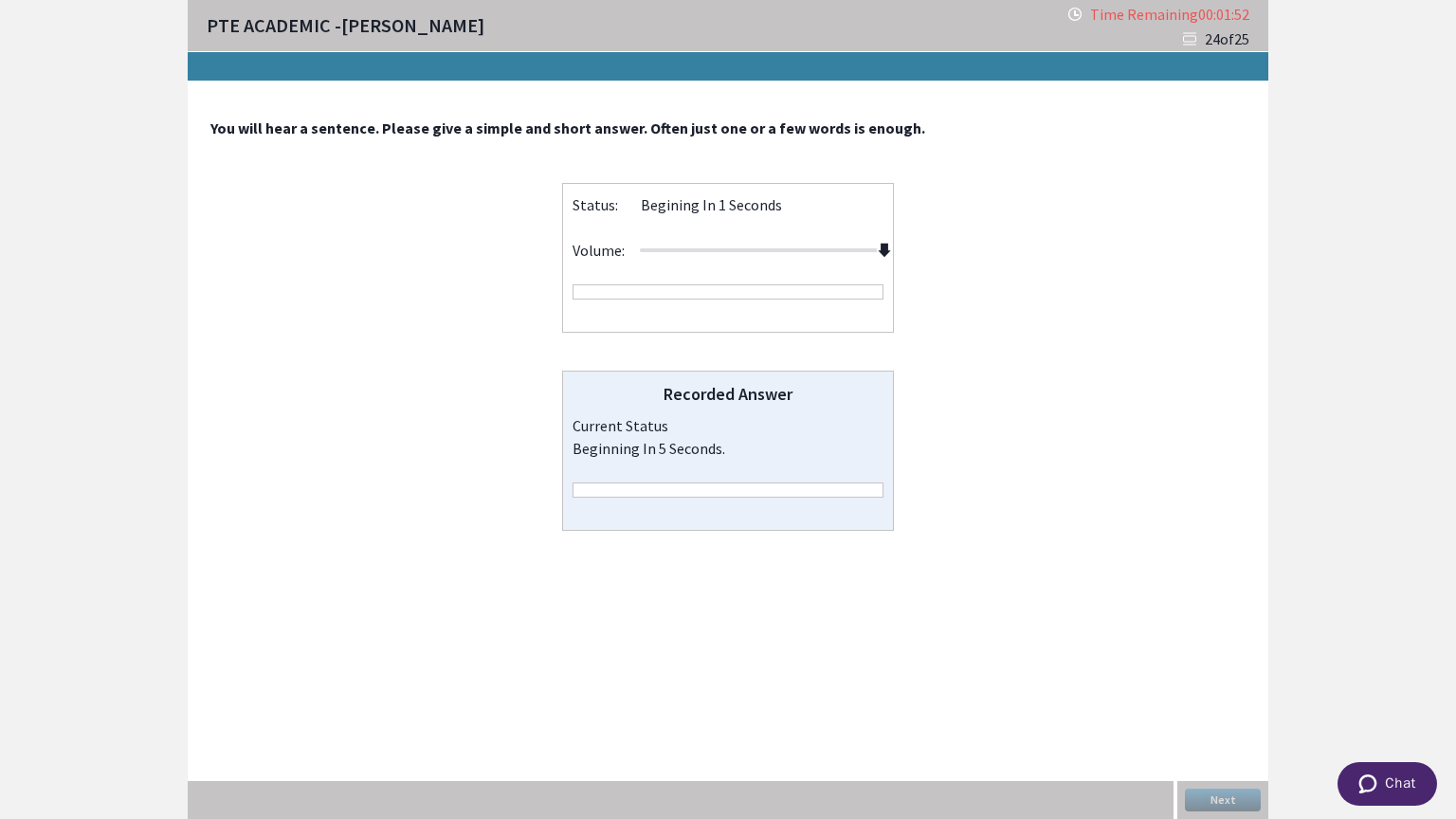 drag, startPoint x: 758, startPoint y: 251, endPoint x: 972, endPoint y: 257, distance: 214.0841 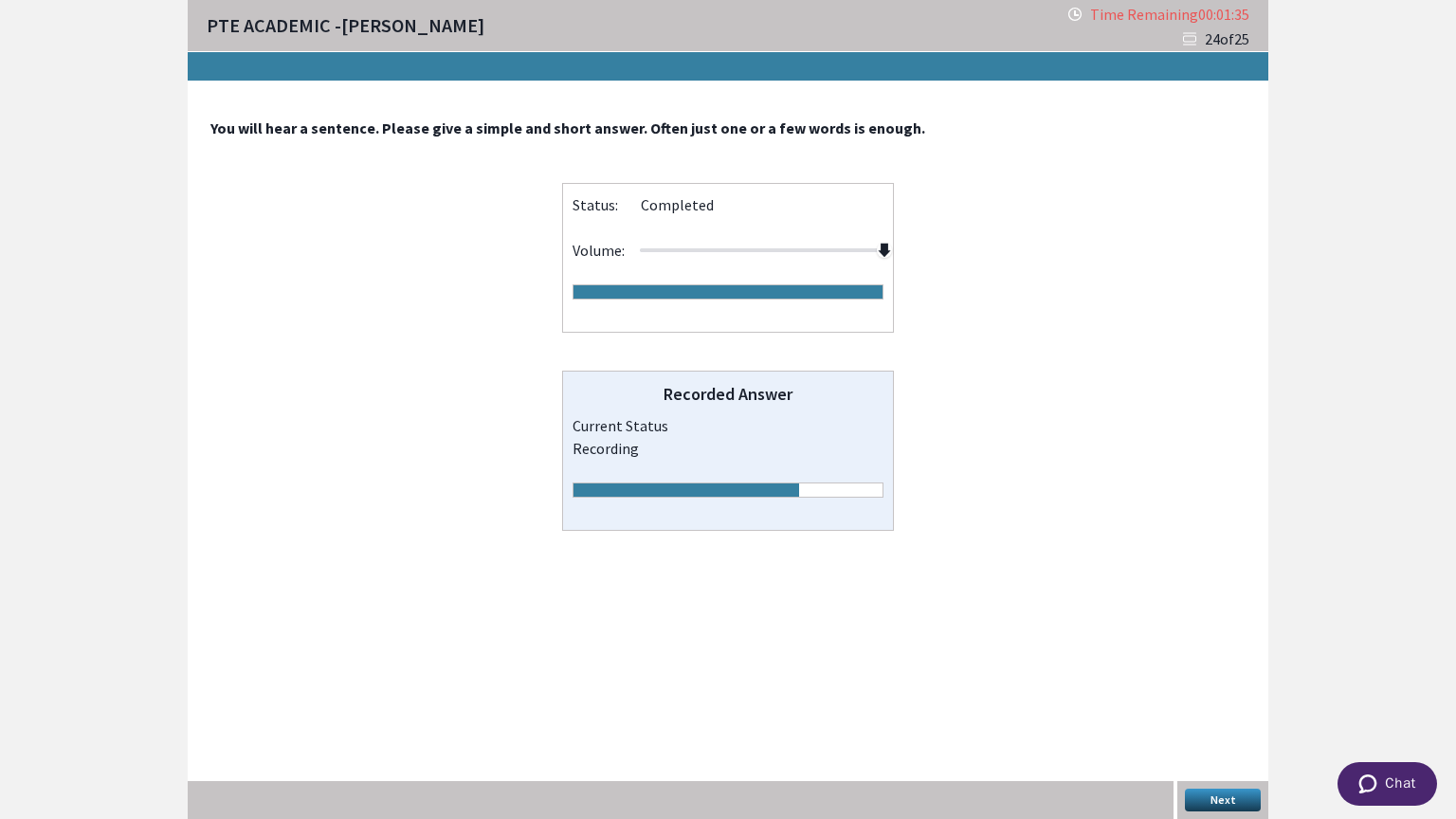 click on "Next" at bounding box center (1223, 800) 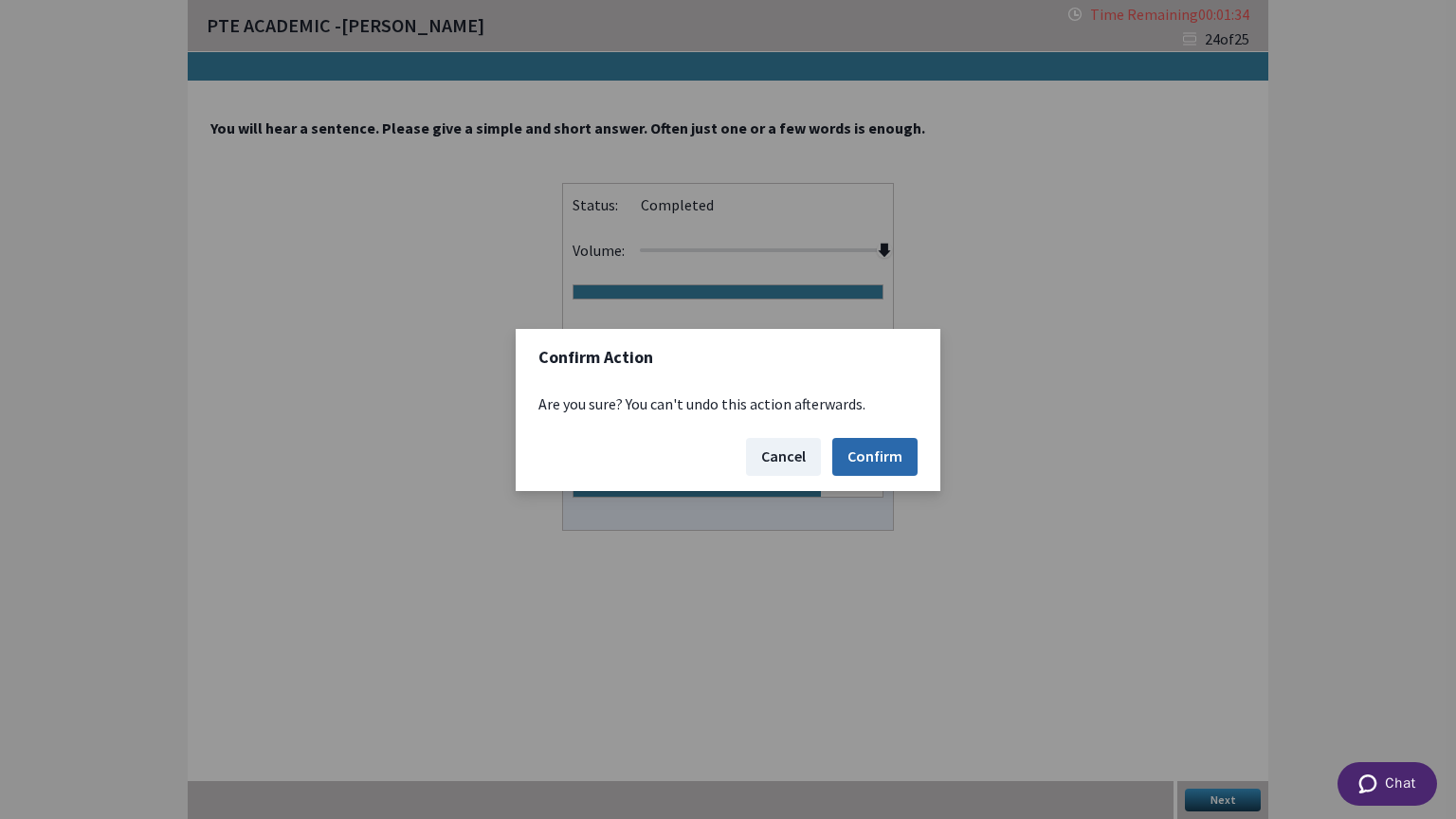 click on "Confirm" at bounding box center [875, 457] 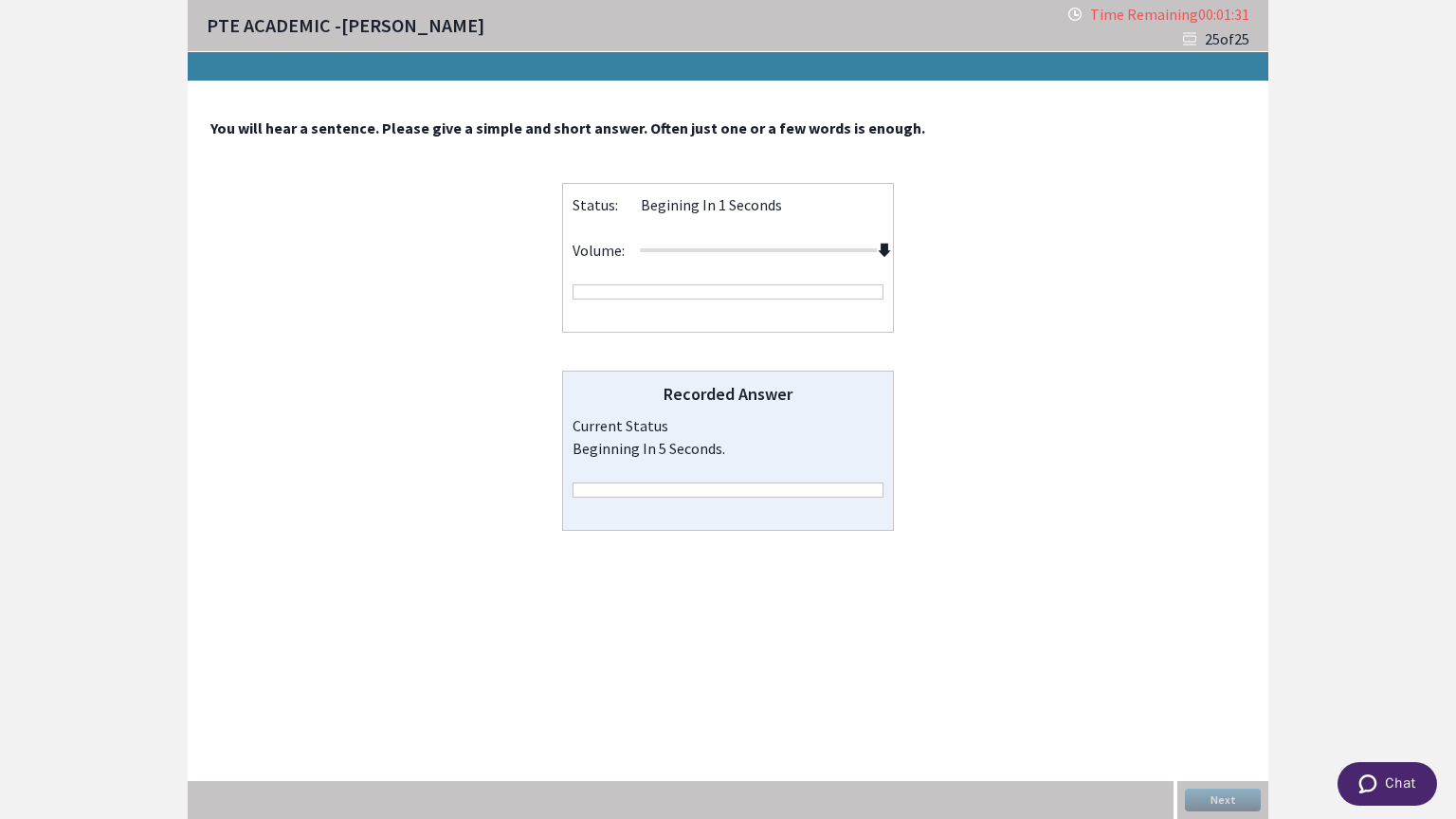 drag, startPoint x: 757, startPoint y: 247, endPoint x: 950, endPoint y: 226, distance: 194.1391 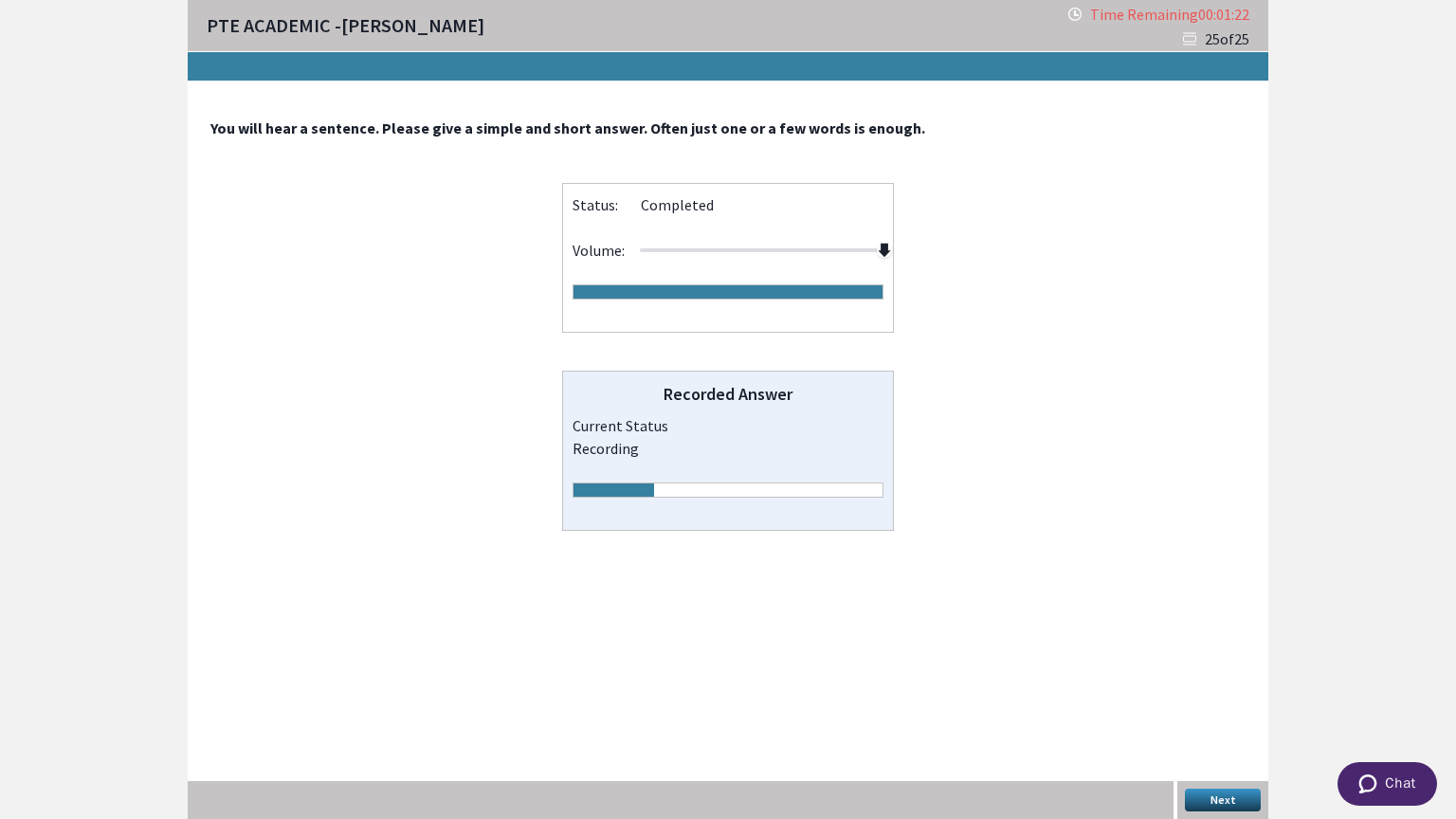 click on "Next" at bounding box center (1223, 800) 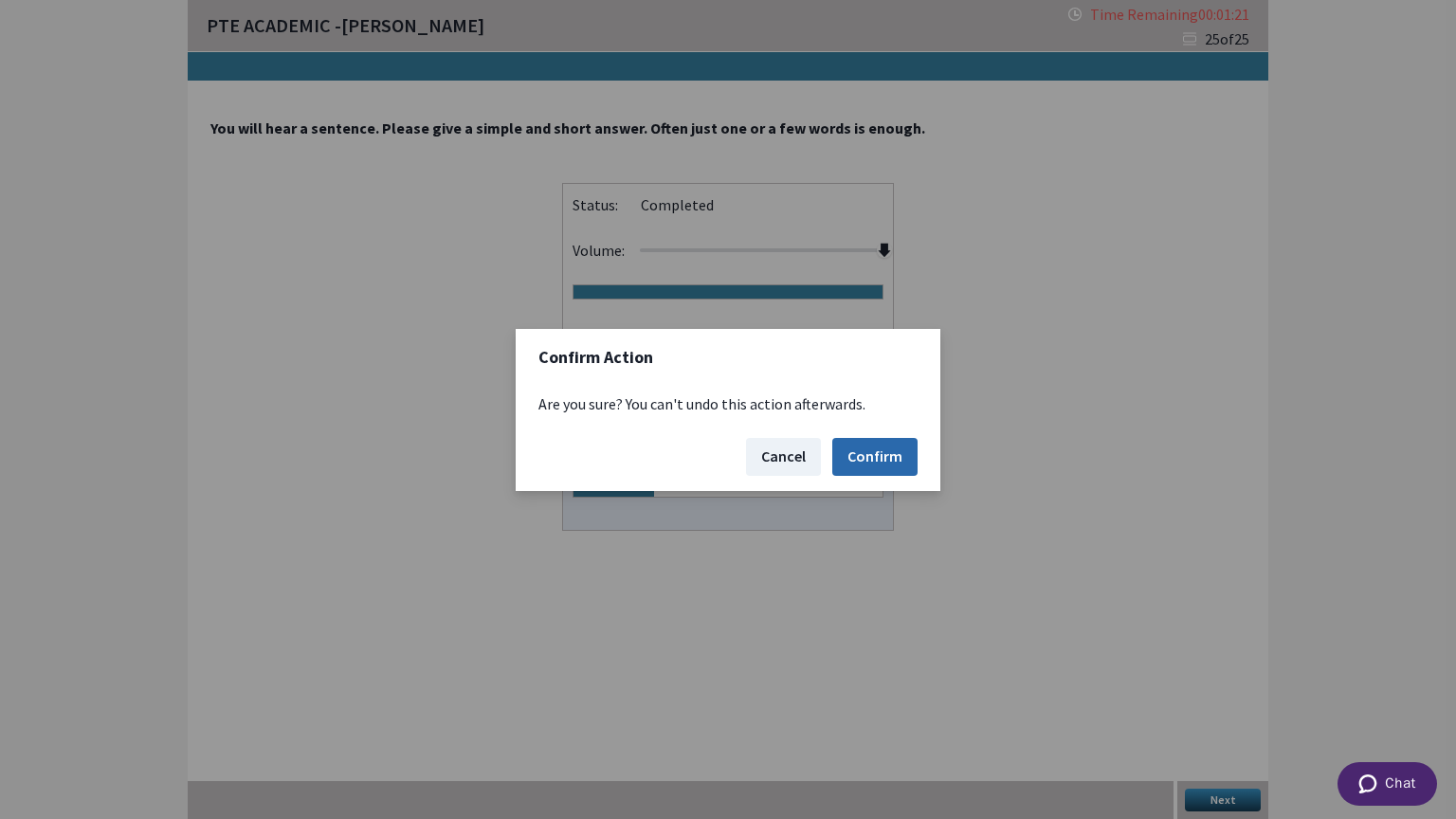 click on "Confirm" at bounding box center [875, 457] 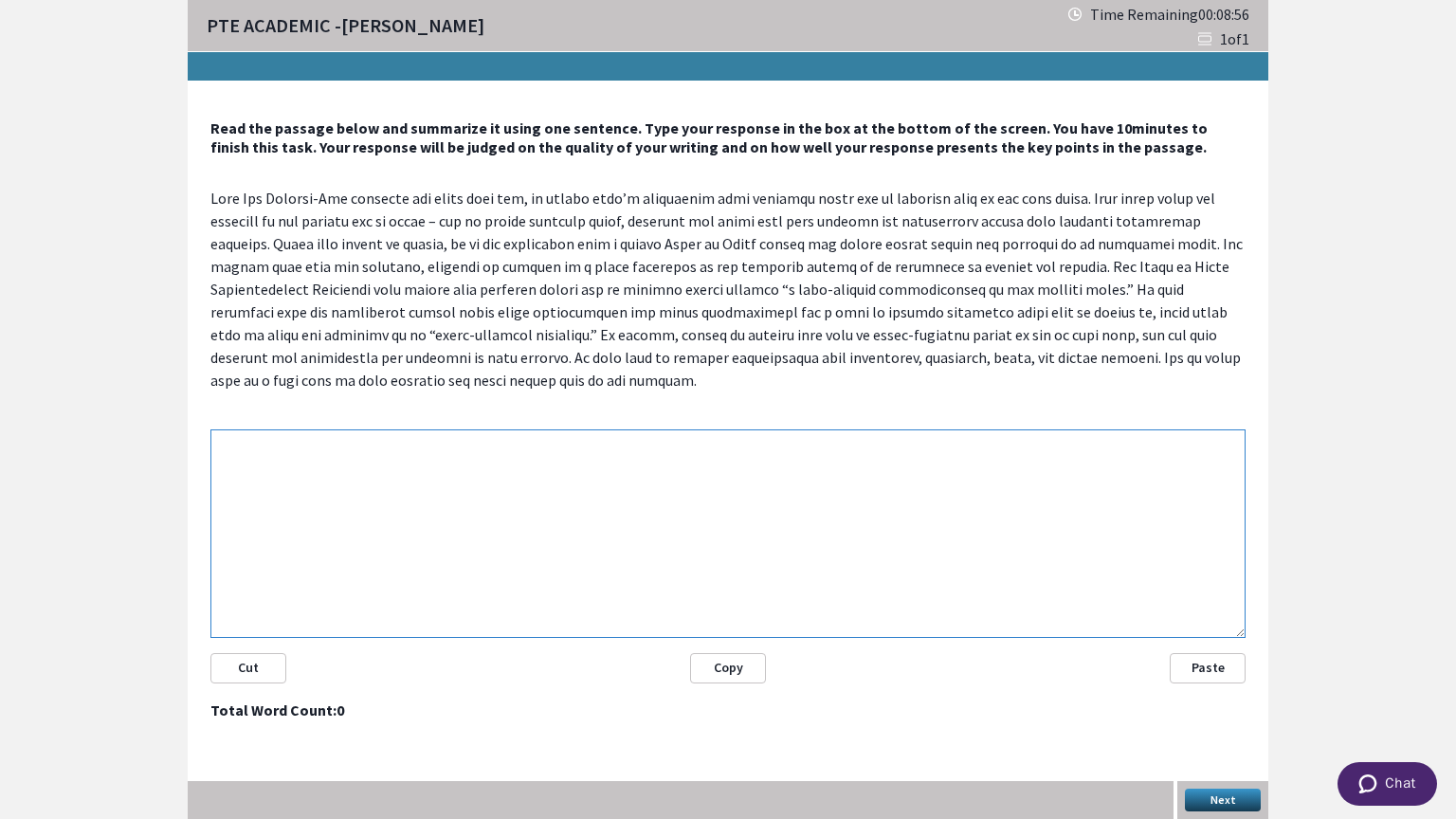 click at bounding box center [728, 534] 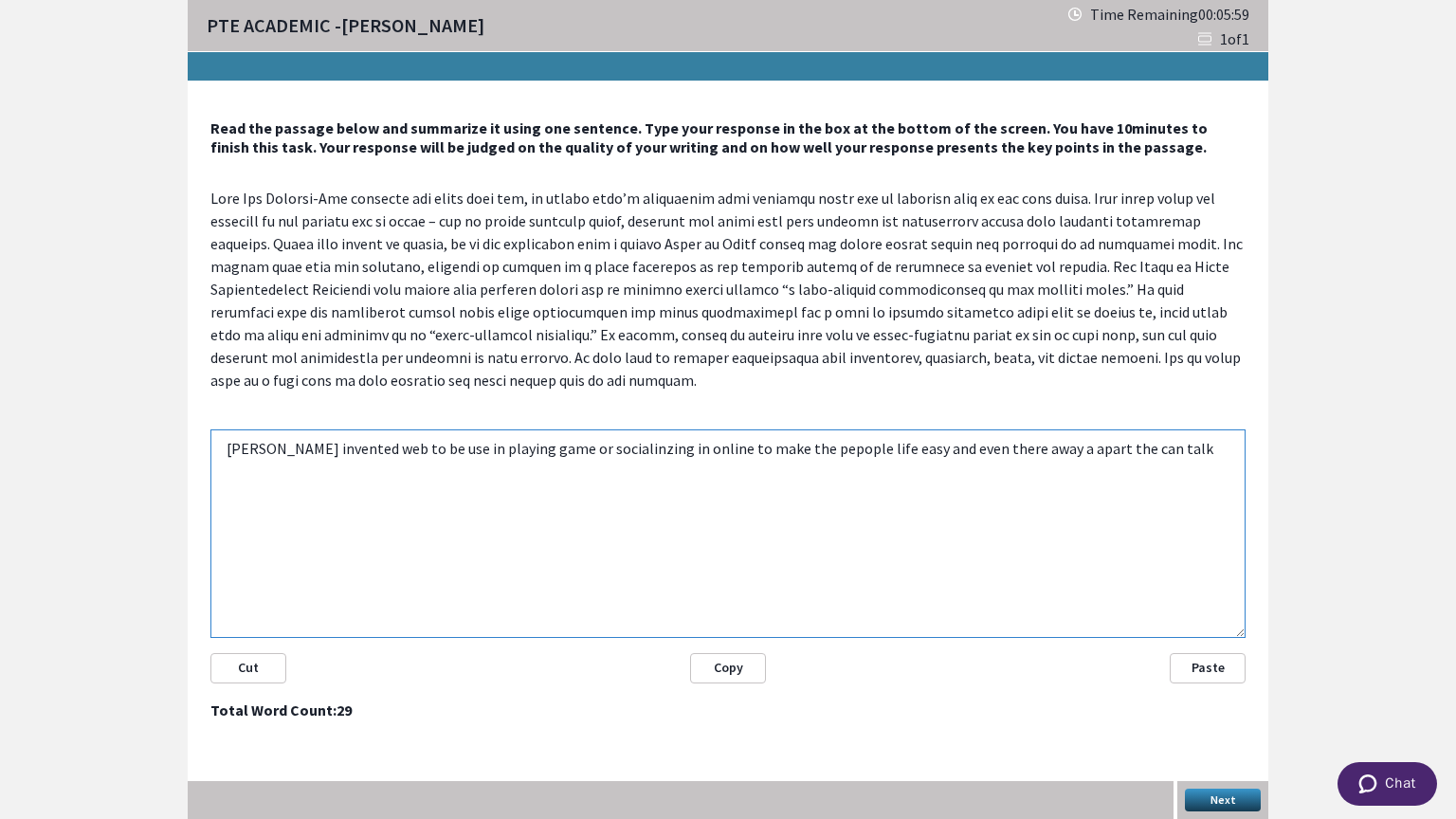 type on "[PERSON_NAME] invented web to be use in playing game or socialinzing in online to make the pepople life easy and even there away a apart the can talk" 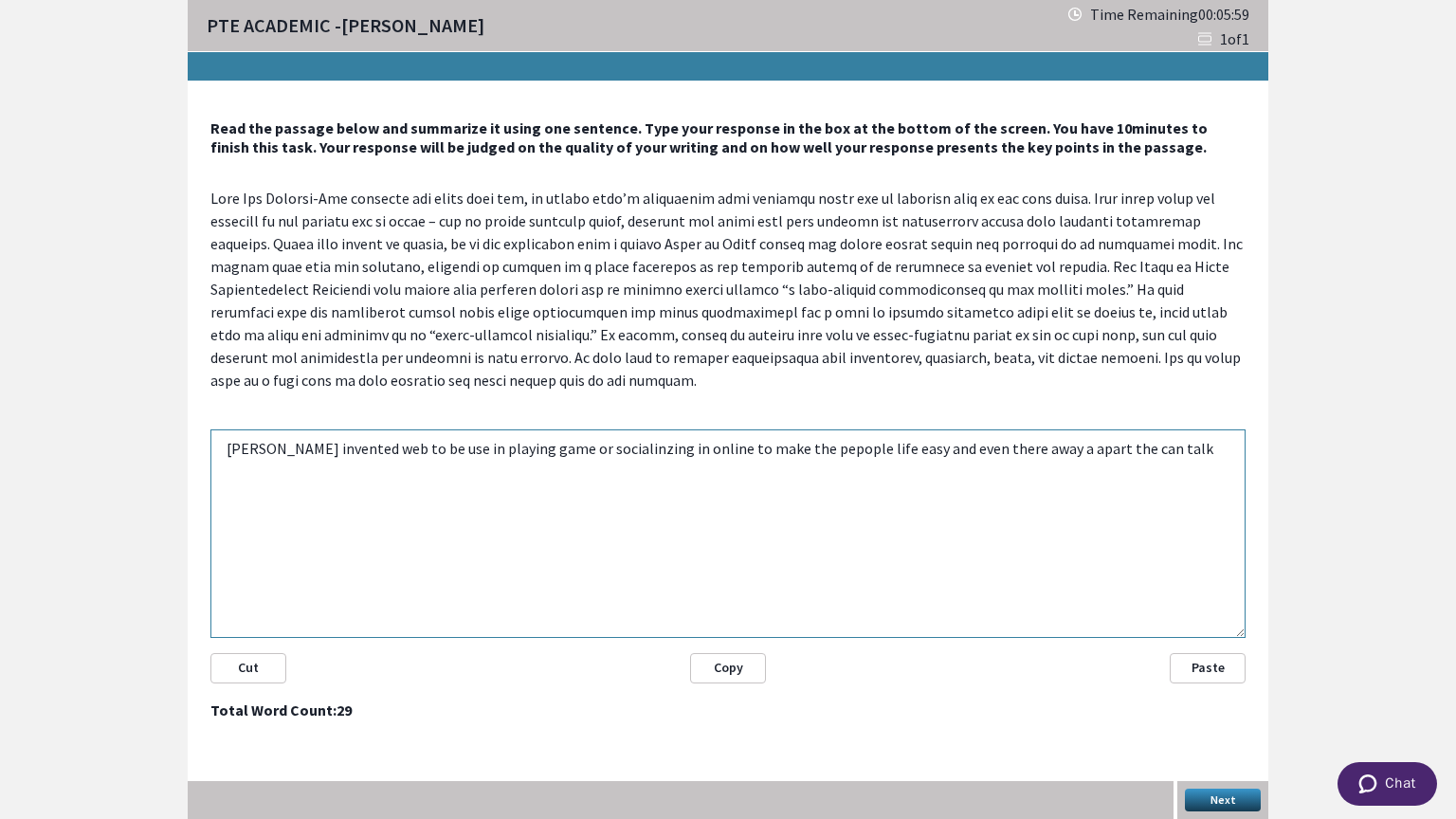 click on "Total Word Count:  29" at bounding box center [728, 710] 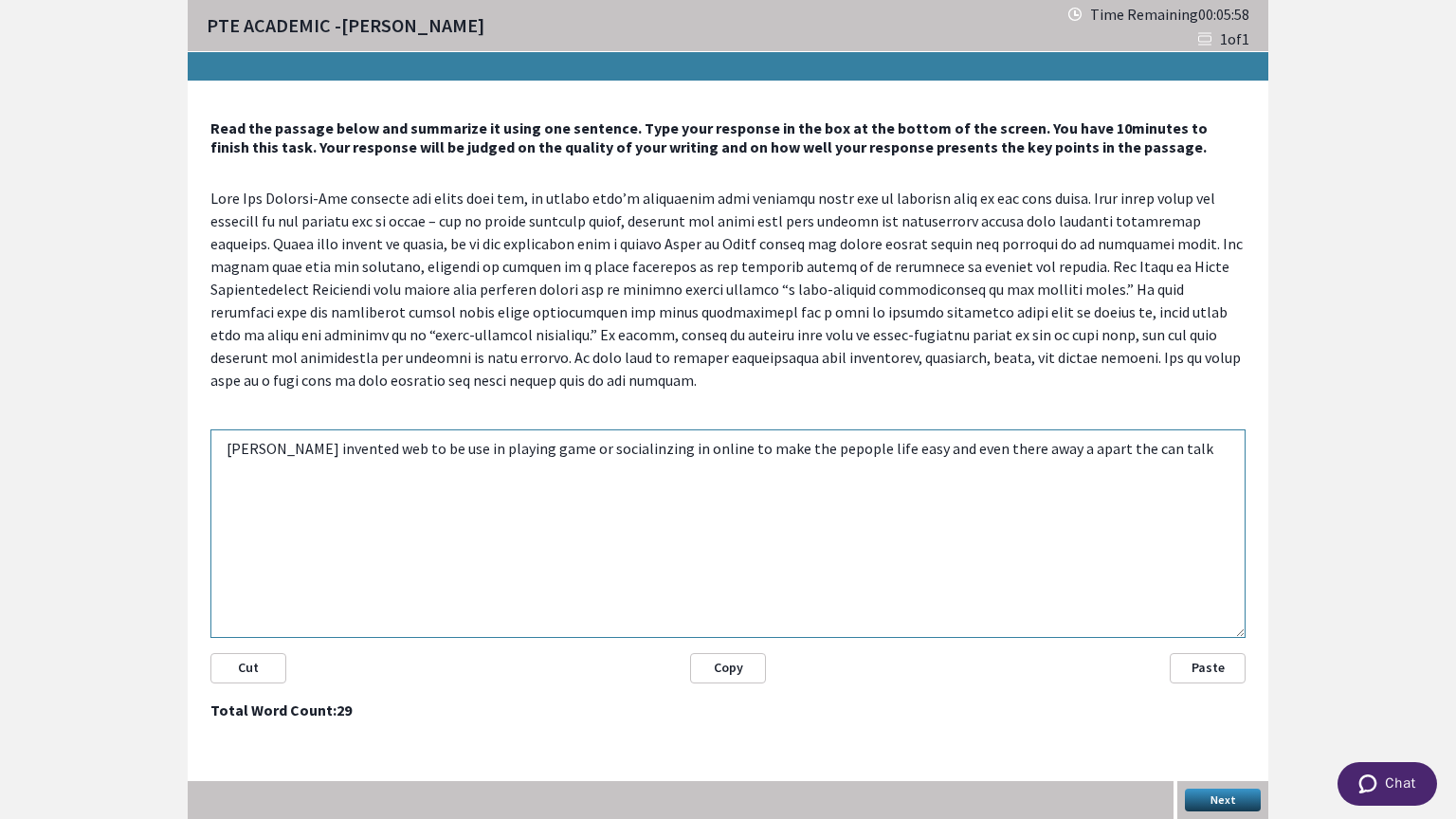 click on "Next" at bounding box center (1223, 800) 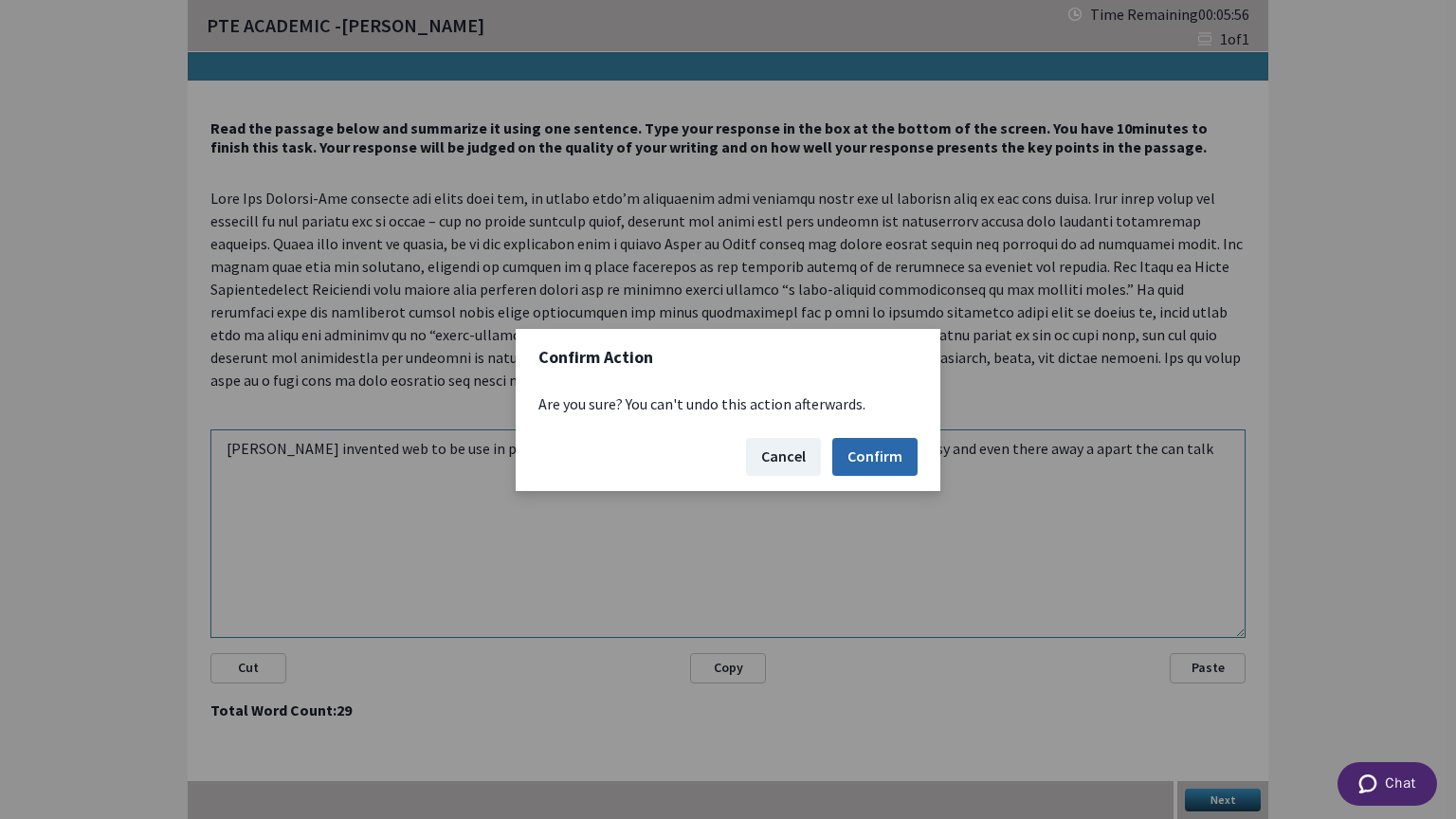 click on "Confirm" at bounding box center (875, 457) 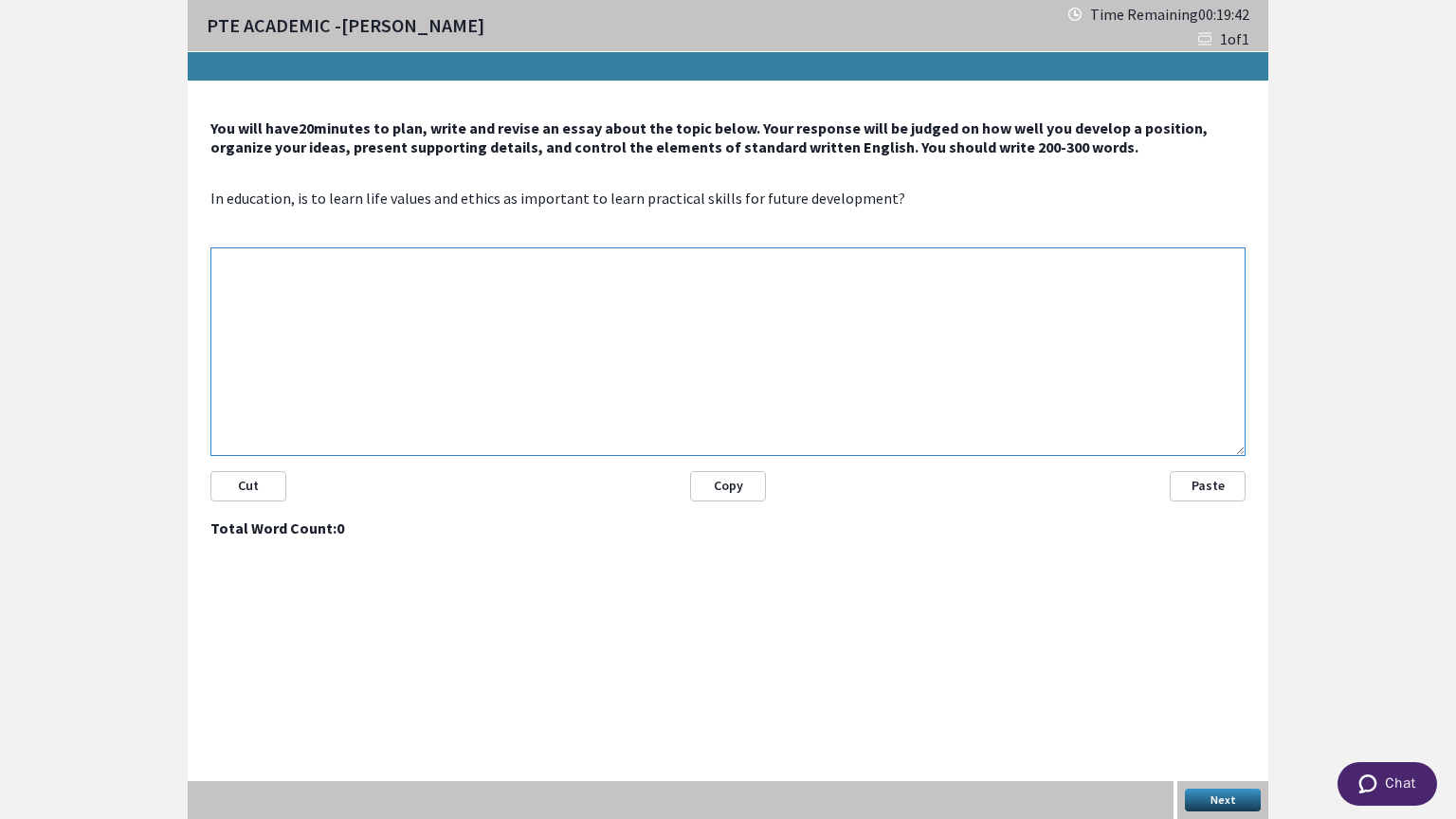 click at bounding box center [728, 352] 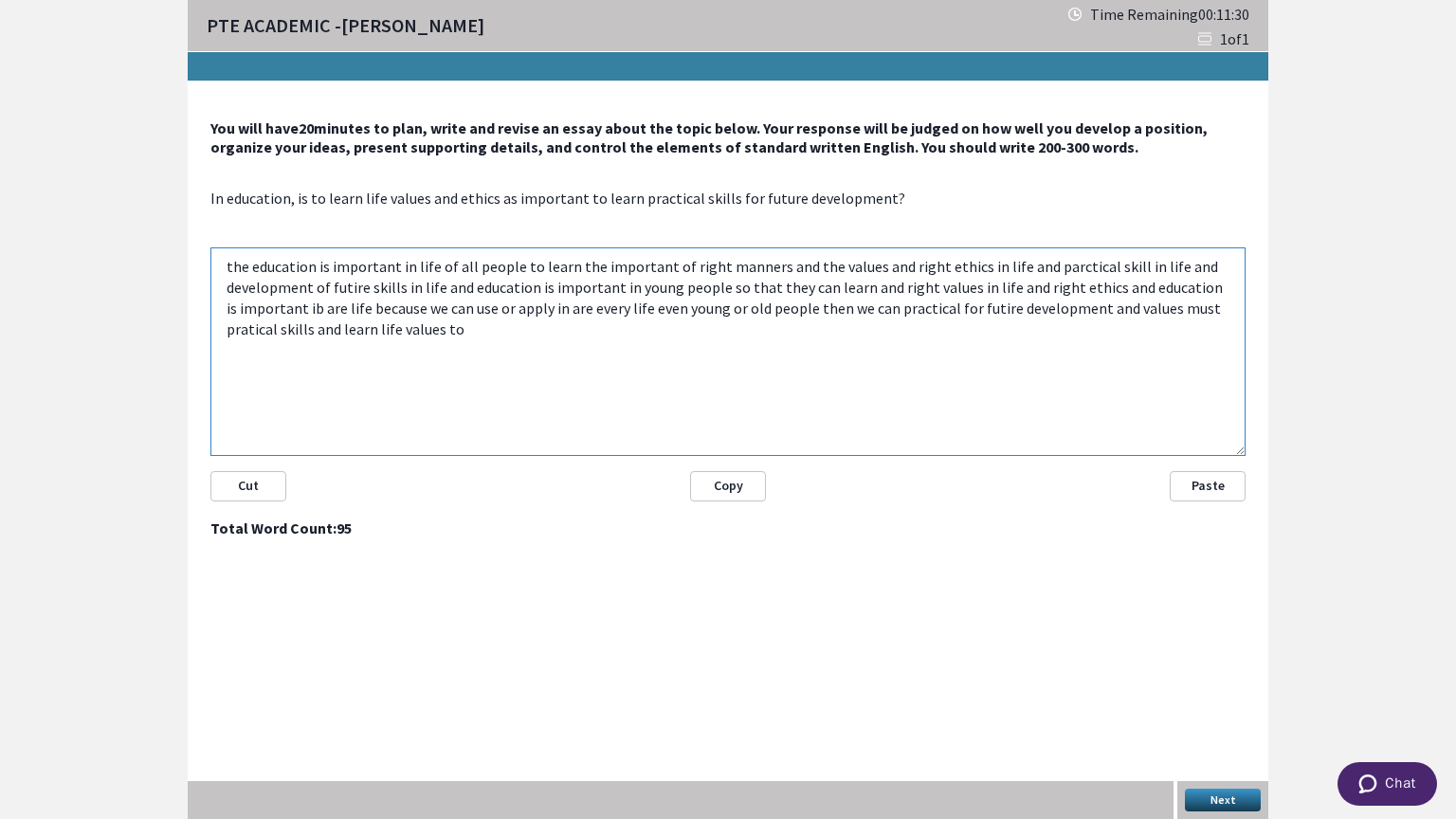 type on "the education is important in life of all people to learn the important of right manners and the values and right ethics in life and parctical skill in life and development of futire skills in life and education is important in young people so that they can learn and right values in life and right ethics and education is important ib are life because we can use or apply in are every life even young or old people then we can practical for futire development and values must pratical skills and learn life values to" 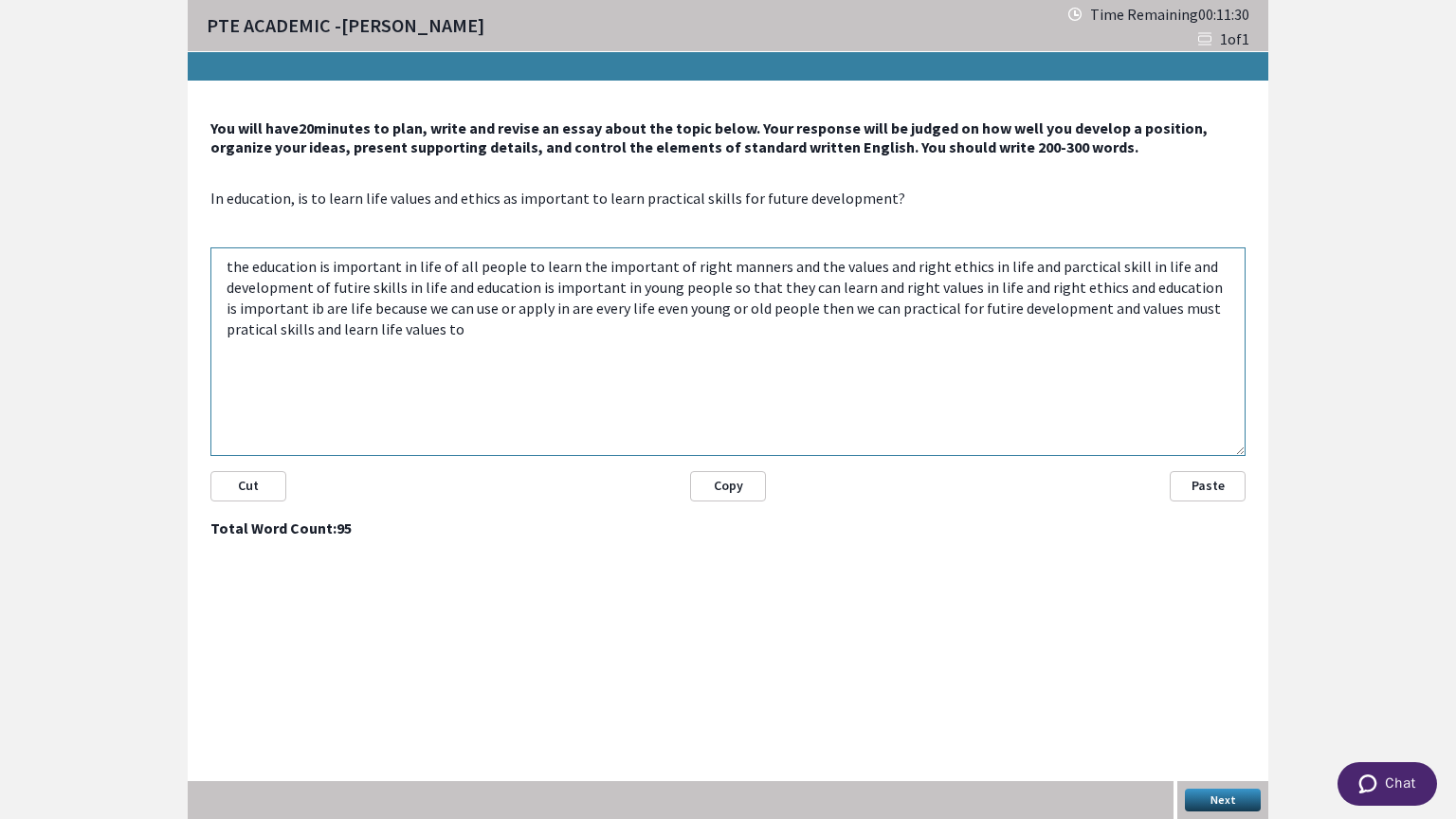 click on "Next" at bounding box center [1223, 800] 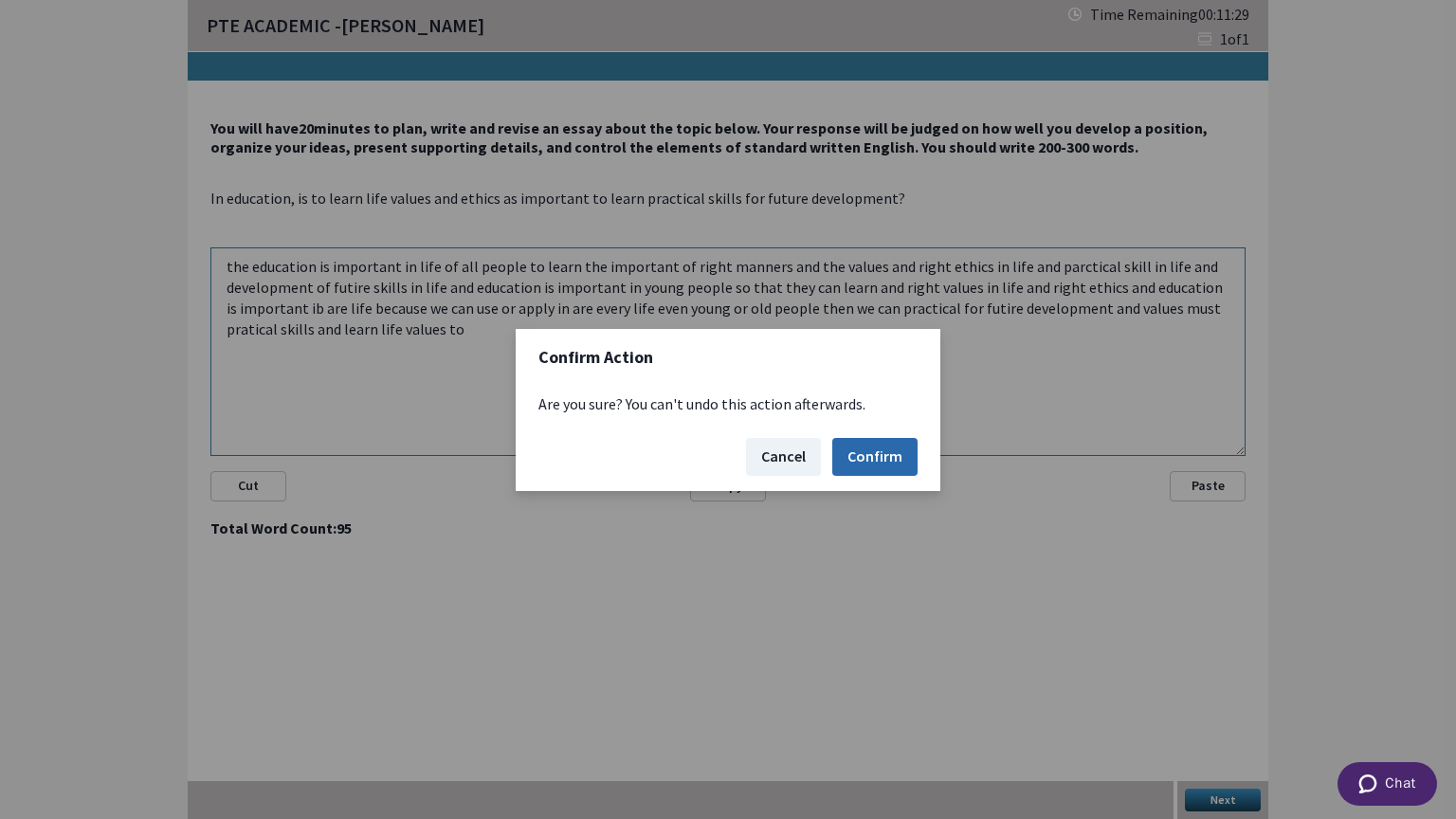 click on "Confirm" at bounding box center [875, 457] 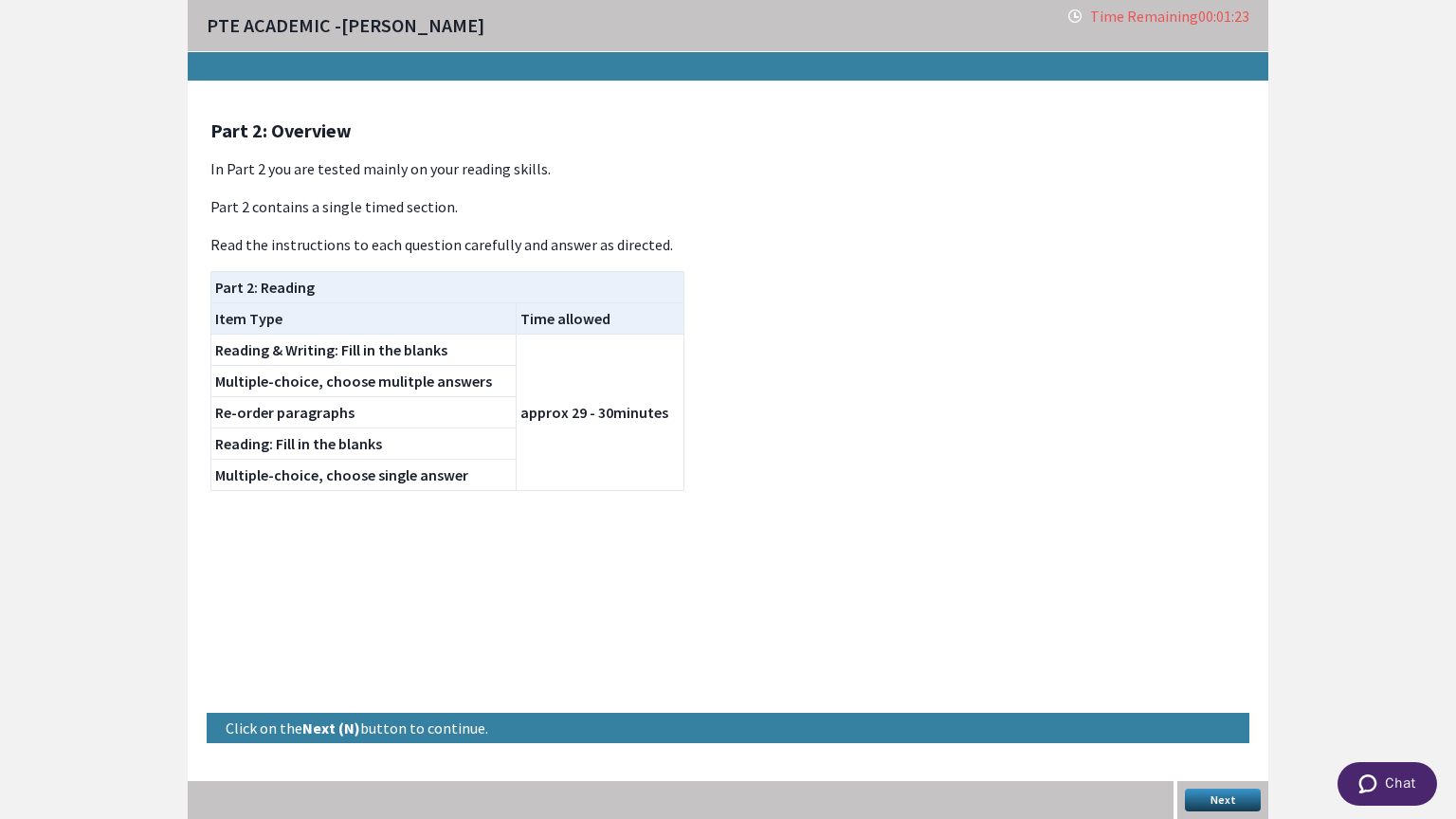 click on "Next" at bounding box center [1223, 800] 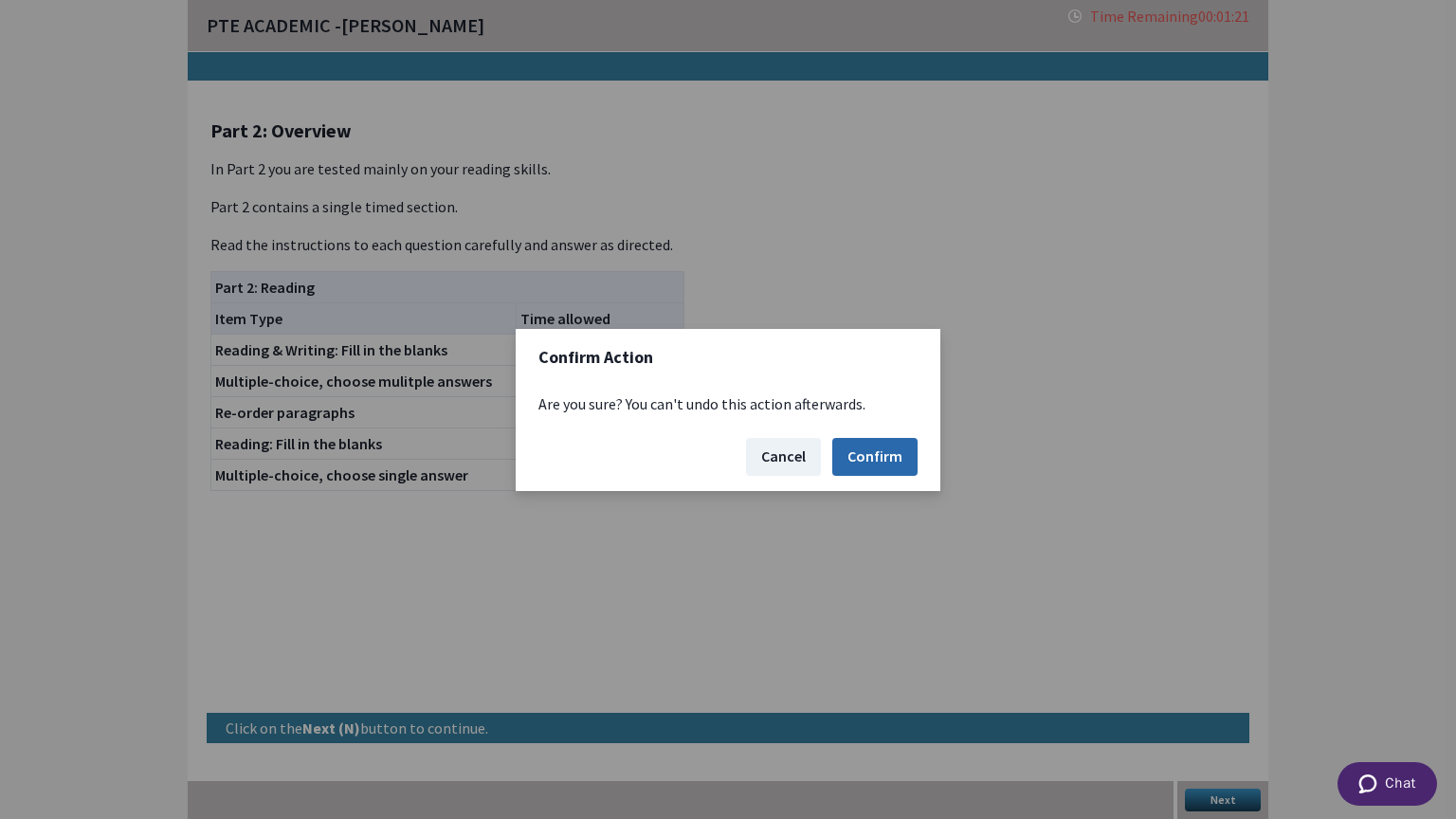 click on "Confirm" at bounding box center [875, 457] 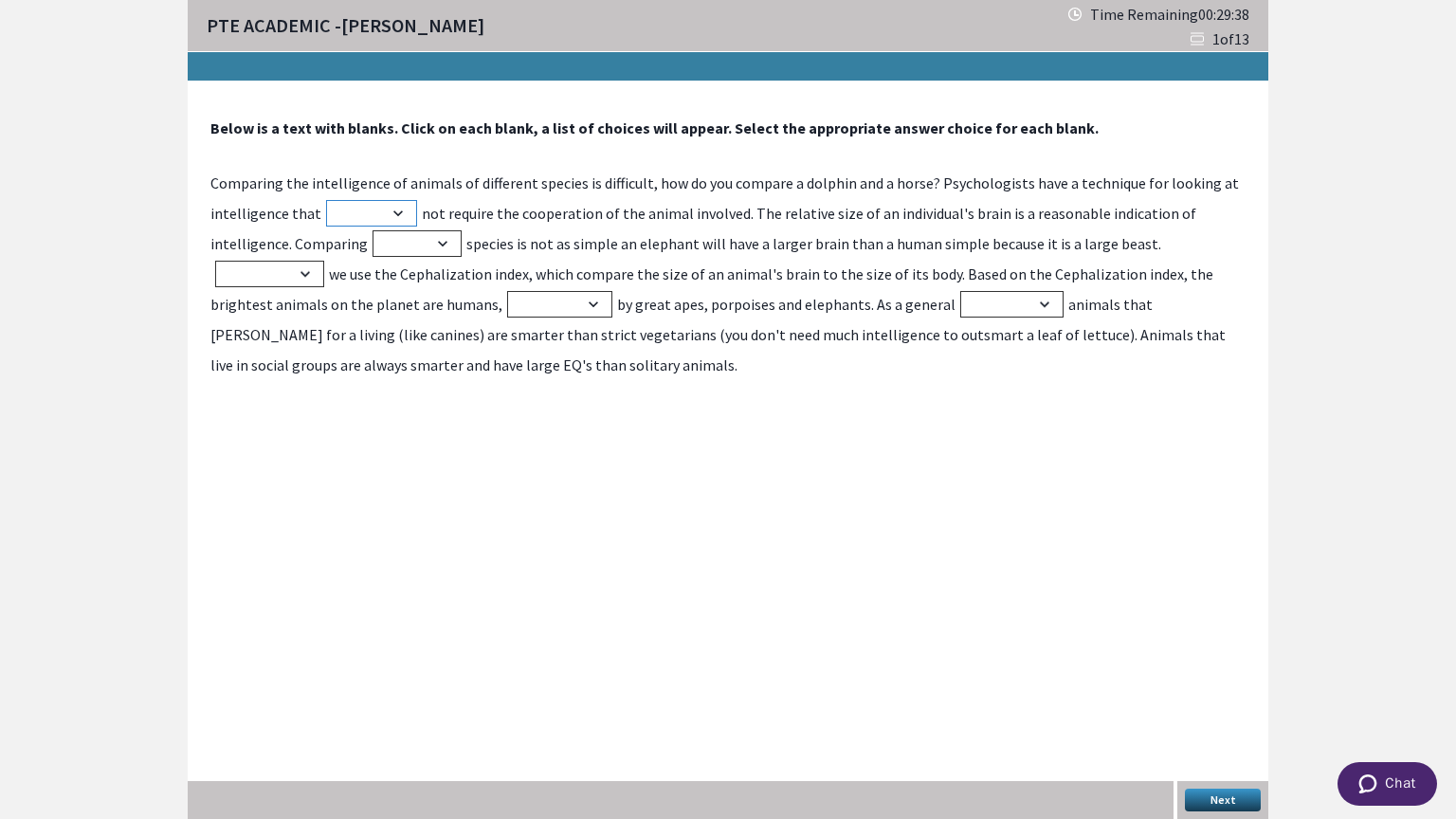 click on "will has does should" at bounding box center (372, 213) 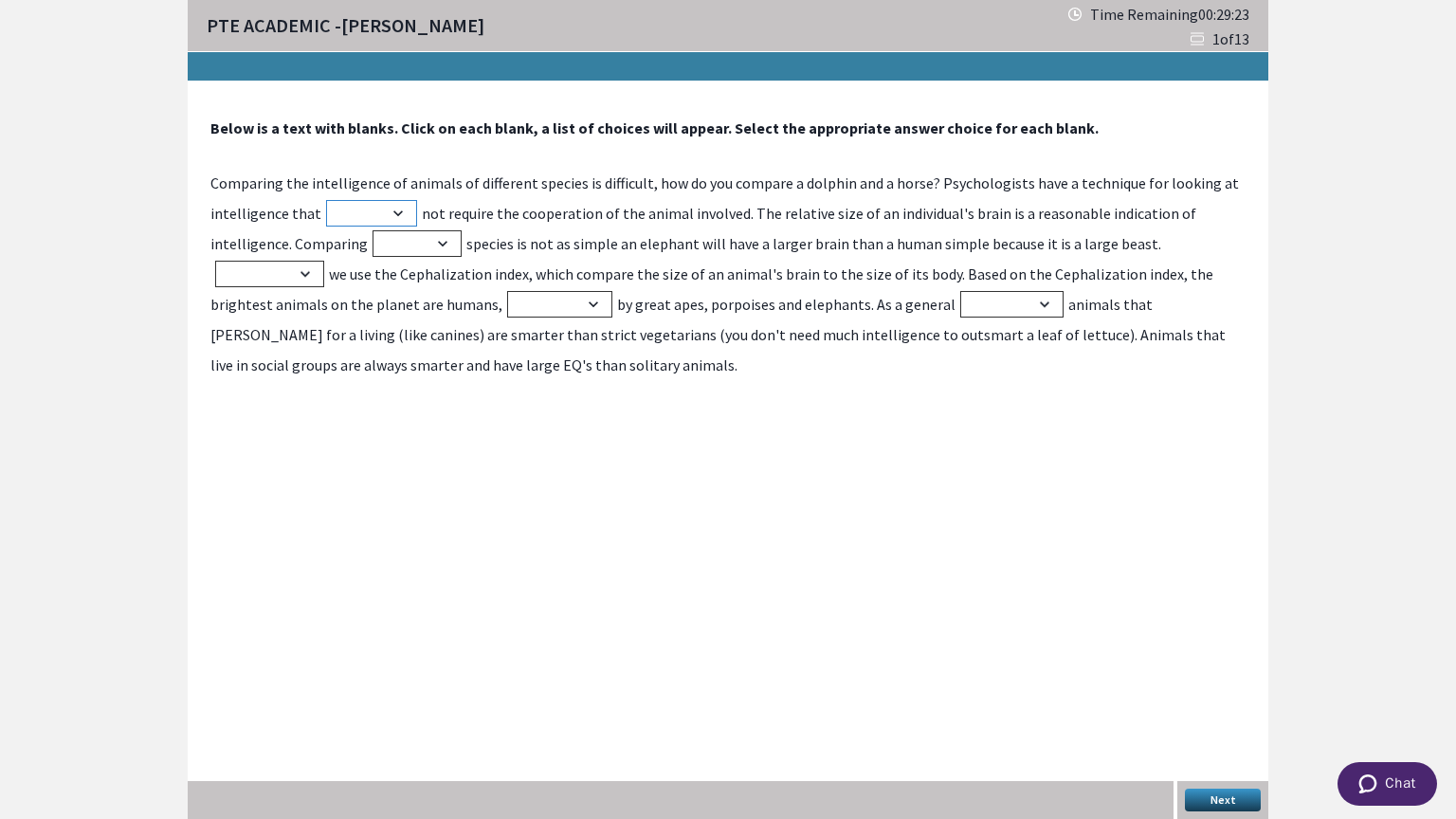 select on "does" 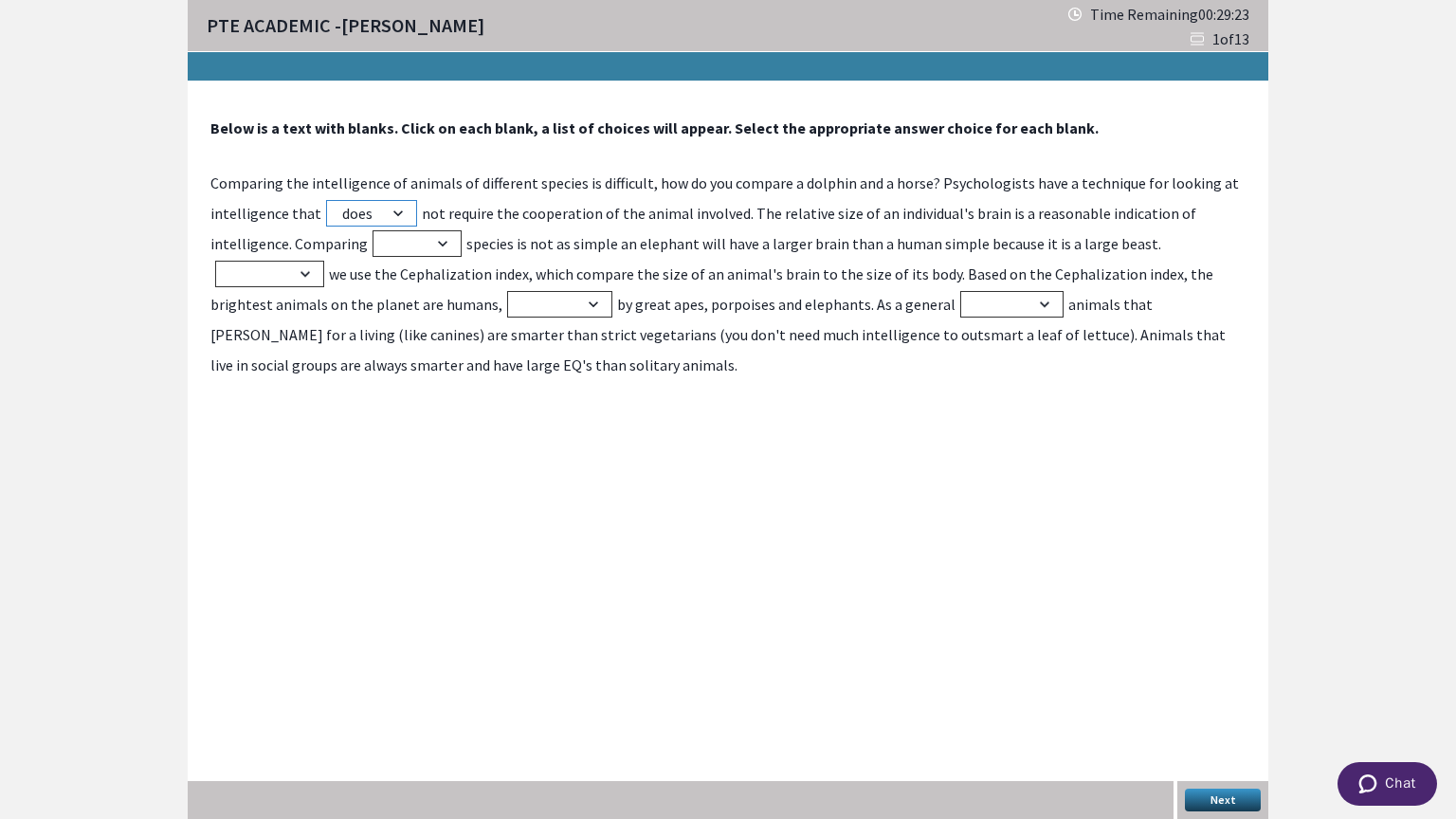 click on "will has does should" at bounding box center (372, 213) 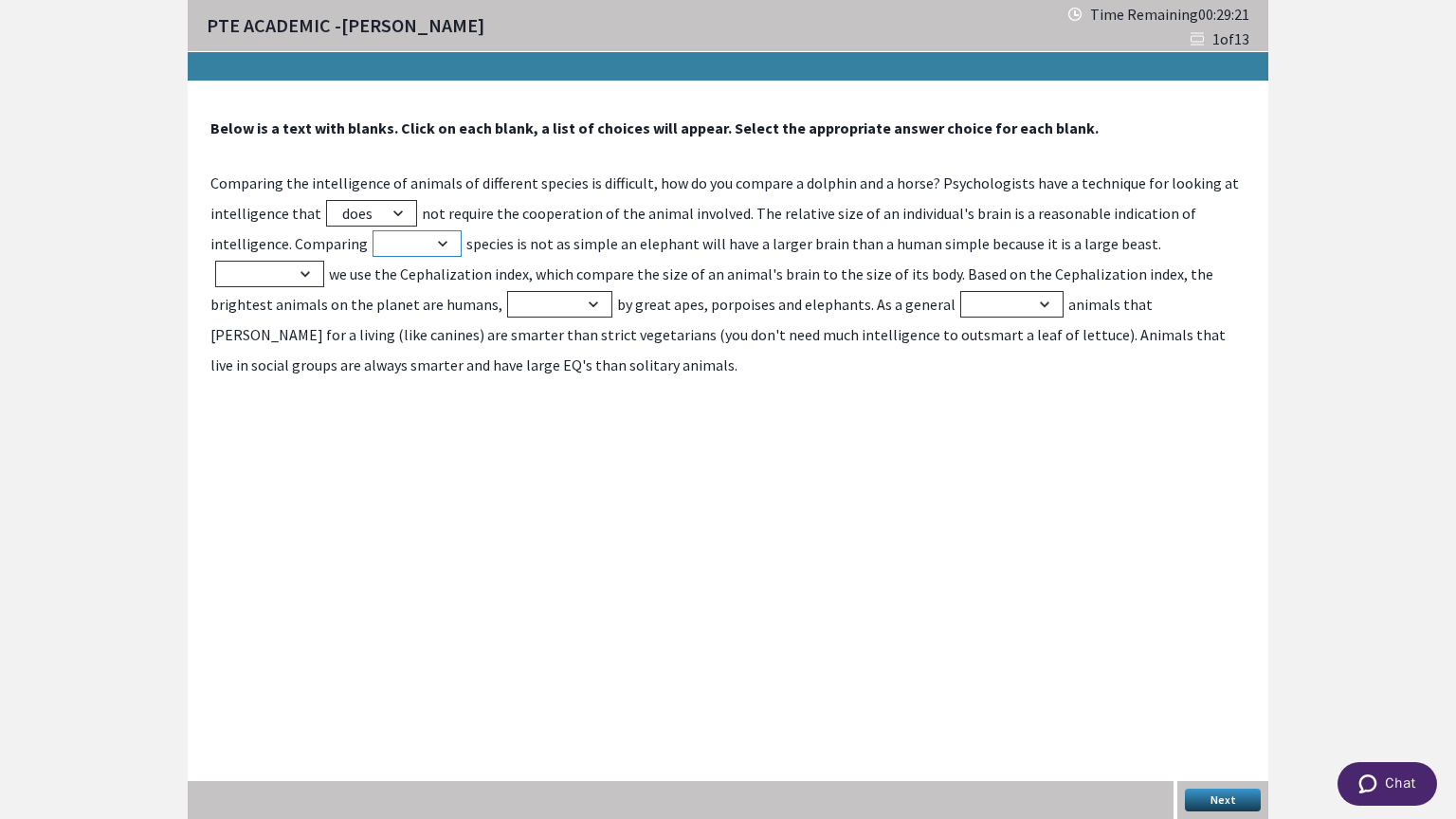 click on "across then from so" at bounding box center [417, 244] 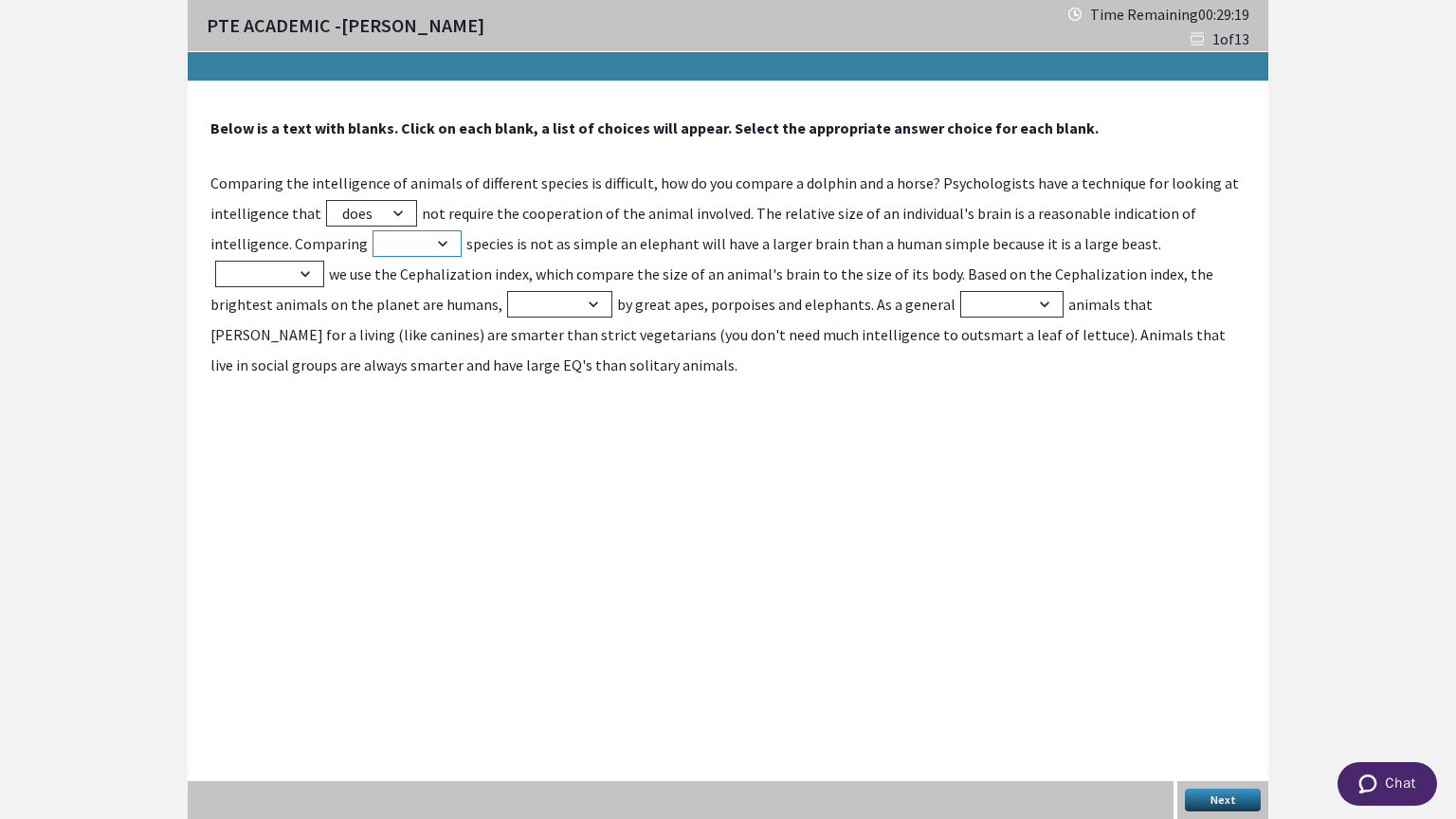 click on "across then from so" at bounding box center (417, 244) 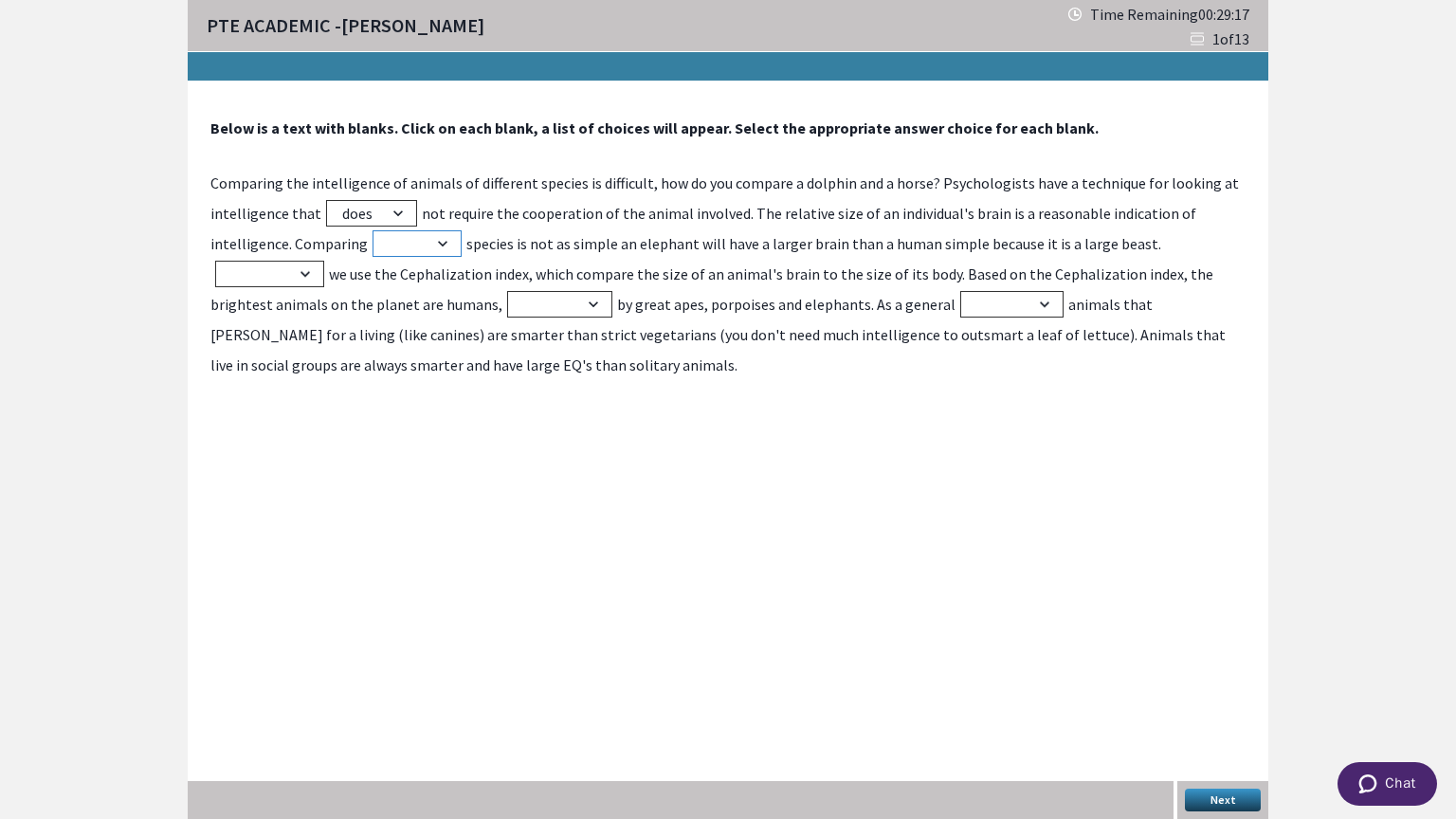 click on "across then from so" at bounding box center (417, 244) 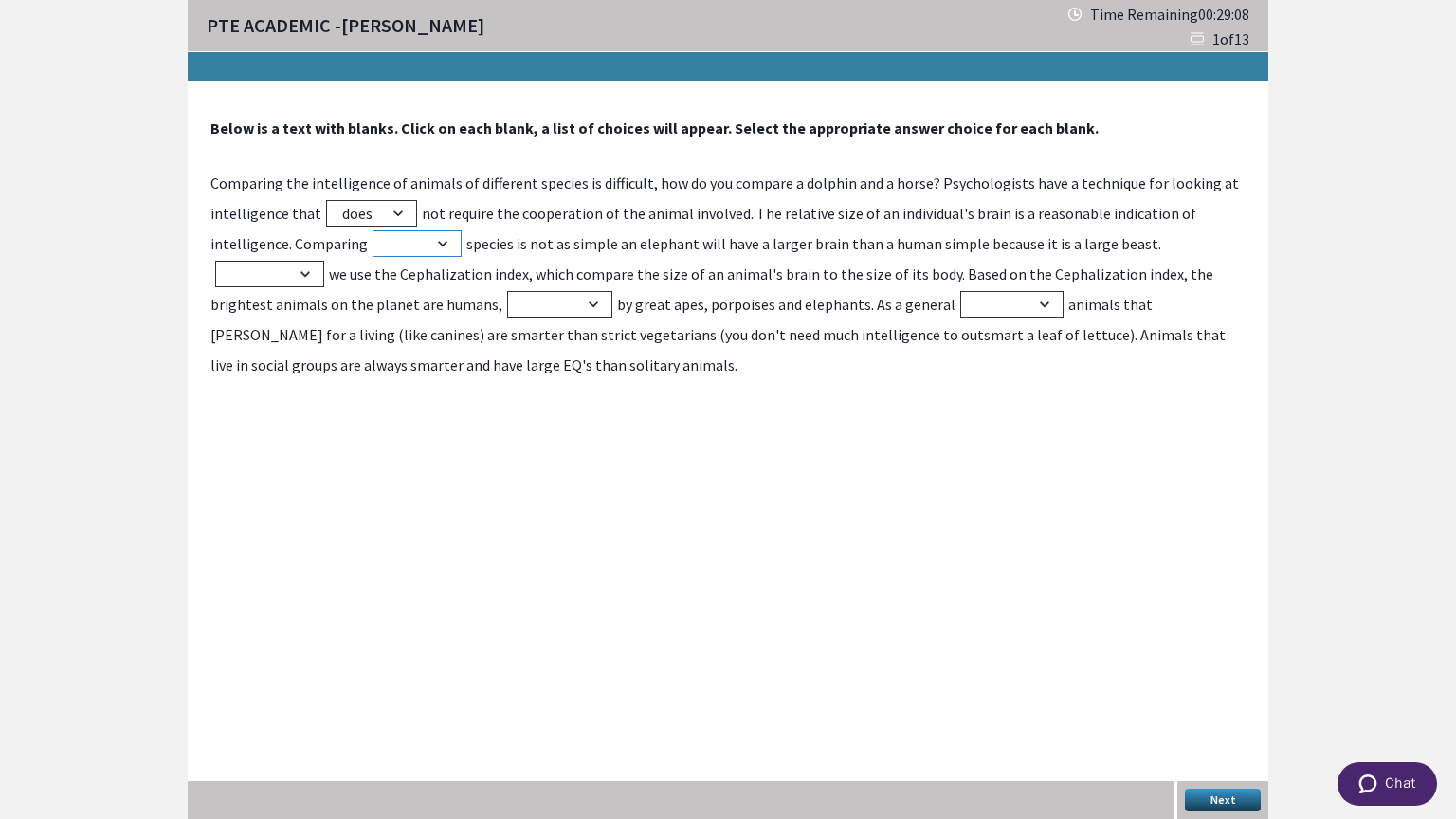select on "across" 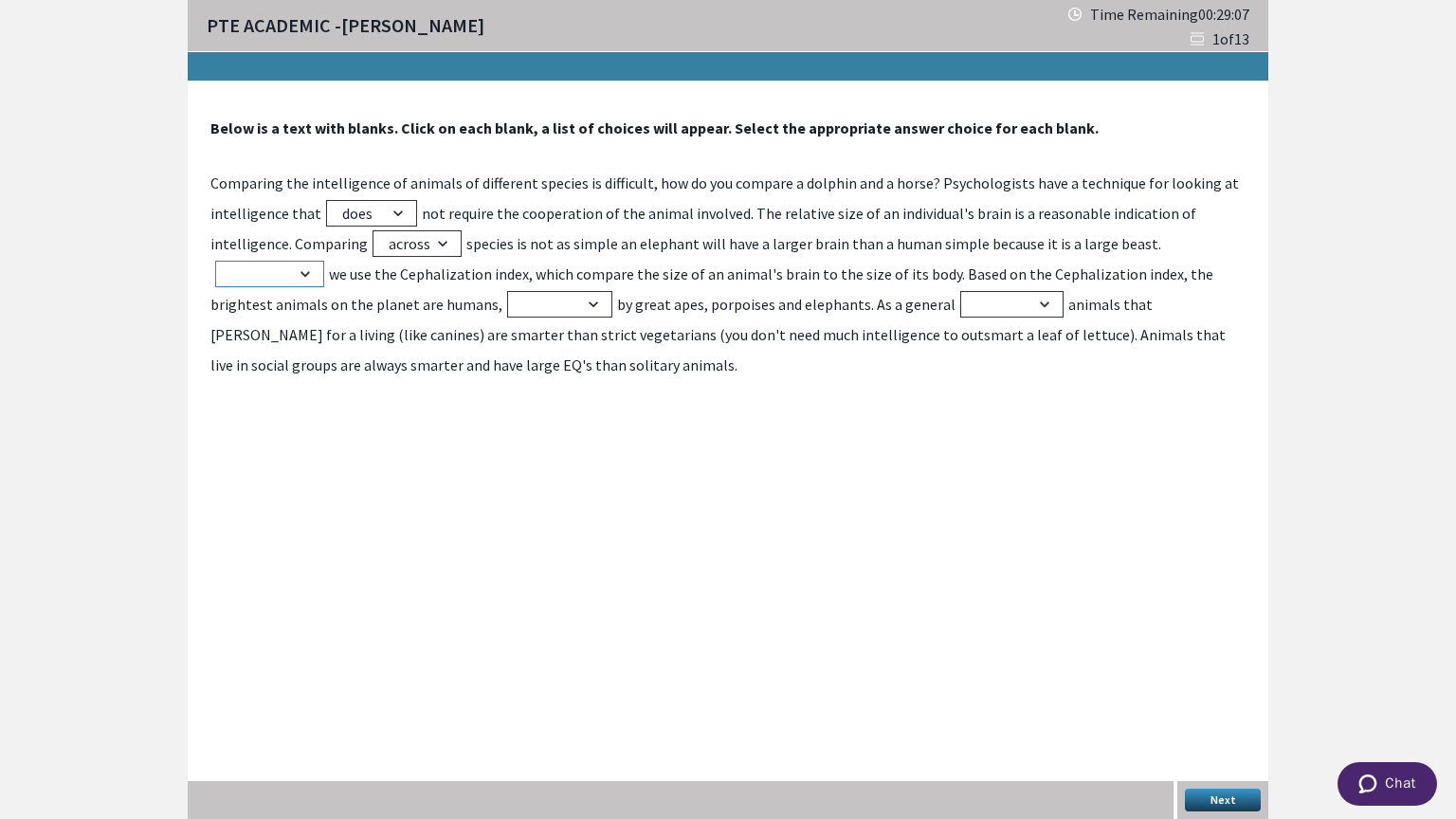 click on "Access Except Instead Structure" at bounding box center (269, 274) 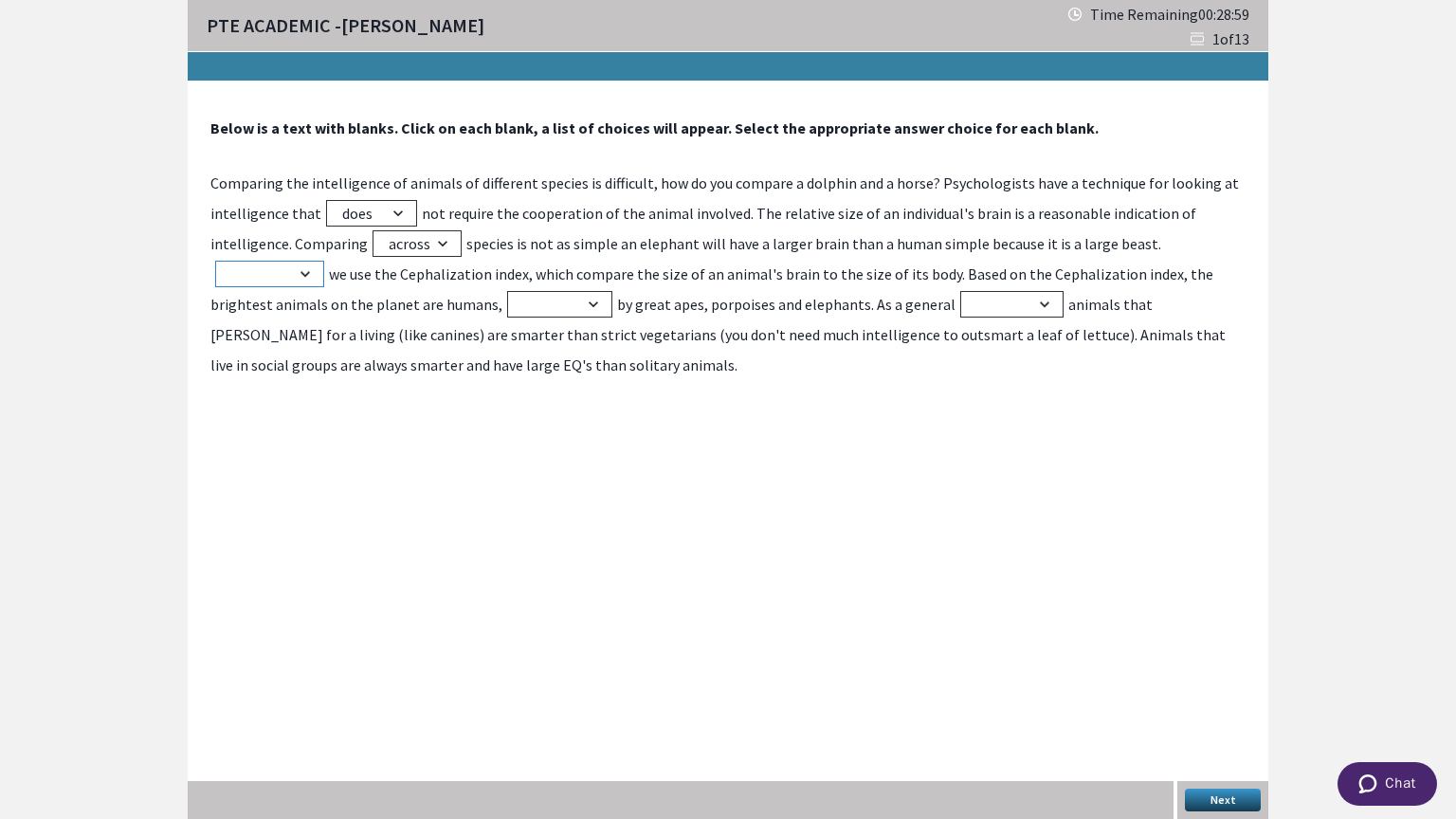 select on "Except" 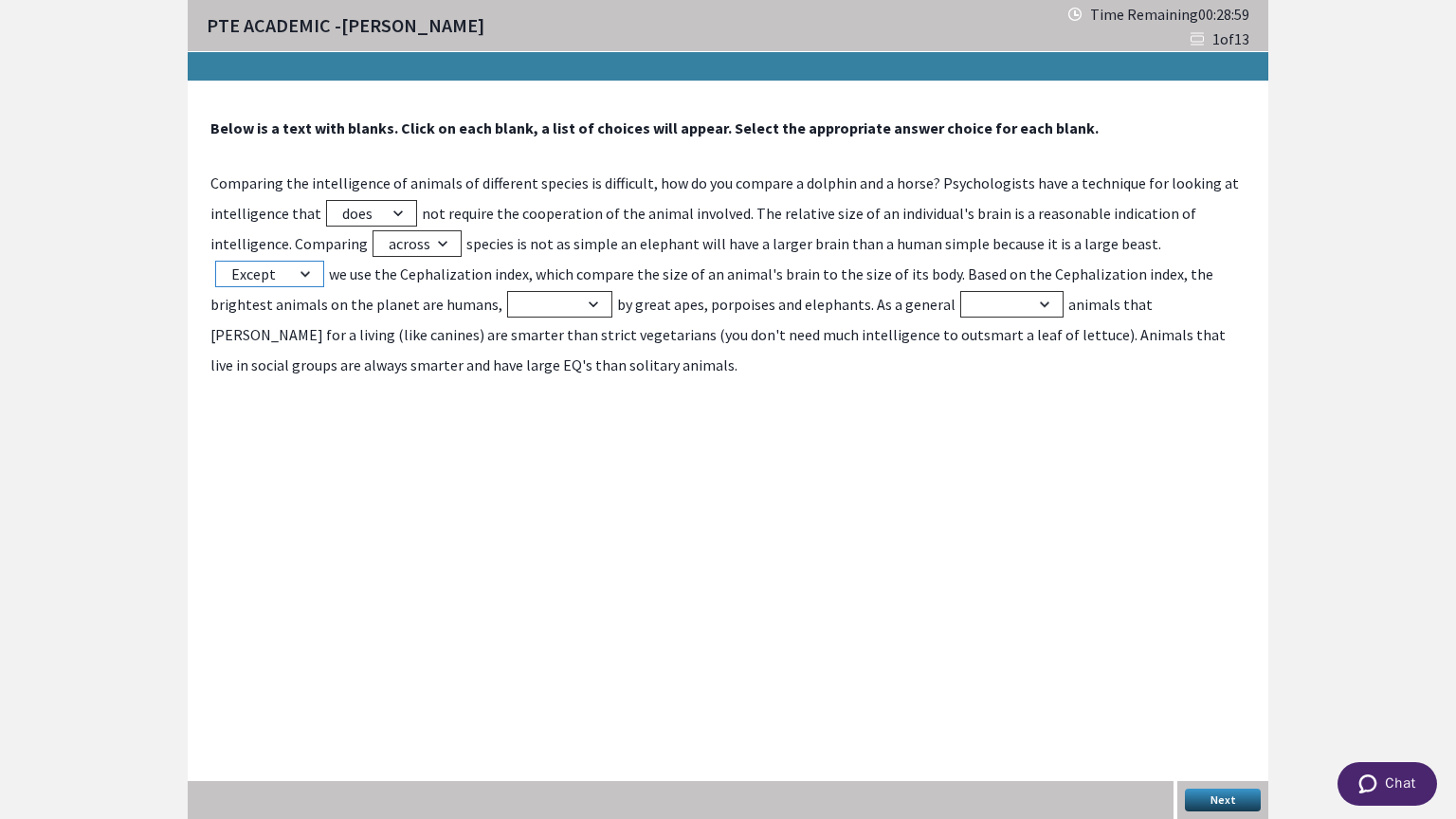 click on "Access Except Instead Structure" at bounding box center (269, 274) 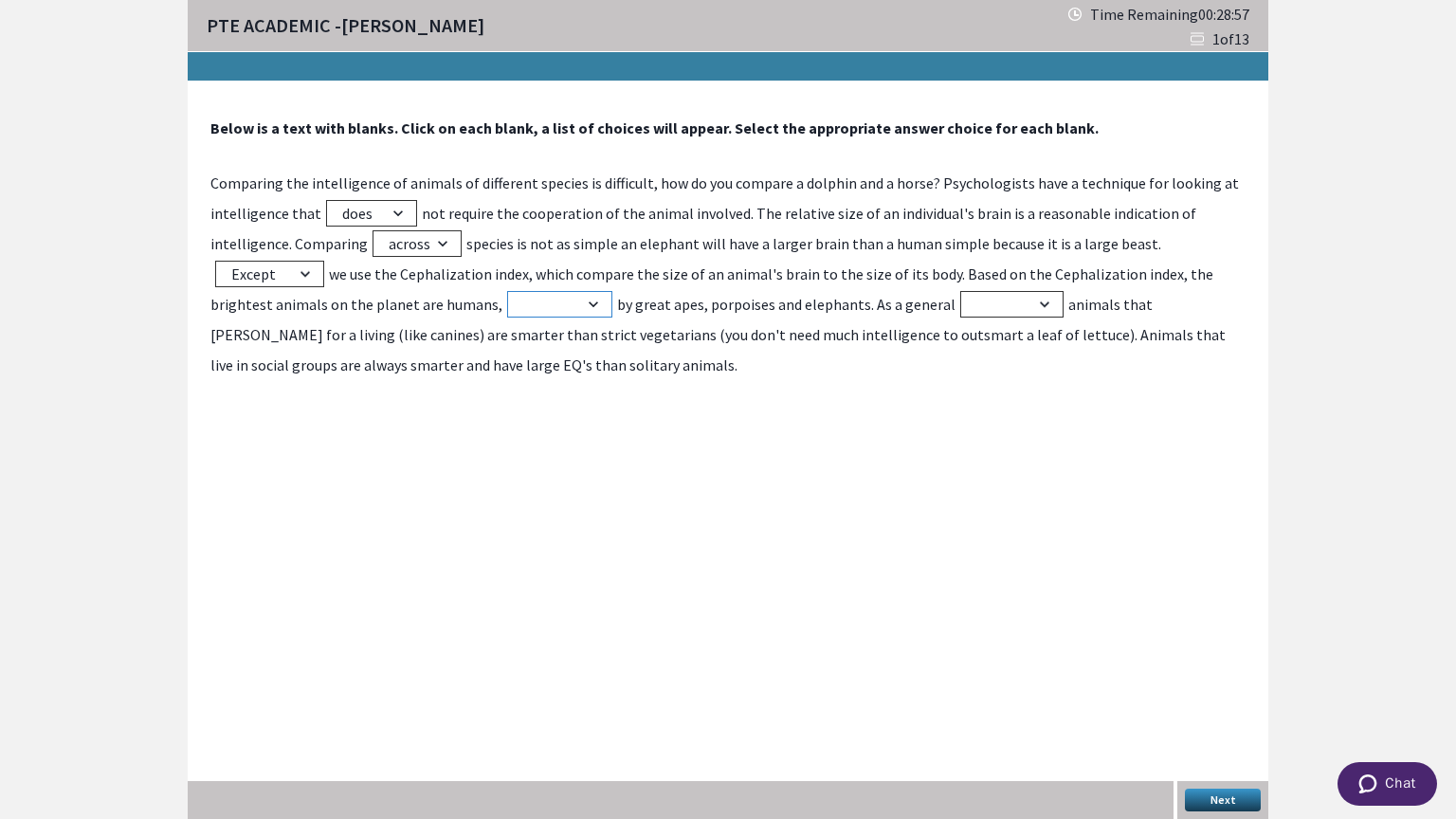 click on "recalled called followed invented" at bounding box center (559, 304) 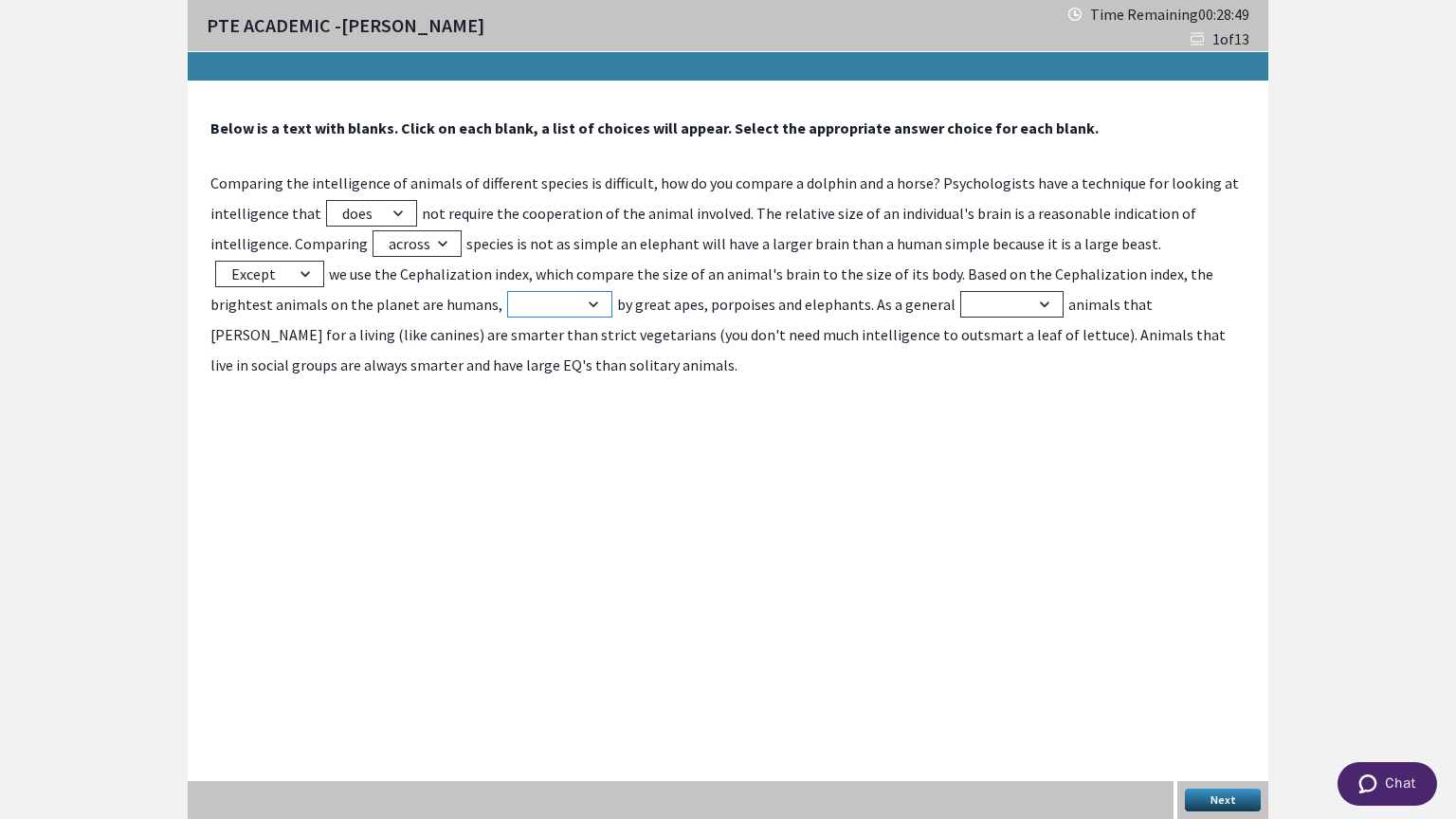 select on "invented" 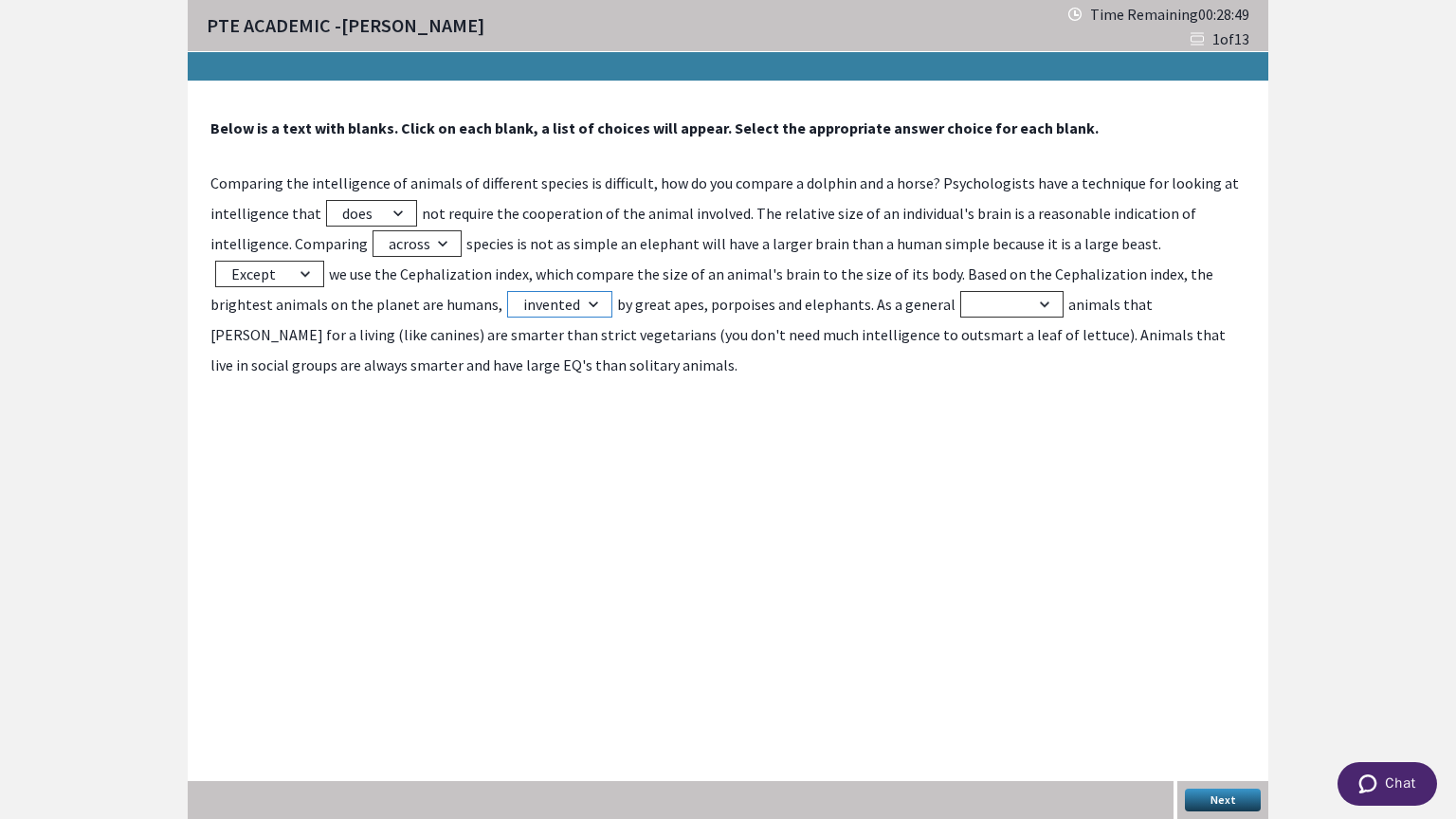 click on "recalled called followed invented" at bounding box center [559, 304] 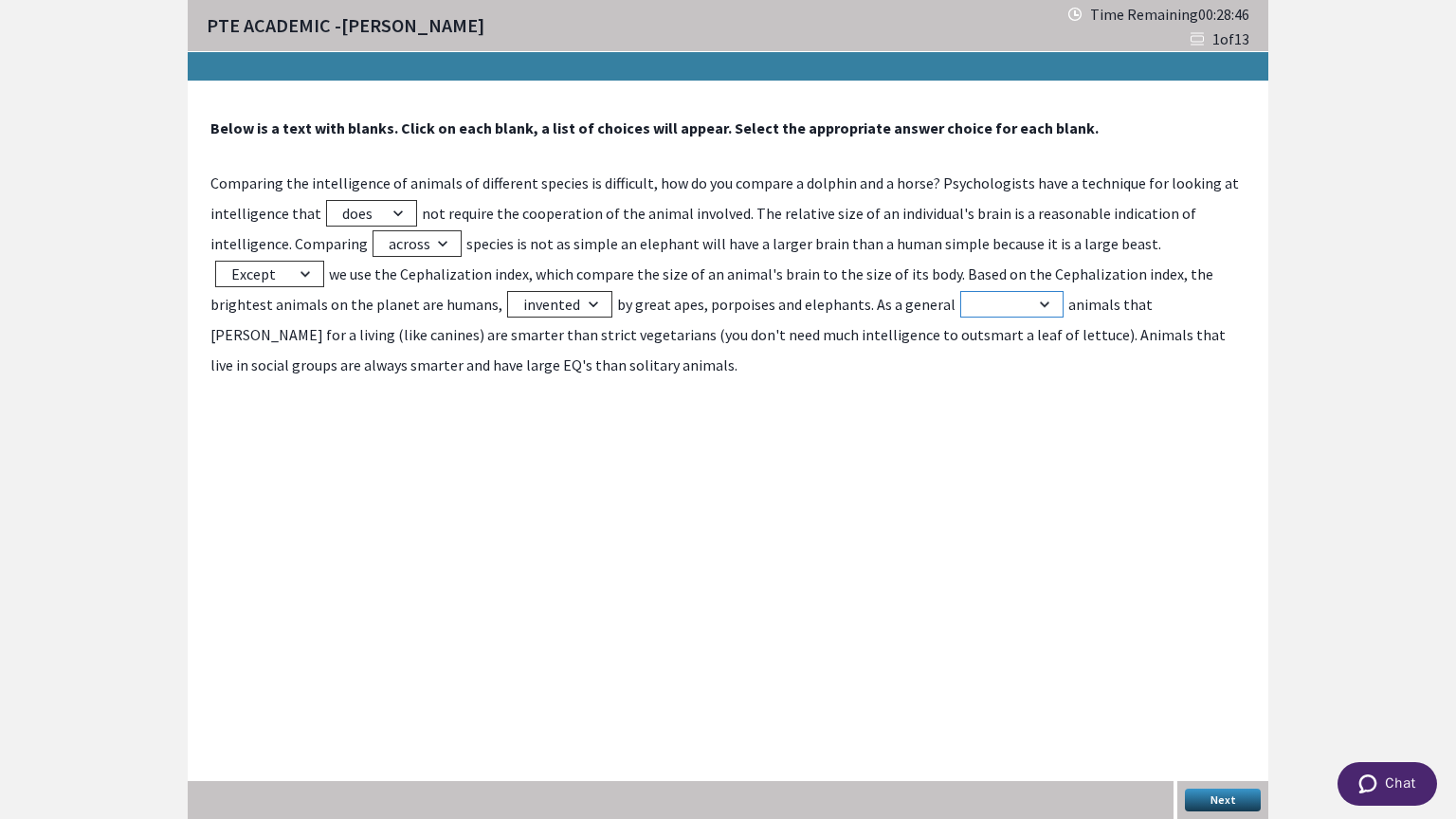 click on "rule function point way" at bounding box center (1011, 304) 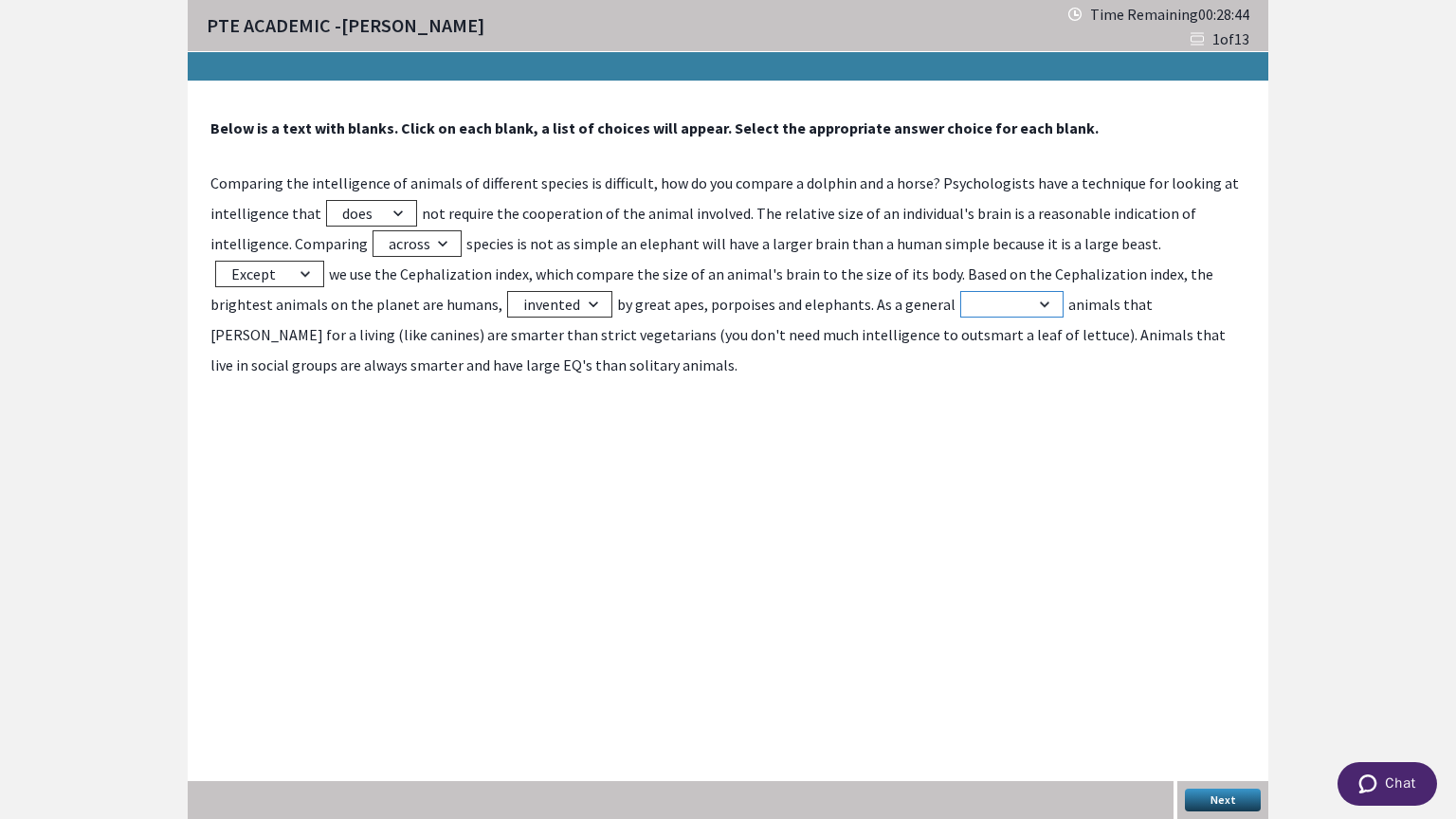 click on "rule function point way" at bounding box center (1011, 304) 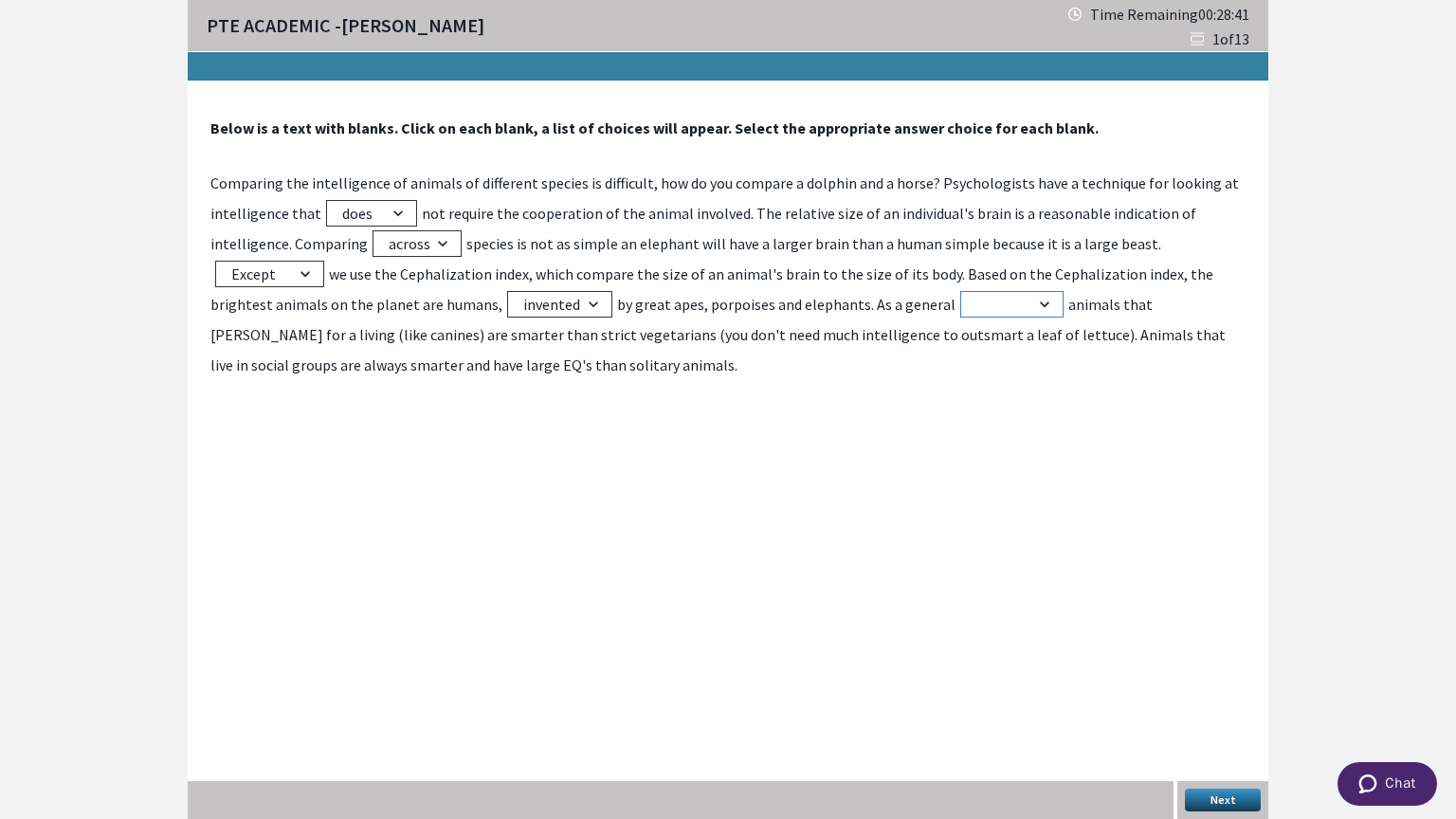 click on "rule function point way" at bounding box center (1011, 304) 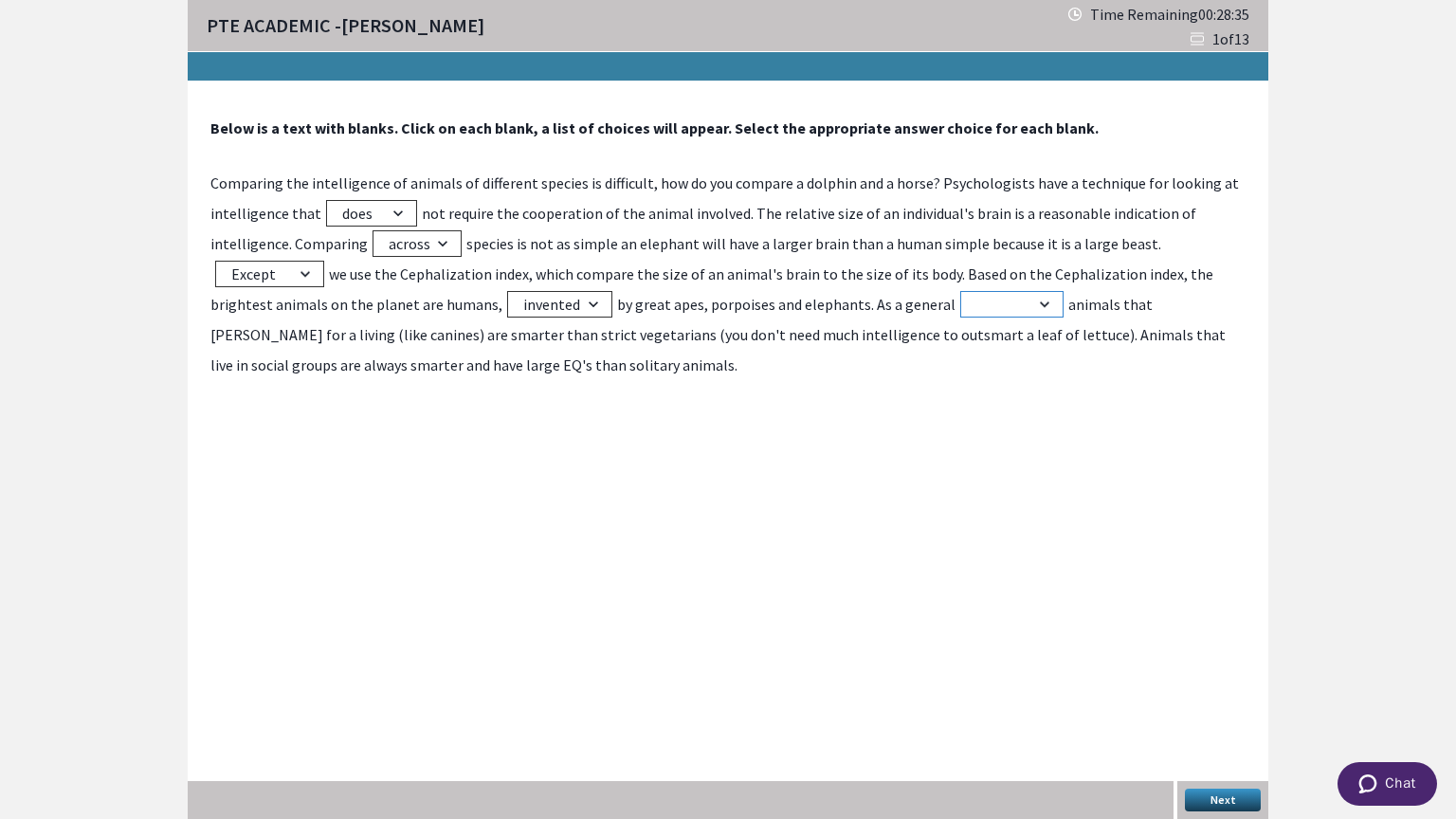 select on "way" 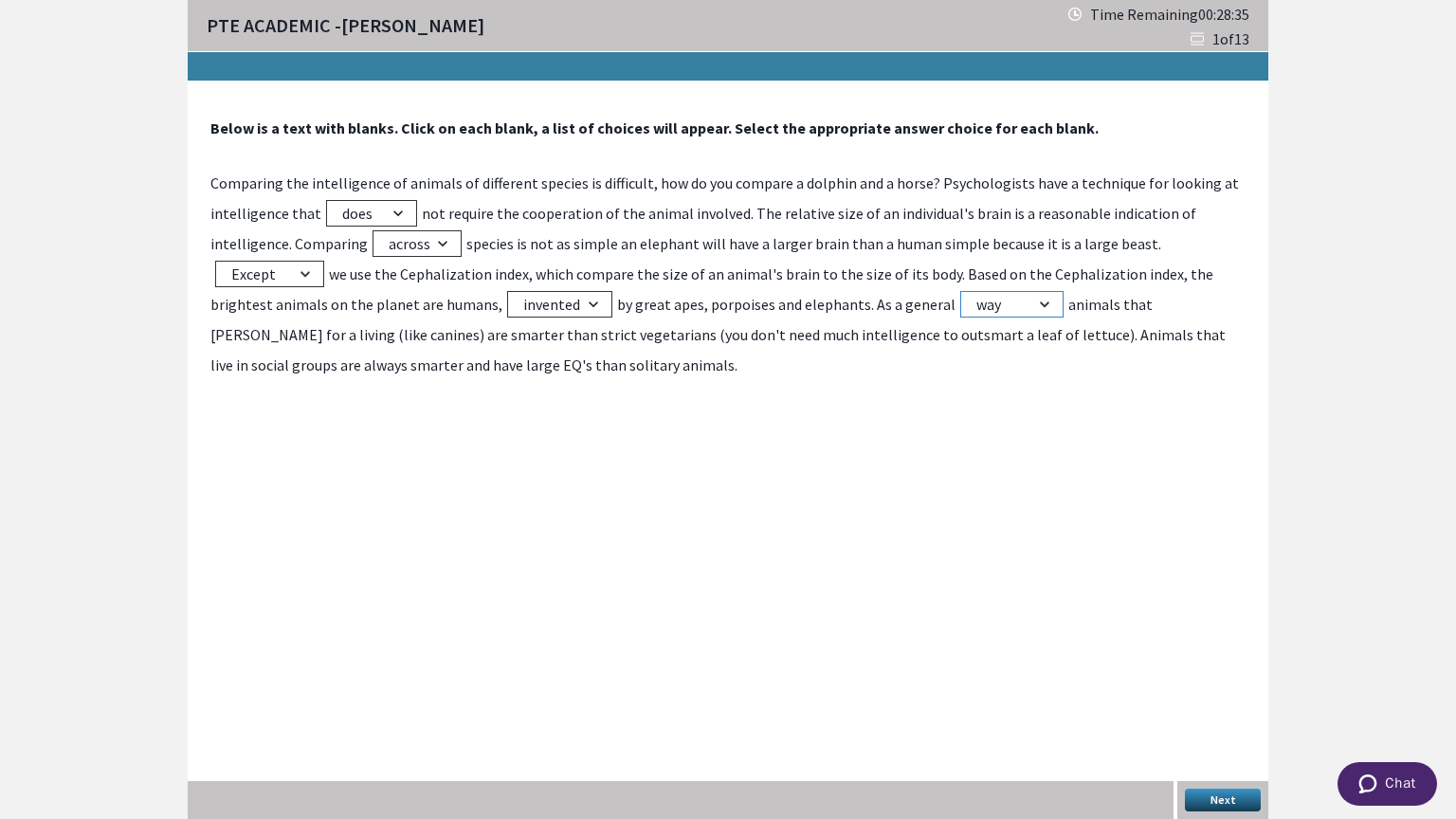 click on "rule function point way" at bounding box center (1011, 304) 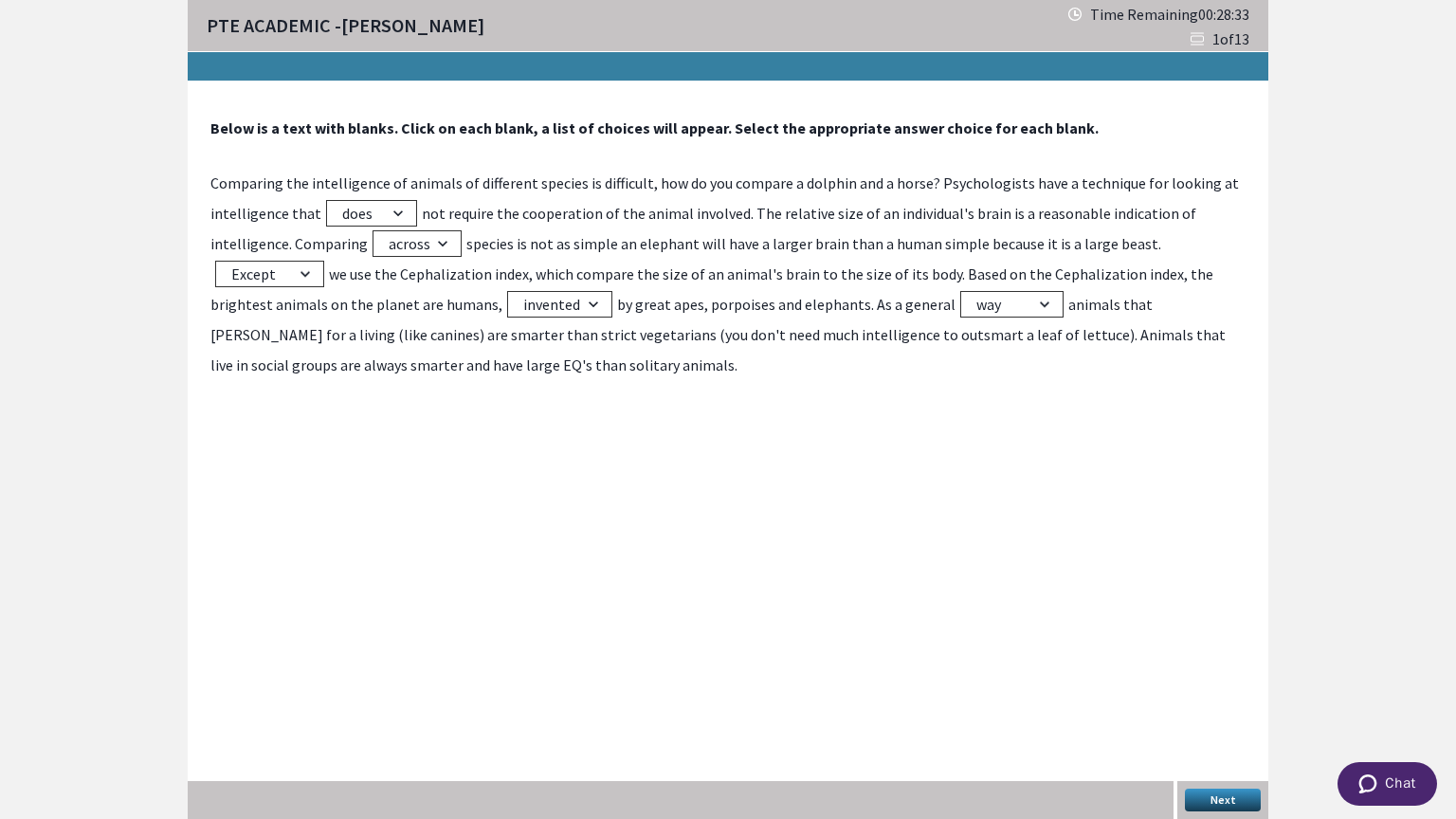 click on "Next" at bounding box center [1223, 800] 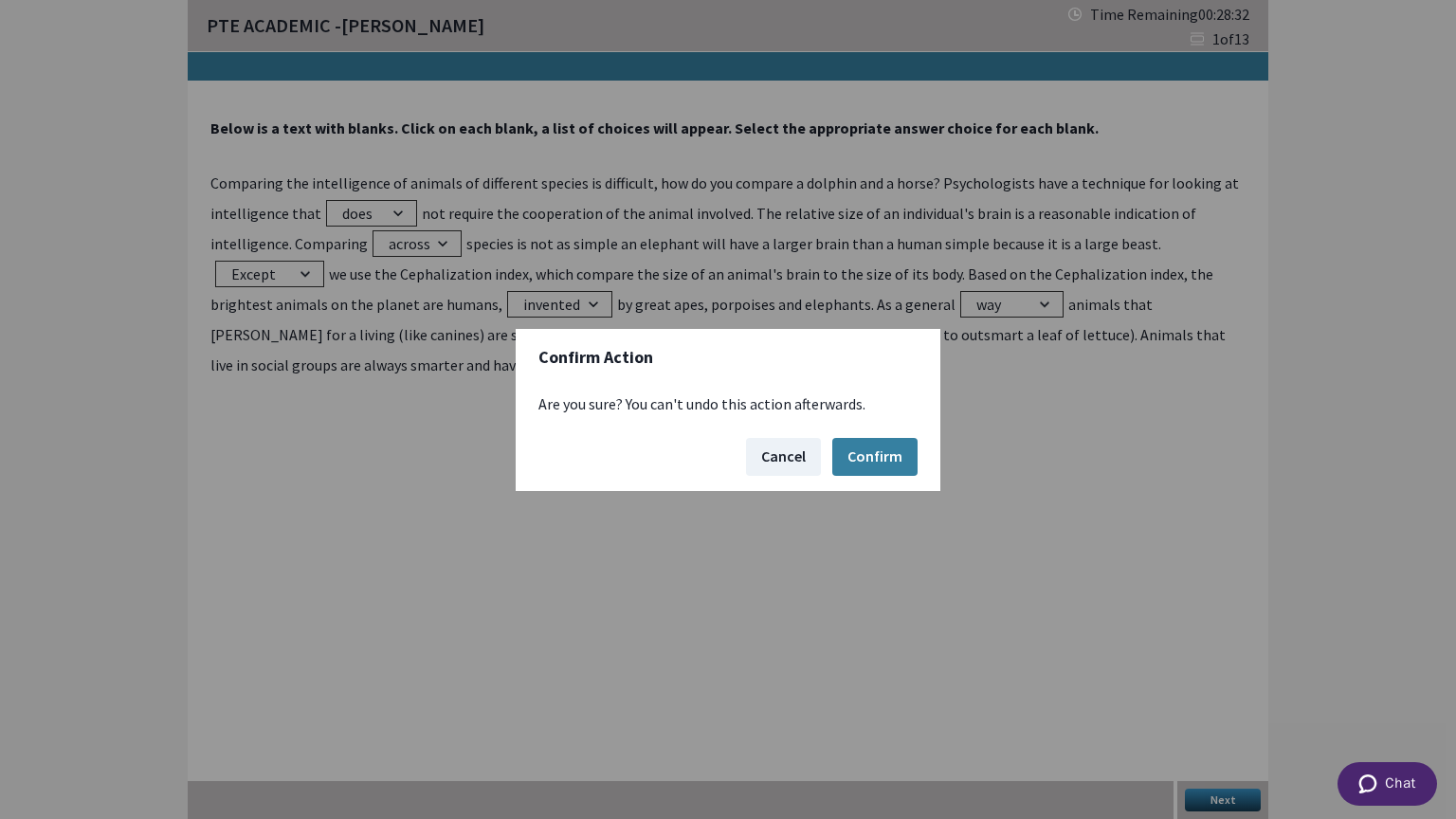 click on "Cancel Confirm" at bounding box center [728, 457] 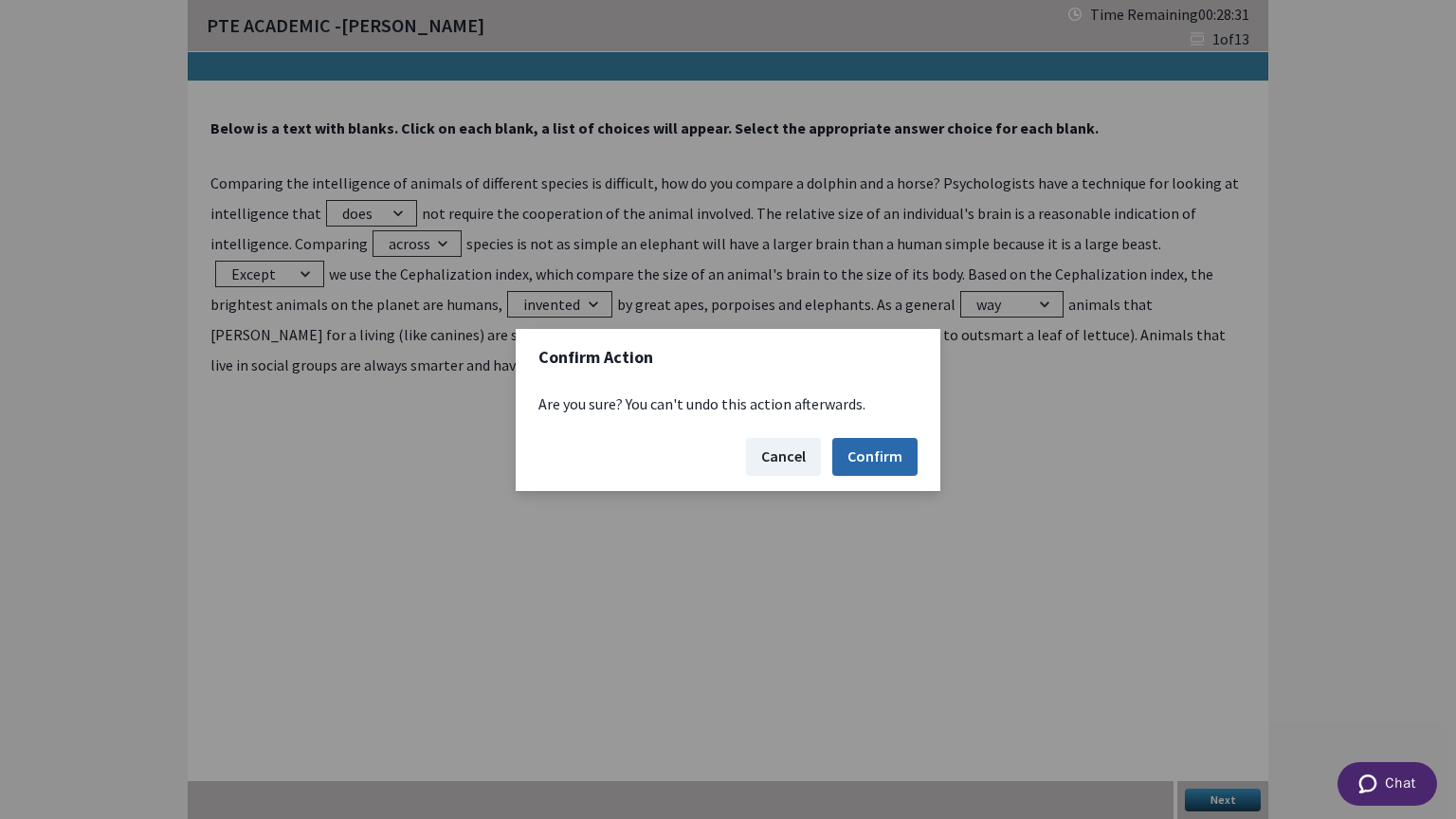 click on "Confirm" at bounding box center [875, 457] 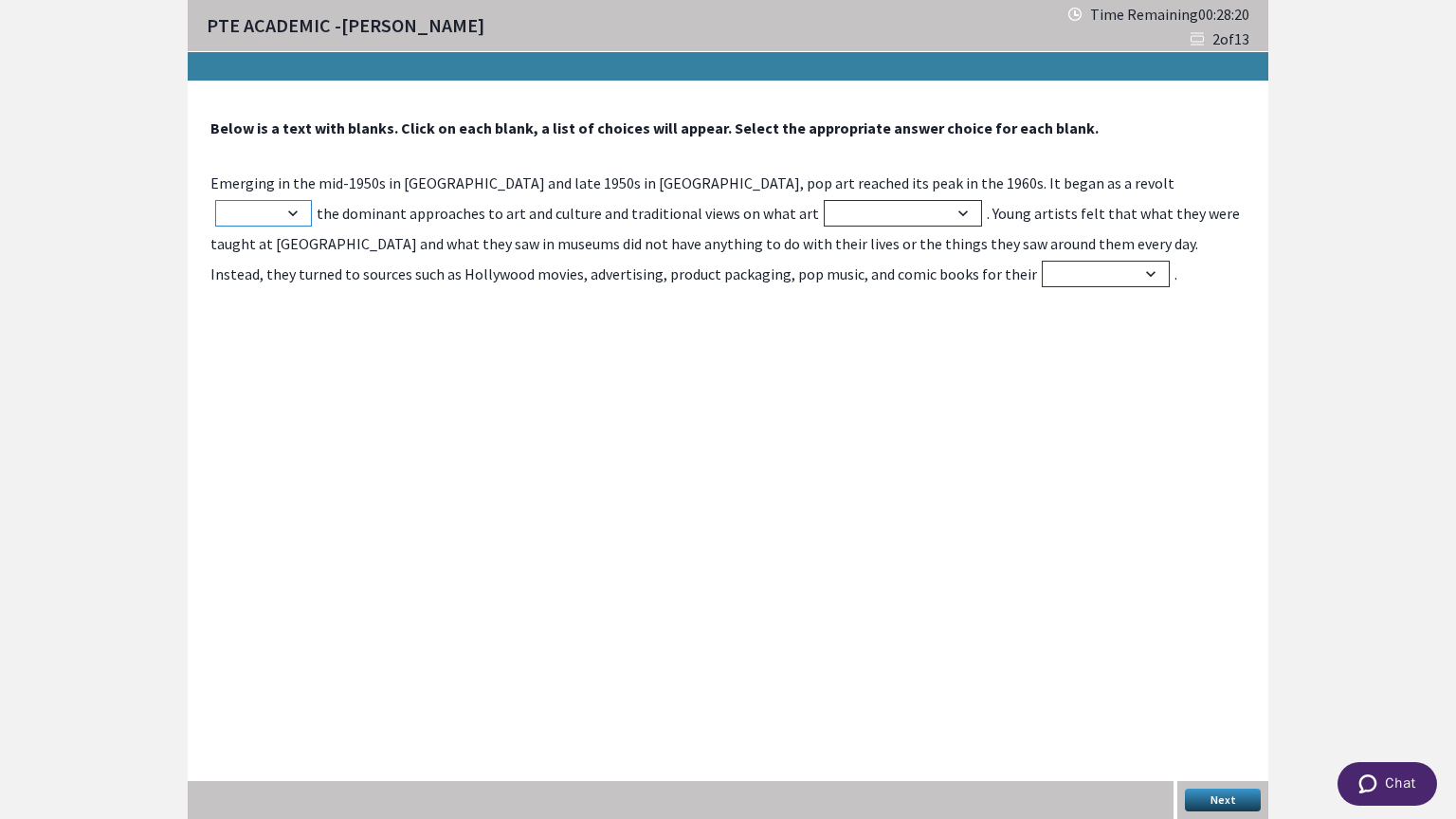 click on "for against with by" at bounding box center [264, 213] 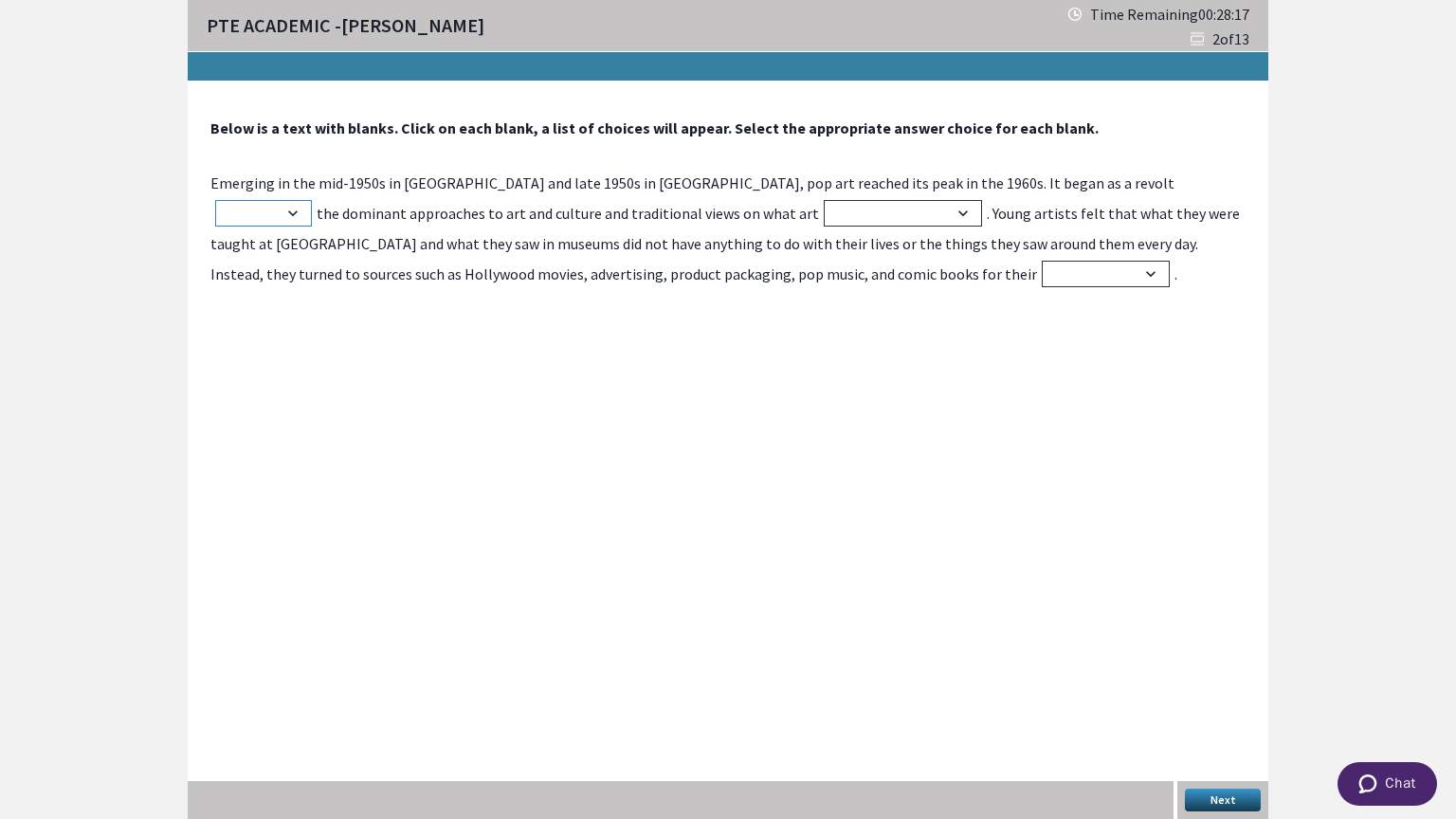 select on "against" 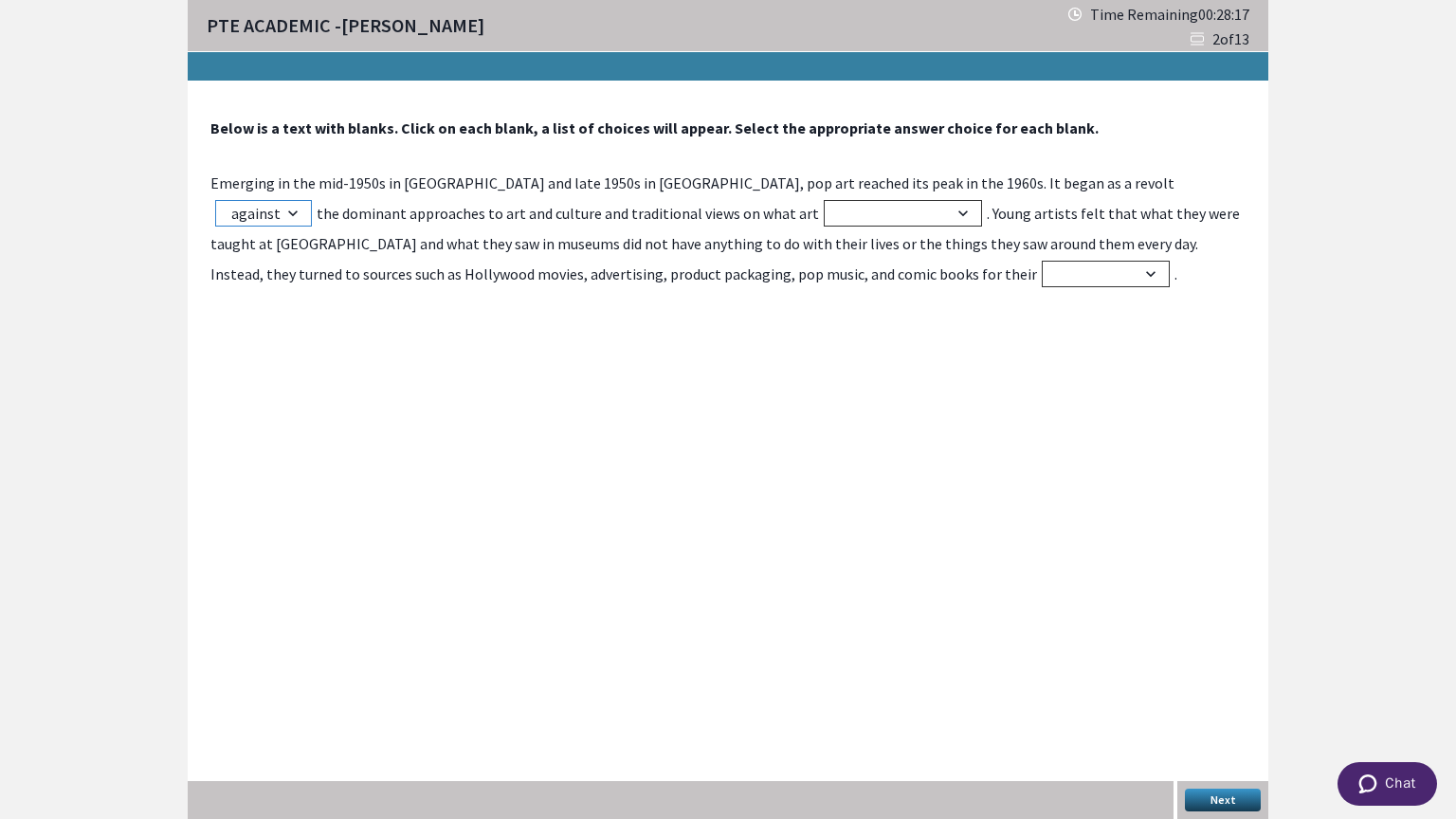 click on "for against with by" at bounding box center [264, 213] 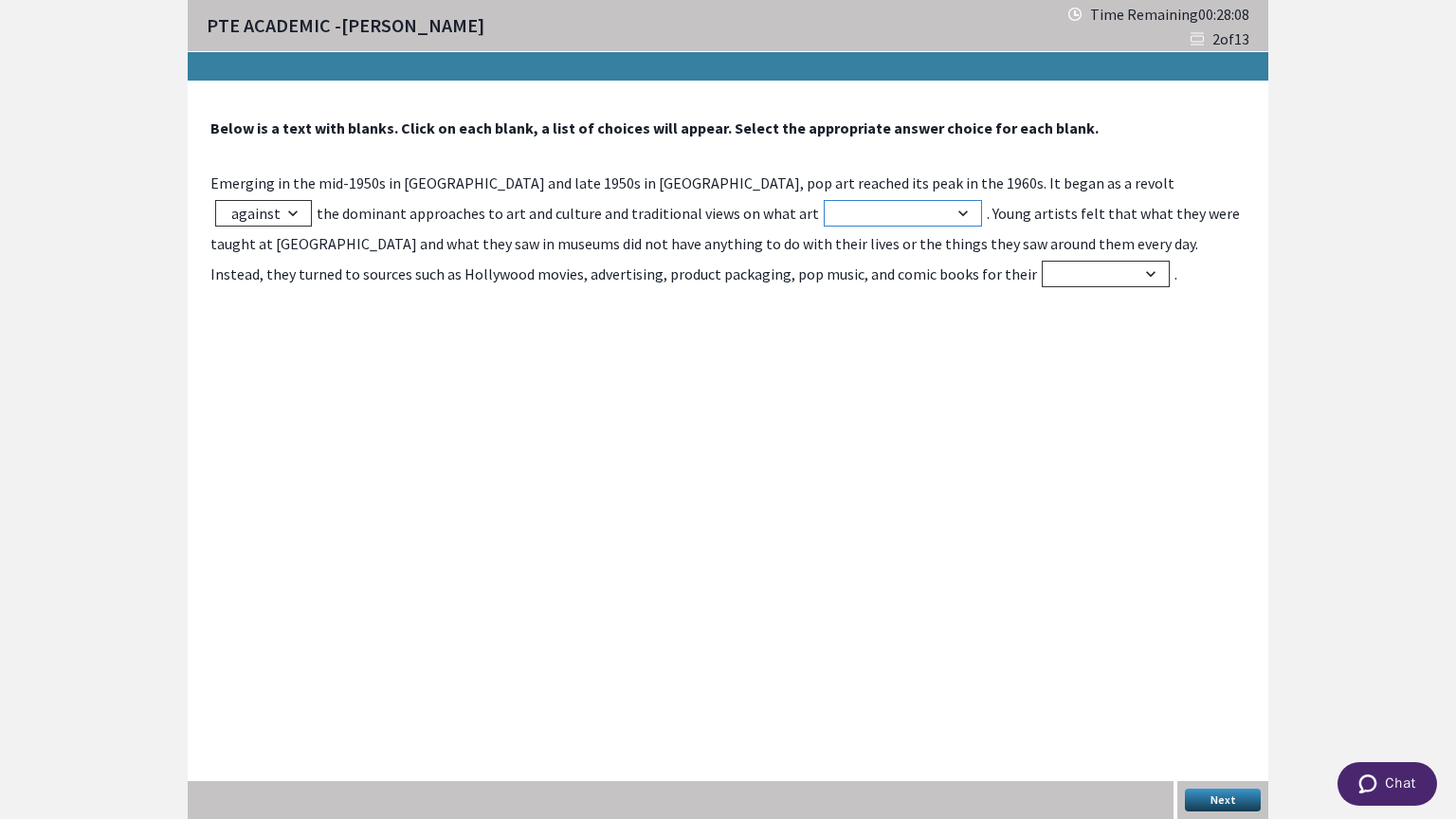 click on "came never mentioned want should be" at bounding box center (902, 213) 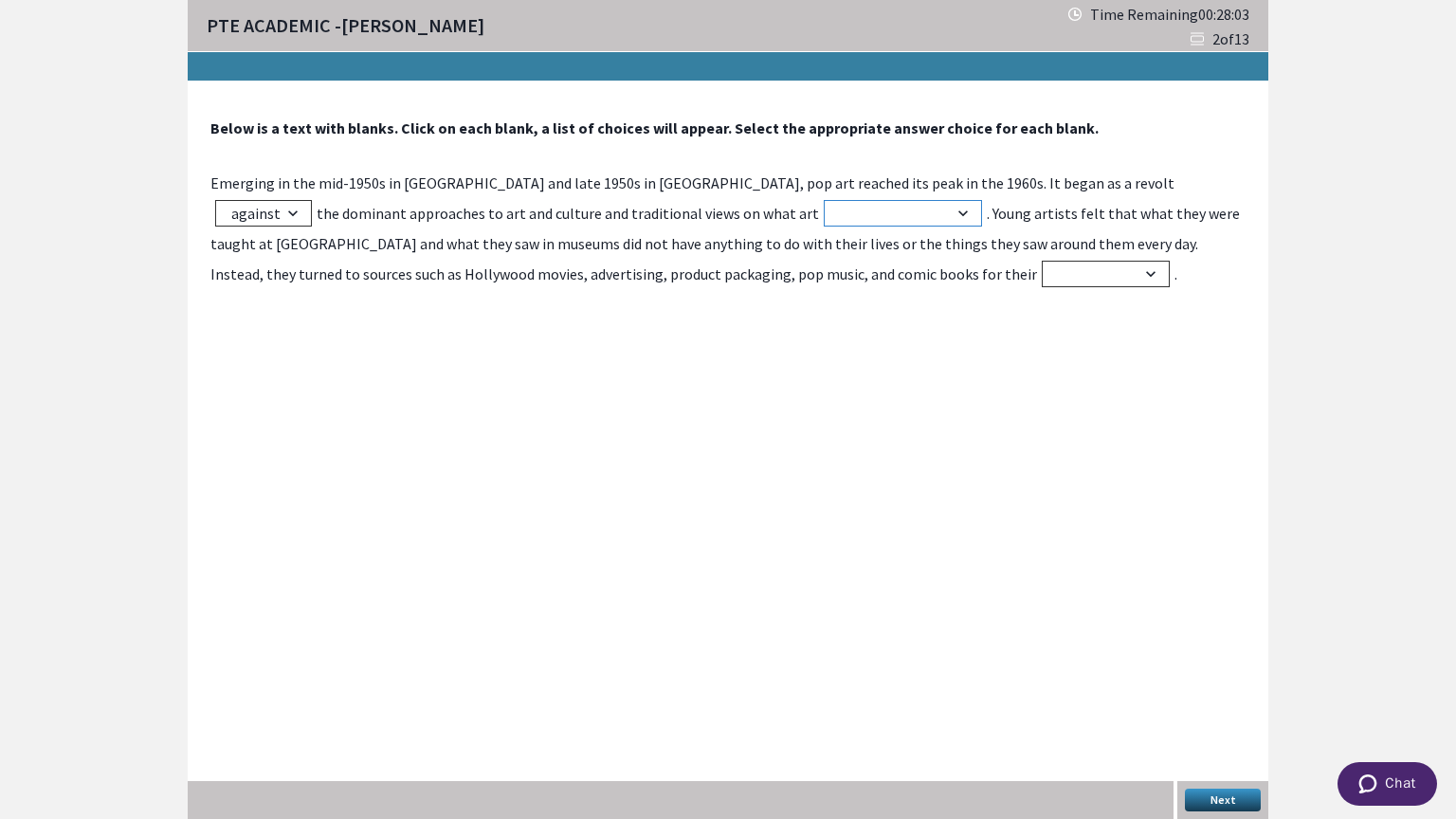 select on "came" 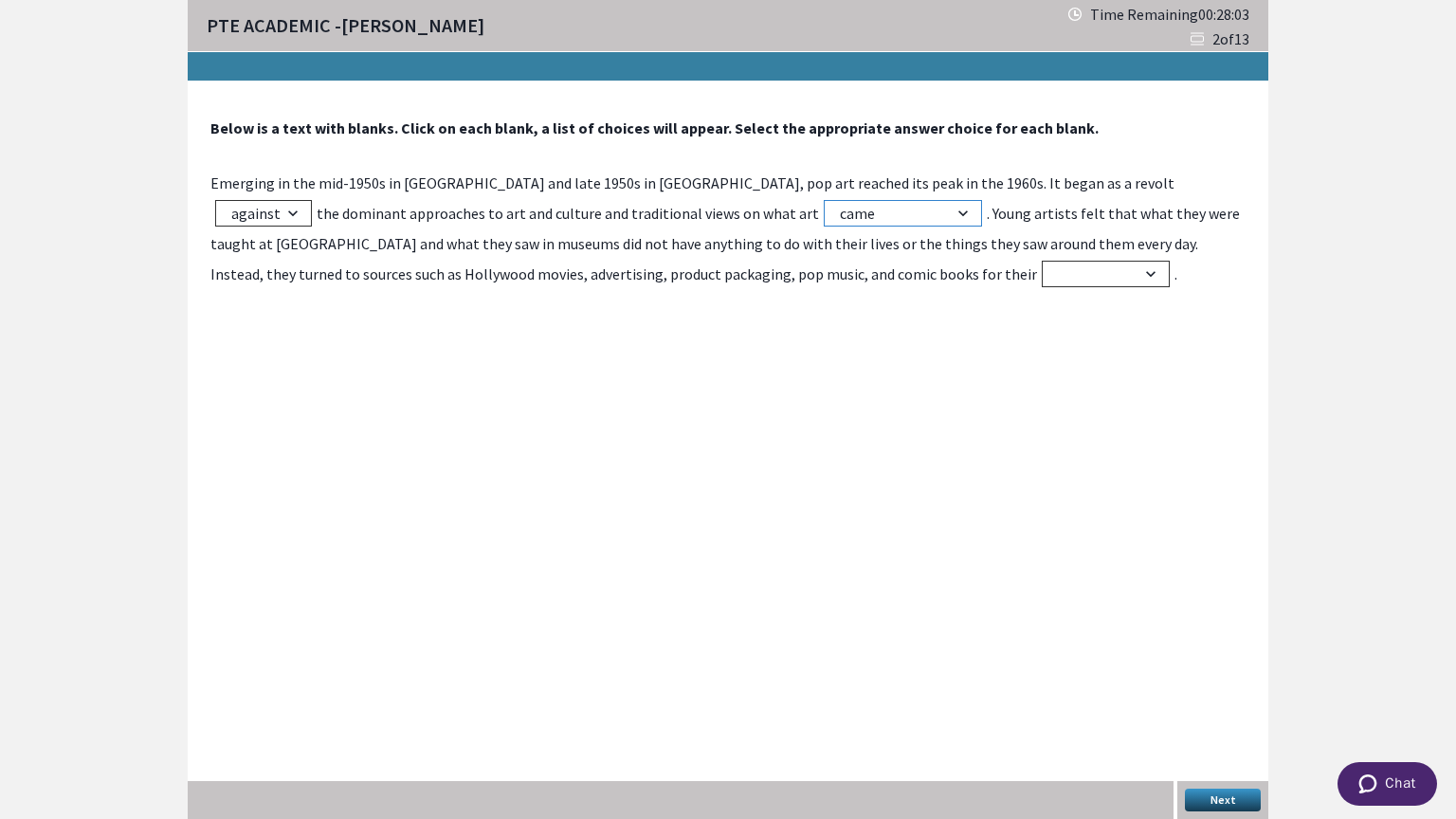 click on "came never mentioned want should be" at bounding box center (902, 213) 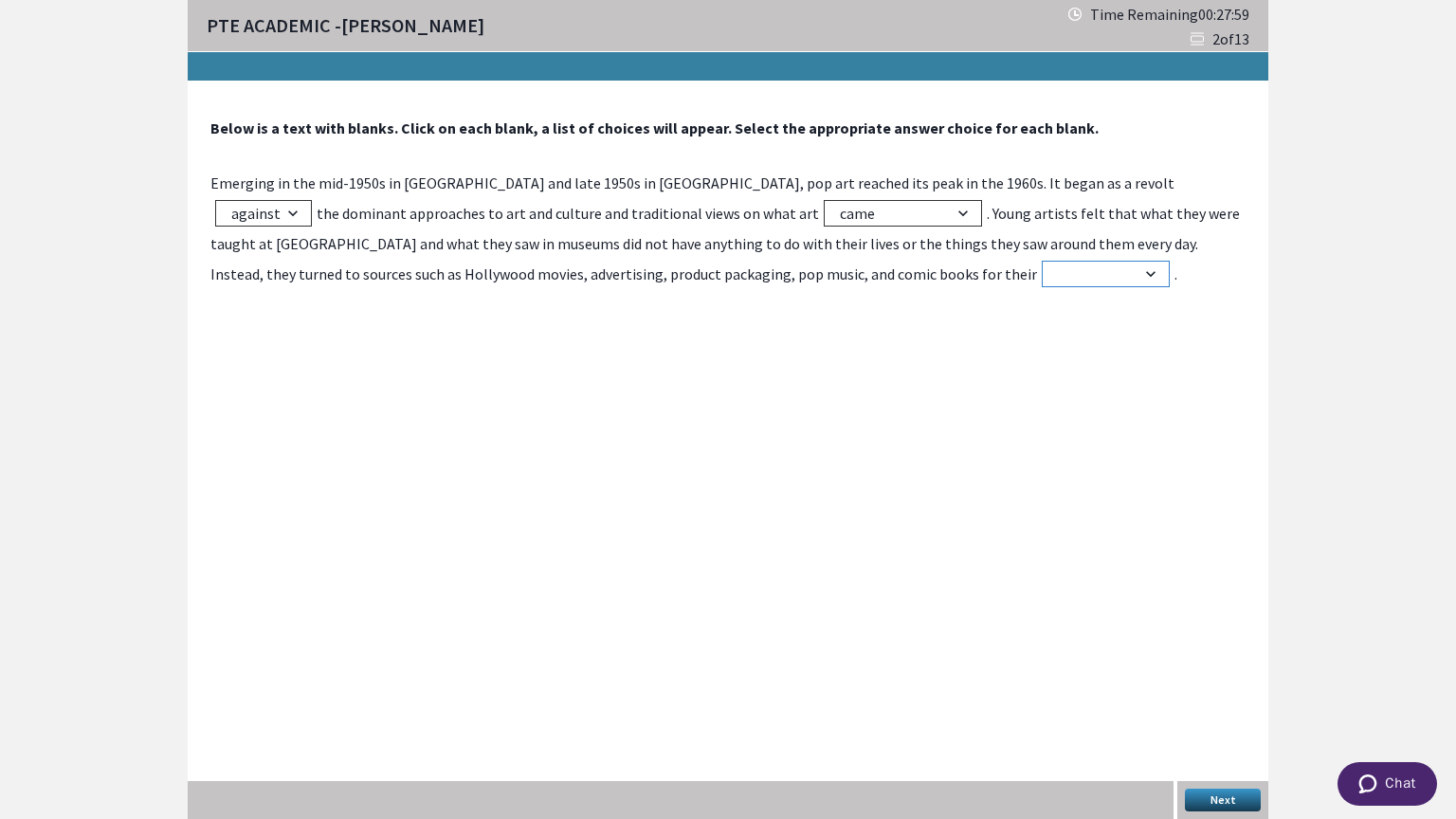 click on "information criticism inspiration imagery" at bounding box center [1105, 274] 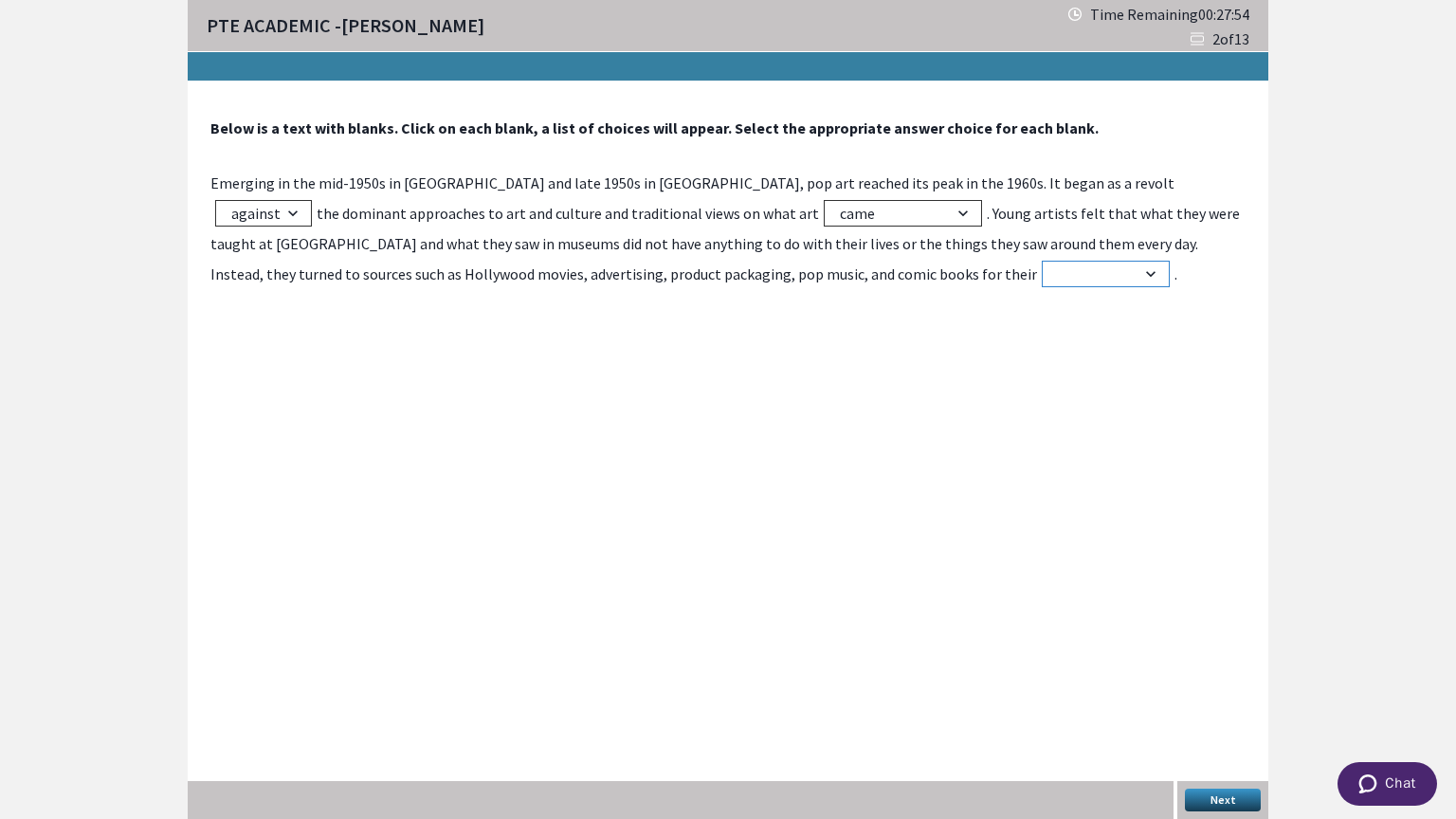 select on "information" 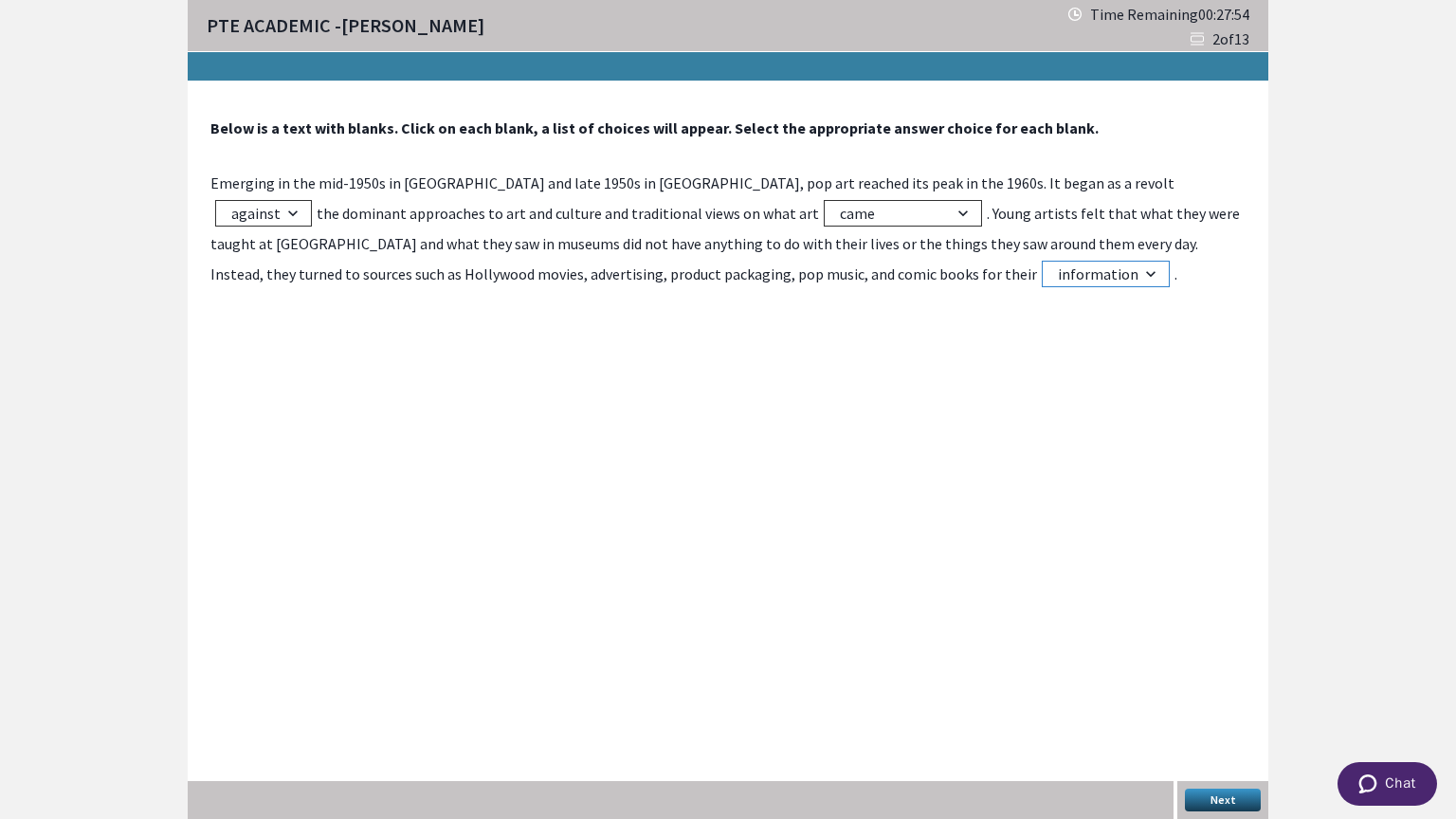 click on "information criticism inspiration imagery" at bounding box center [1105, 274] 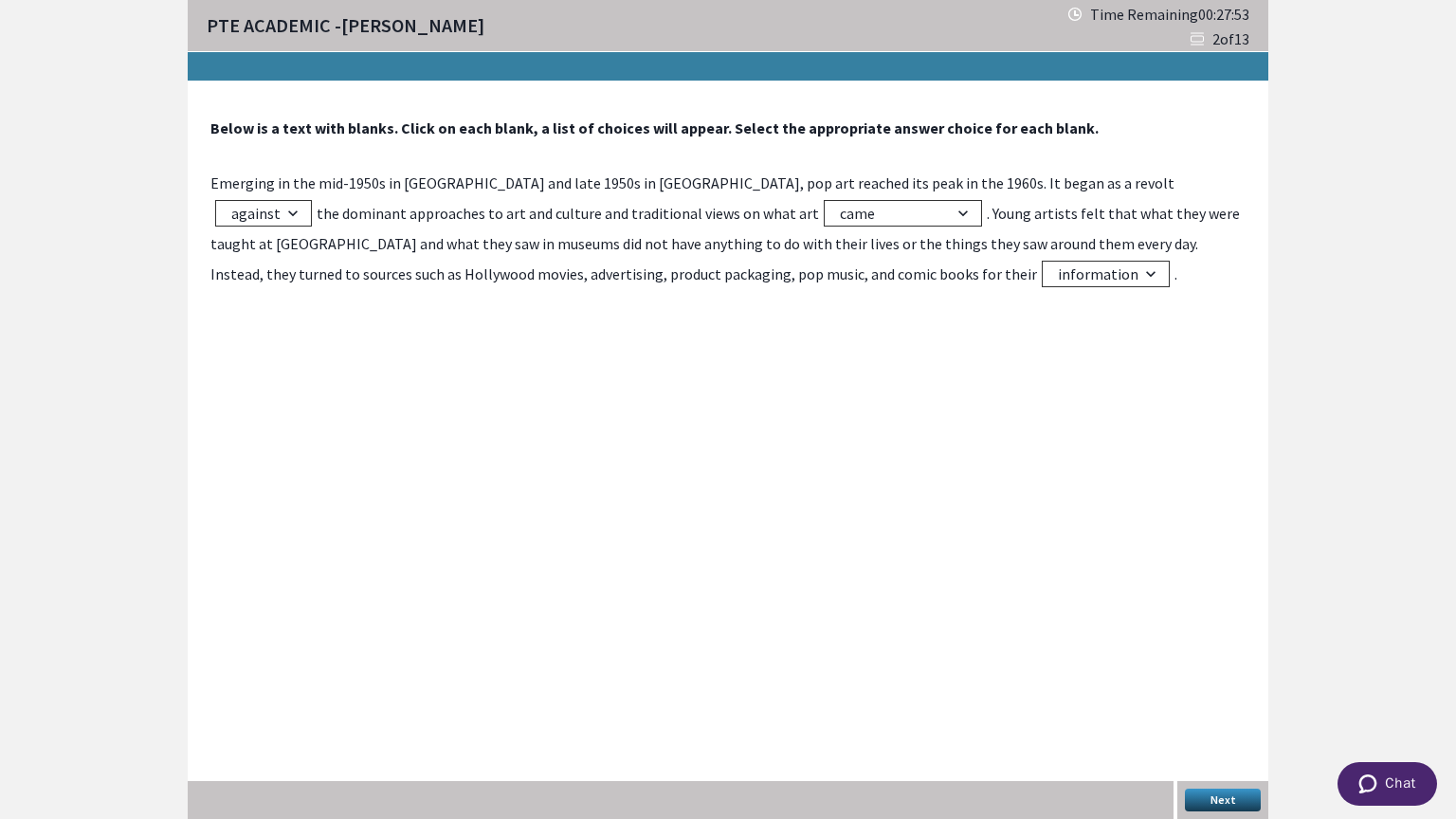 click on "Next" at bounding box center (1223, 800) 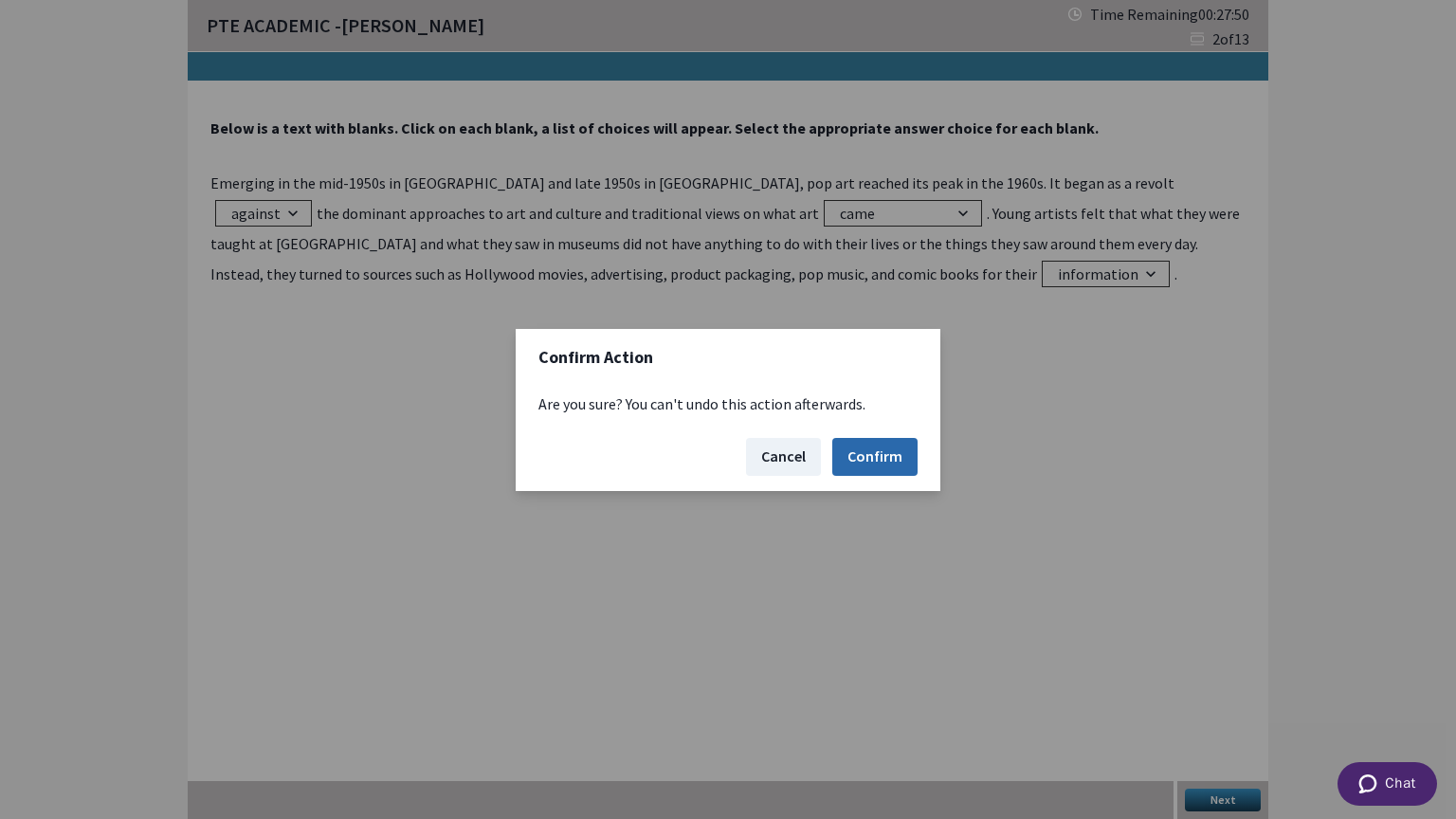 click on "Confirm" at bounding box center [875, 457] 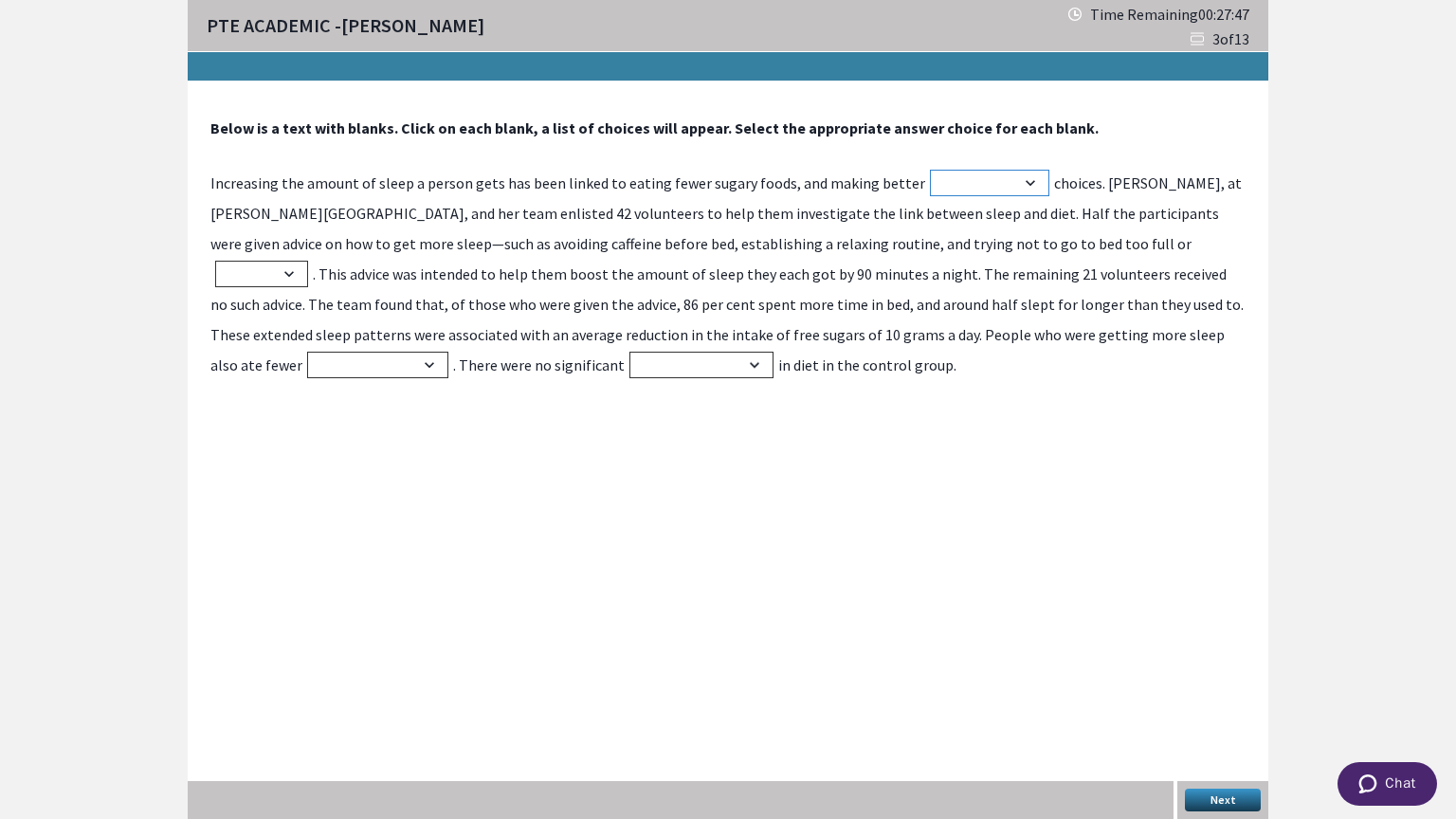 click on "emotional nutritional career lifestyle" at bounding box center [990, 183] 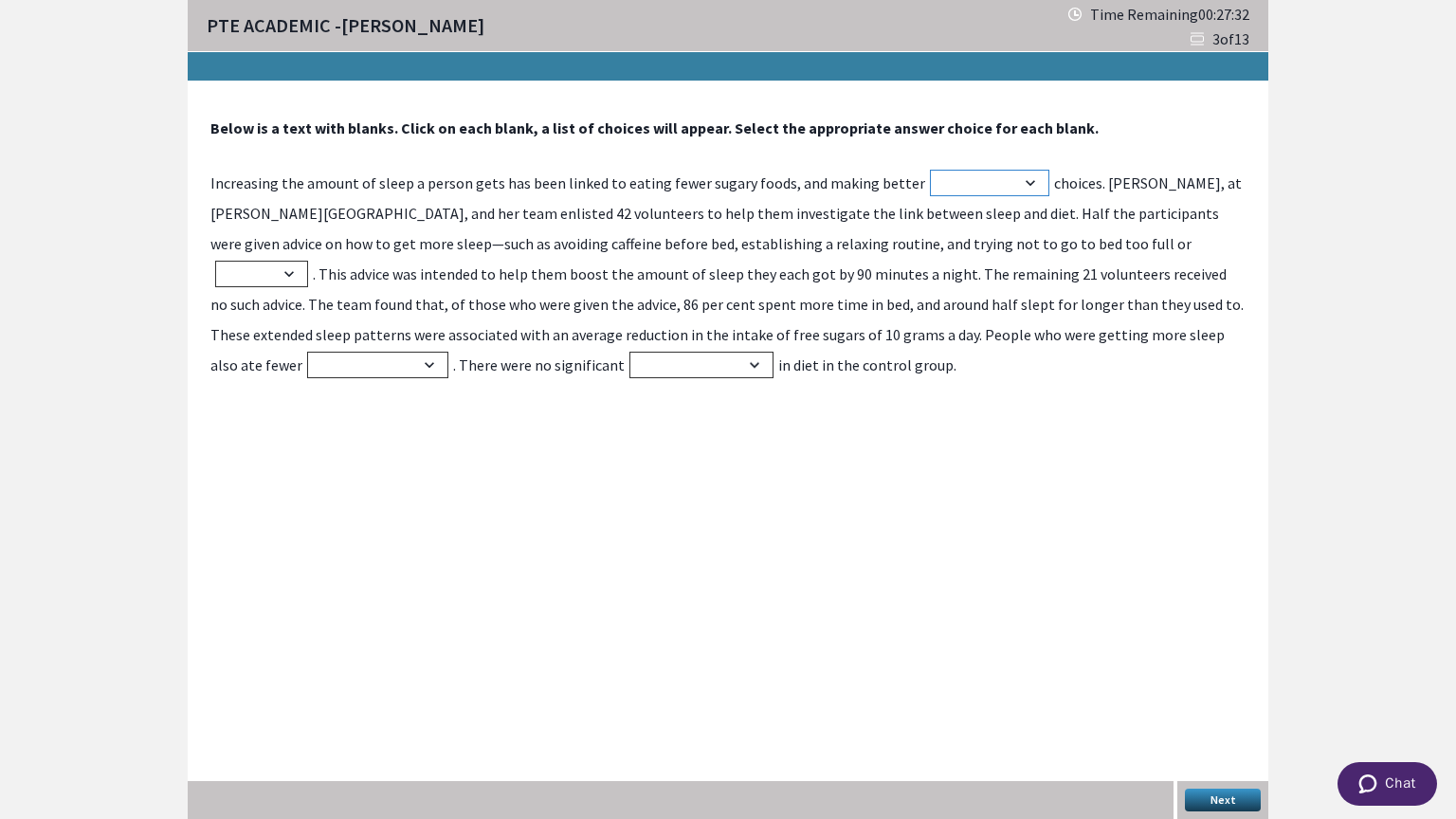 select on "emotional" 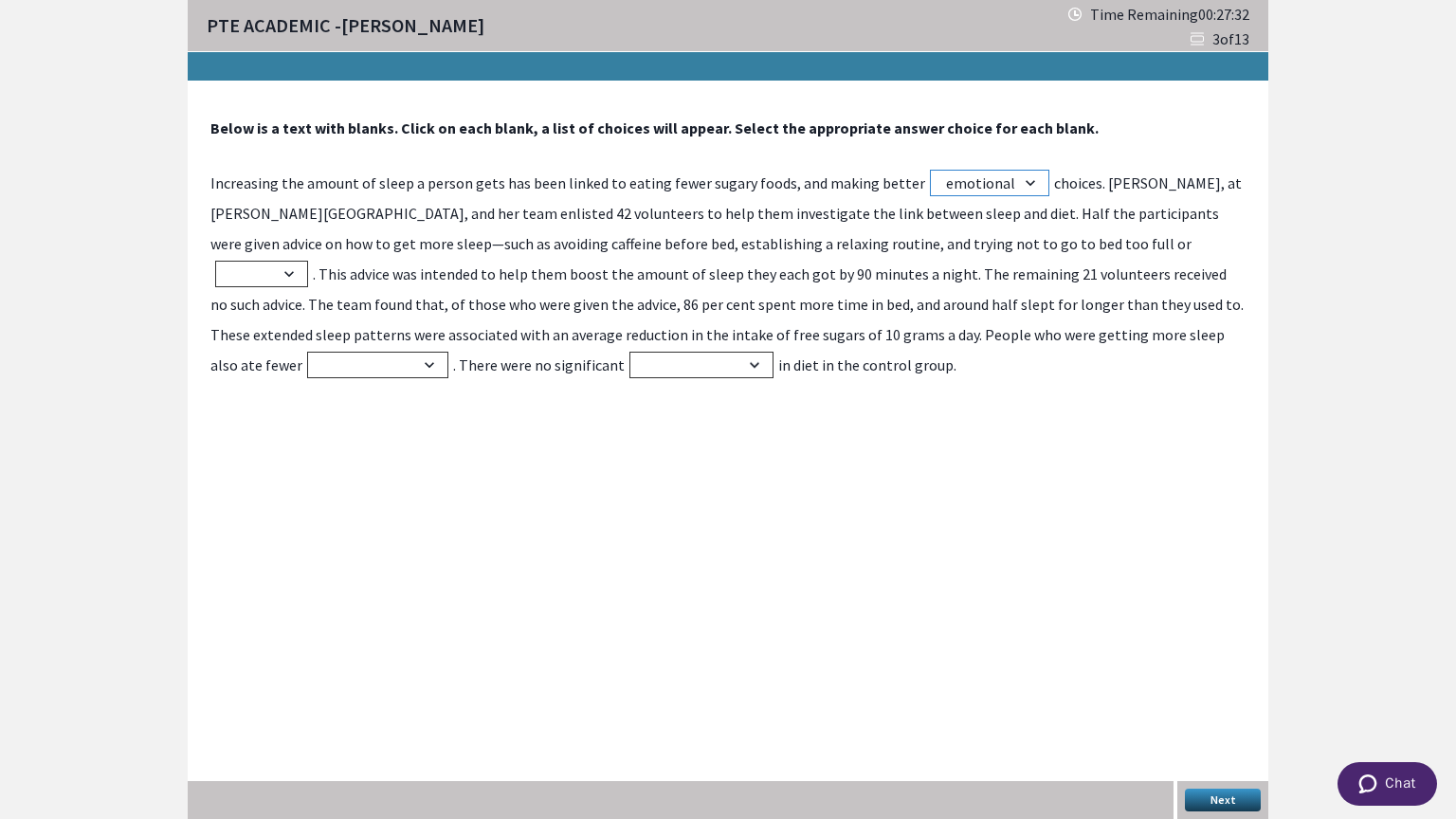 click on "emotional nutritional career lifestyle" at bounding box center (990, 183) 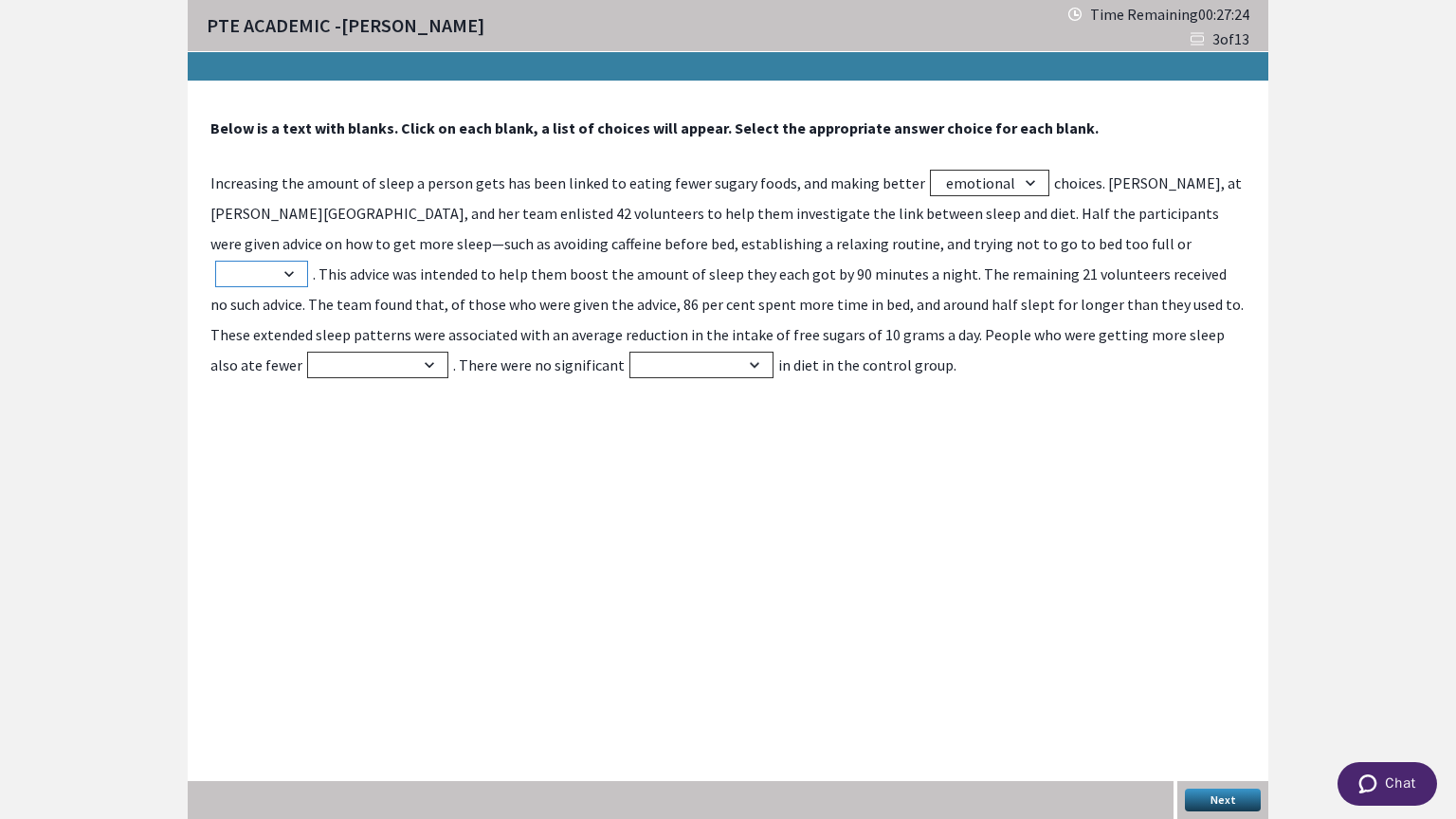 click on "happy thirsty sleepy hungry" at bounding box center (262, 274) 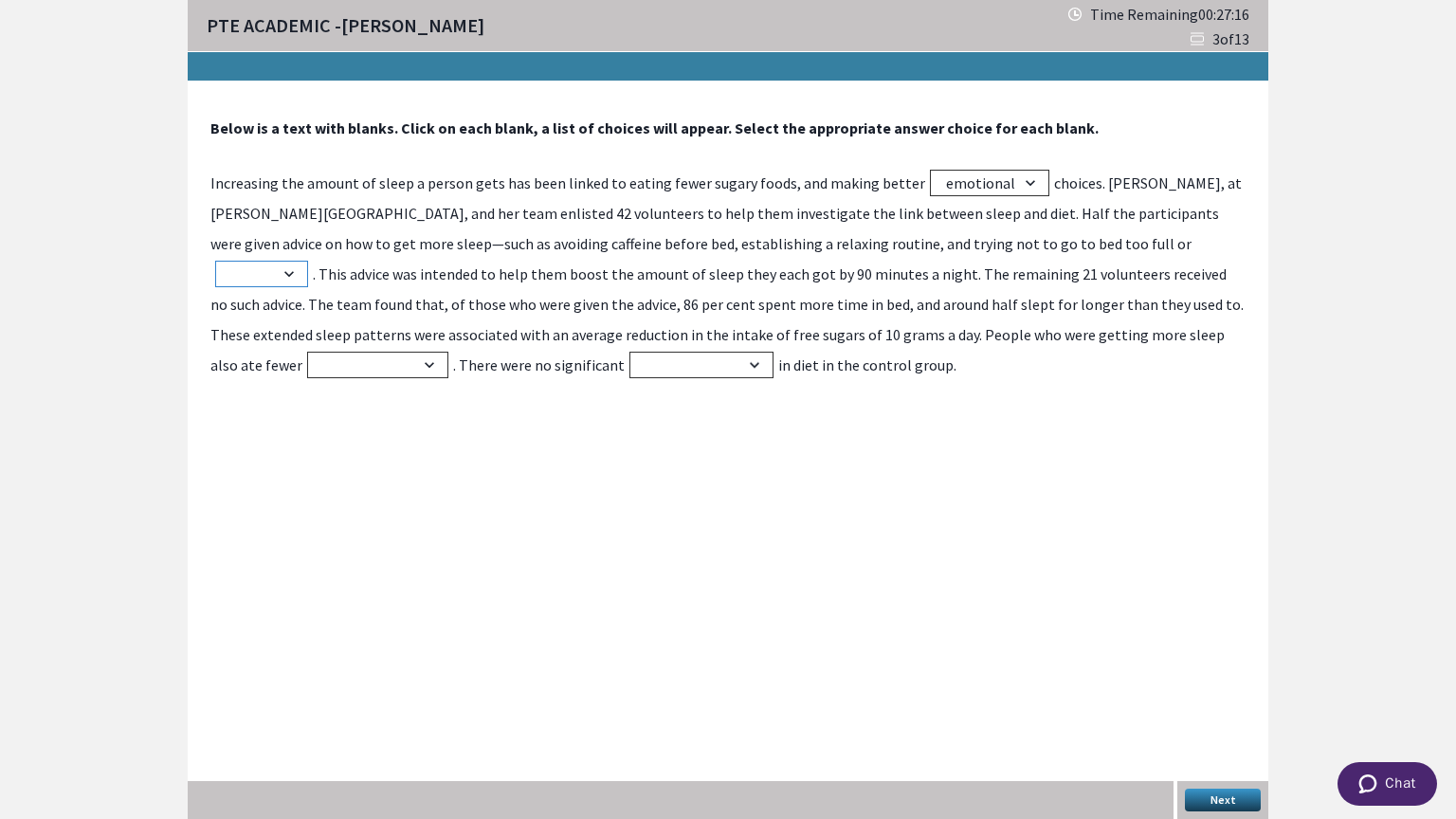 select on "hungry" 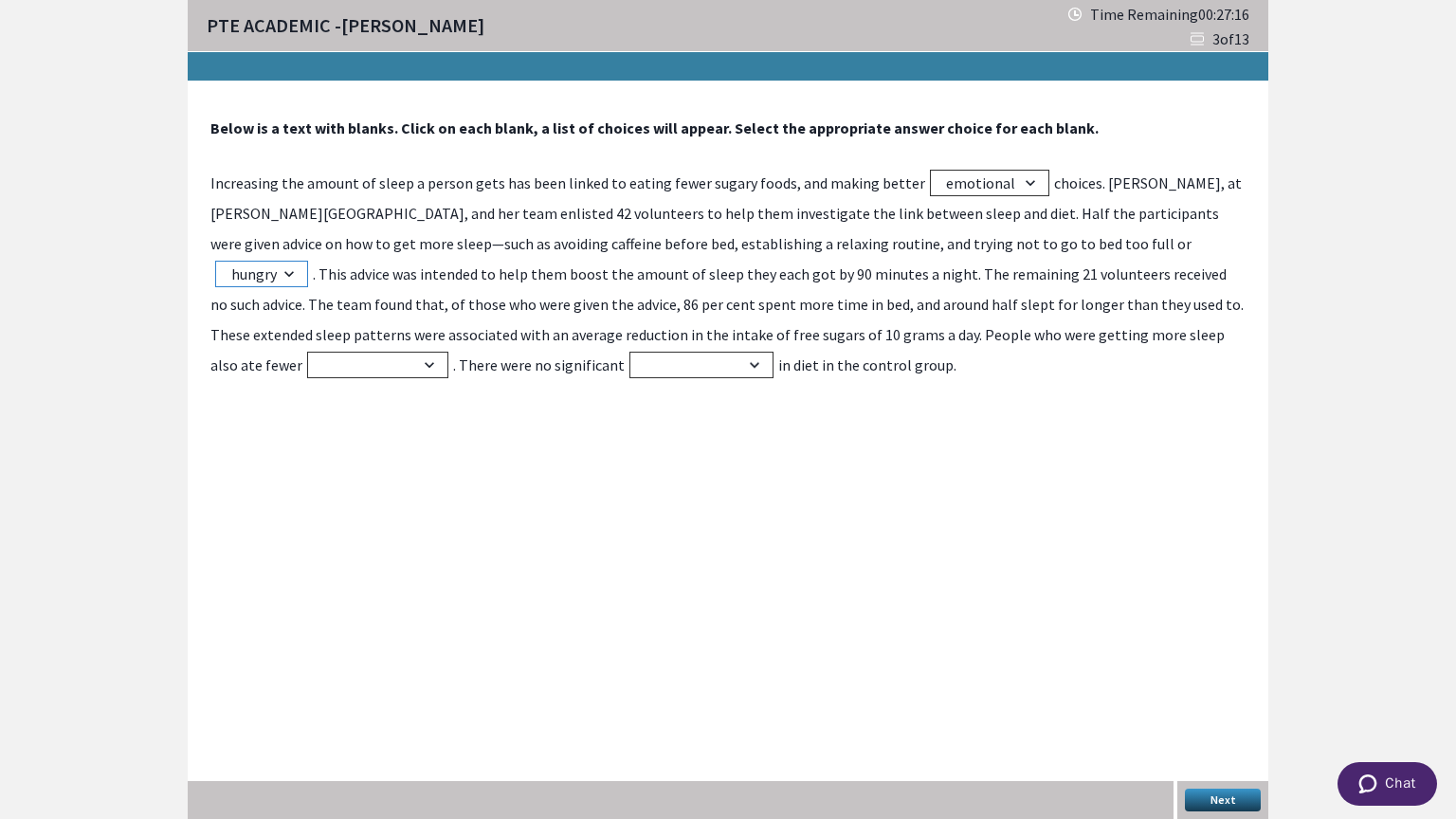 click on "happy thirsty sleepy hungry" at bounding box center [262, 274] 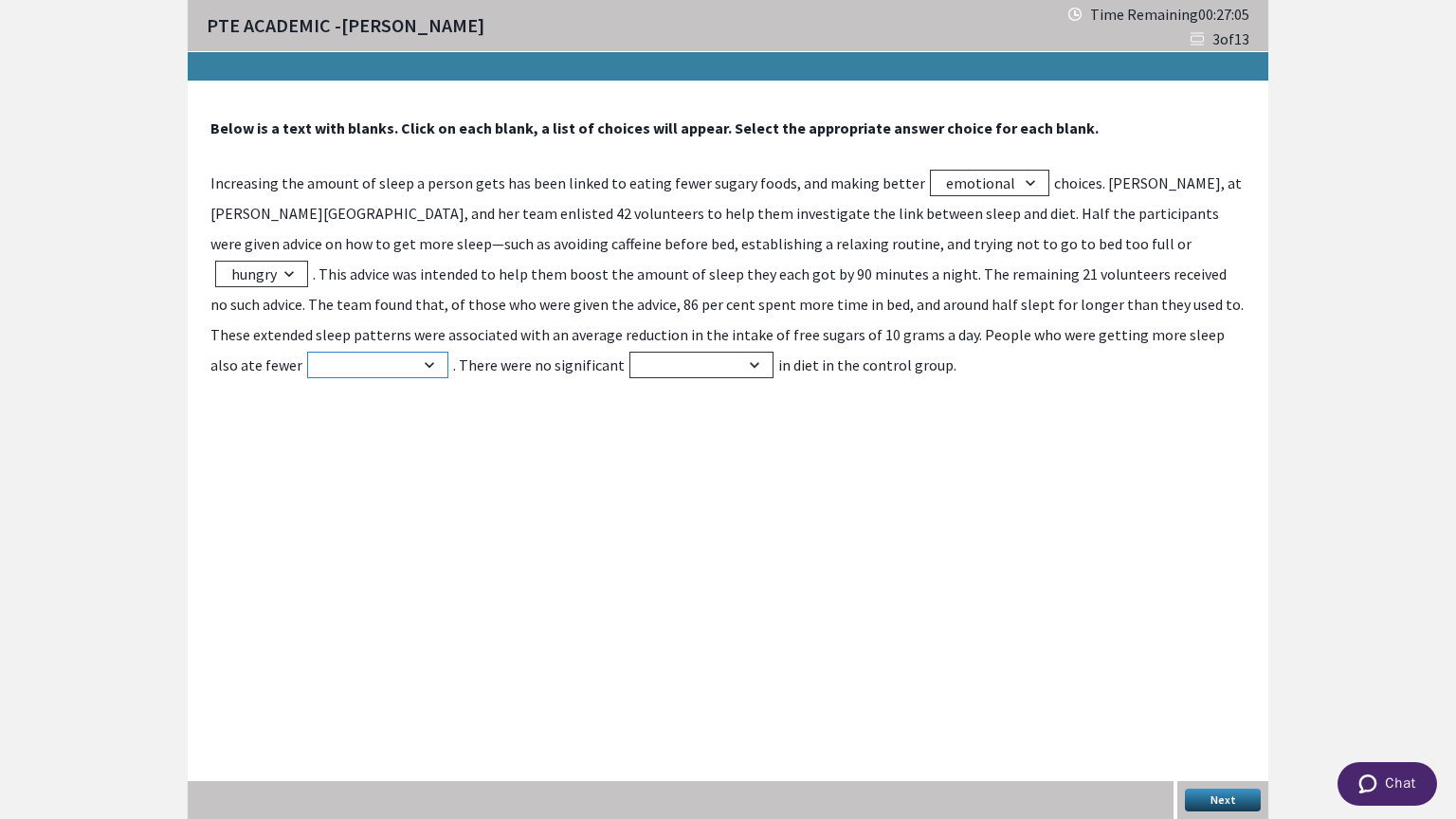 click on "fibers fats proteins  carbohydrates" at bounding box center (377, 365) 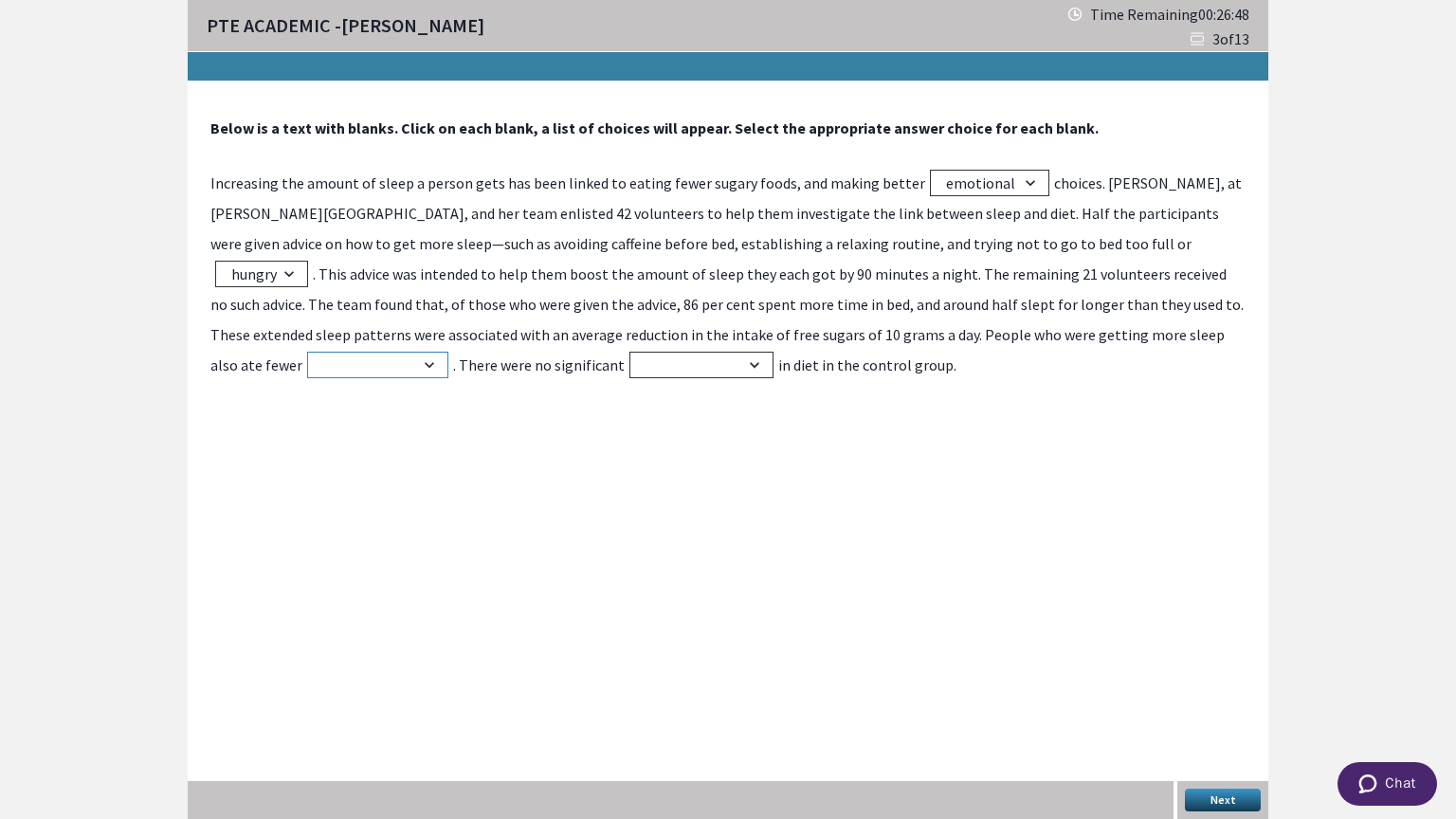 select on "fats" 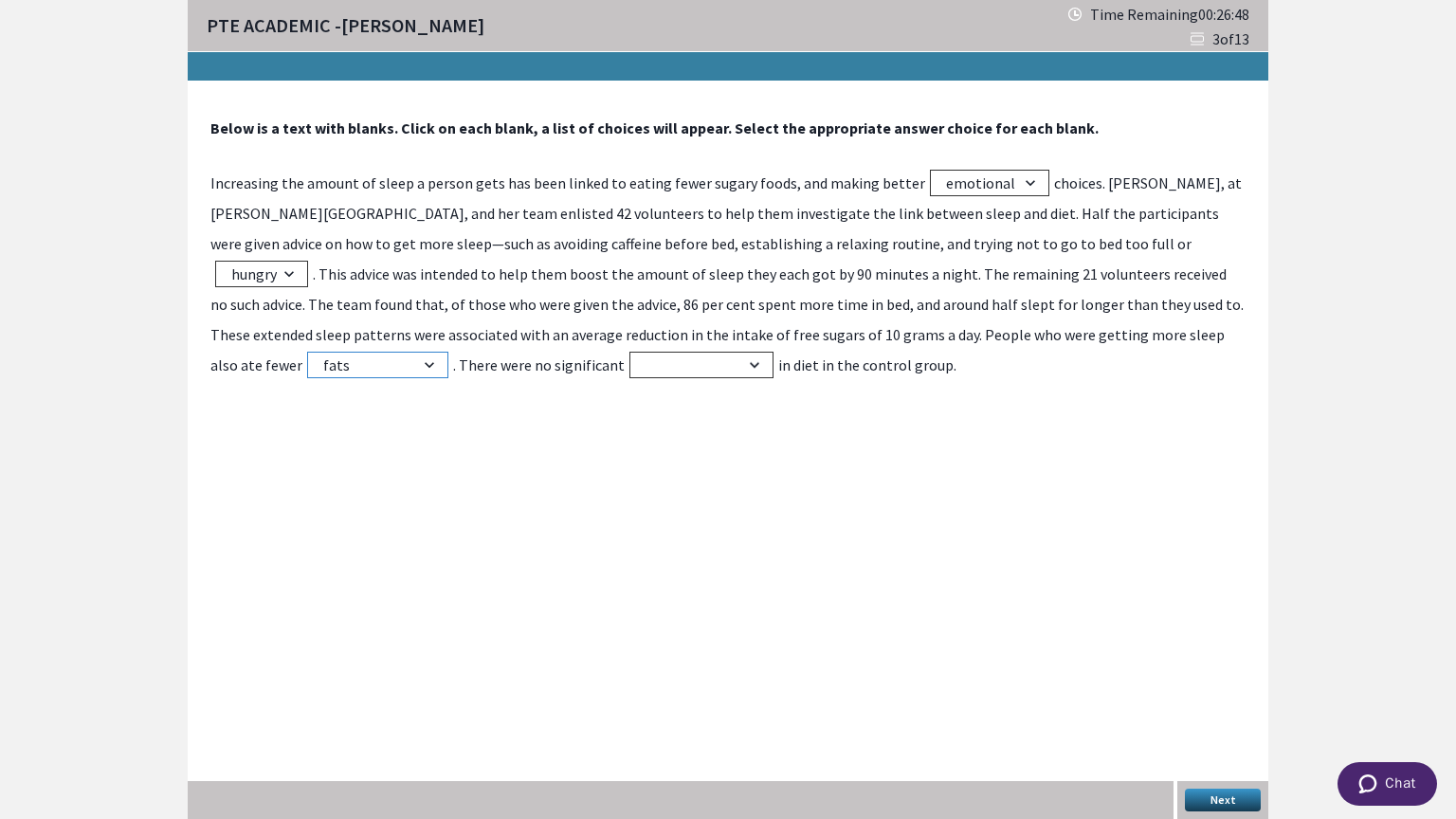 click on "fibers fats proteins  carbohydrates" at bounding box center (377, 365) 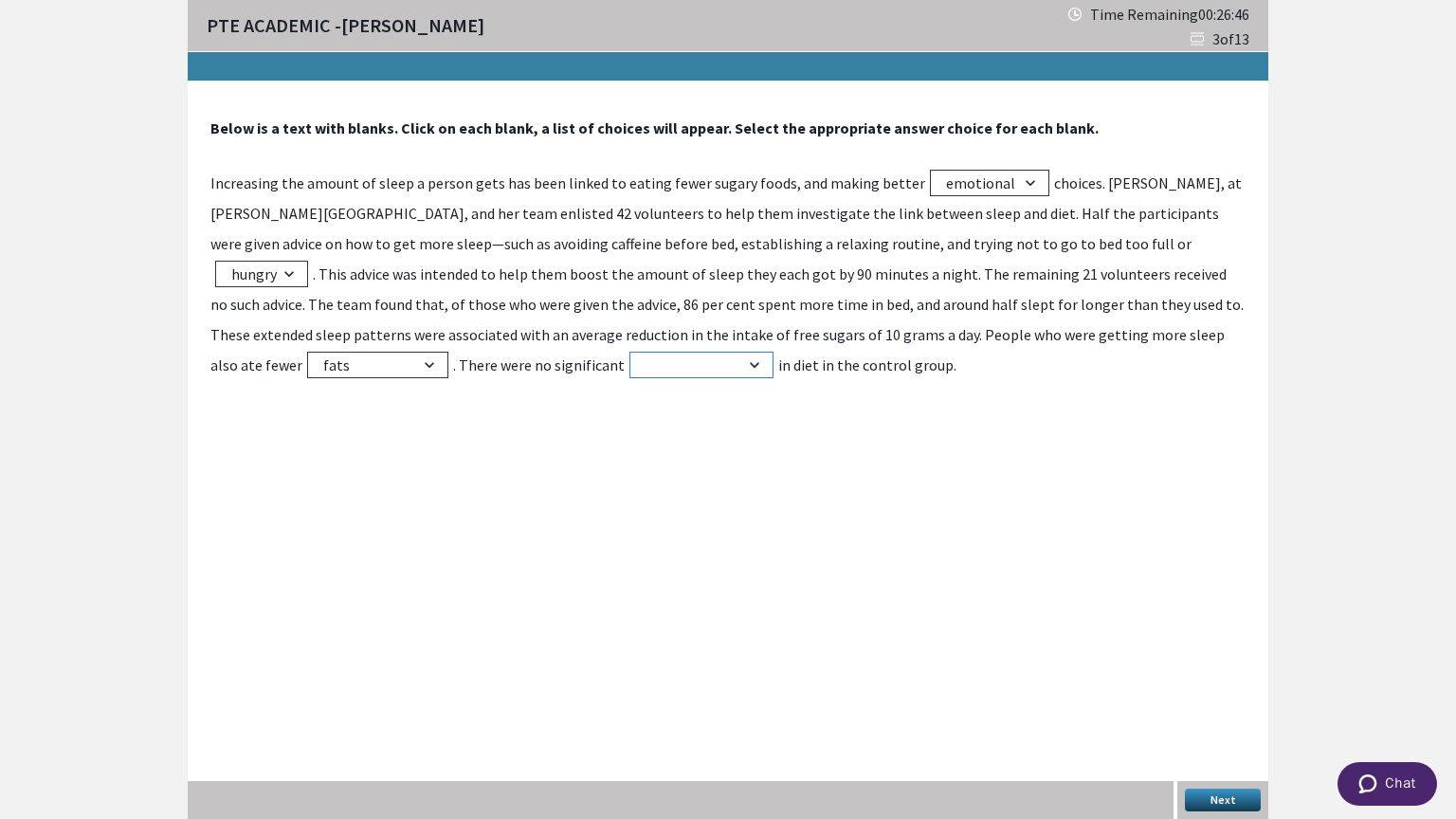 click on "improvements habits results changes" at bounding box center (701, 365) 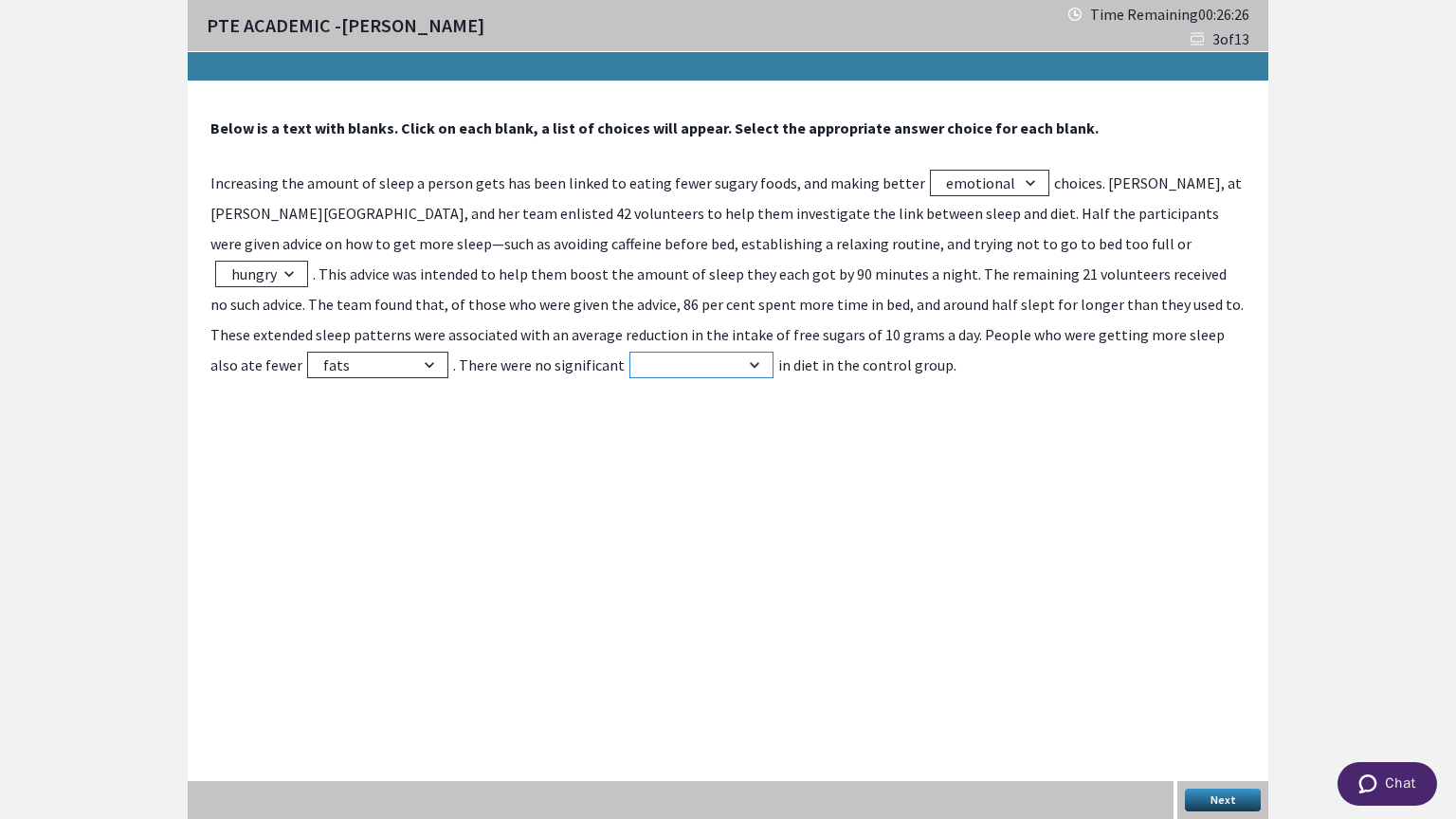 select on "improvements" 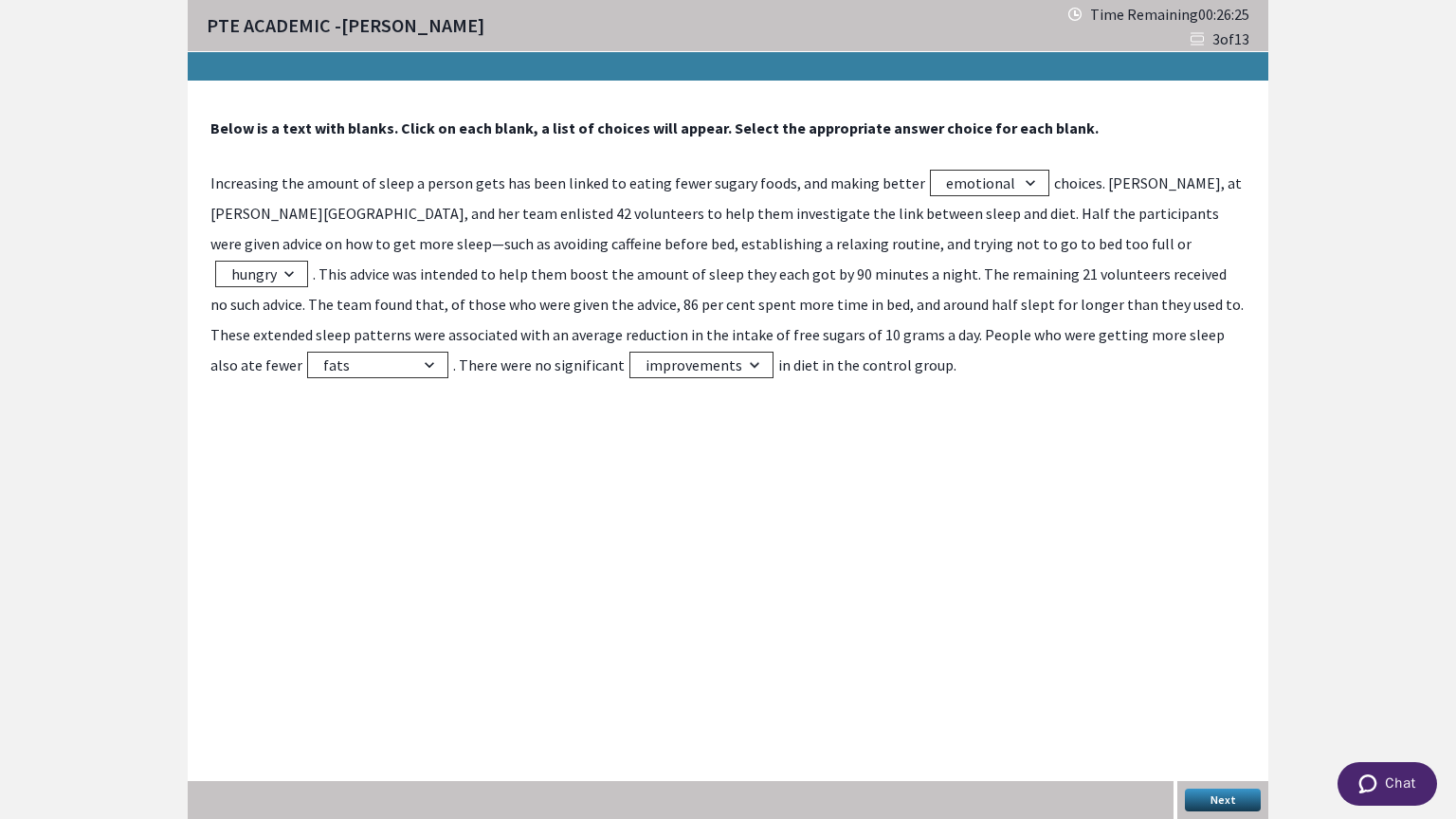 click on "Next" at bounding box center [1223, 800] 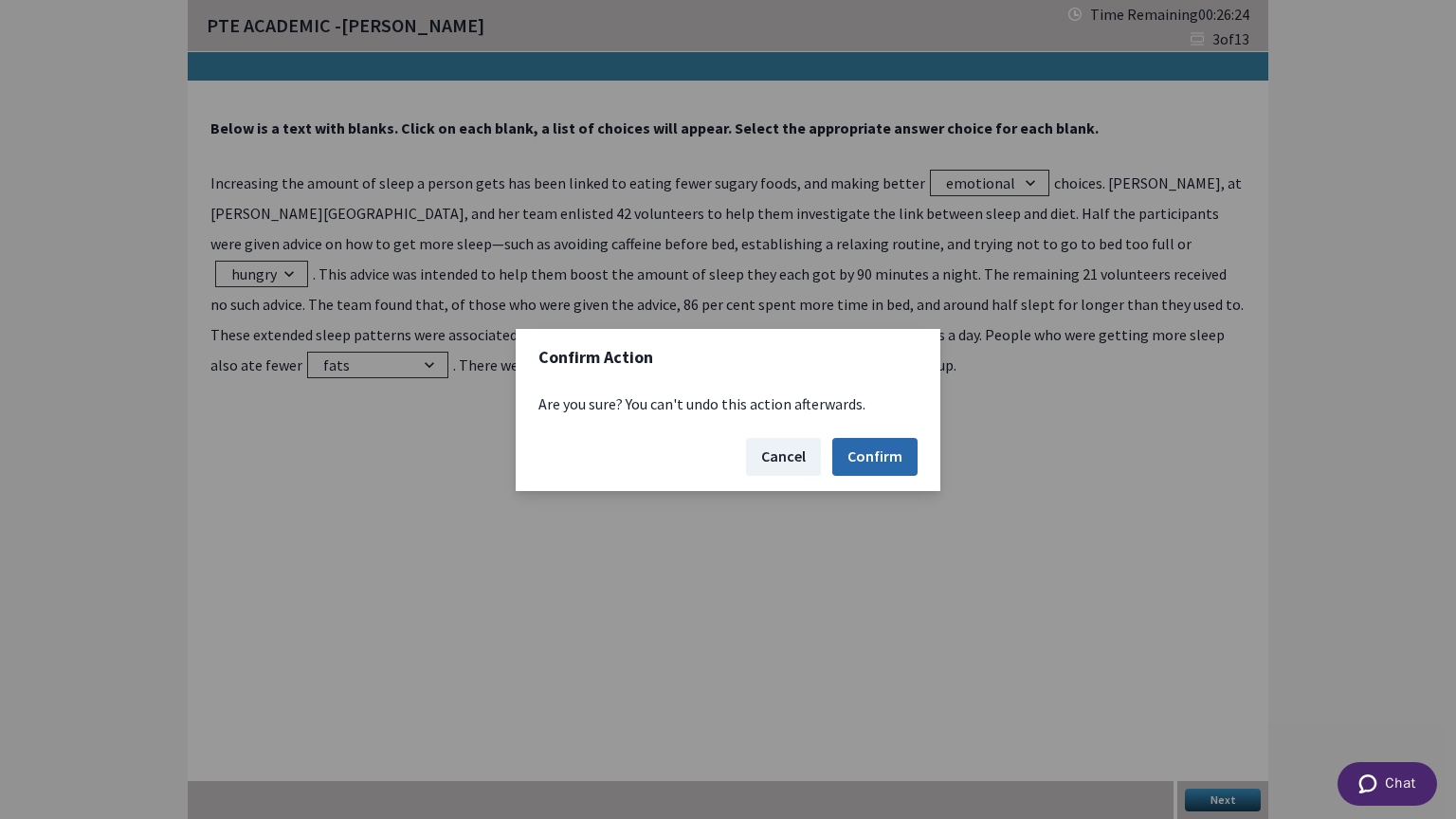 click on "Confirm" at bounding box center [875, 457] 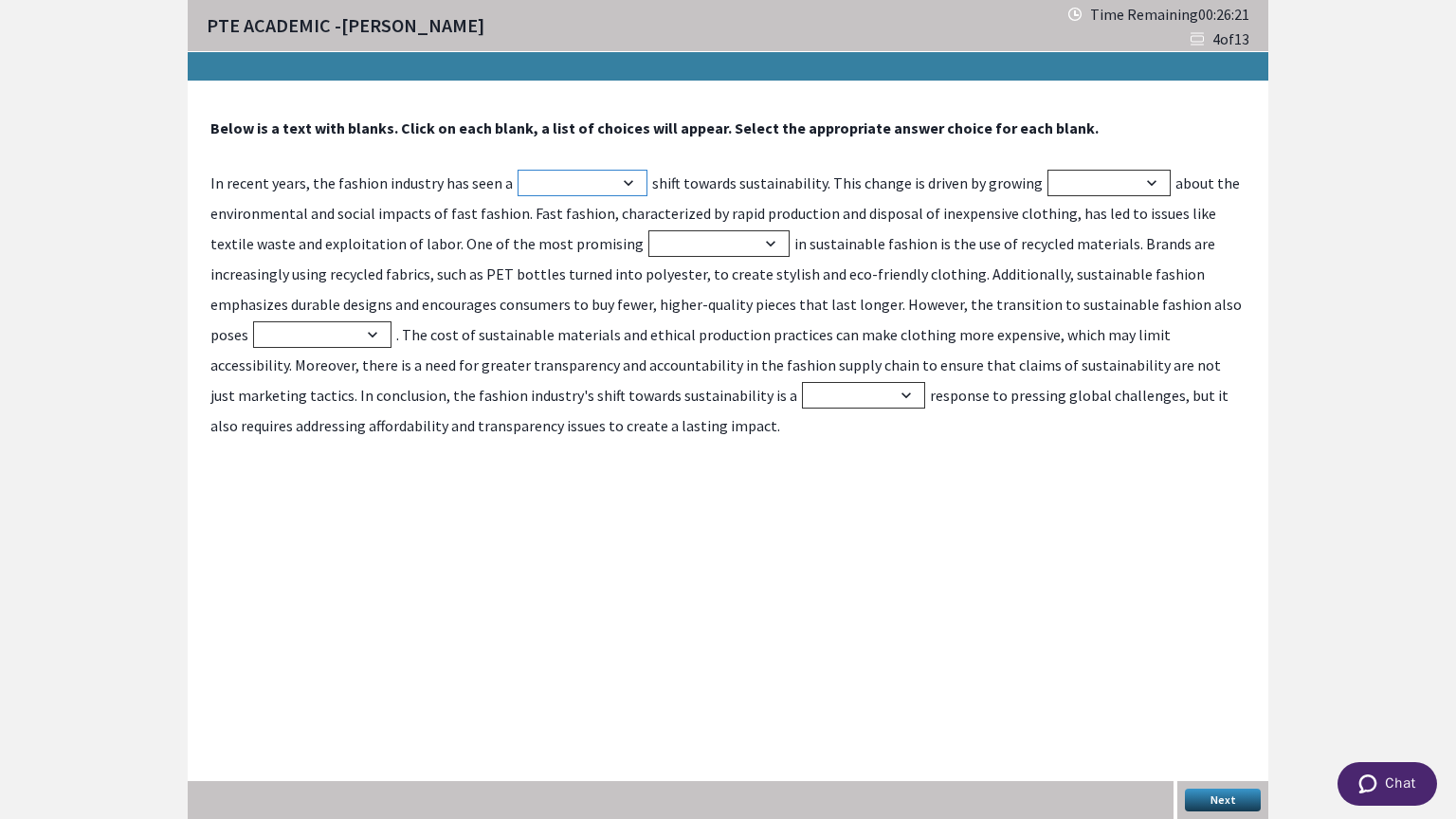 click on "insignificant minor gradual dramatic" at bounding box center (582, 183) 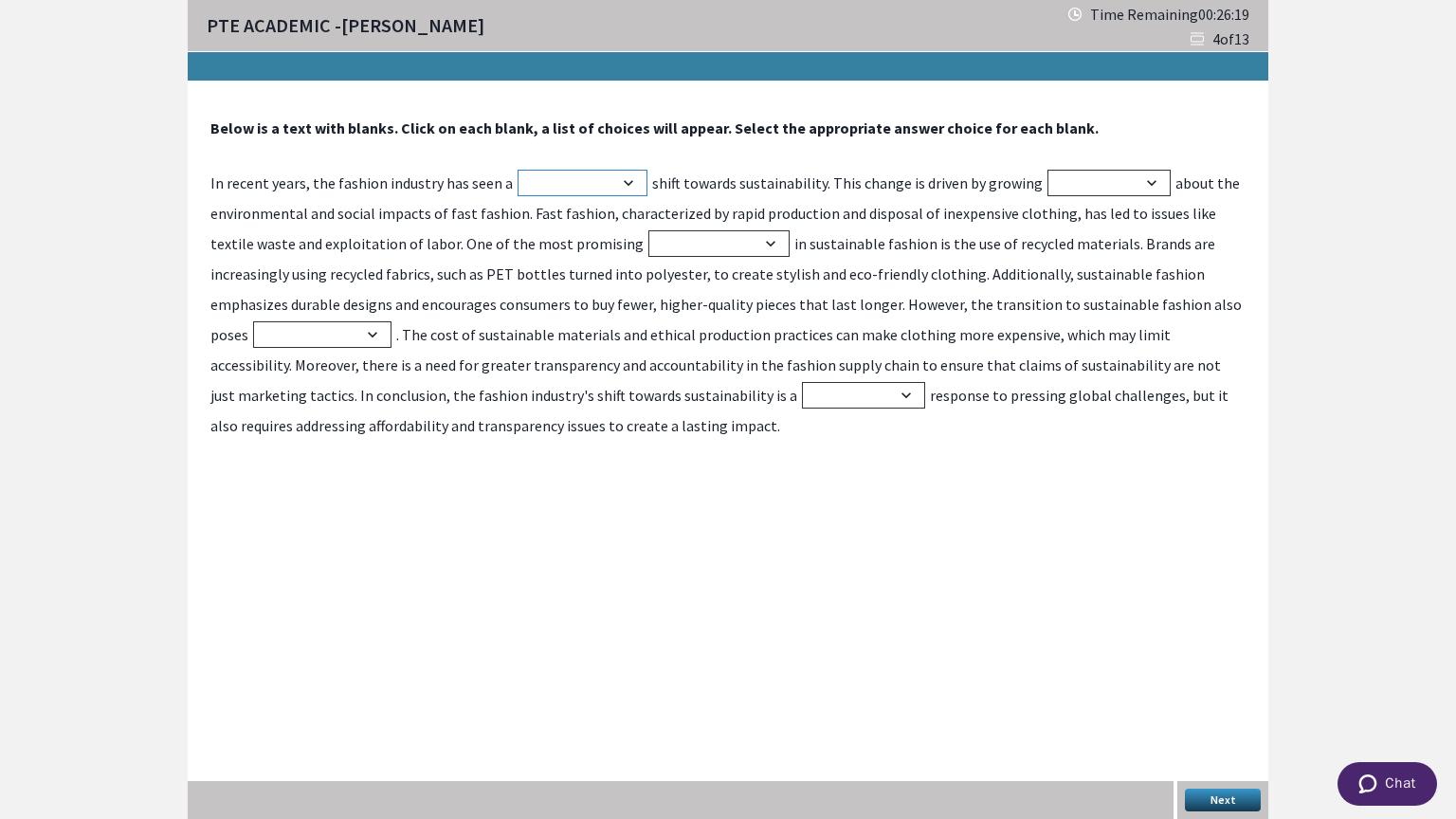 select on "minor" 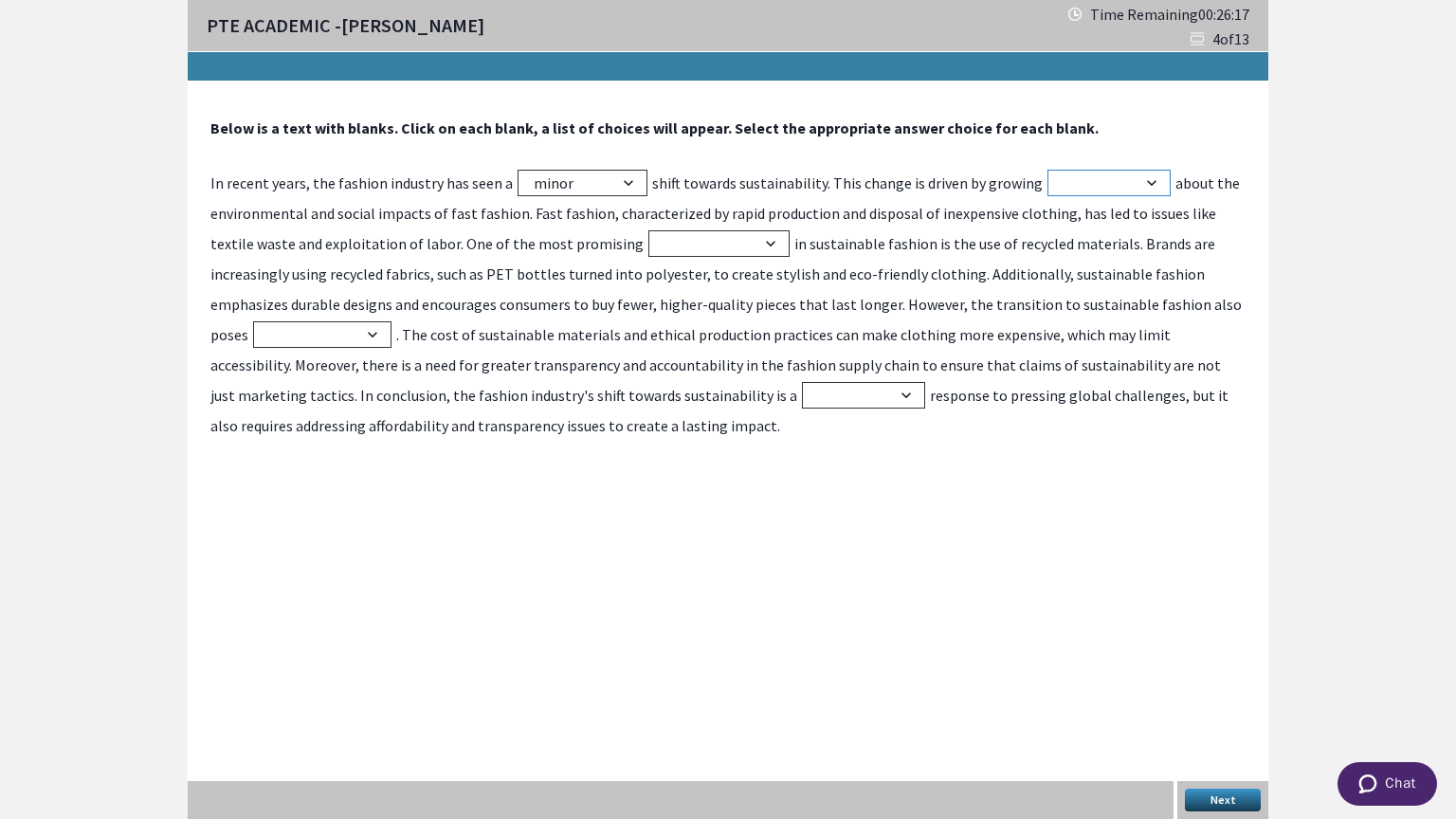 click on "disregard awareness ignorance indifference" at bounding box center (1109, 183) 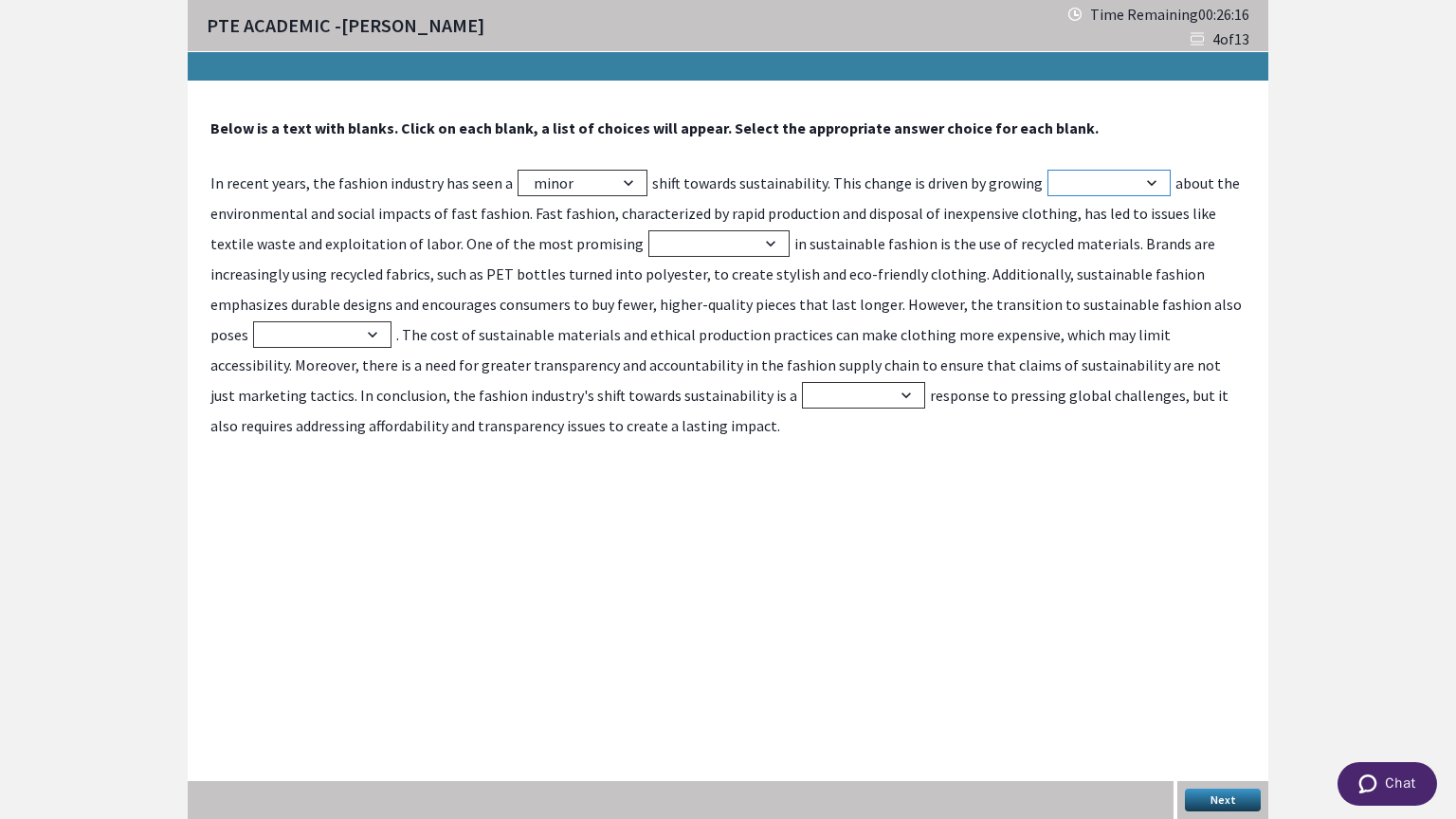 select on "awareness" 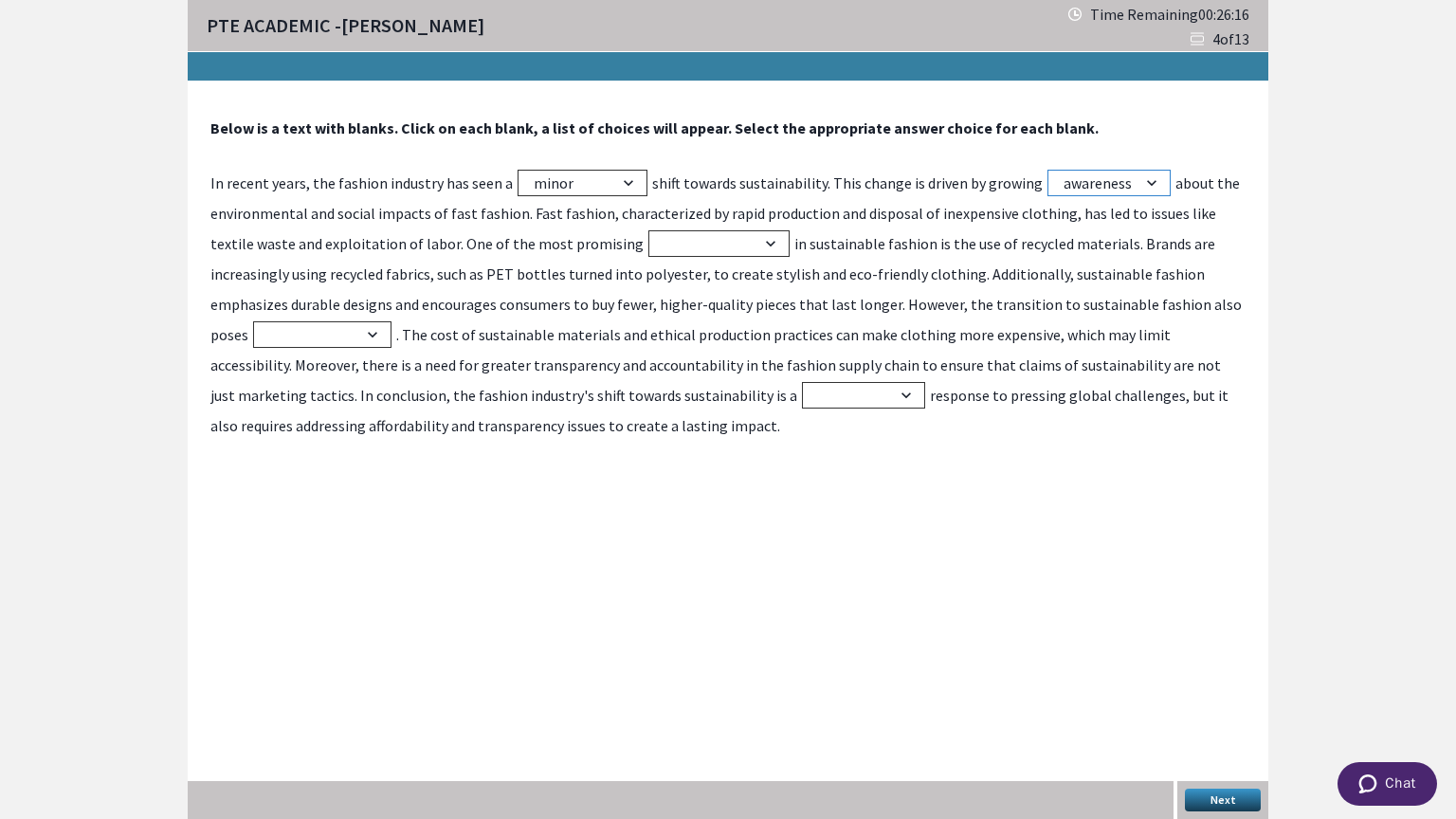 click on "disregard awareness ignorance indifference" at bounding box center (1109, 183) 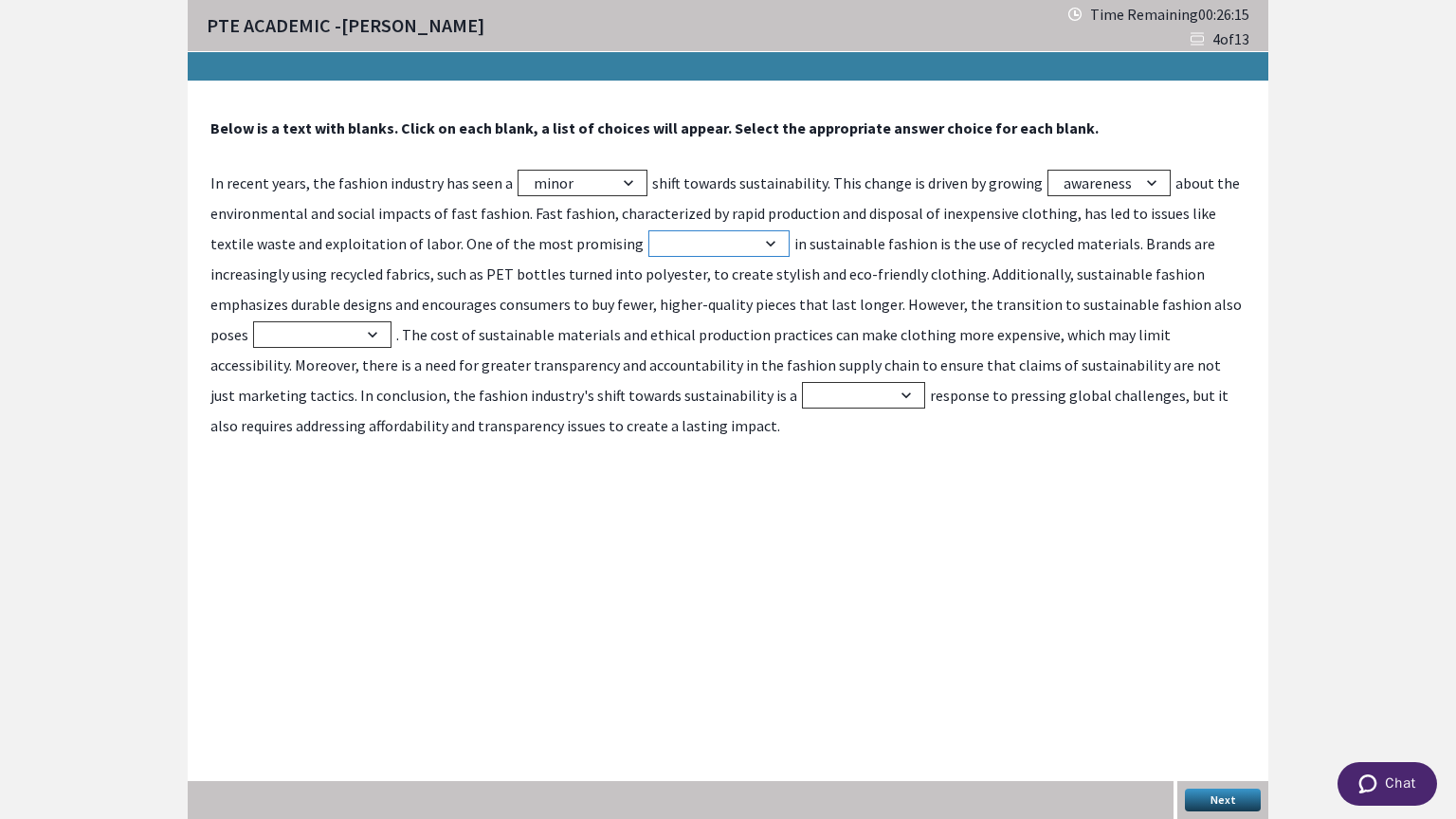 click on "developments setbacks regressions declines" at bounding box center (719, 244) 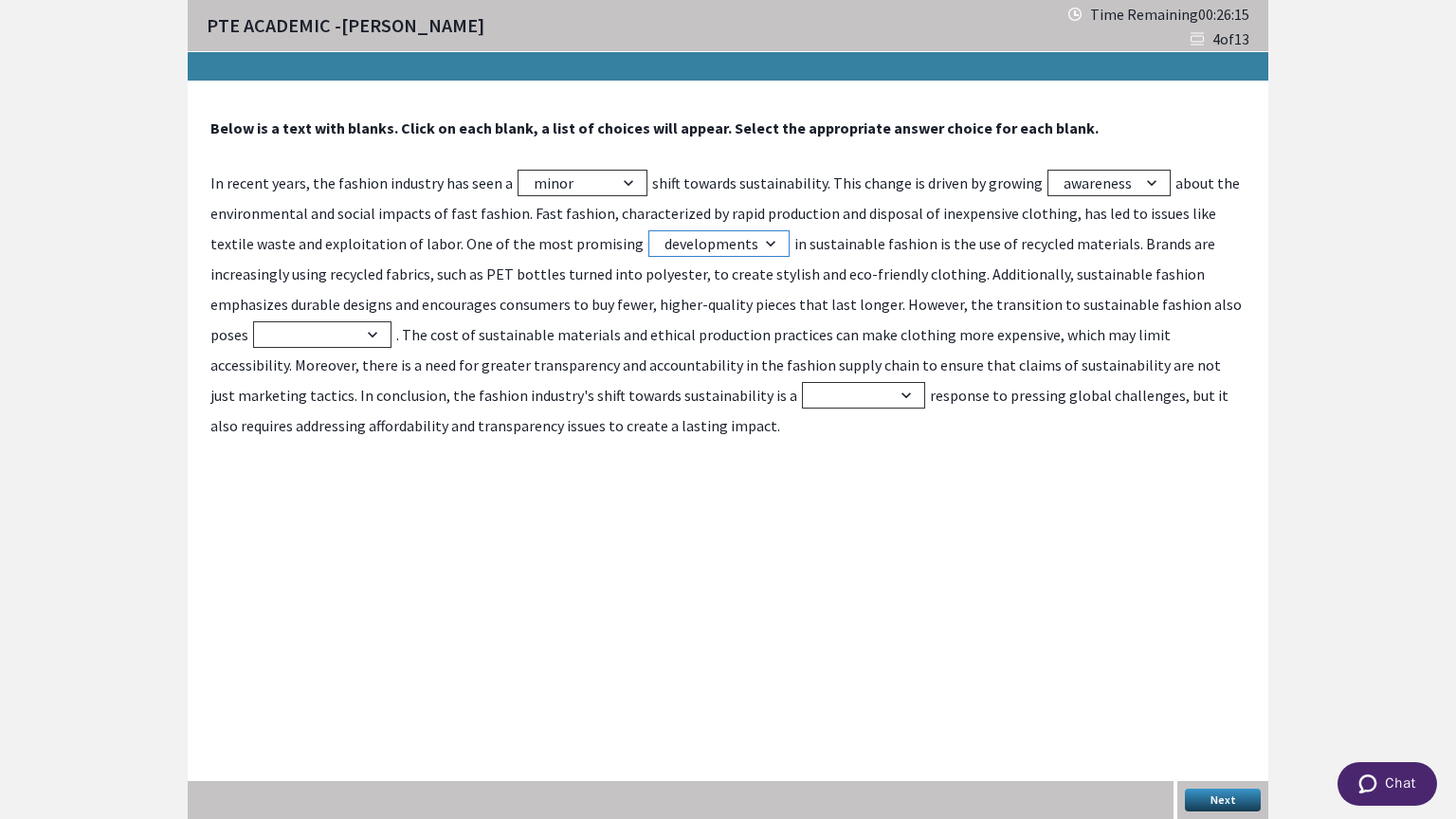 click on "developments setbacks regressions declines" at bounding box center [719, 244] 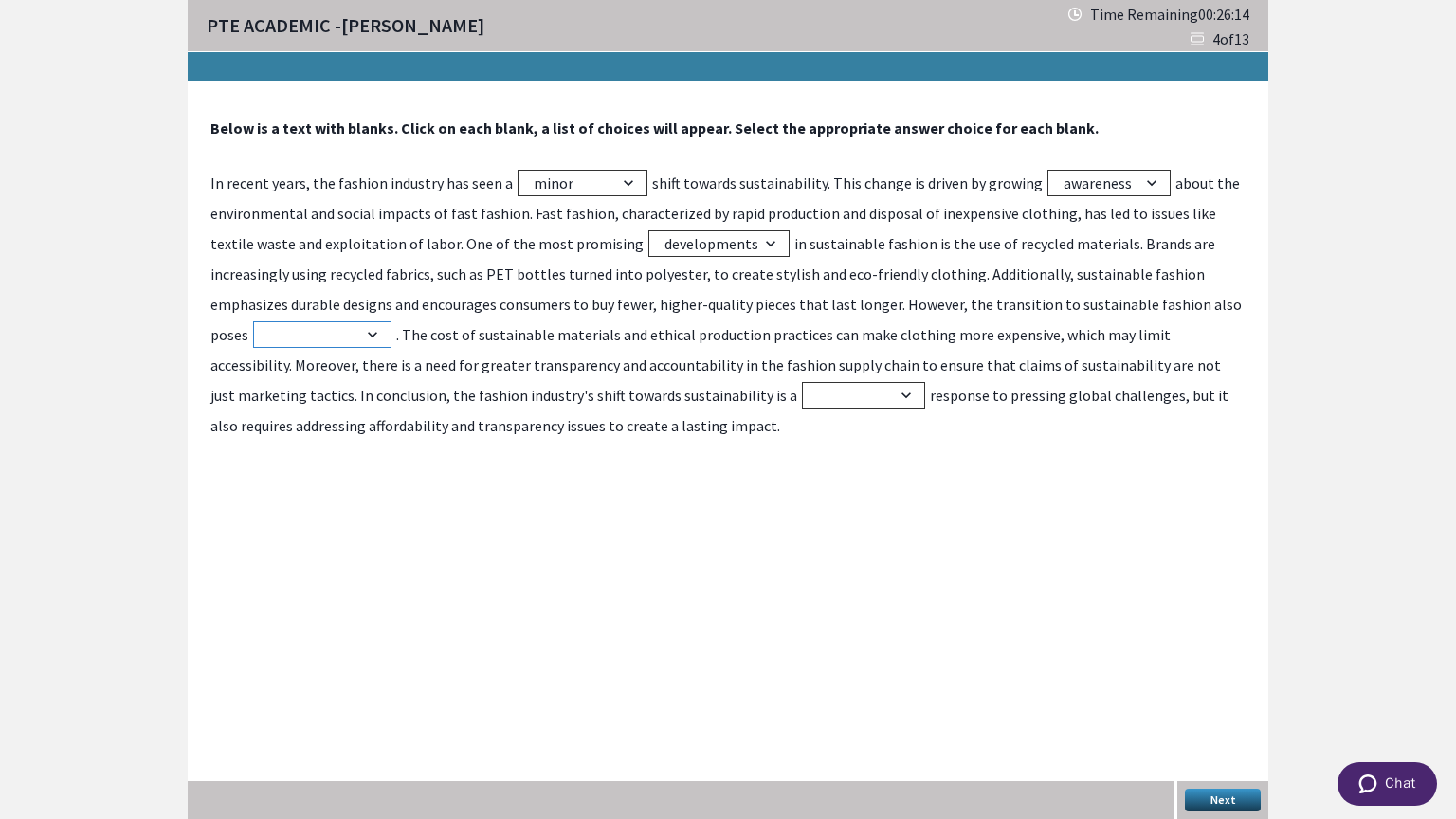 click on "opportunities advantages challenges benefits" at bounding box center [322, 335] 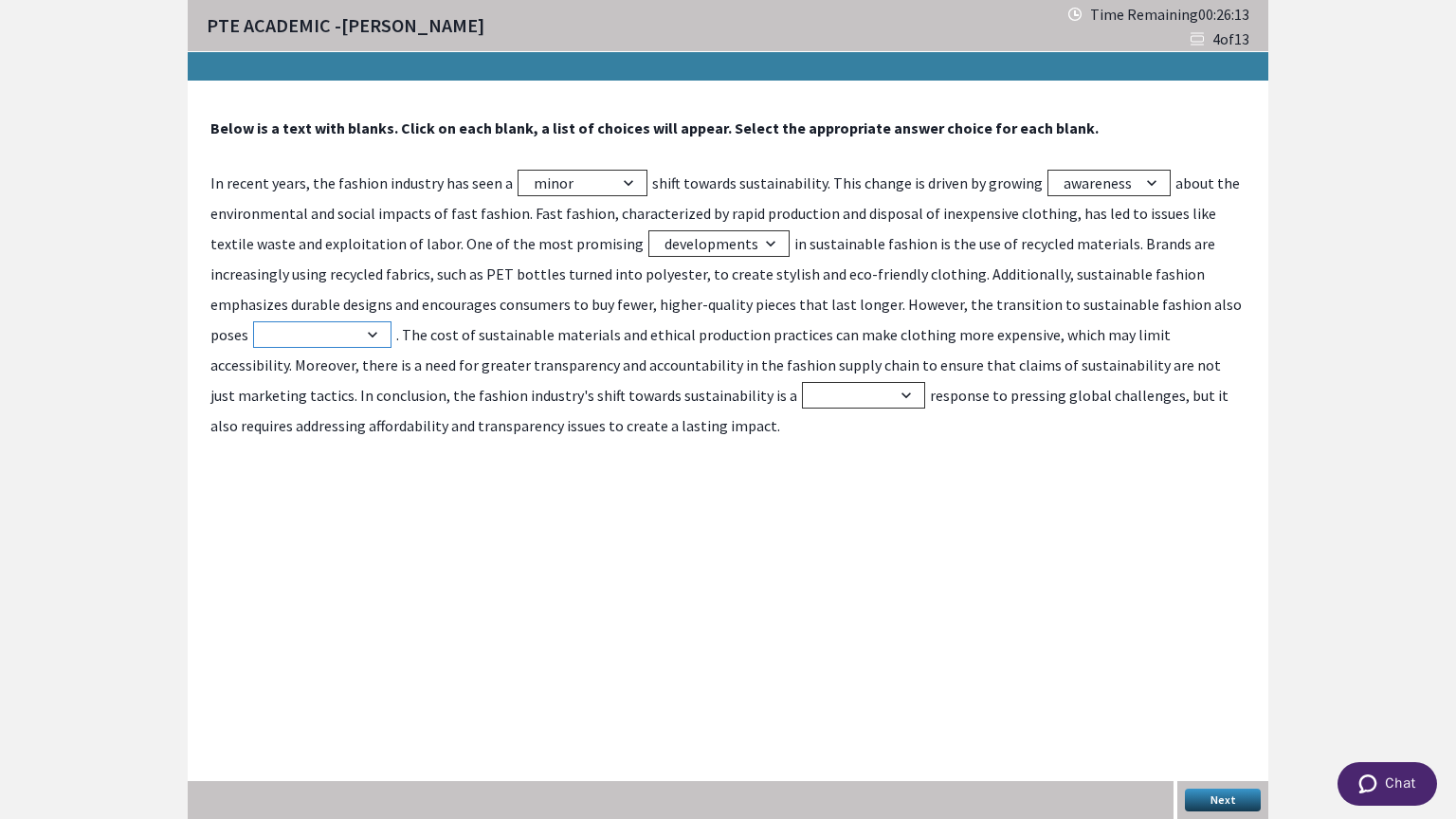 select on "opportunities" 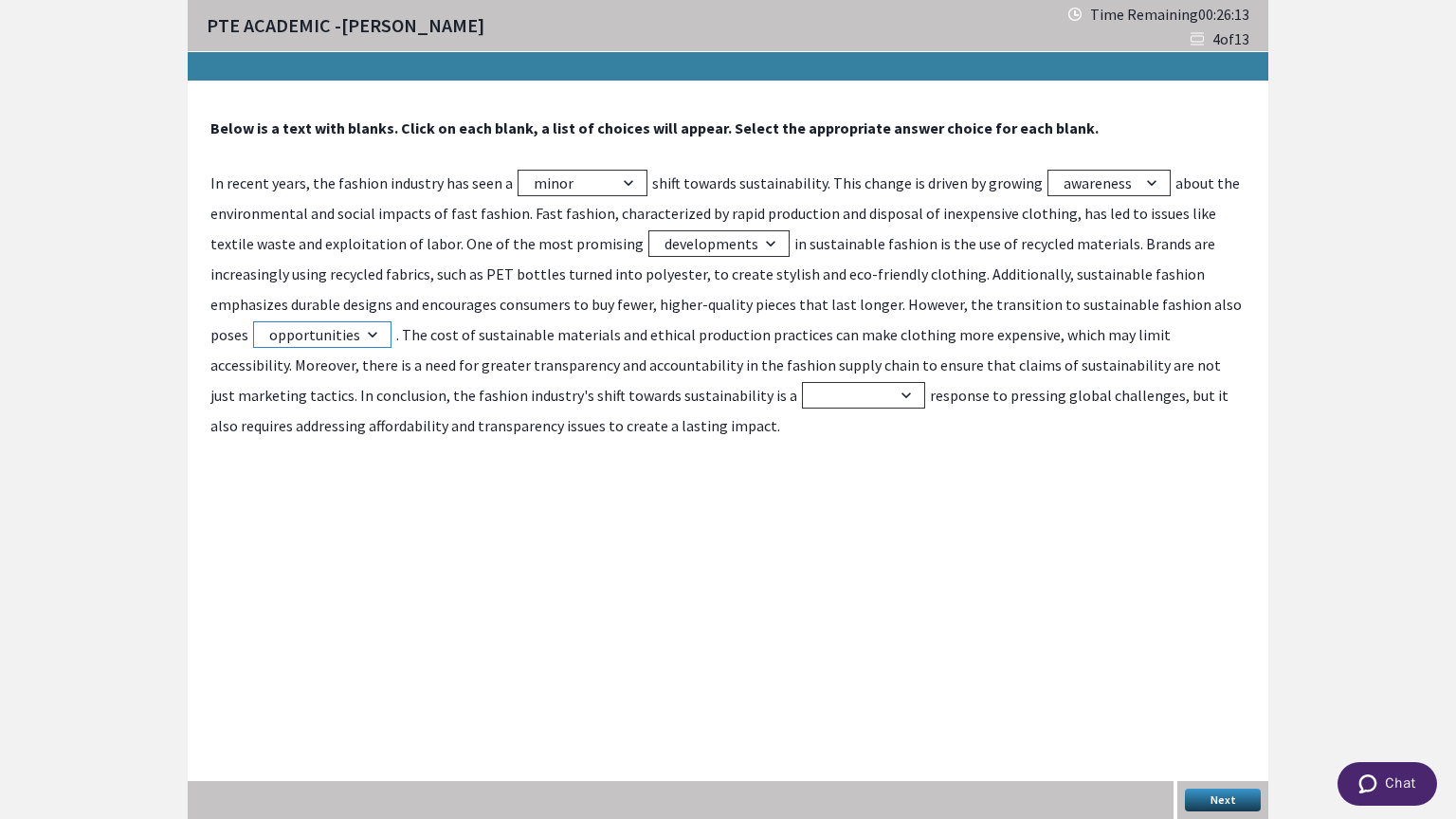 click on "opportunities advantages challenges benefits" at bounding box center [322, 335] 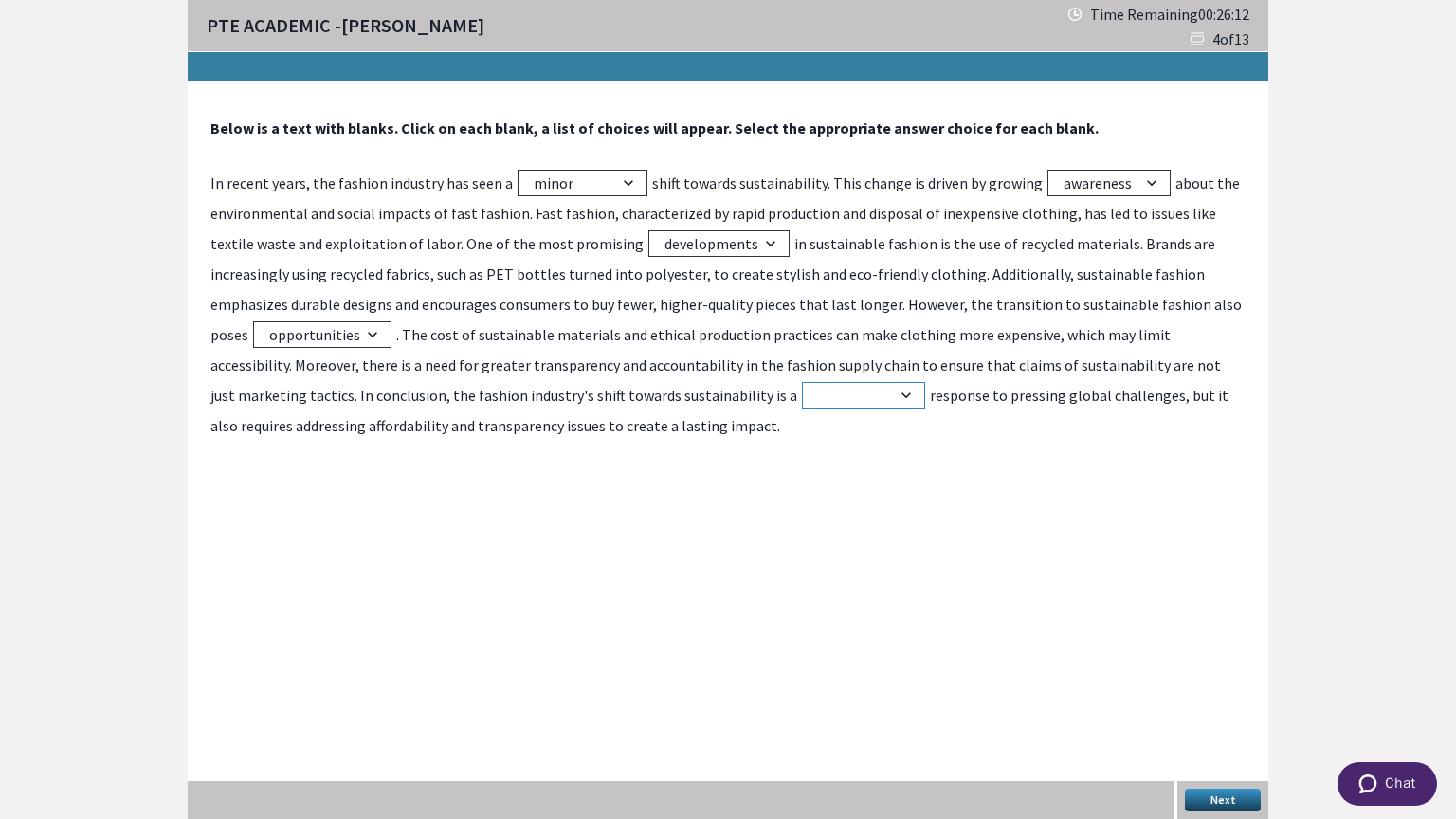 click on "insincere superficial contrived meaningful" at bounding box center [864, 395] 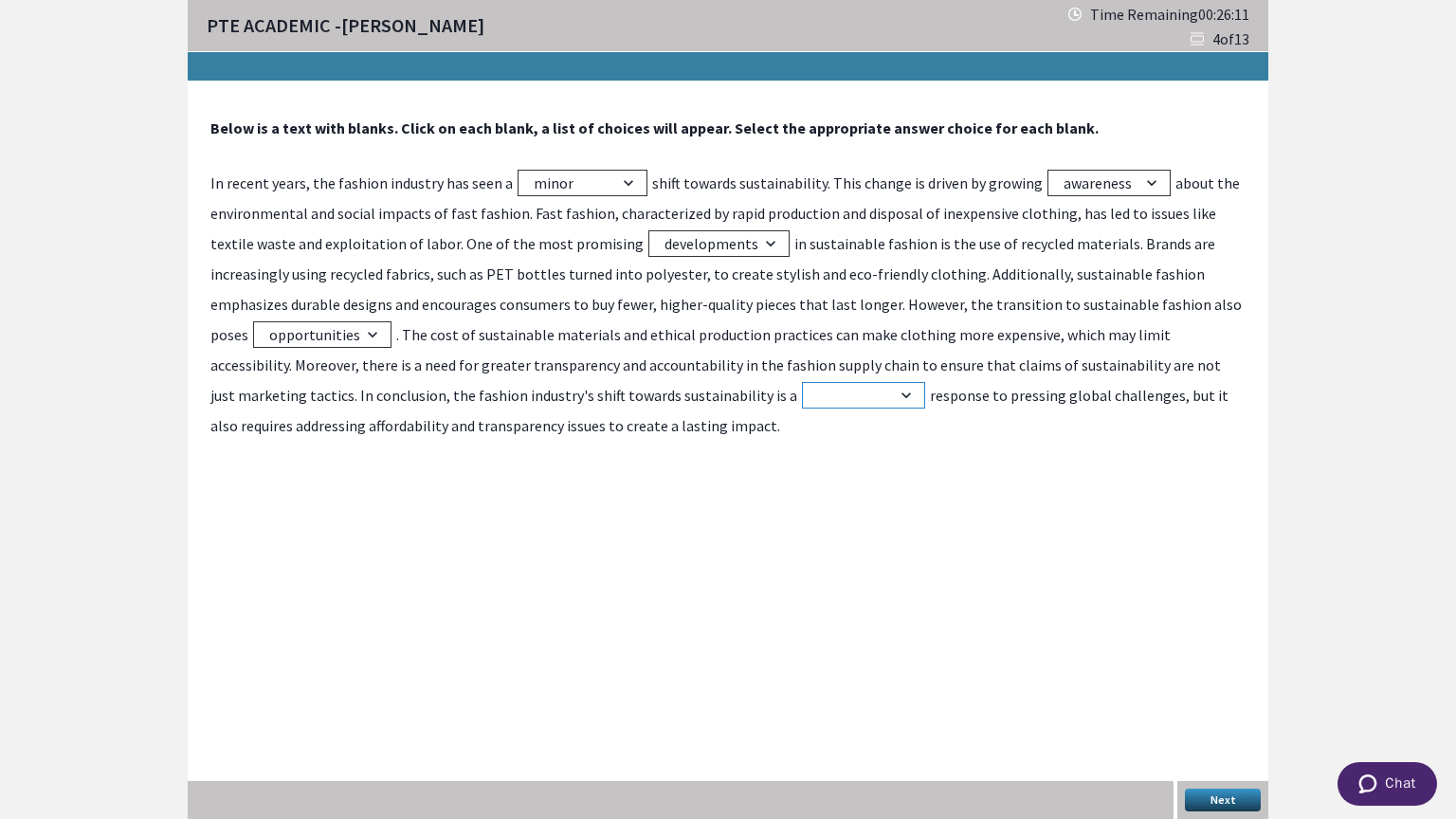 select on "insincere" 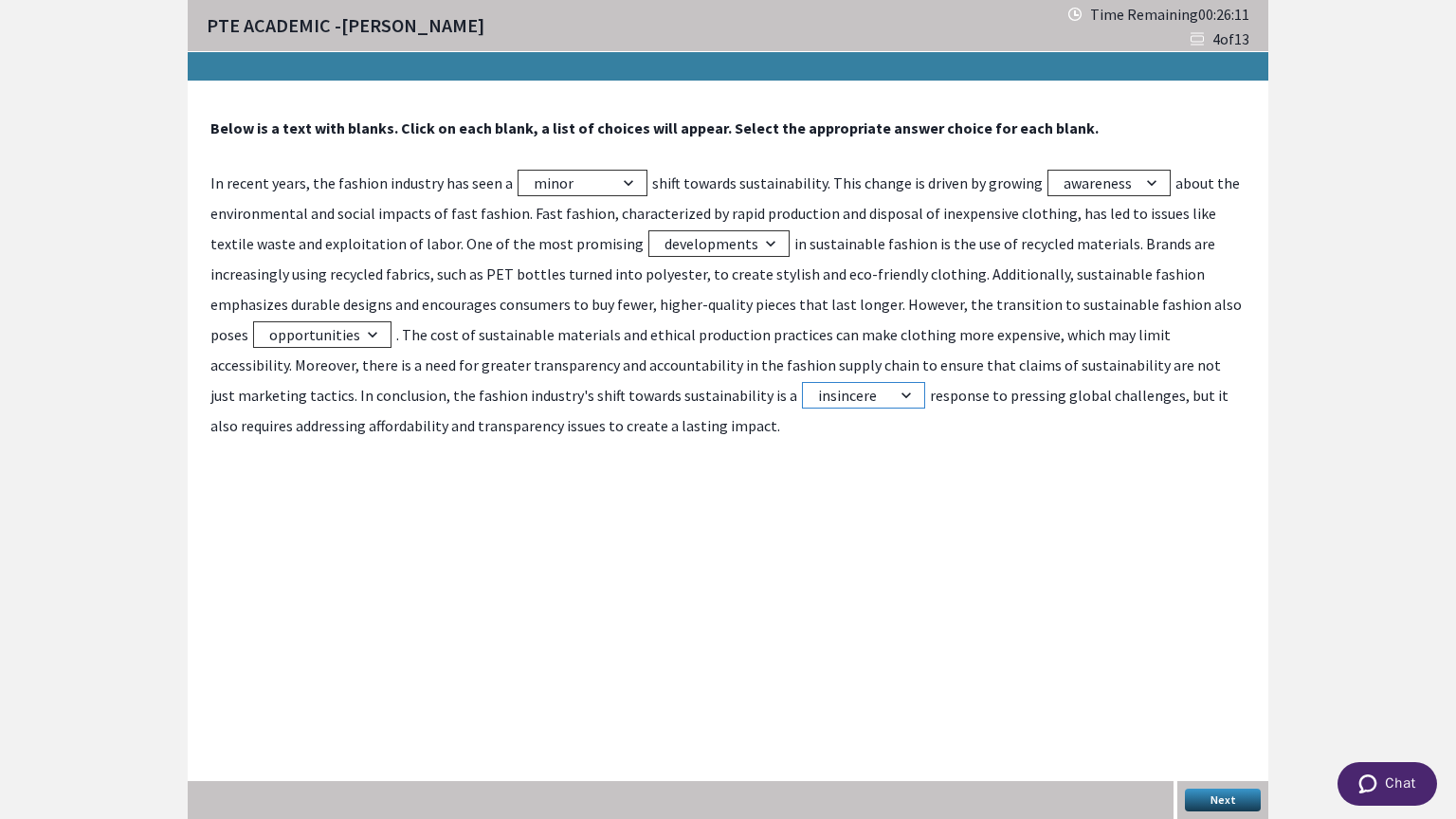 click on "insincere superficial contrived meaningful" at bounding box center [864, 395] 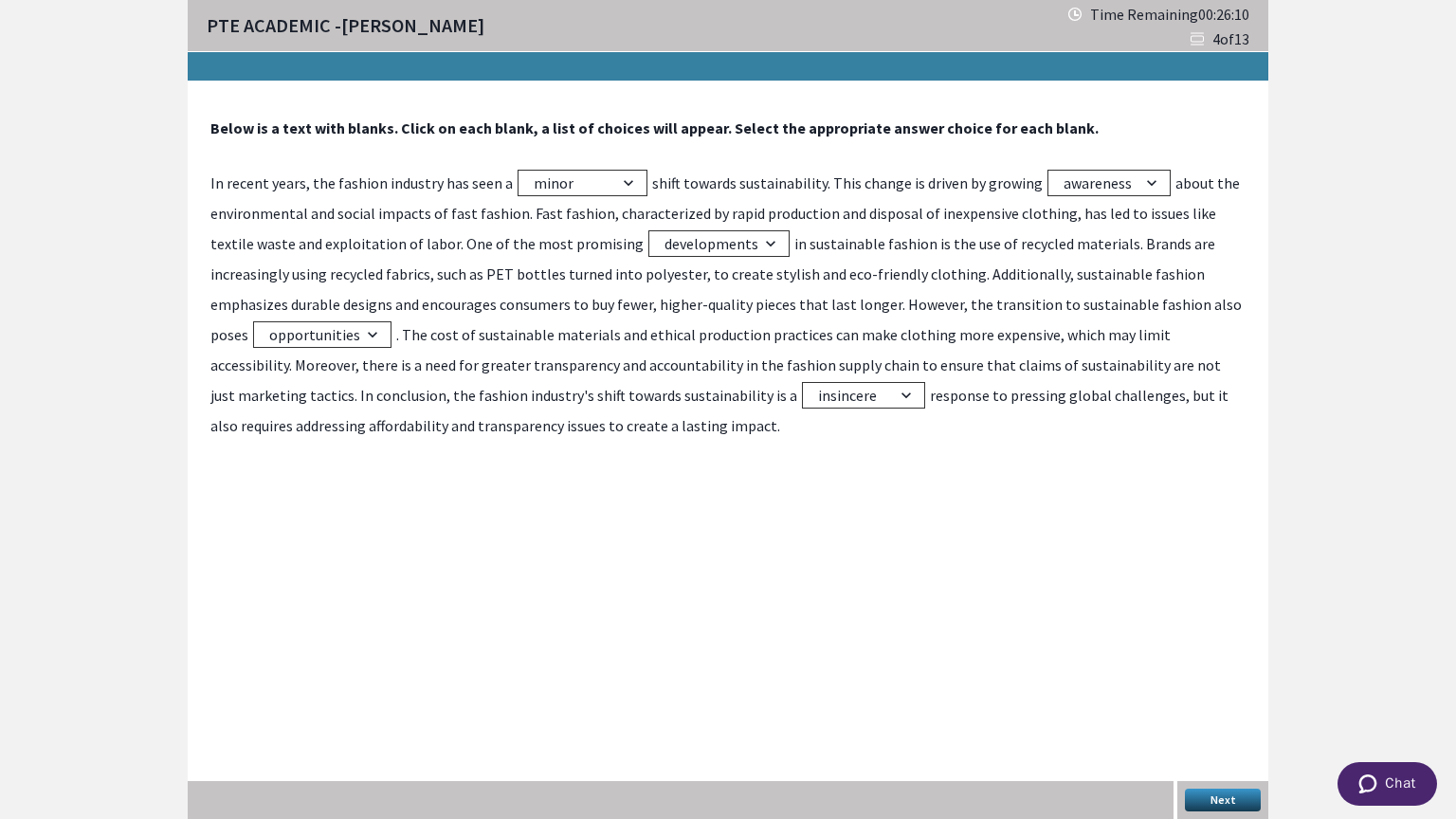 click on "Next" at bounding box center (1223, 800) 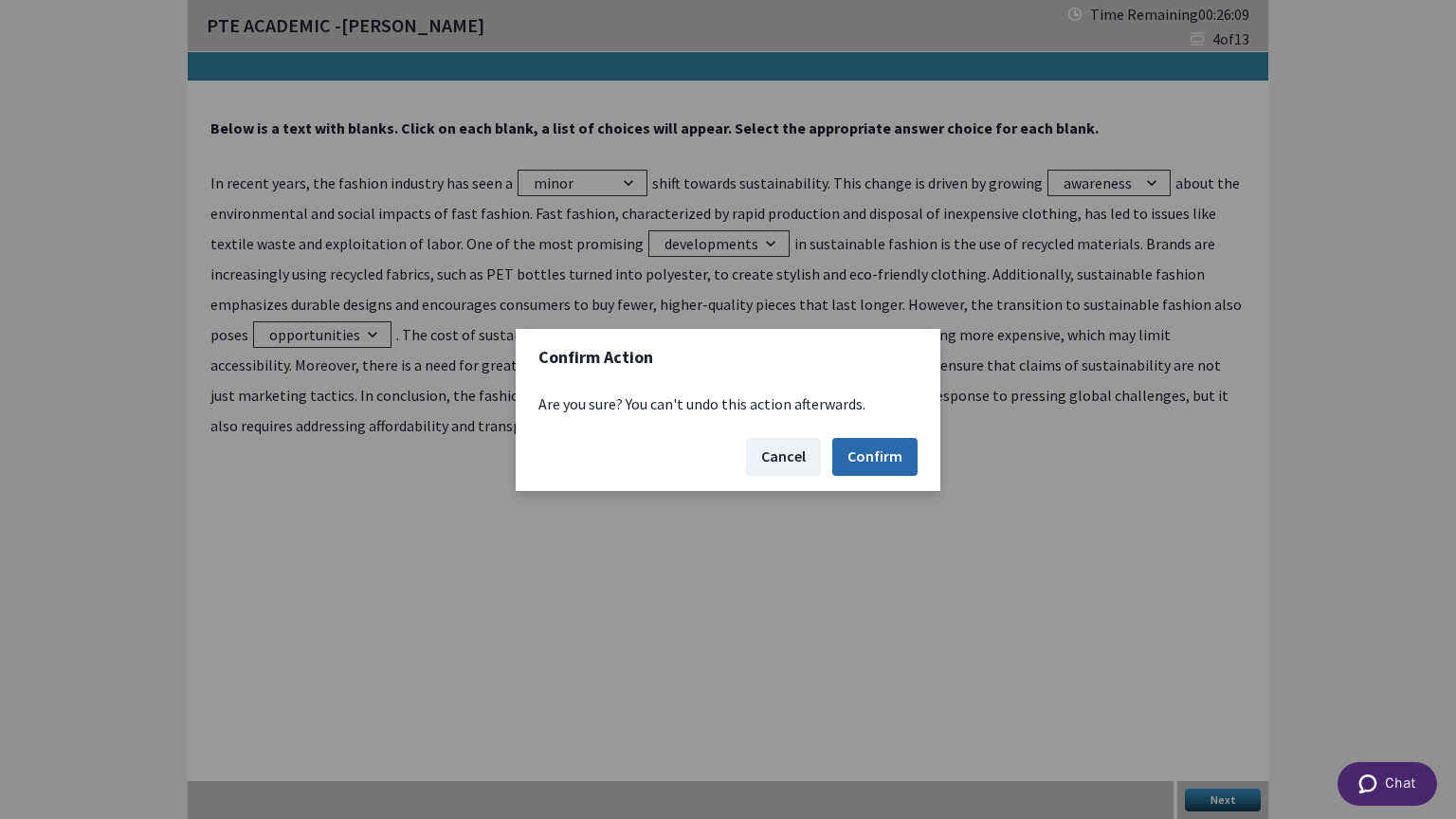click on "Confirm" at bounding box center [875, 457] 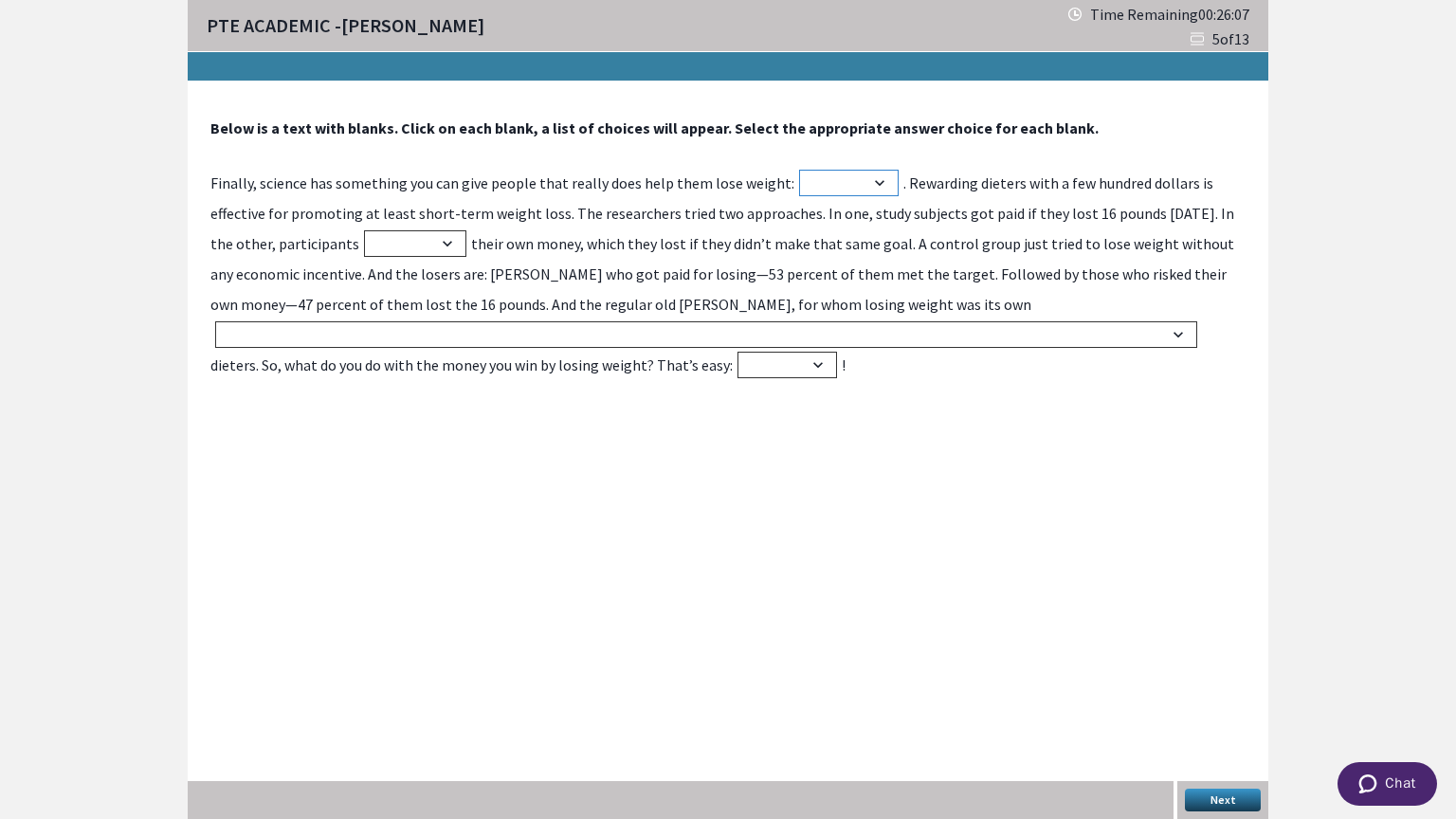 click on "time advice support money" at bounding box center [848, 183] 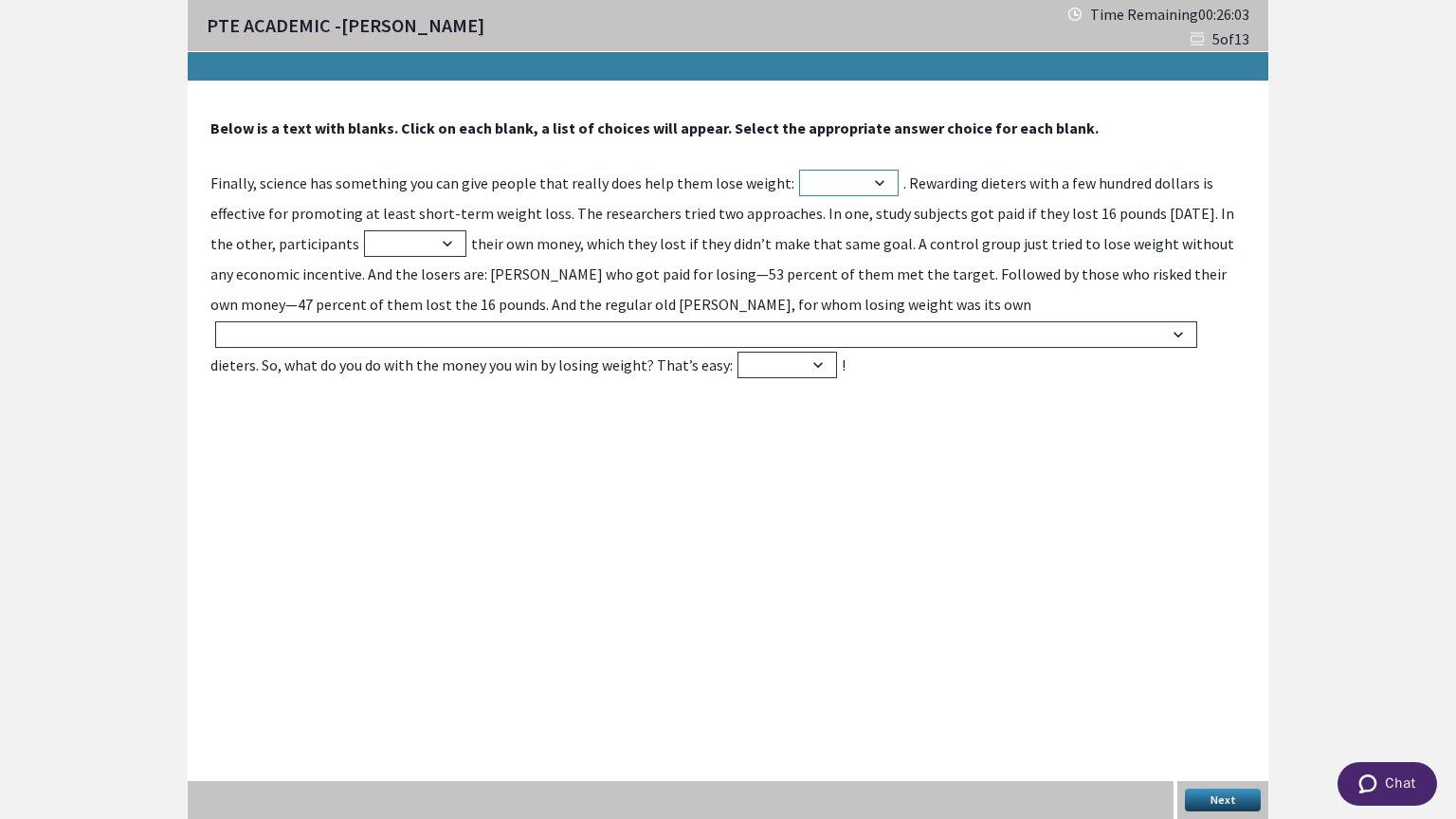 select on "time" 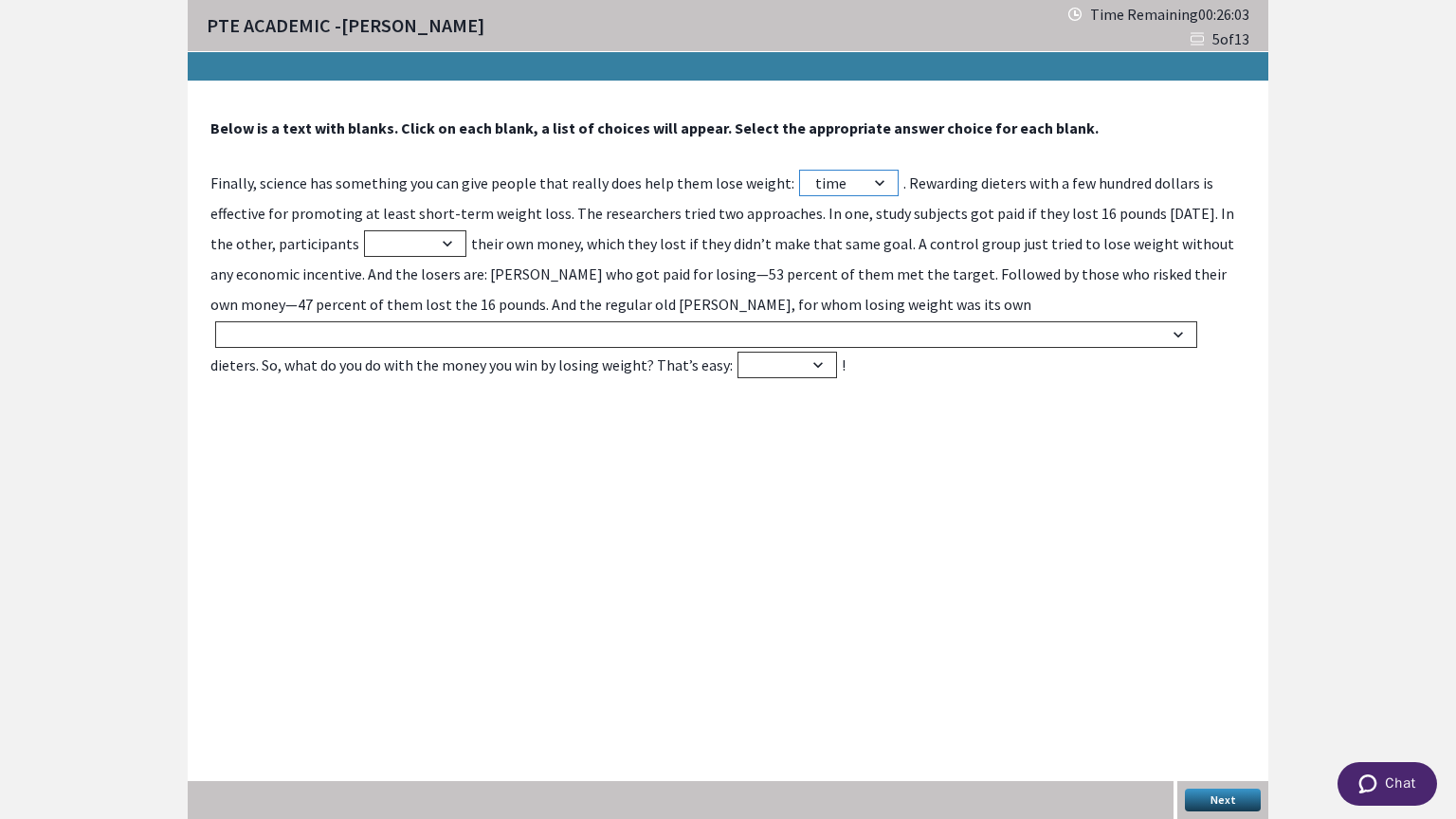 click on "time advice support money" at bounding box center (848, 183) 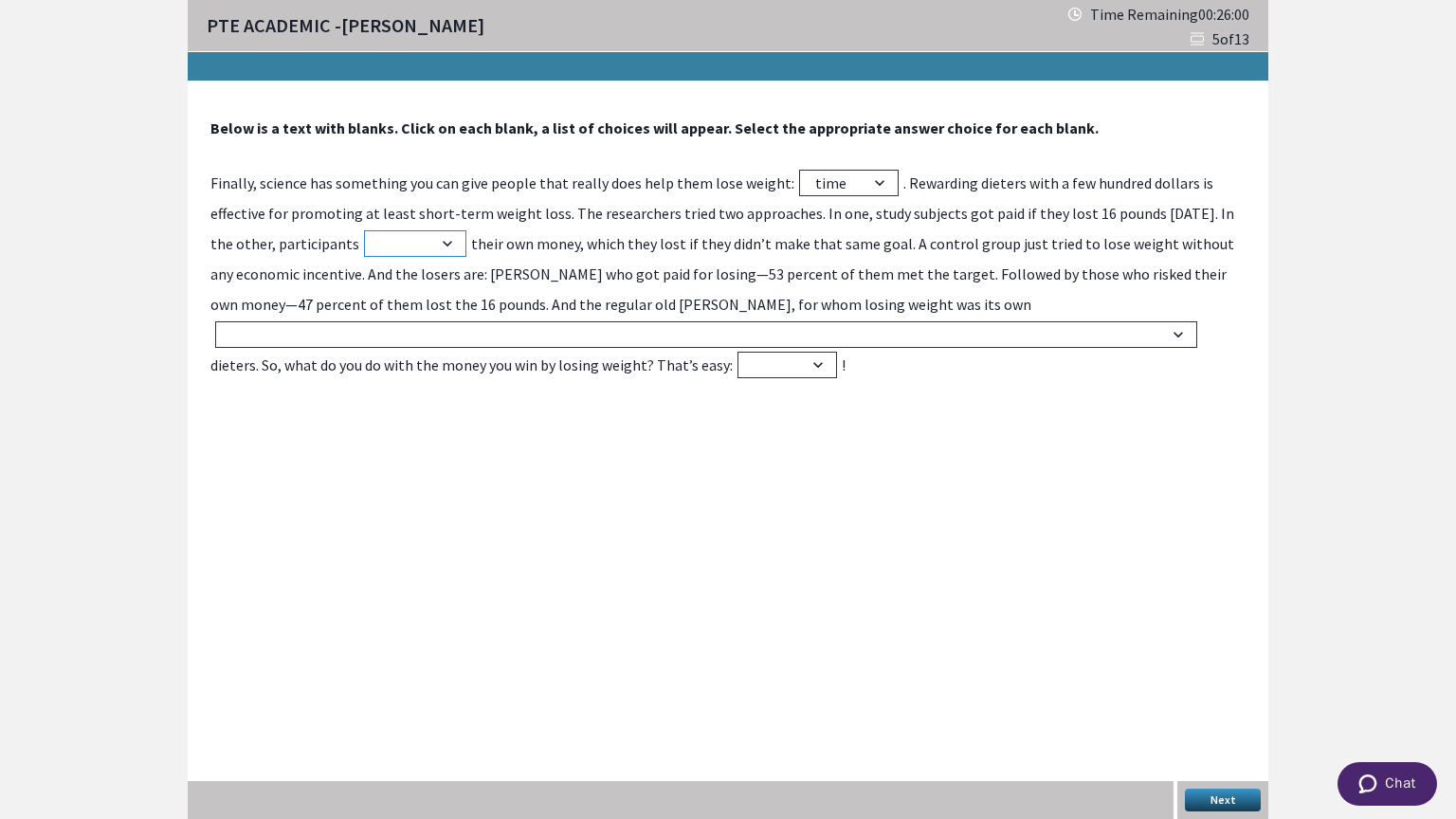click on "found invested avoided gained" at bounding box center [415, 244] 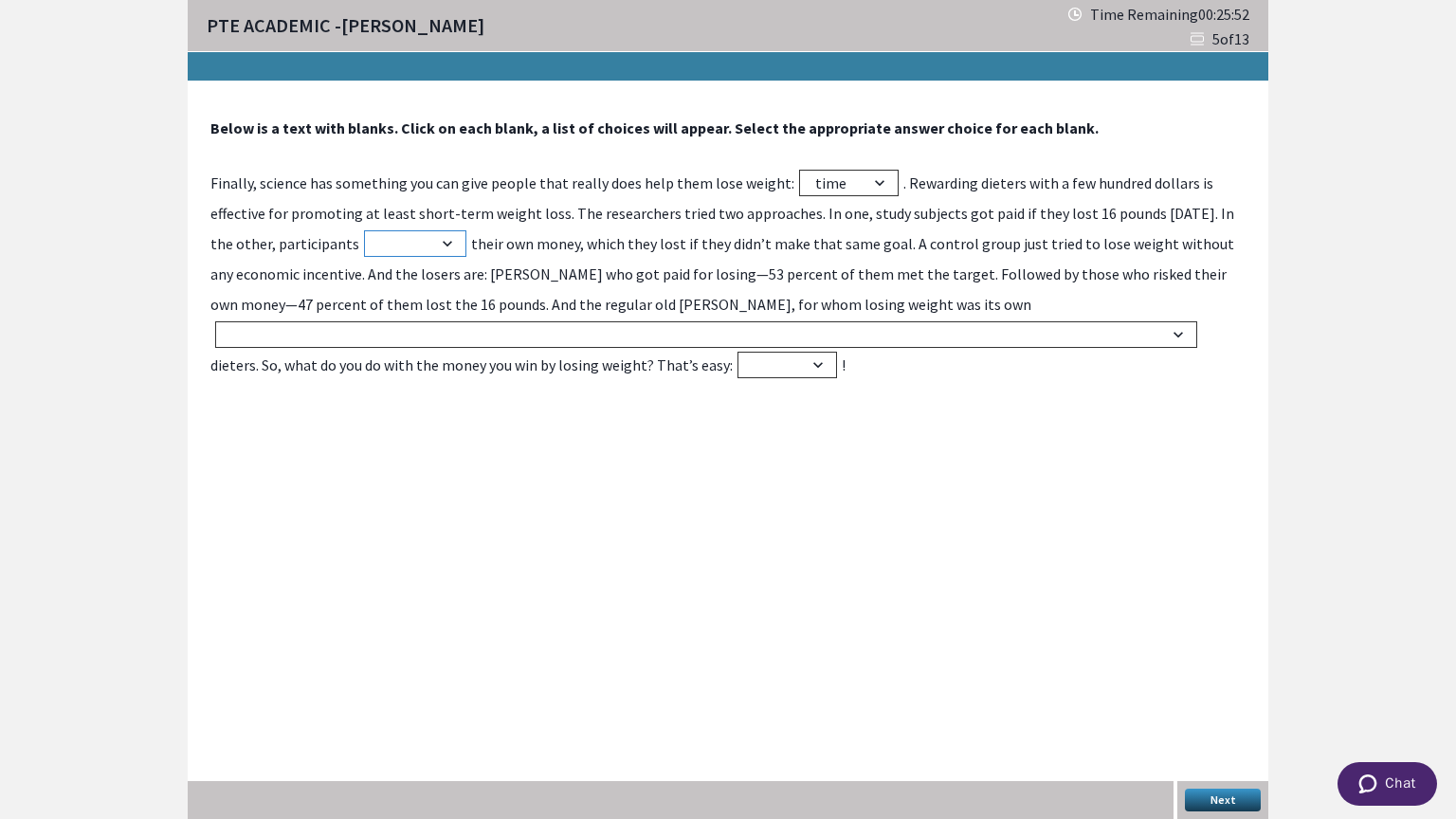 select on "found" 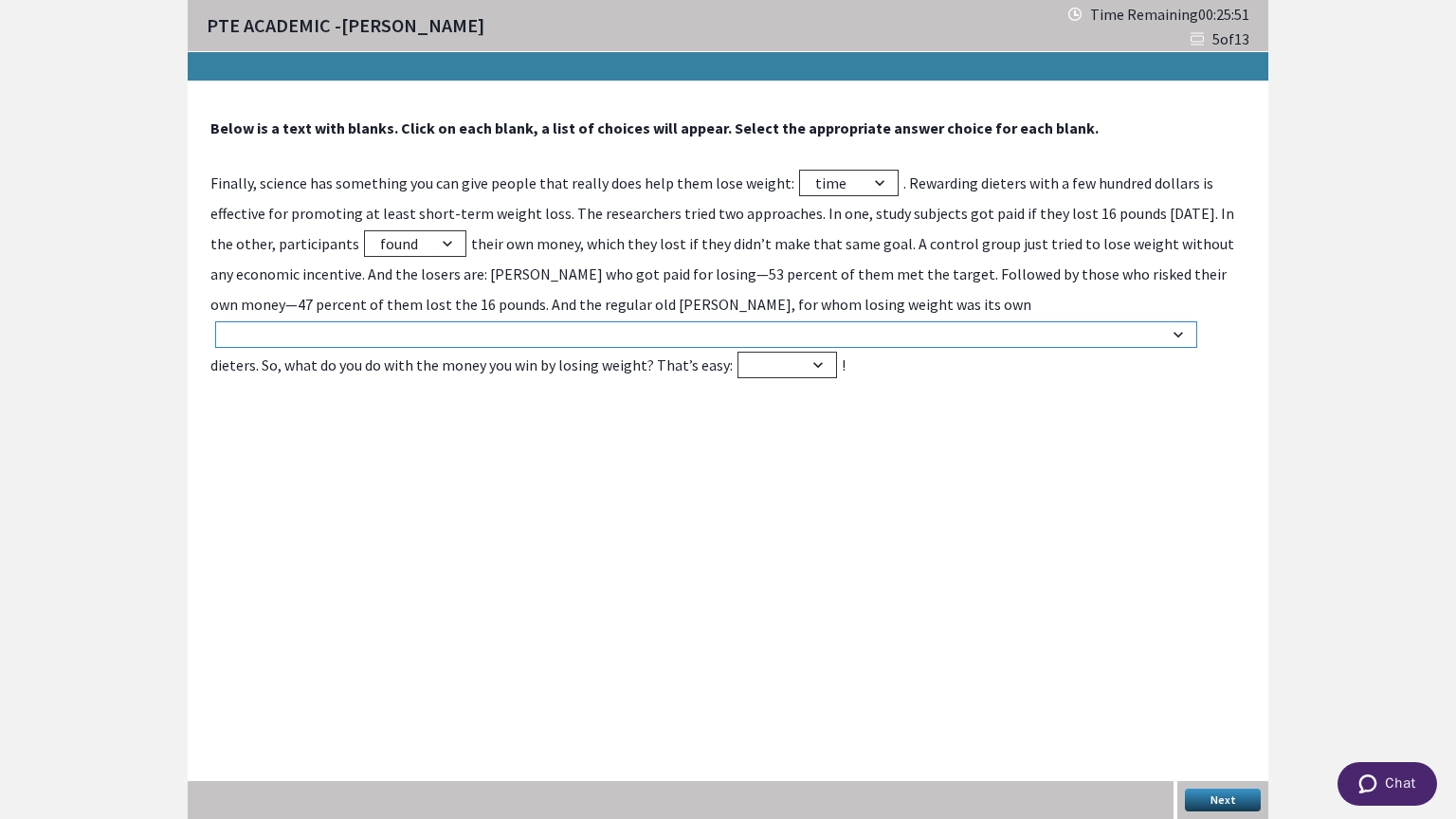 click on "hobby reluctant? Only 10.5 percent of them got to their goal. And that group averaged just a four-pound loss, compared with 14 pounds for the [reward ambitious punishment challenge unpaid paid" at bounding box center [706, 335] 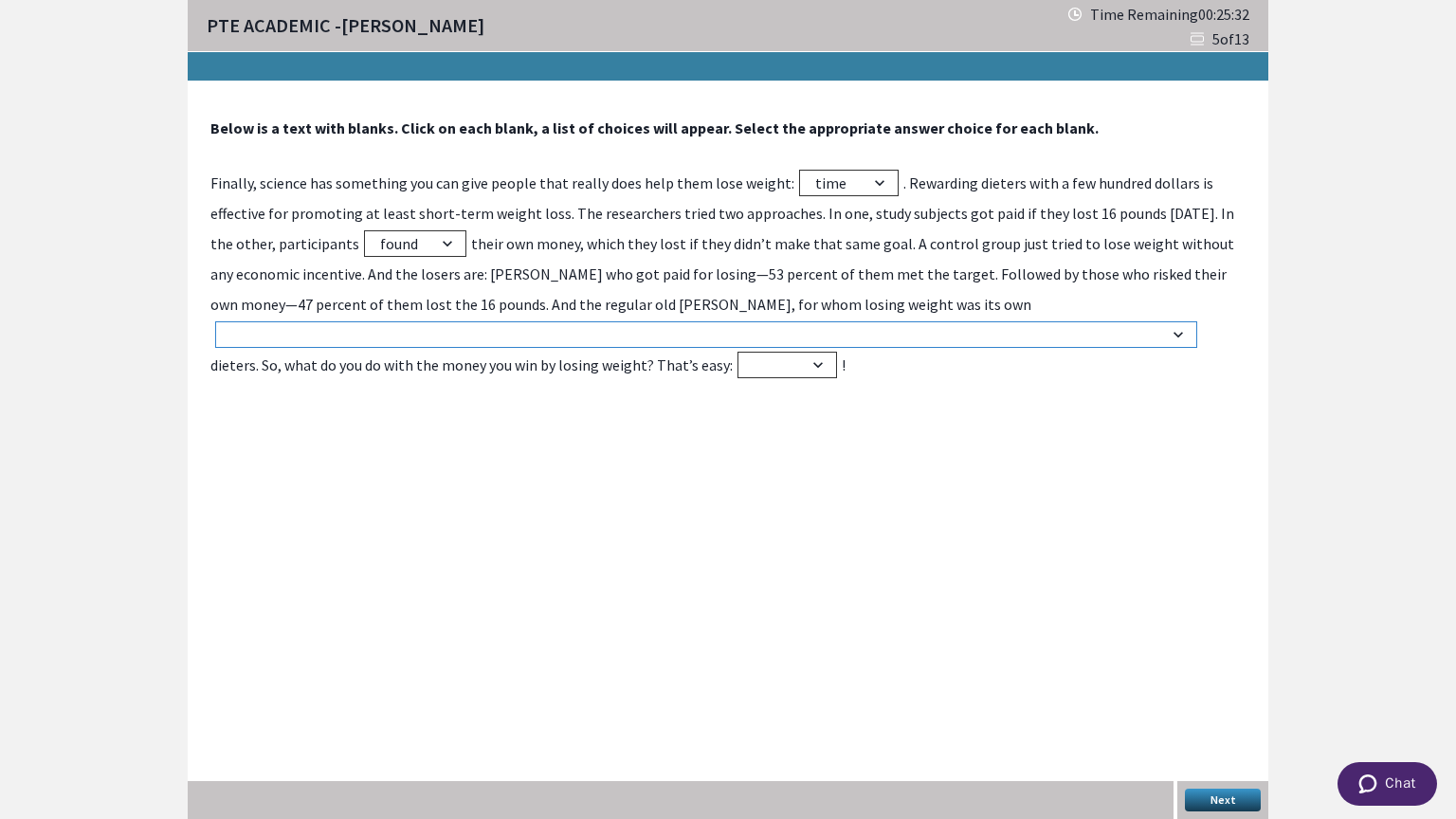select on "reluctant? Only 10.5 percent of them got to their goal. And that group averaged just a four-pound loss, compared with 14 pounds for the [reward" 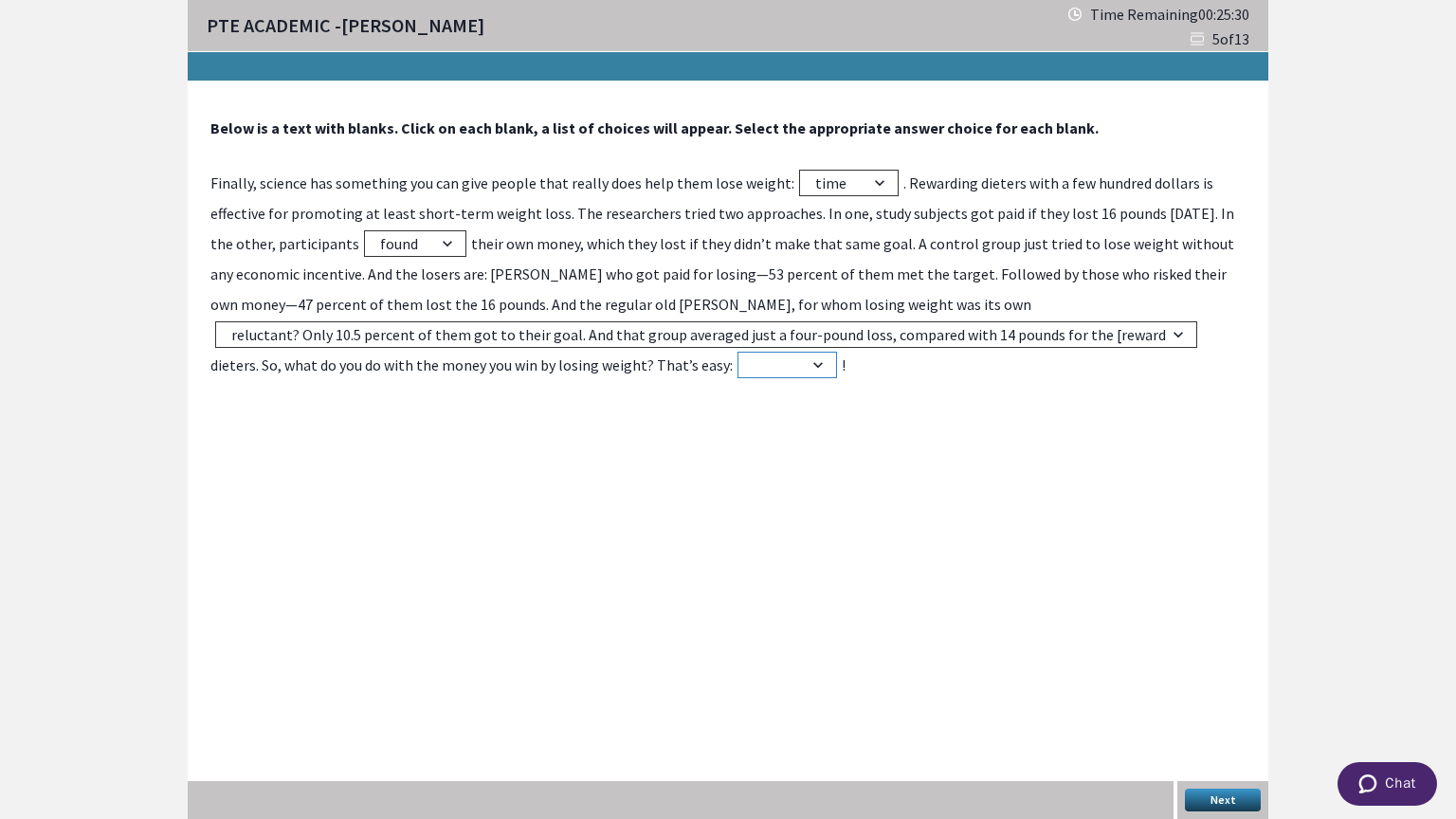 click on "exercise pizza water salad" at bounding box center [787, 365] 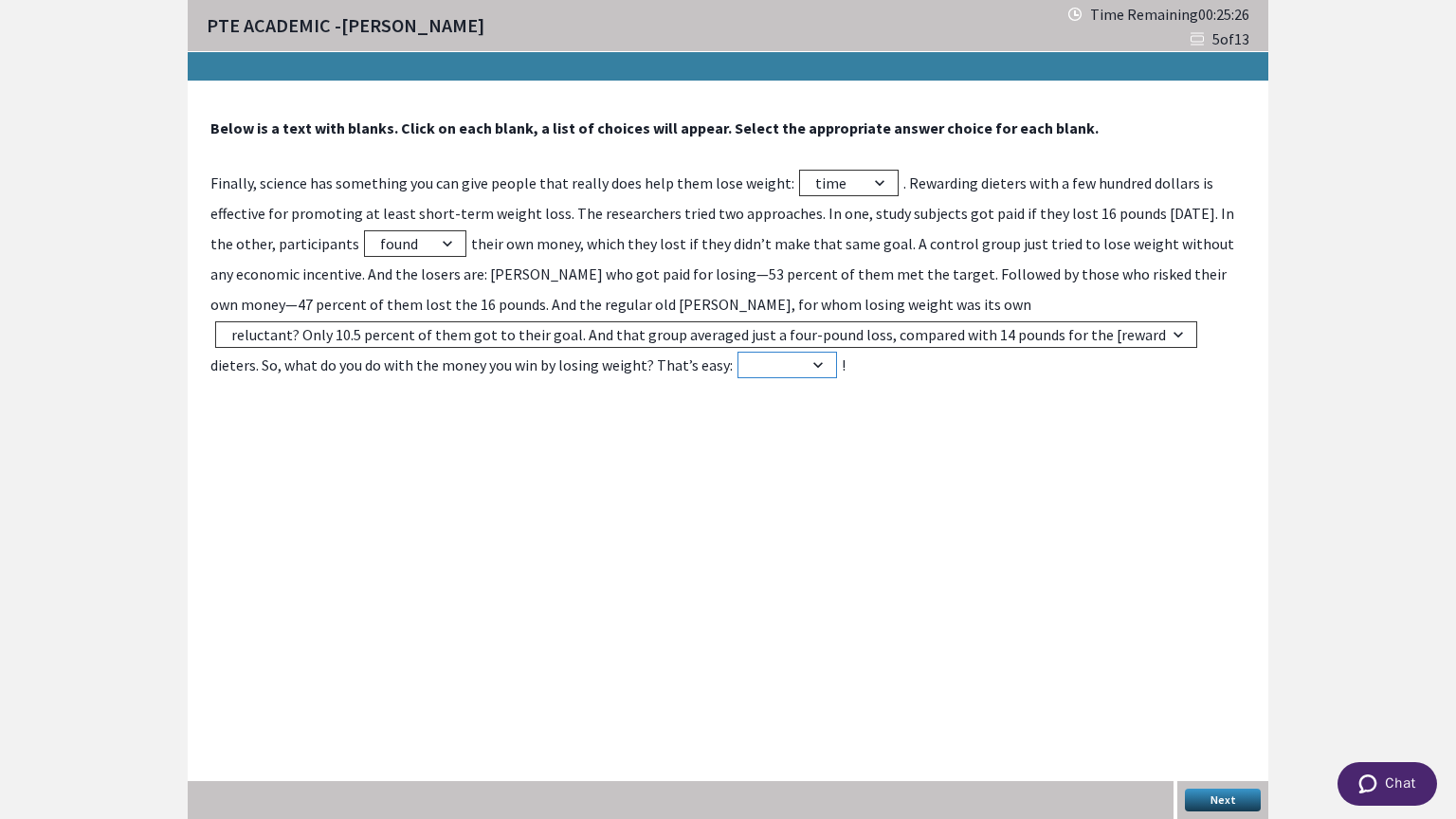 select on "exercise" 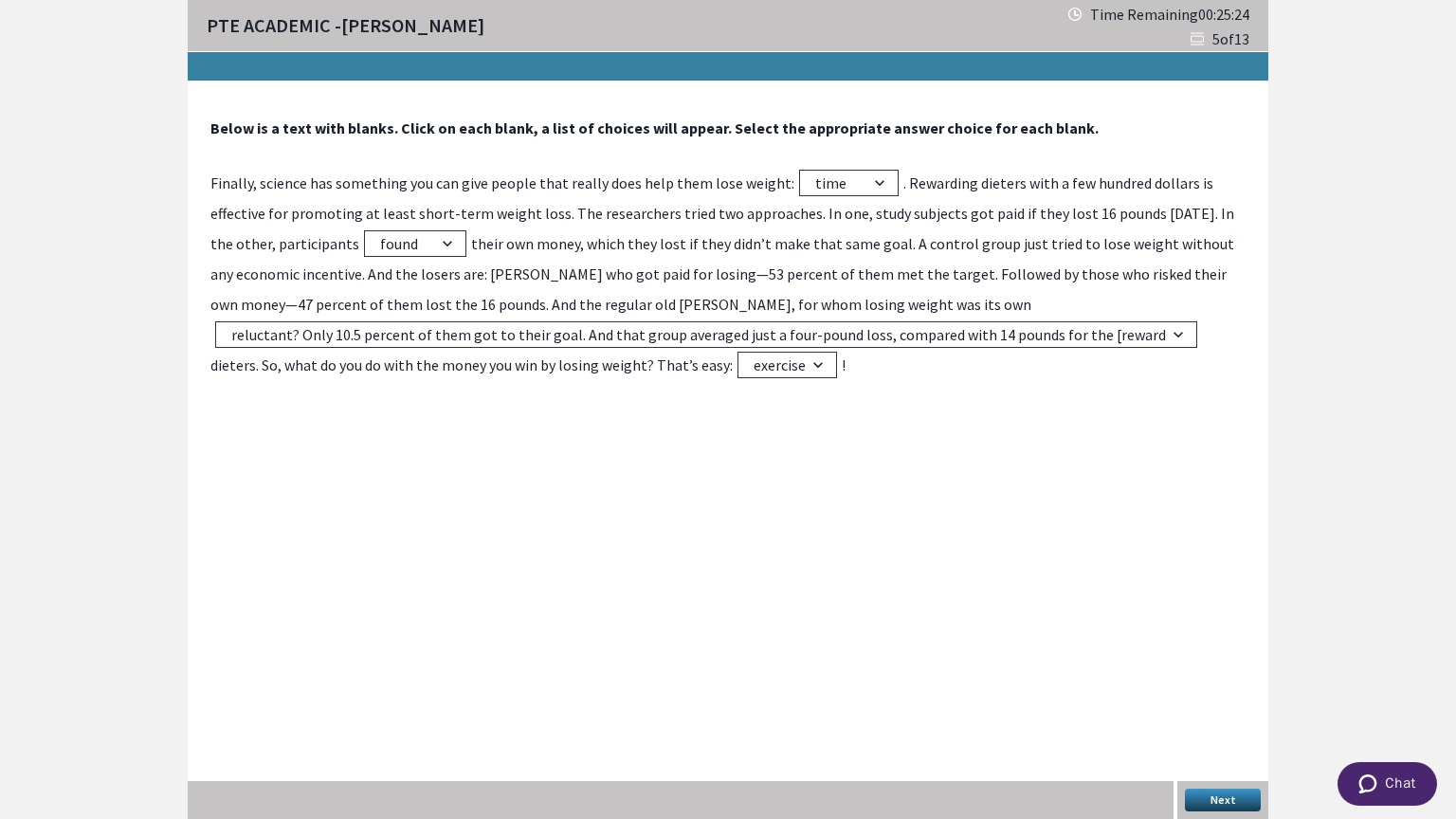 click on "Next" at bounding box center (1223, 800) 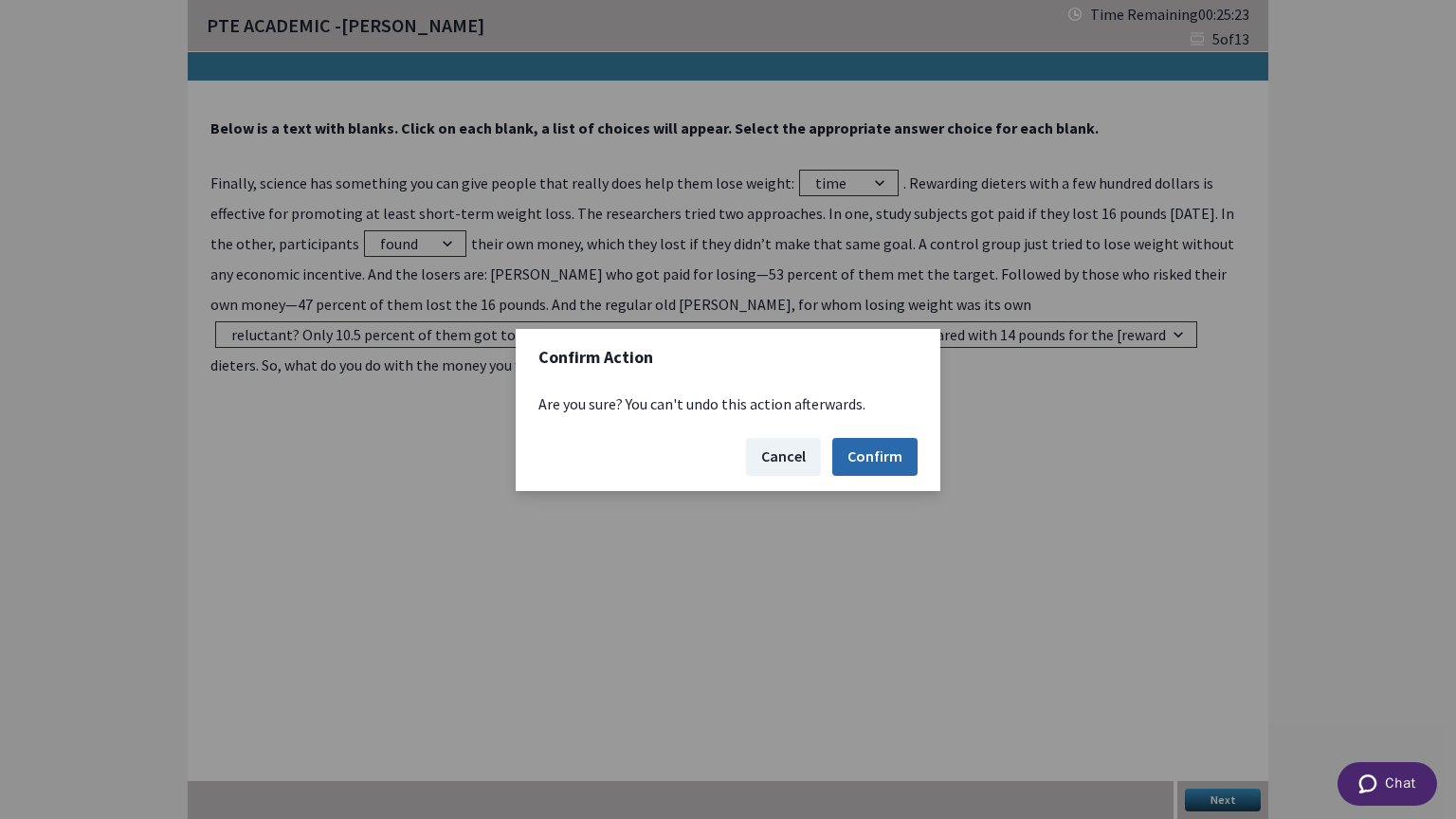click on "Confirm" at bounding box center (875, 457) 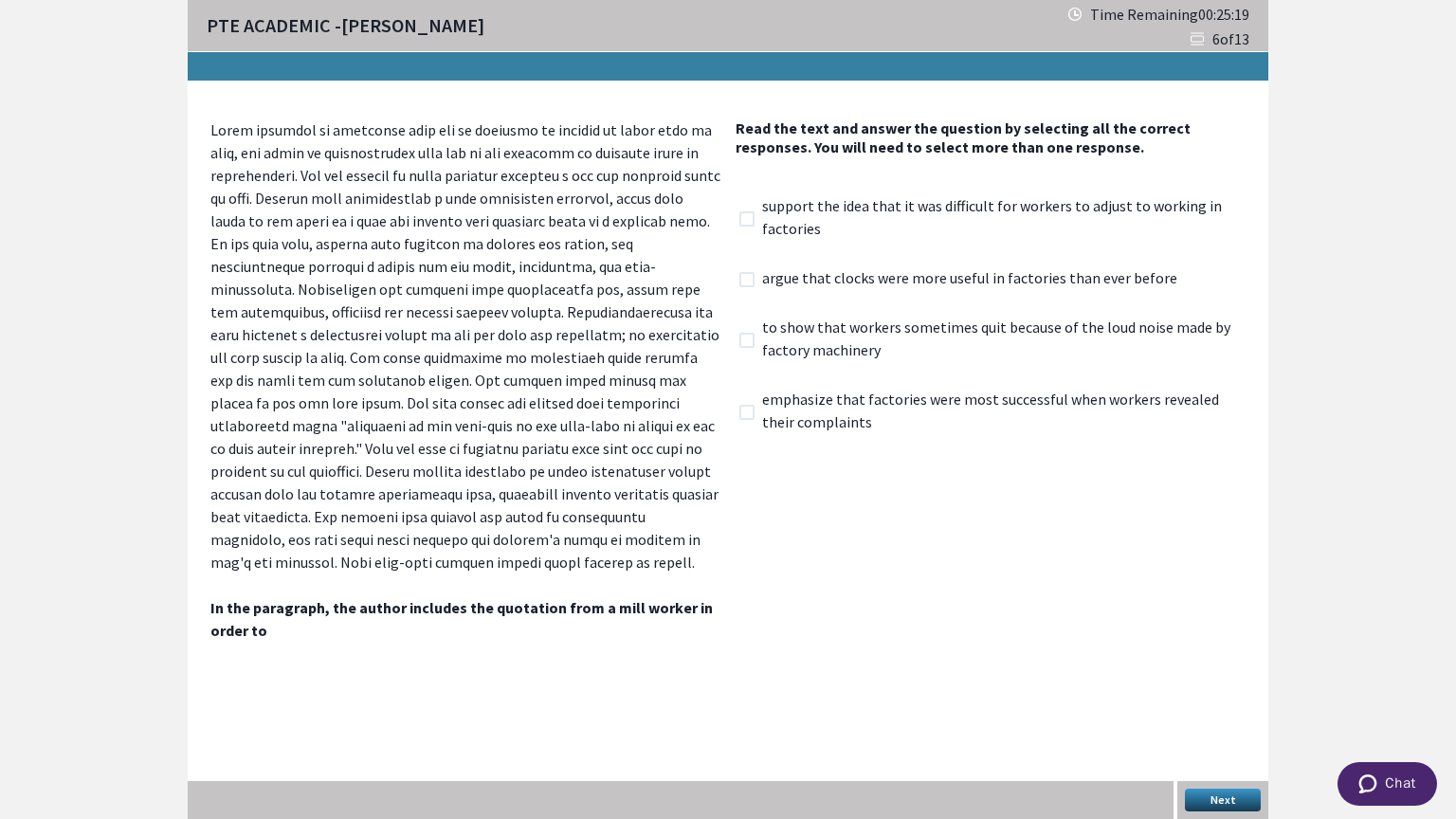 drag, startPoint x: 768, startPoint y: 212, endPoint x: 893, endPoint y: 231, distance: 126.43575 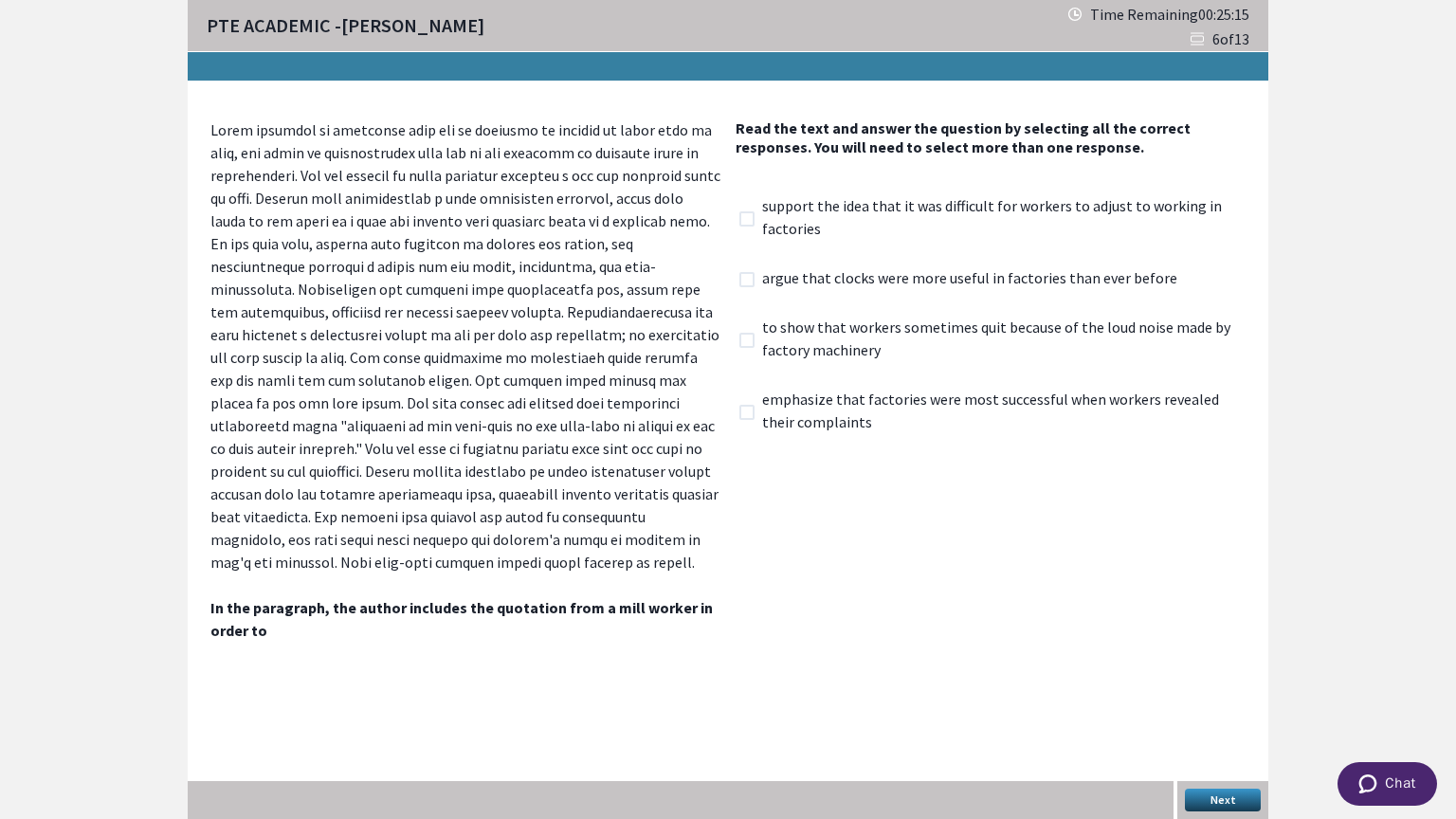 drag, startPoint x: 767, startPoint y: 227, endPoint x: 783, endPoint y: 222, distance: 16.763055 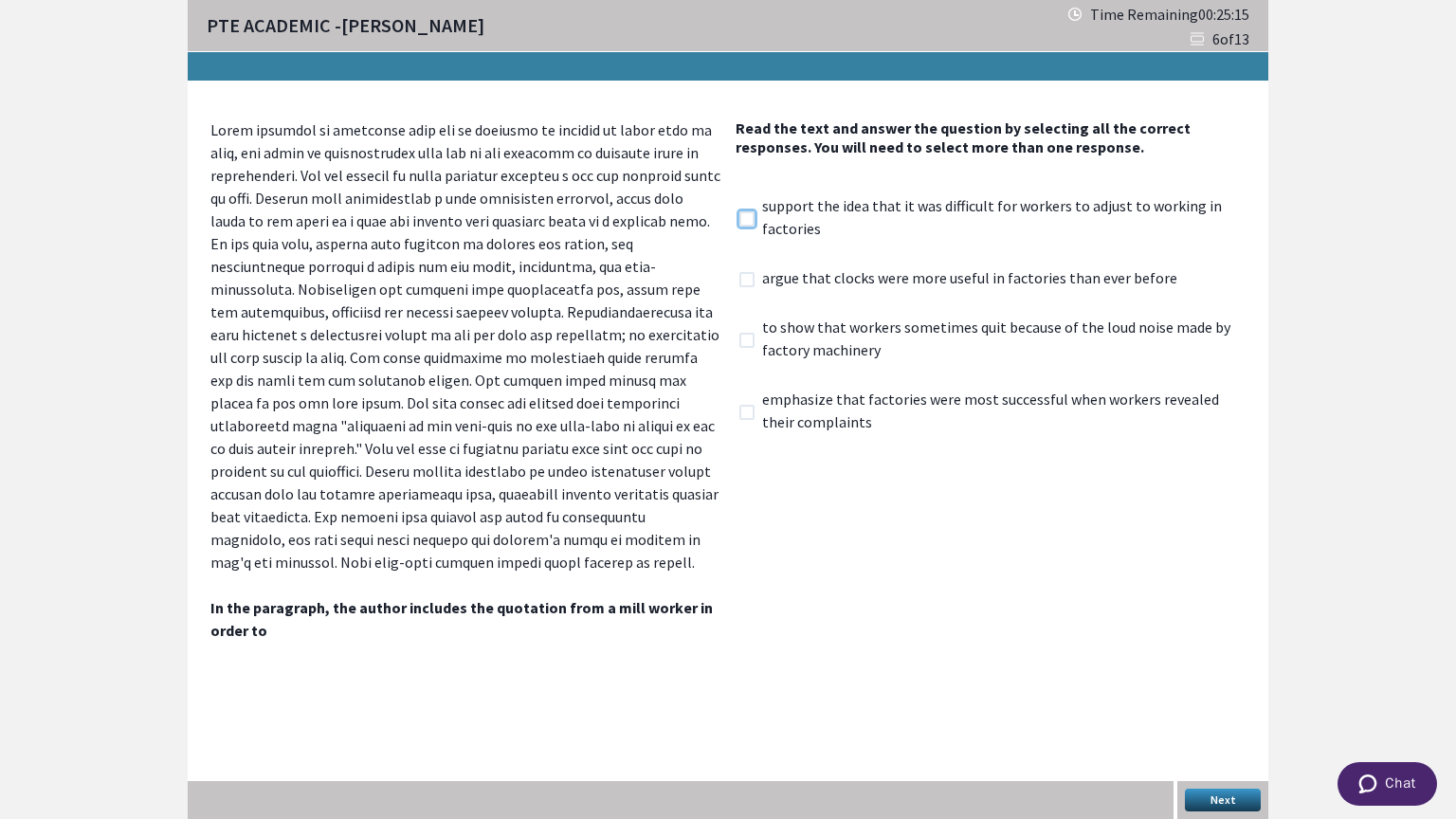 click at bounding box center (738, 218) 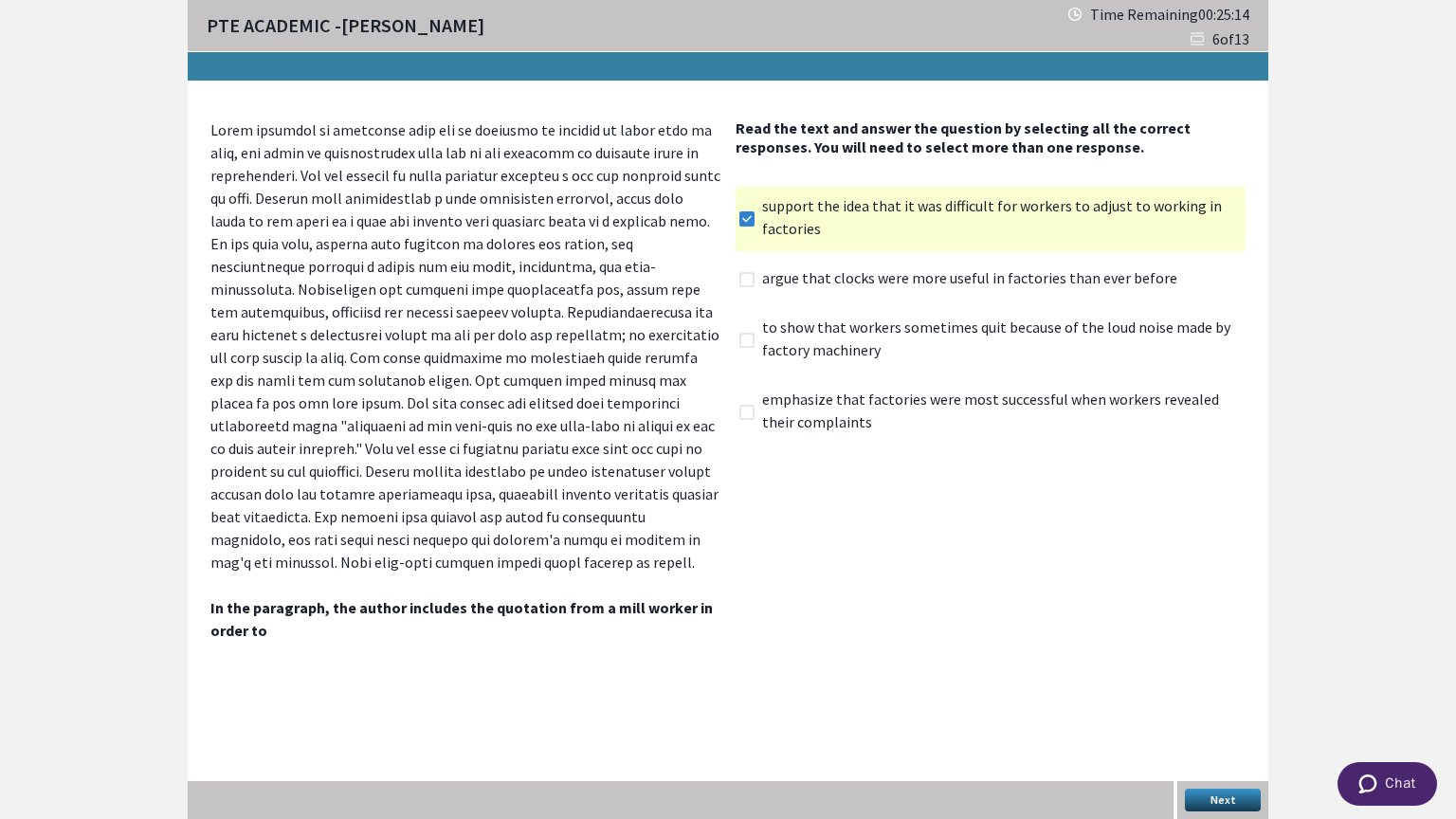 click 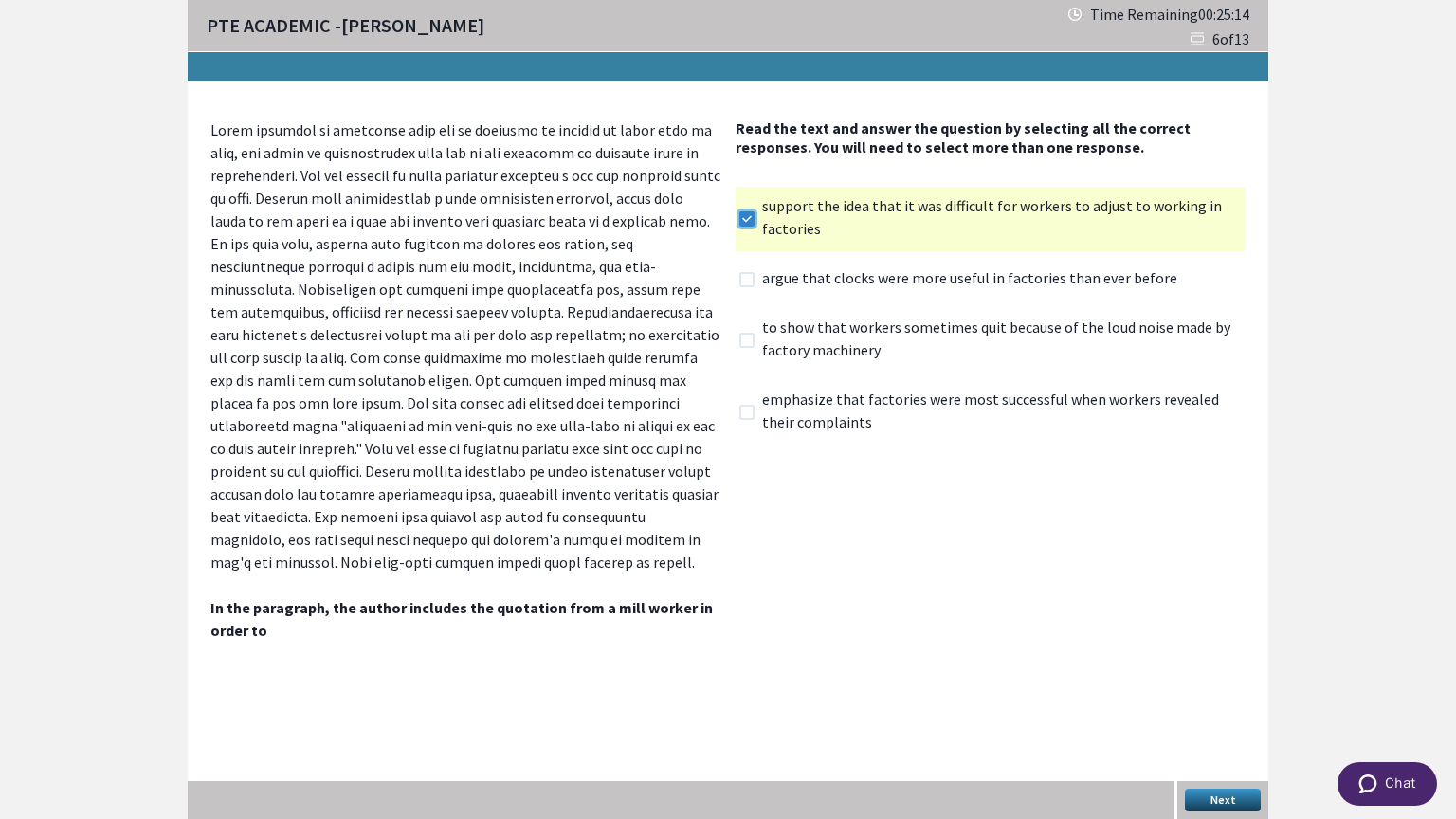 checkbox on "false" 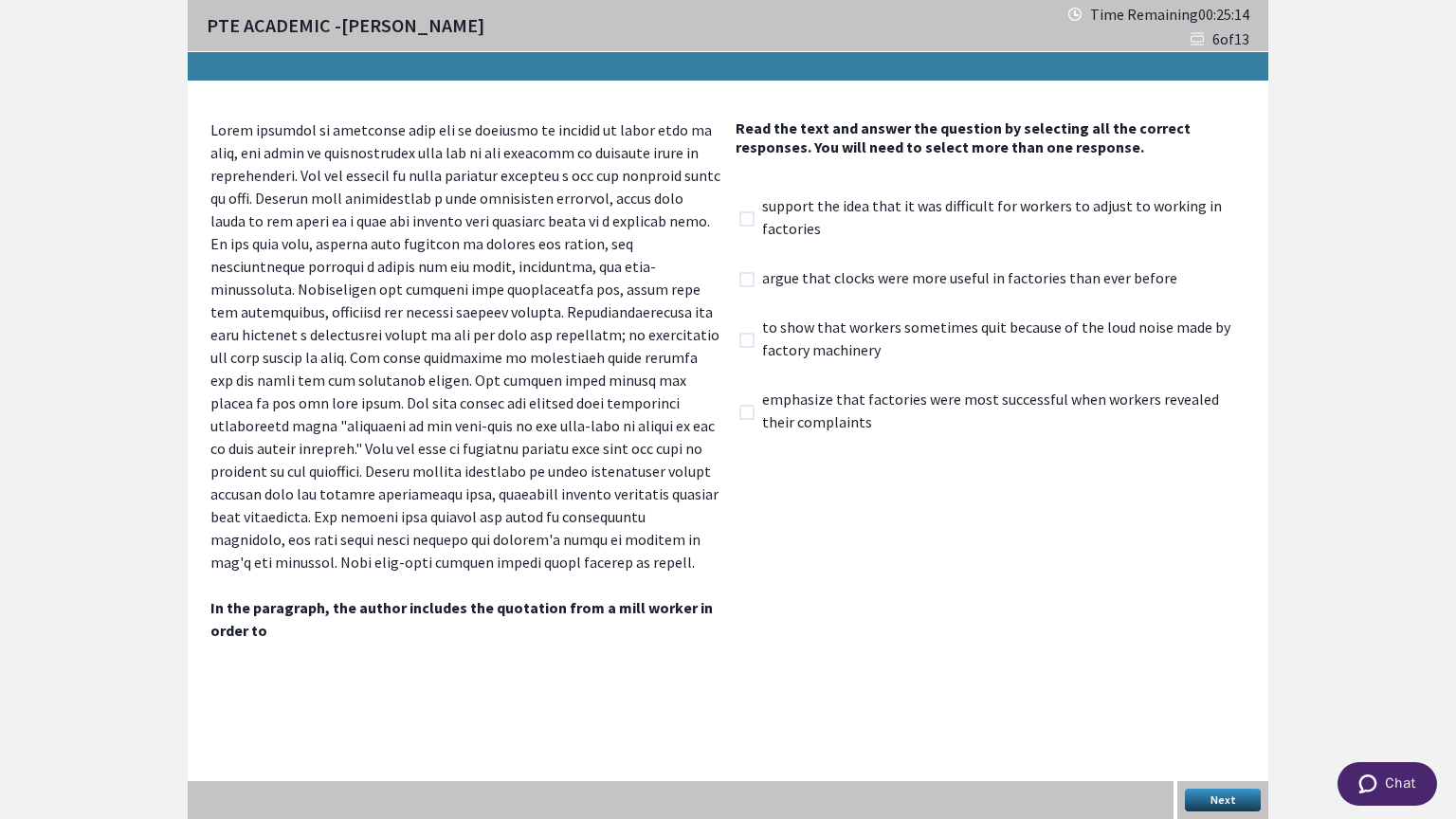 click at bounding box center (747, 280) 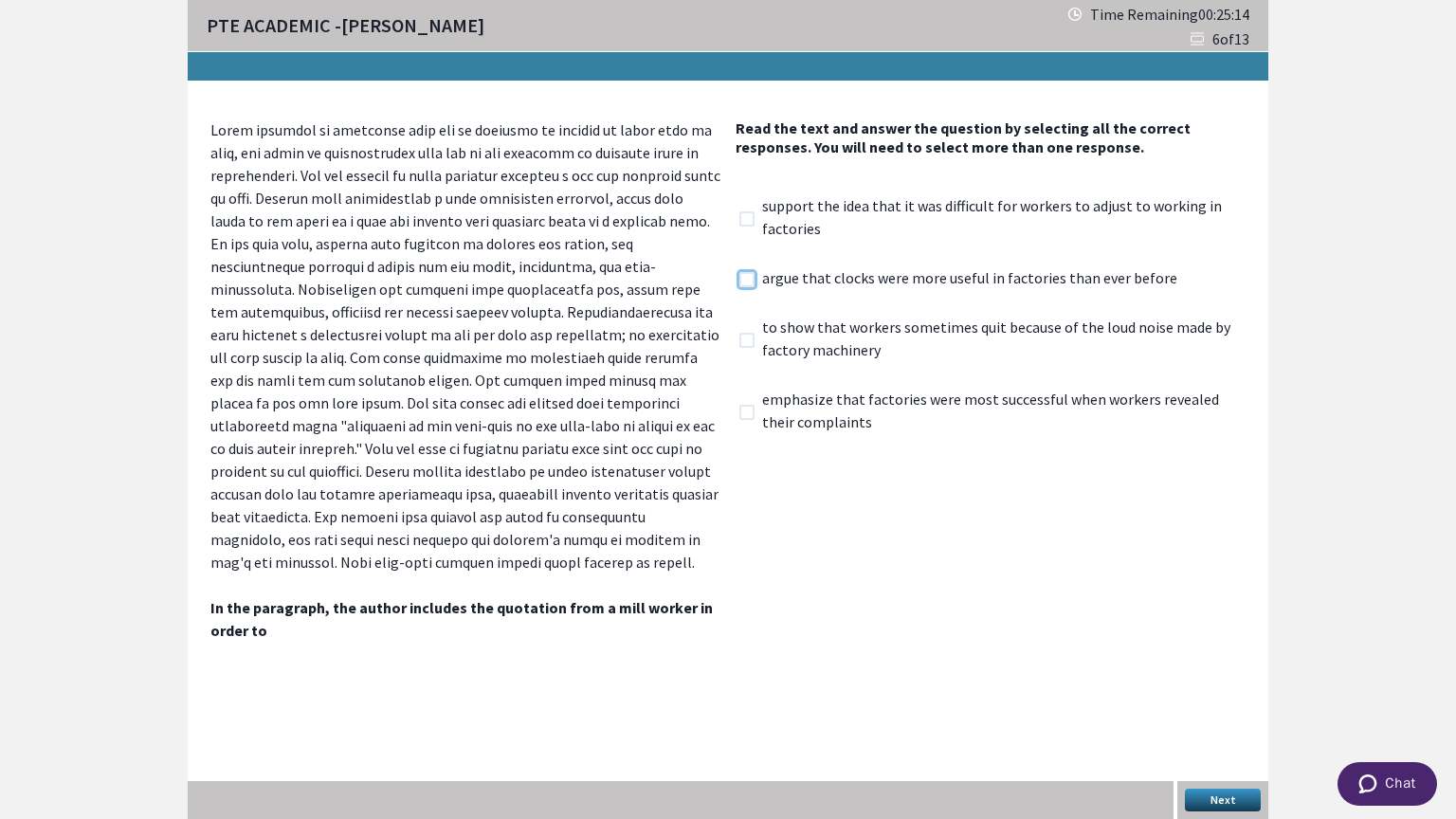 click at bounding box center (738, 279) 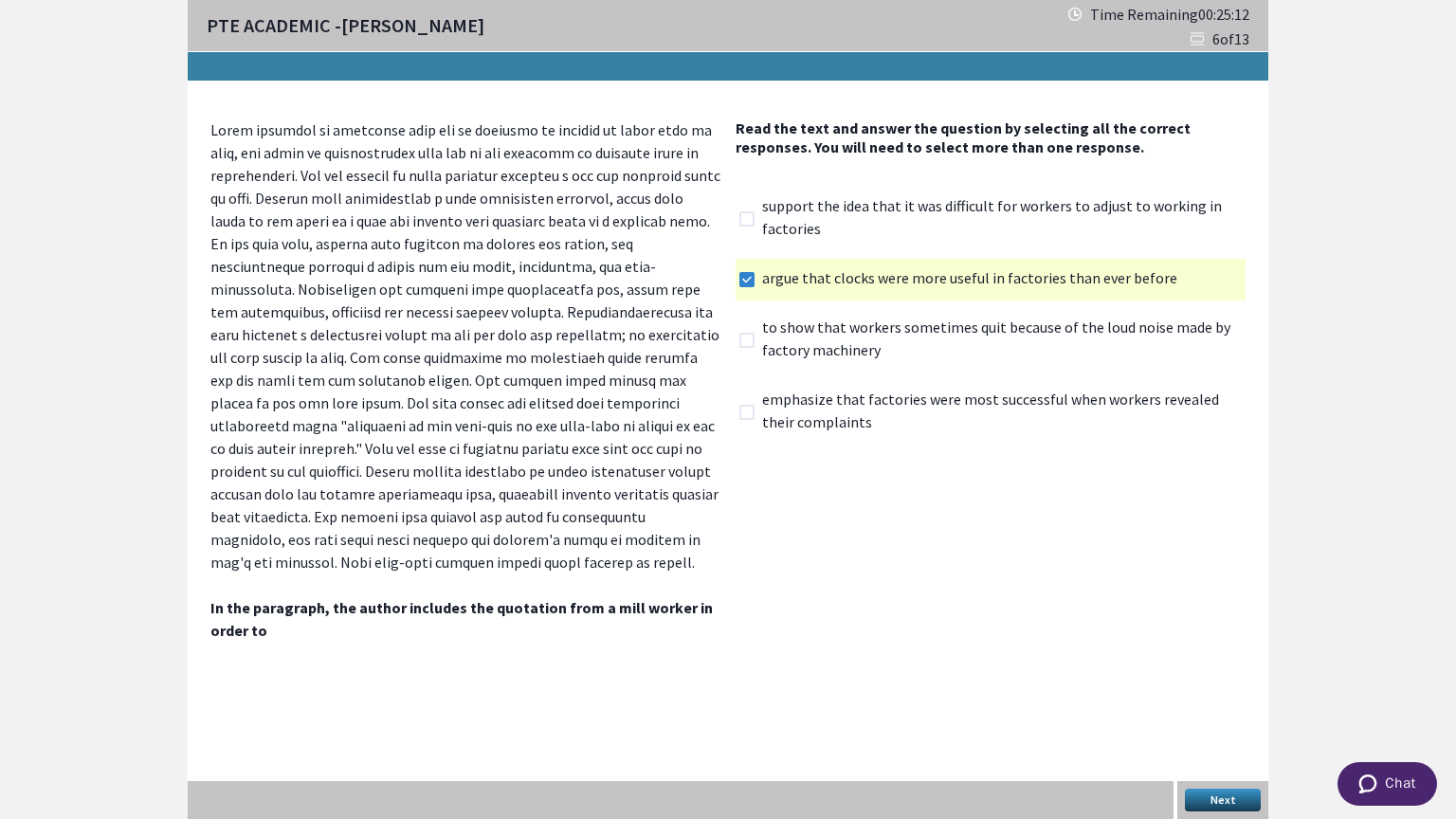 click on "to show that workers sometimes quit because of the loud noise made by factory machinery" at bounding box center (991, 340) 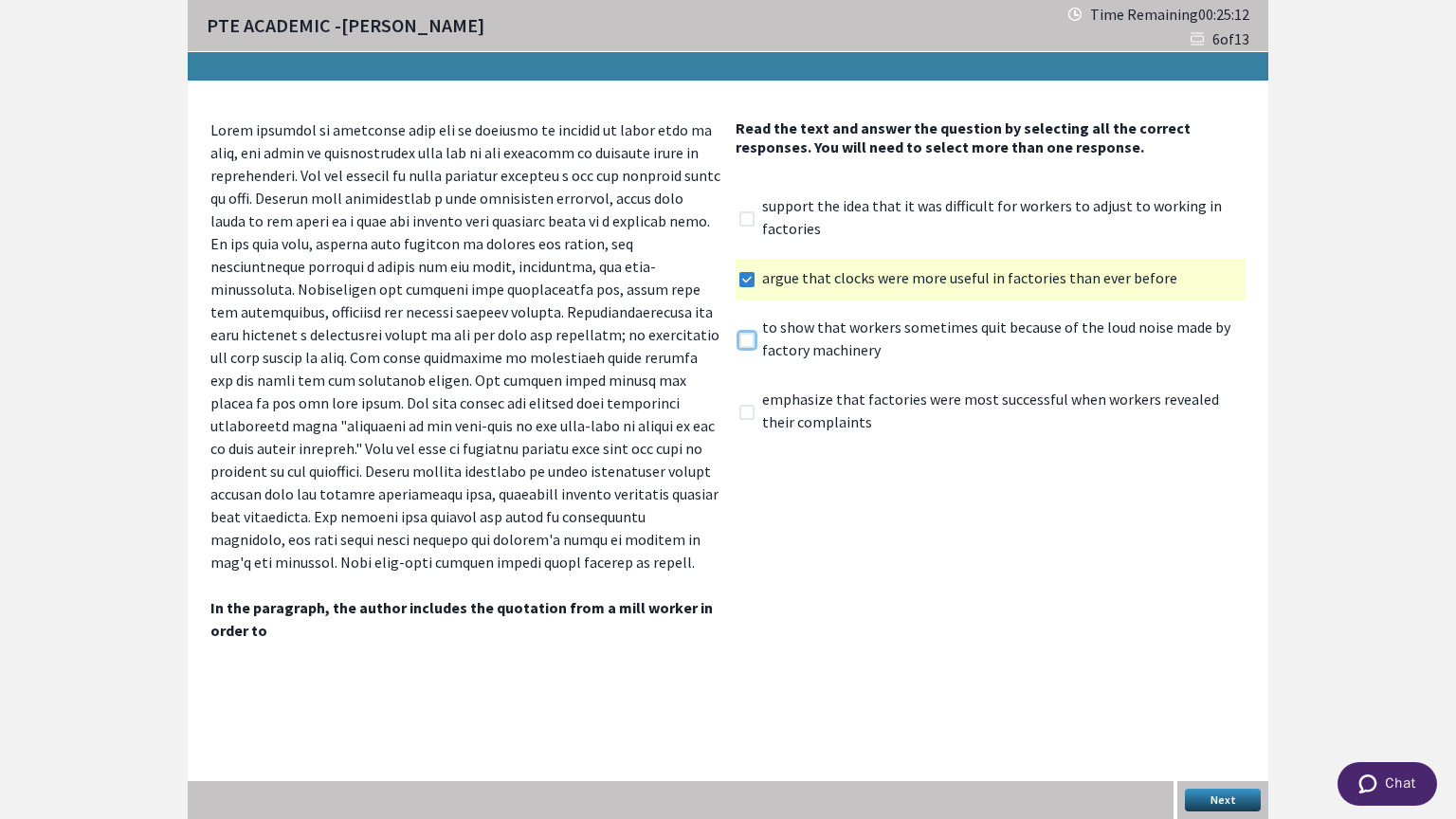 click at bounding box center [738, 339] 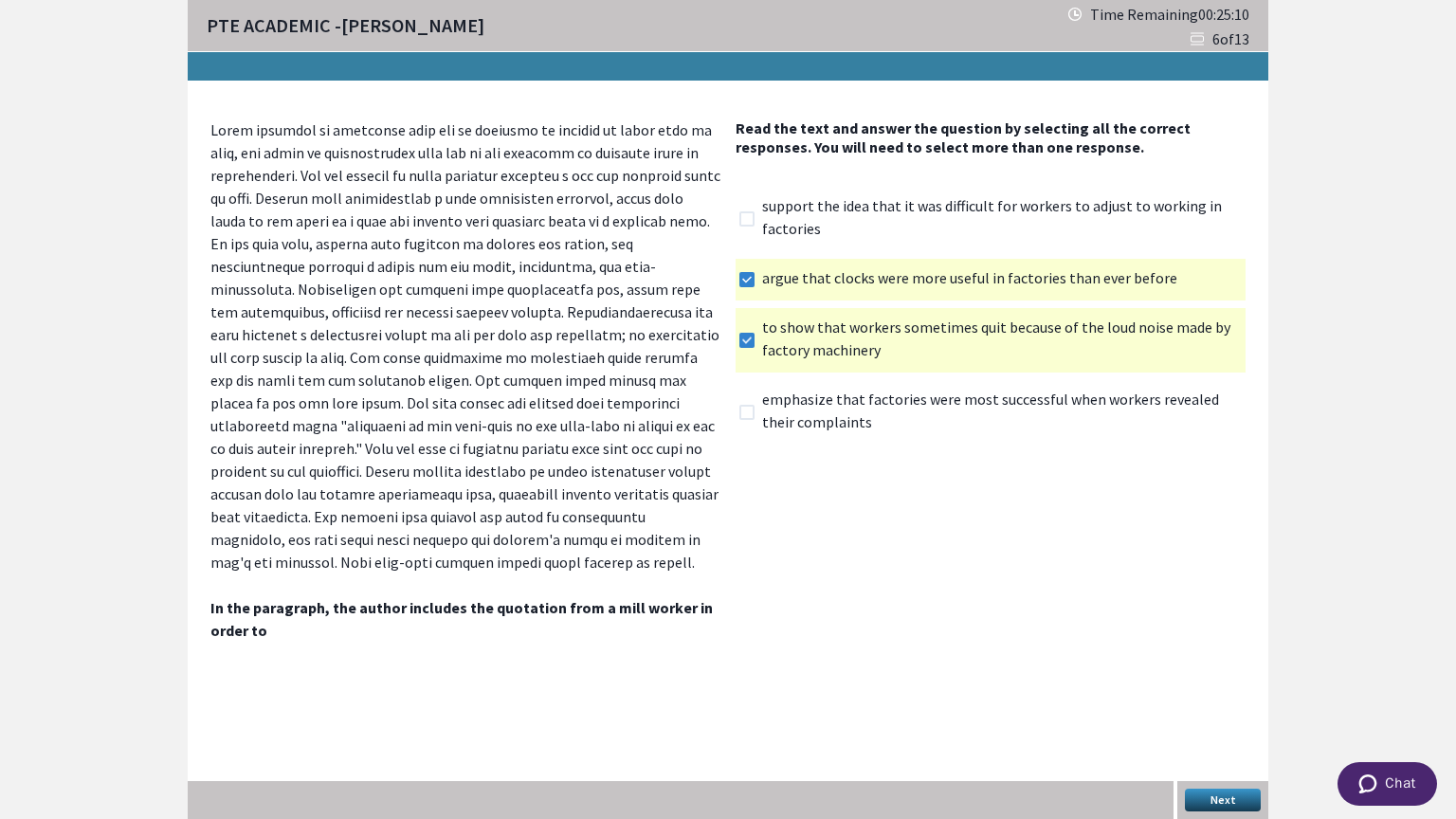 click on "emphasize that factories were most successful when workers revealed their complaints" at bounding box center (991, 412) 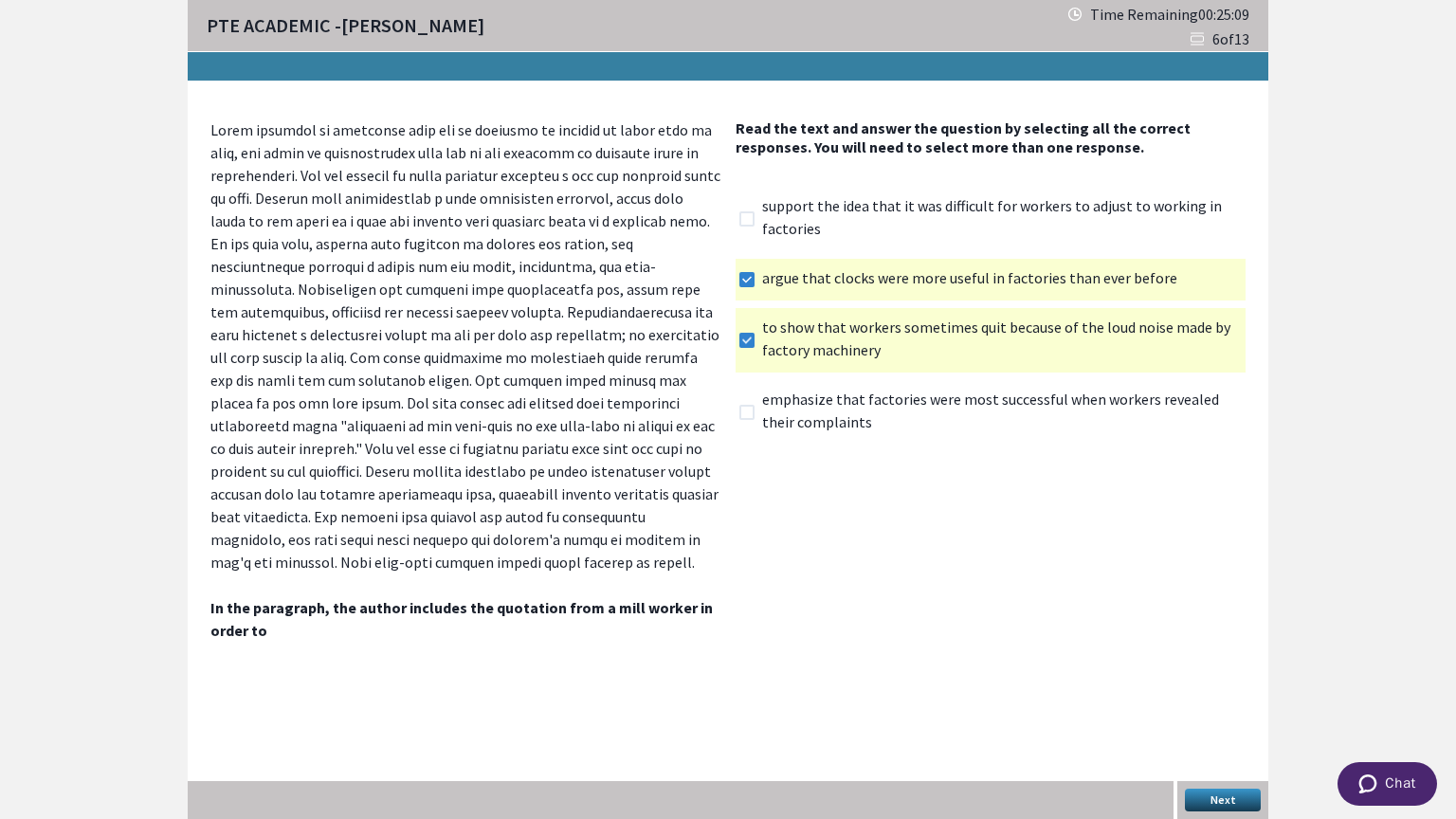 click at bounding box center [747, 219] 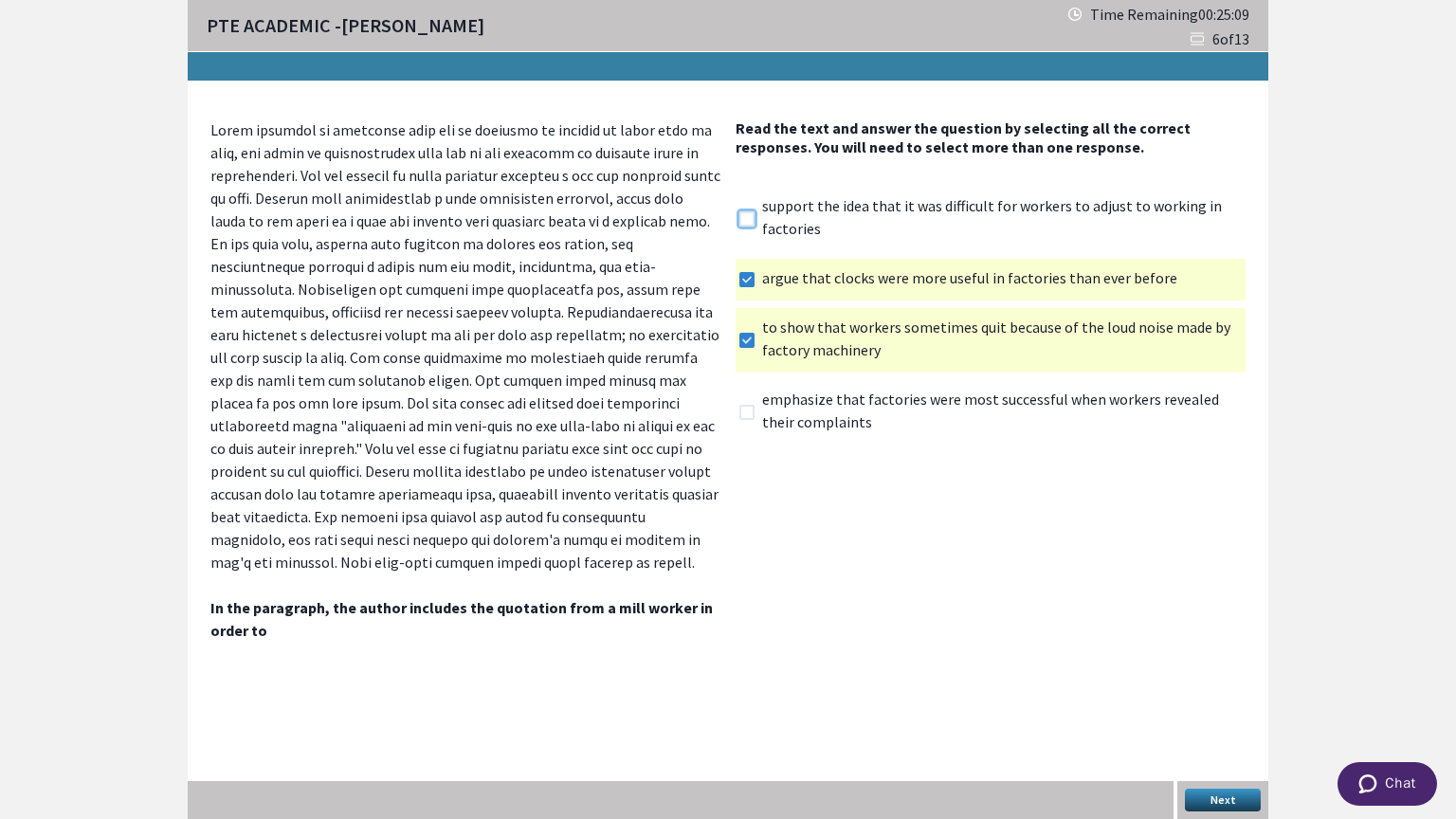 click at bounding box center (738, 218) 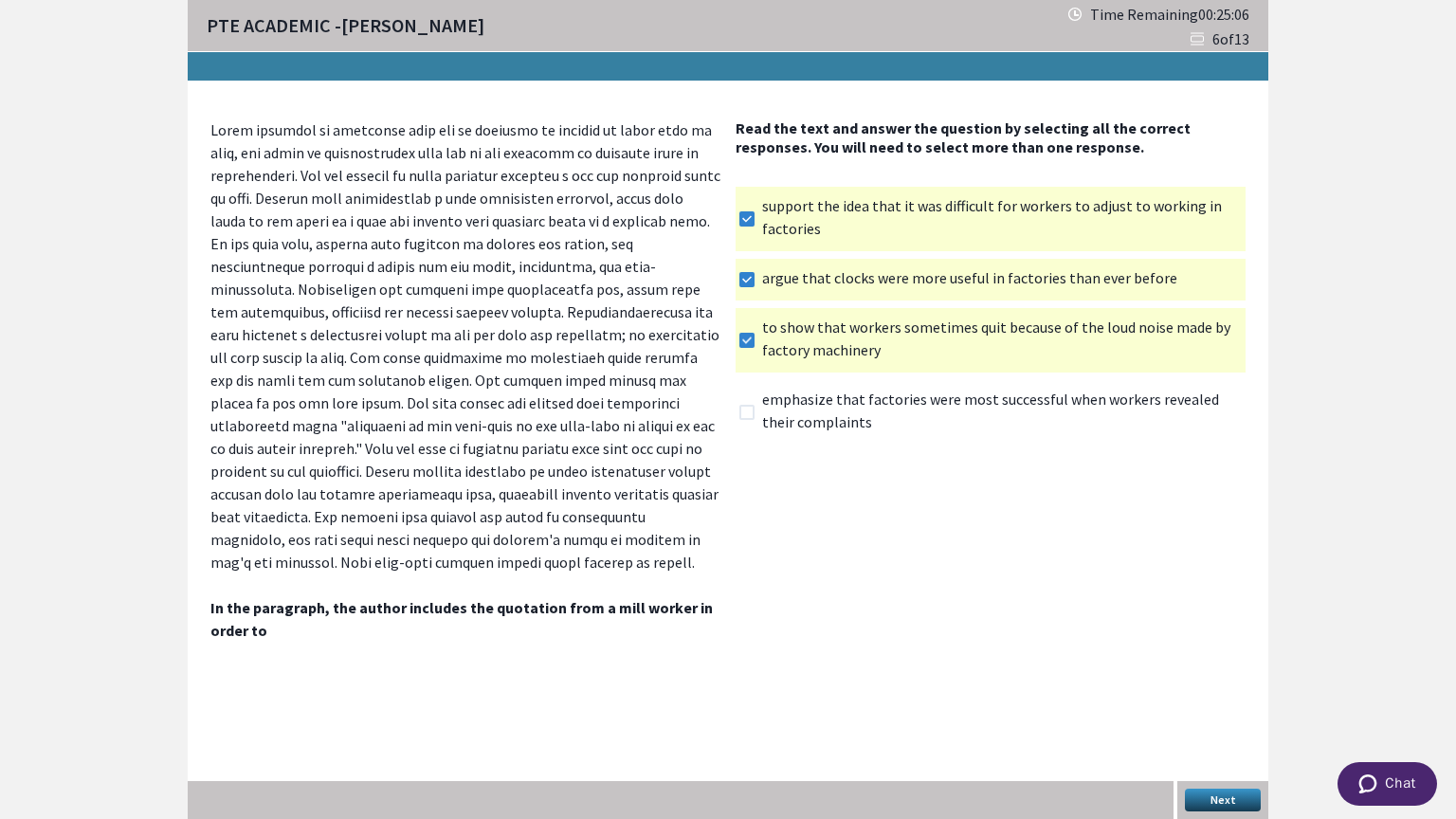 click 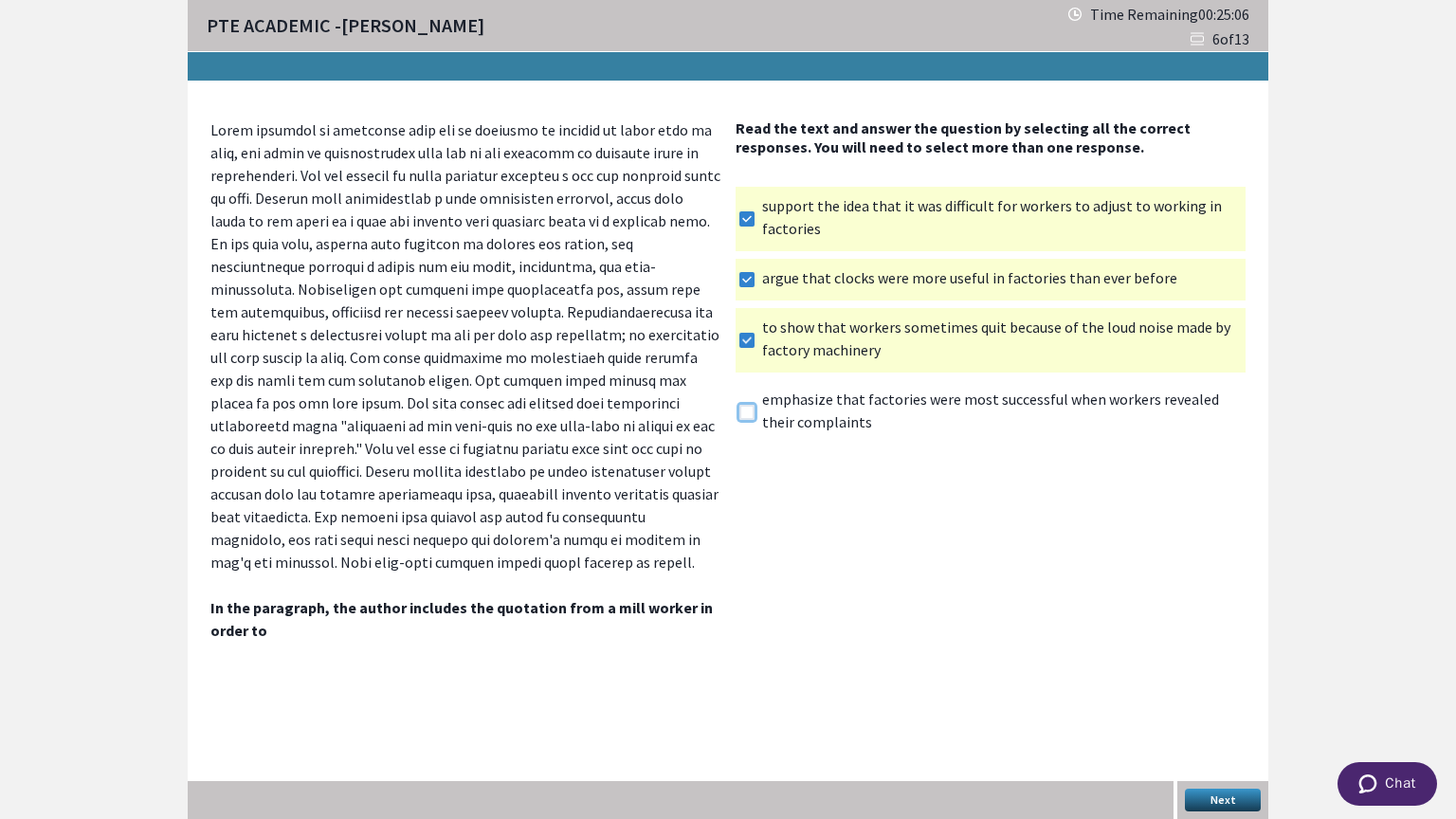 click at bounding box center (738, 411) 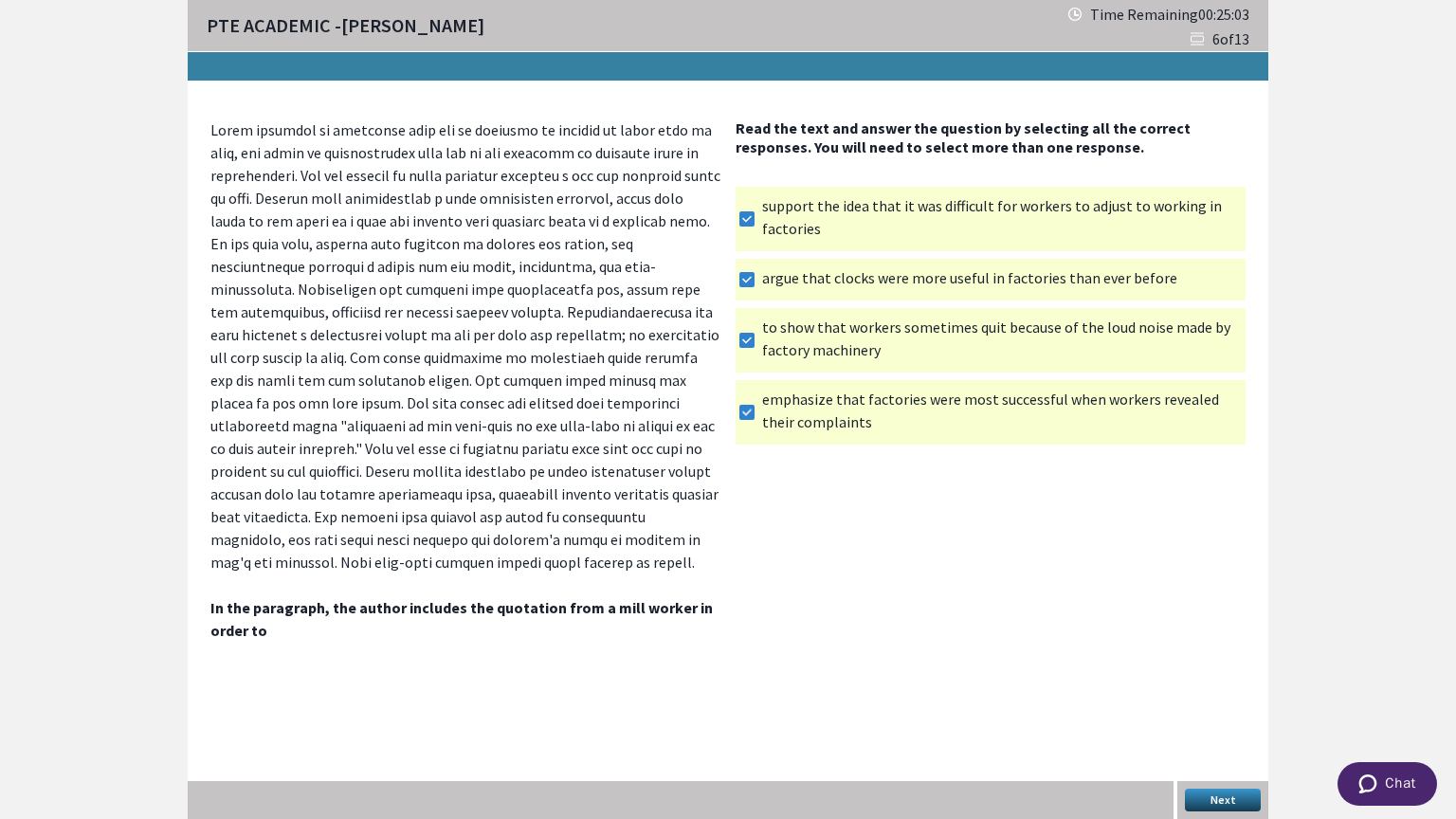 click 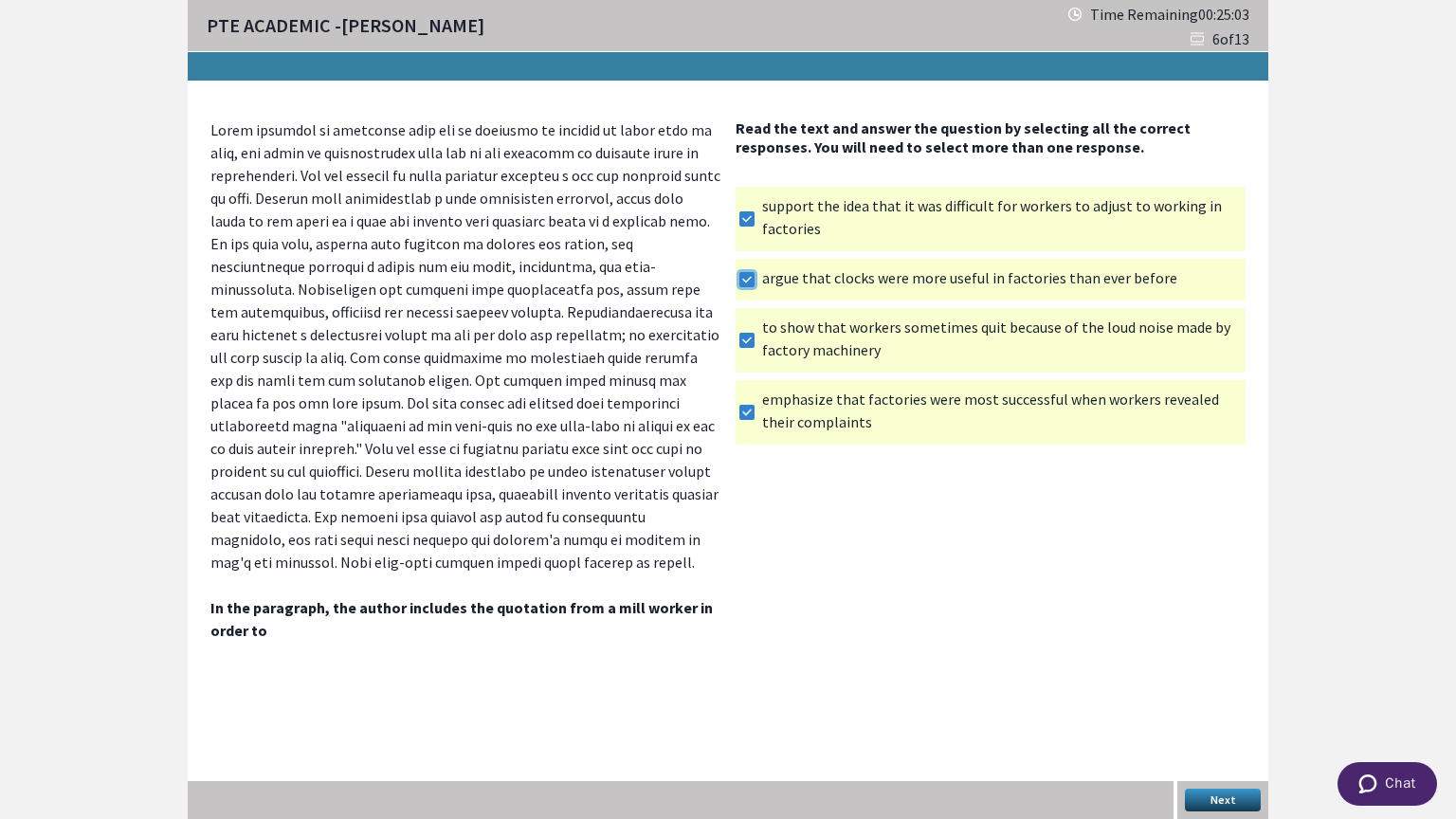 click at bounding box center [738, 279] 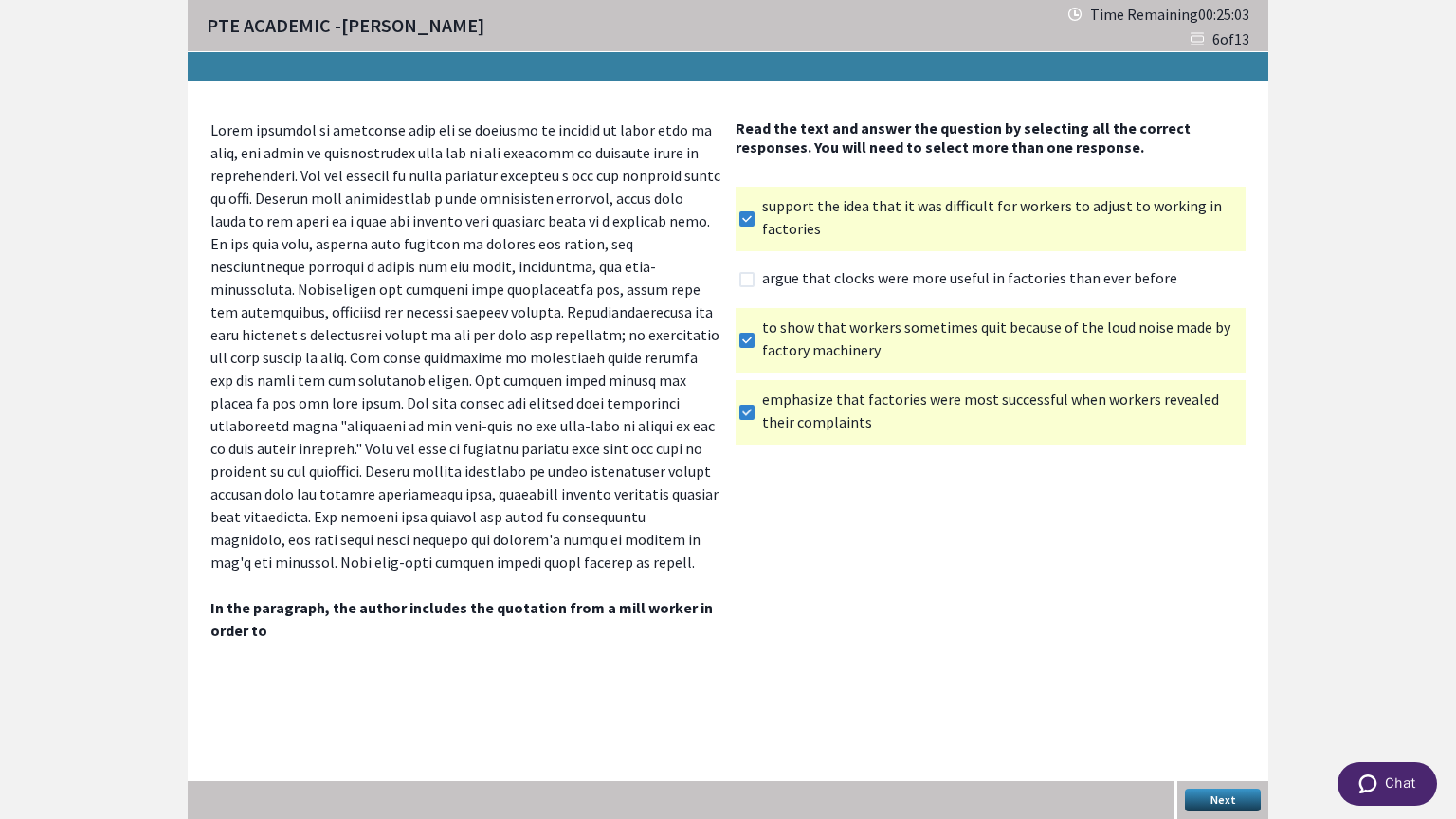 click 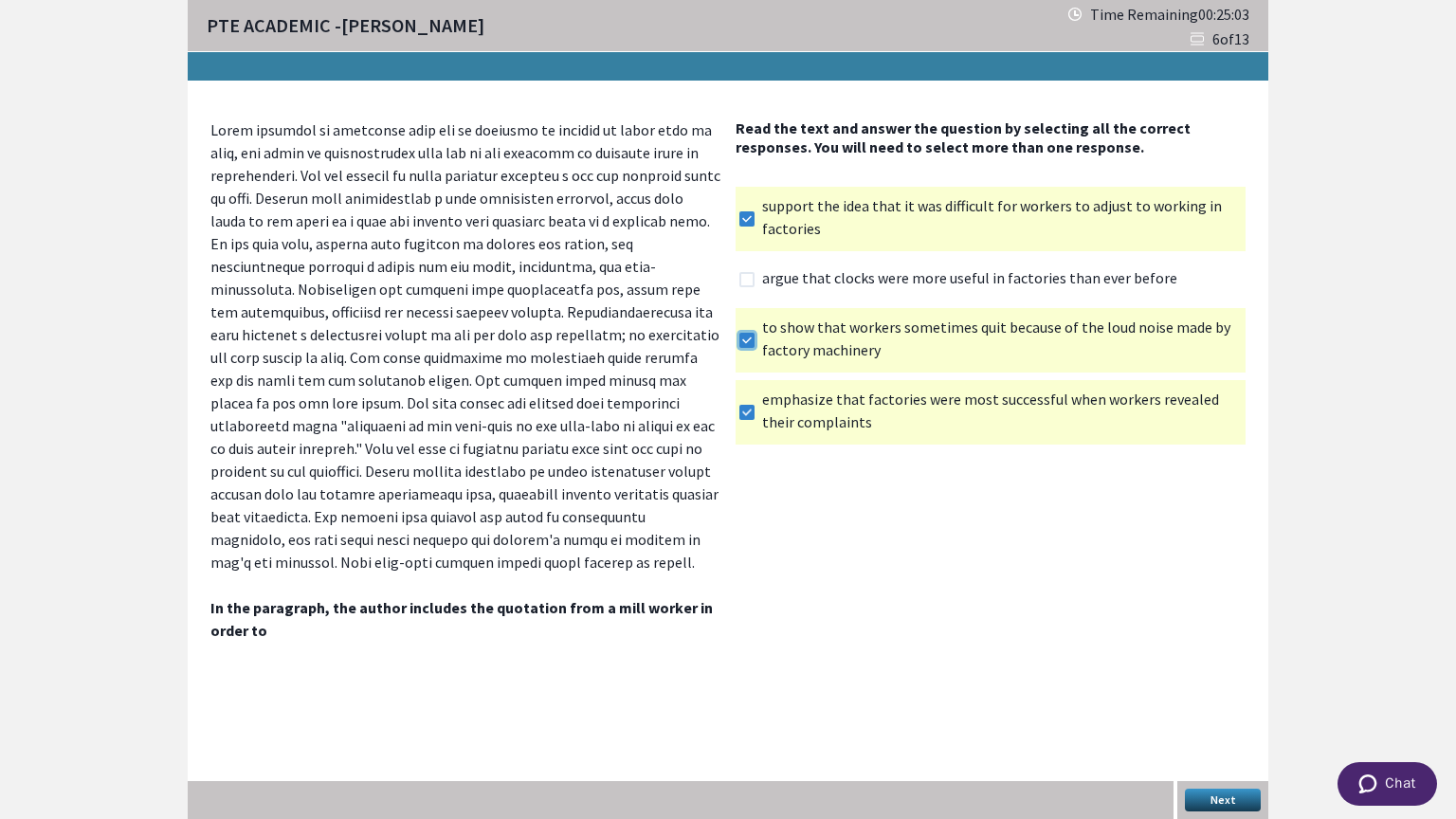 click at bounding box center (738, 339) 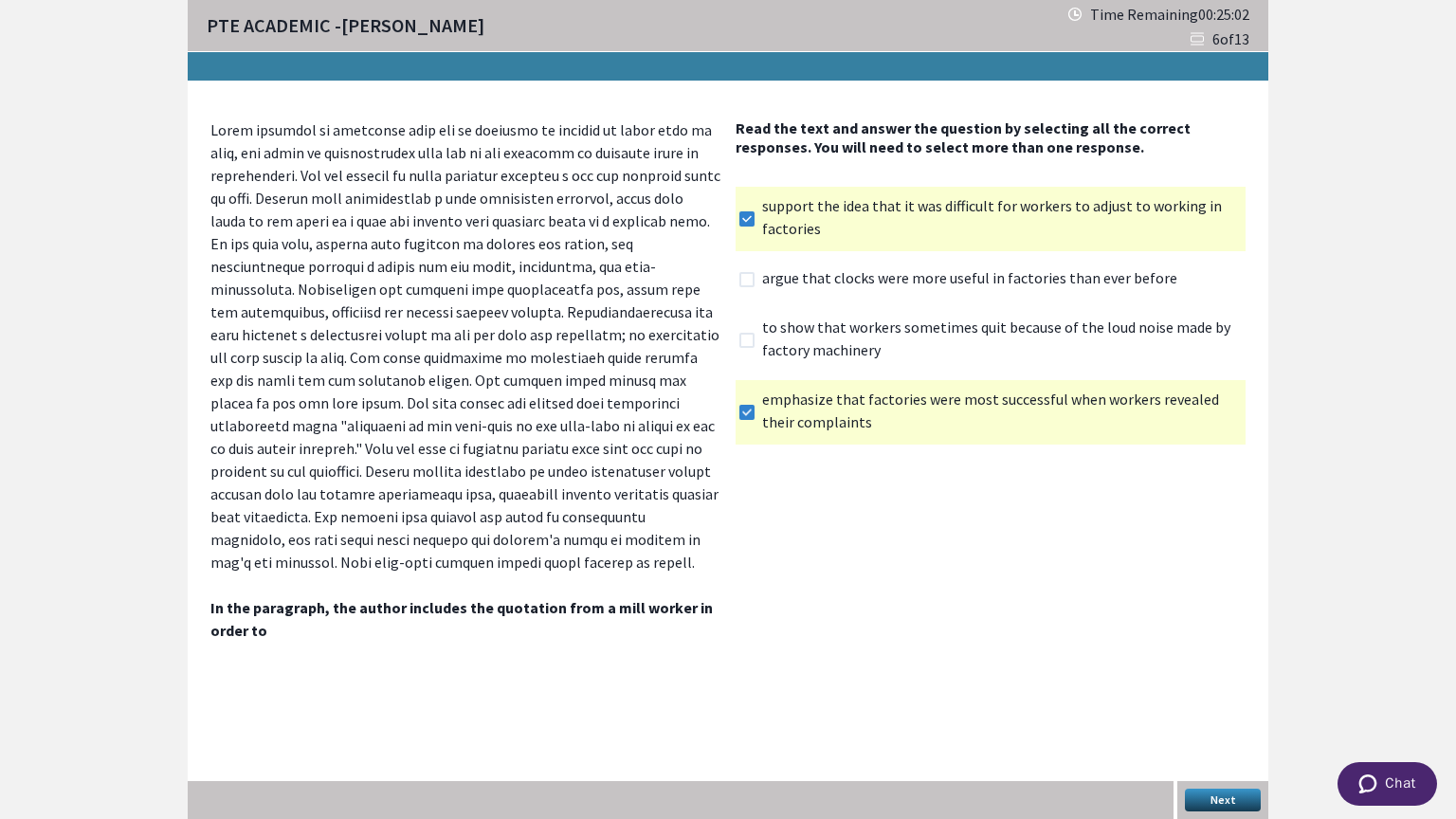 click on "Next" at bounding box center [1223, 800] 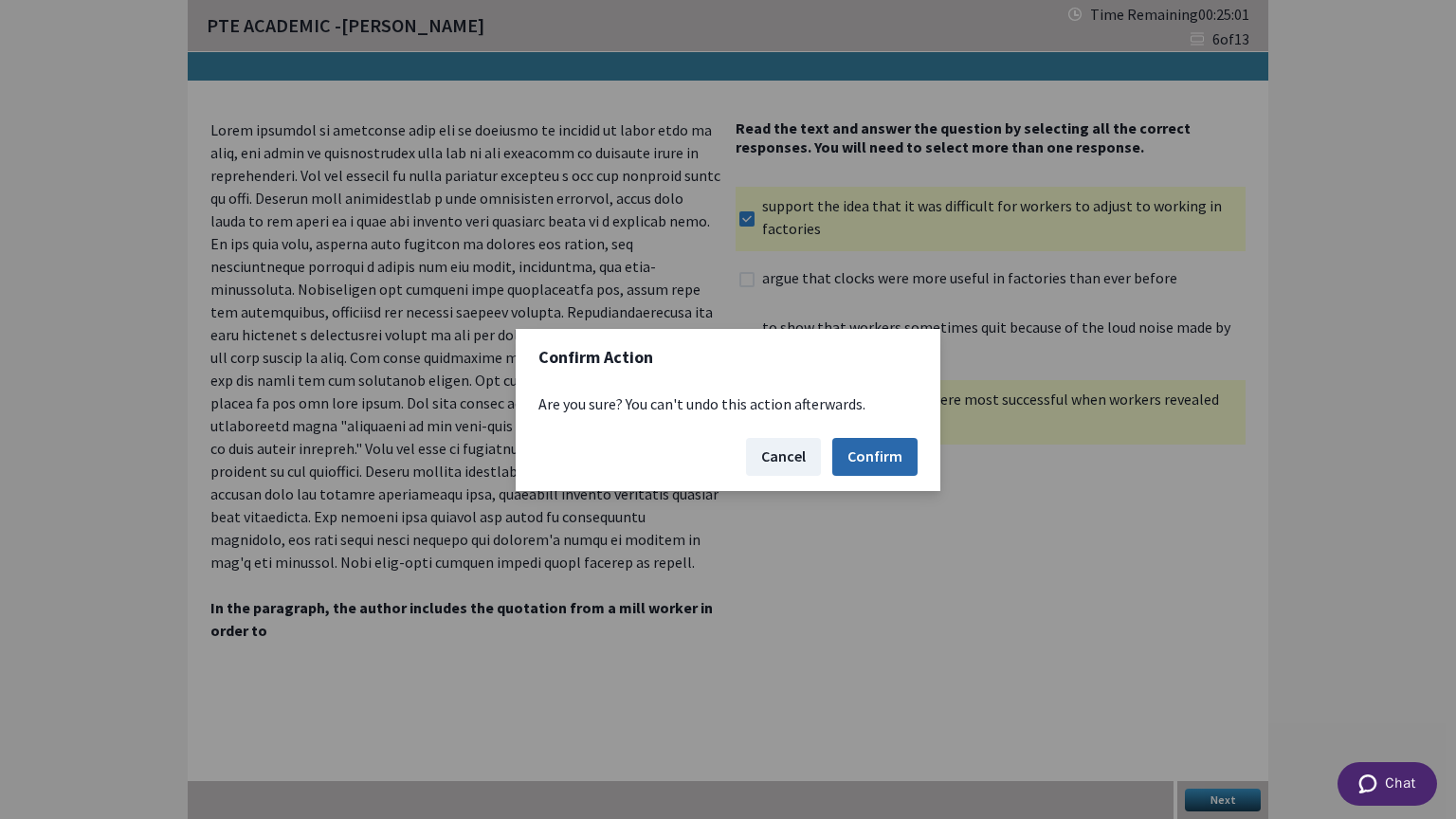 click on "Confirm" at bounding box center [875, 457] 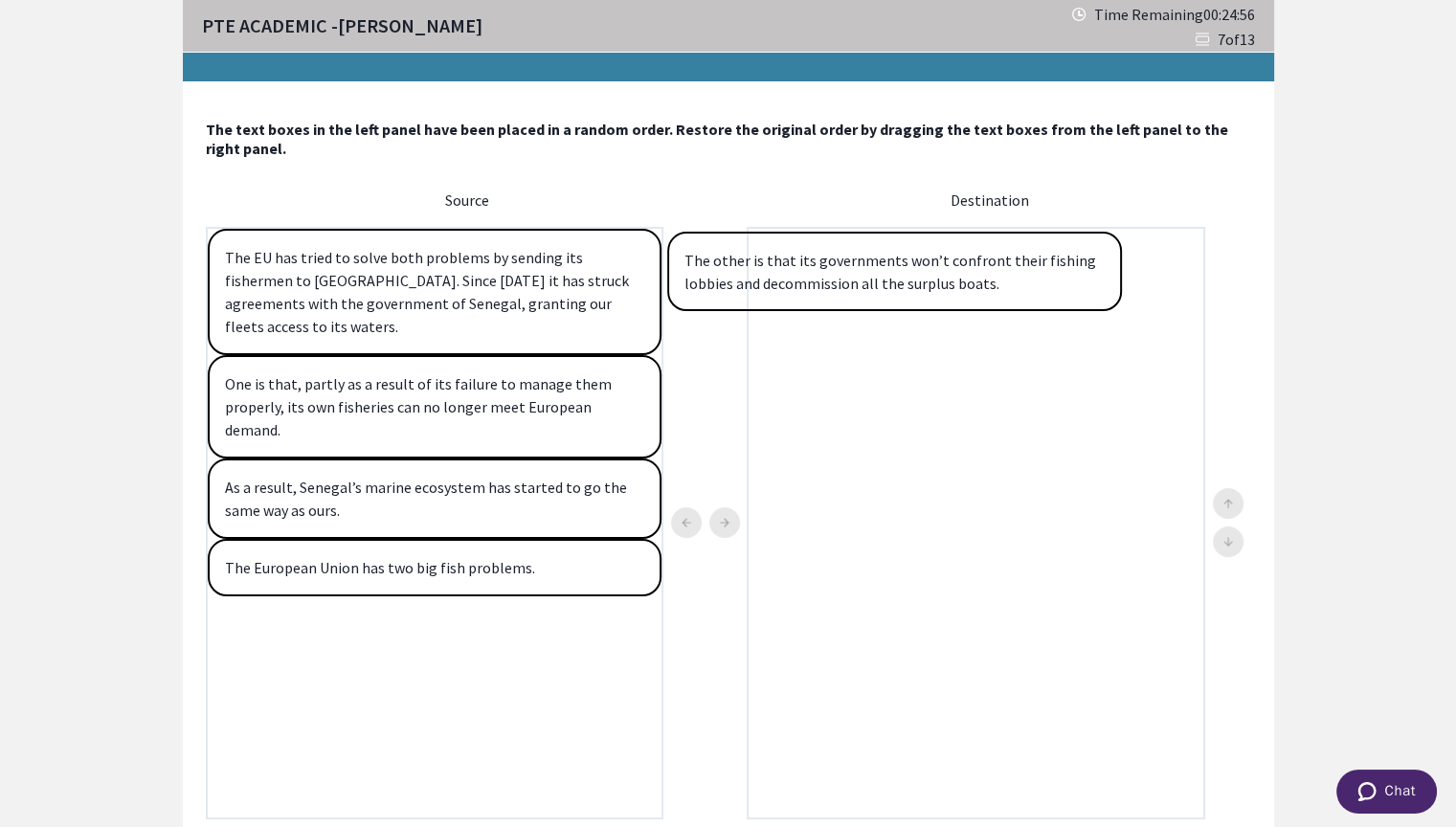 drag, startPoint x: 555, startPoint y: 392, endPoint x: 1019, endPoint y: 294, distance: 474.2362 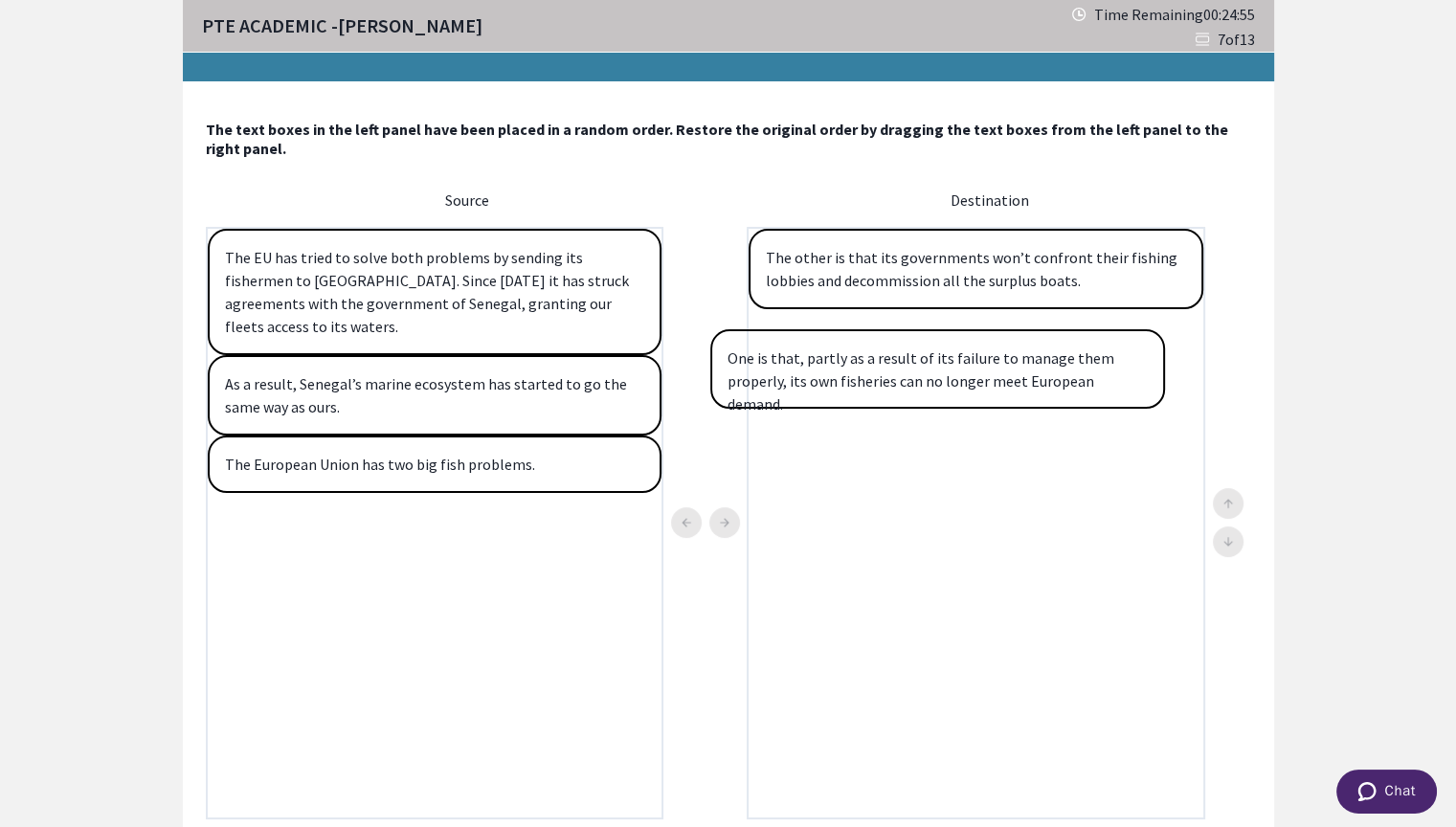 drag, startPoint x: 618, startPoint y: 391, endPoint x: 1122, endPoint y: 391, distance: 504 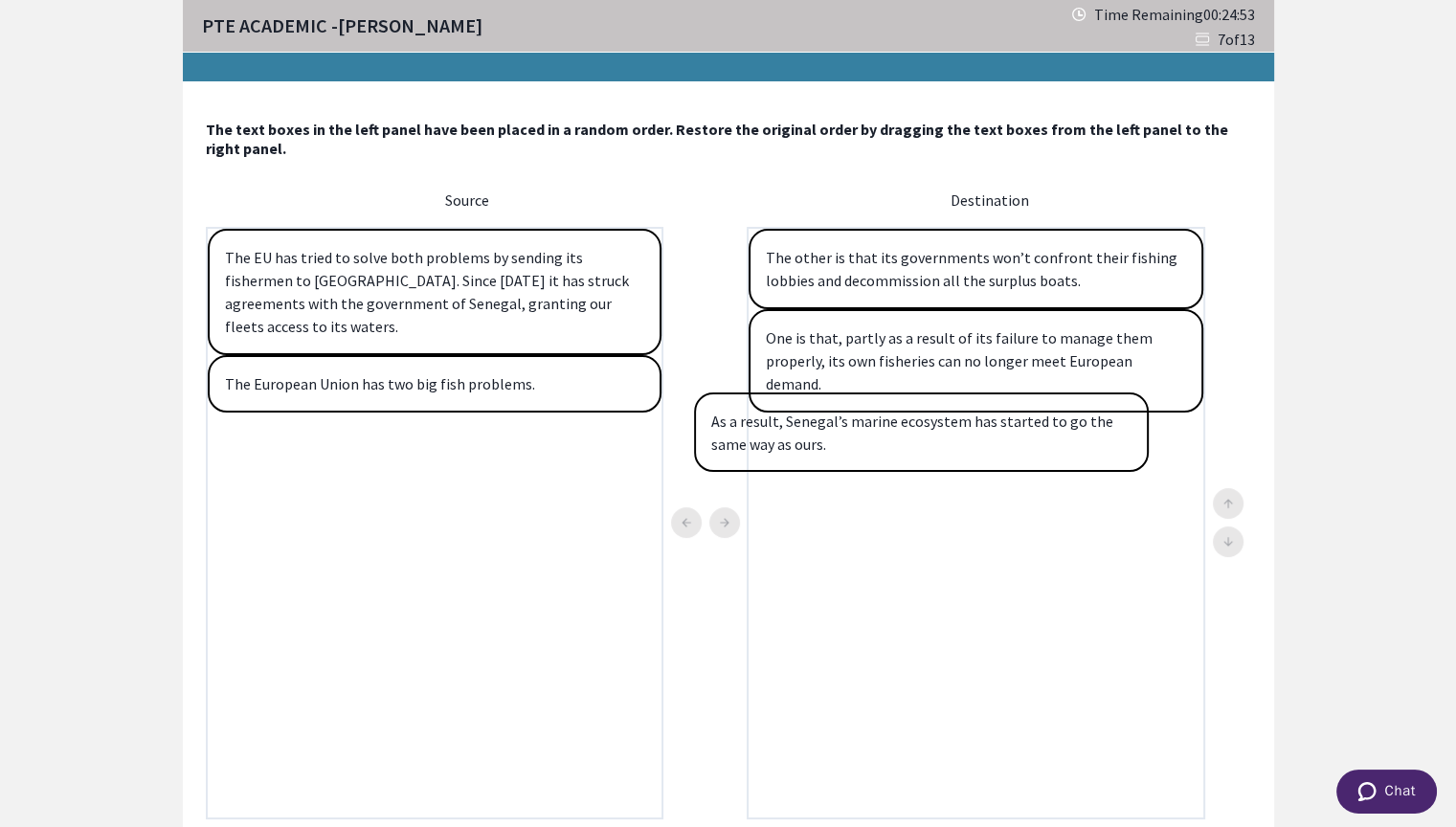 drag, startPoint x: 571, startPoint y: 398, endPoint x: 1069, endPoint y: 459, distance: 501.72203 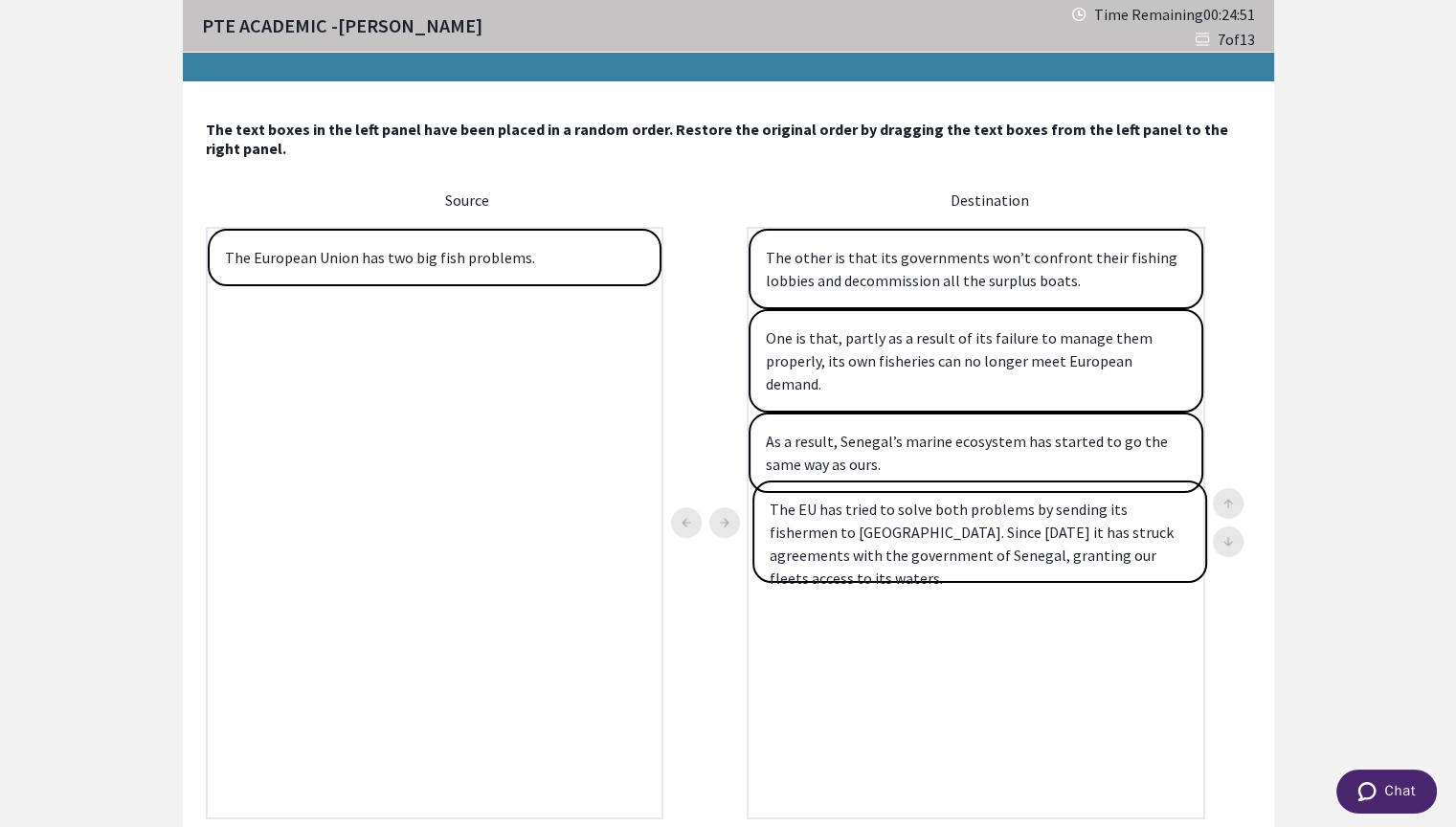 drag, startPoint x: 555, startPoint y: 285, endPoint x: 1107, endPoint y: 541, distance: 608.473 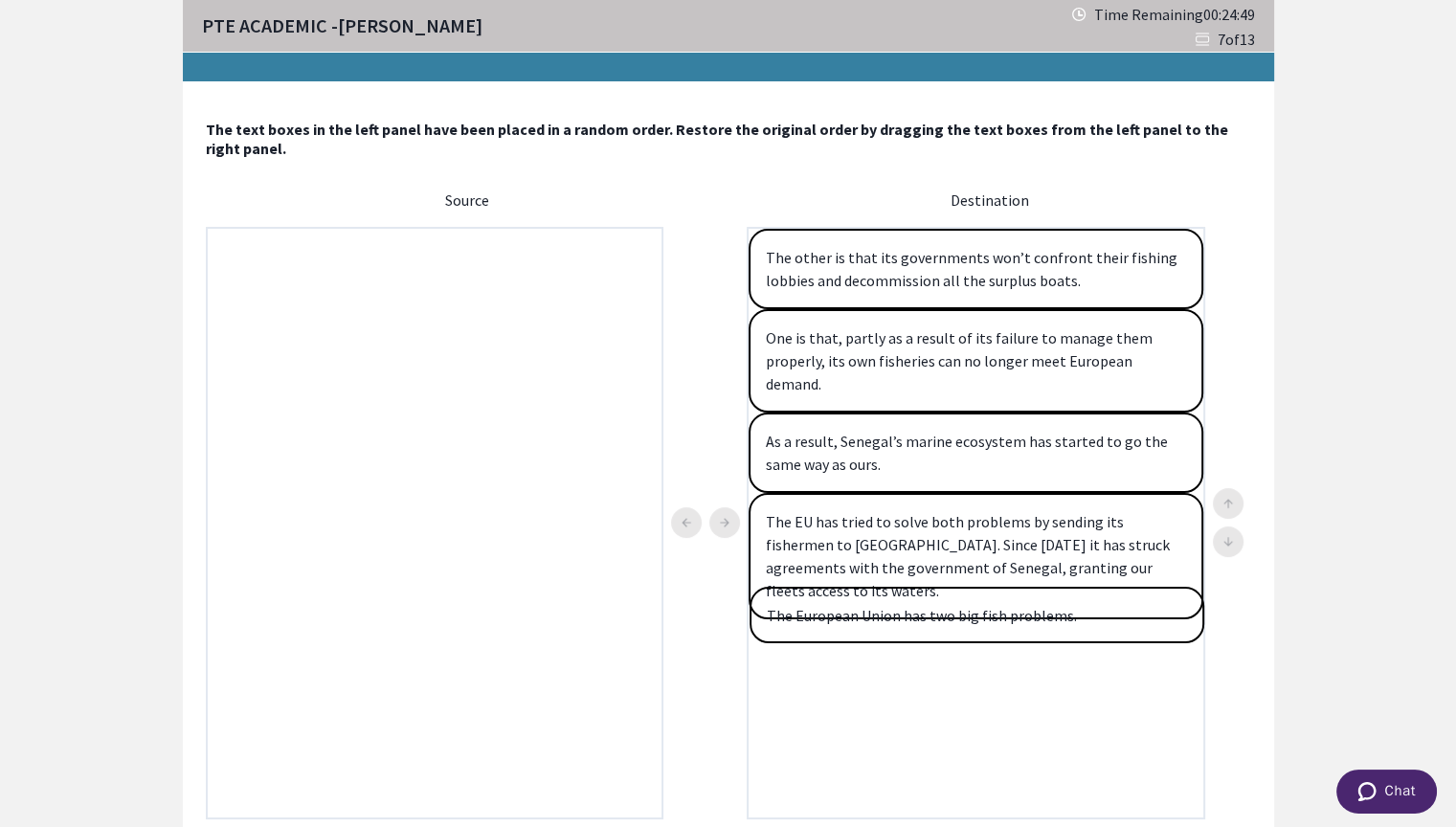 drag, startPoint x: 600, startPoint y: 257, endPoint x: 1150, endPoint y: 619, distance: 658.441 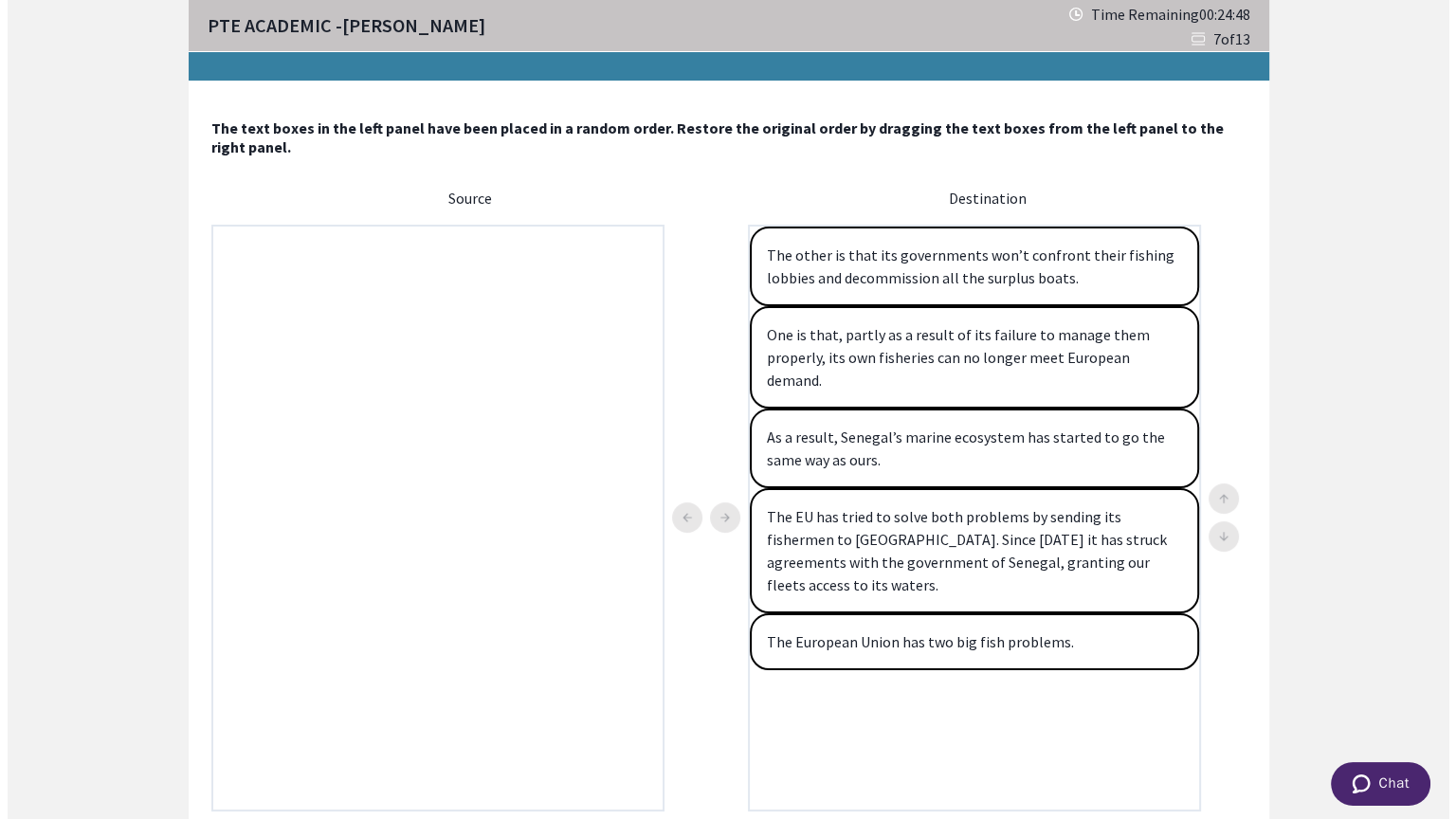 scroll, scrollTop: 67, scrollLeft: 0, axis: vertical 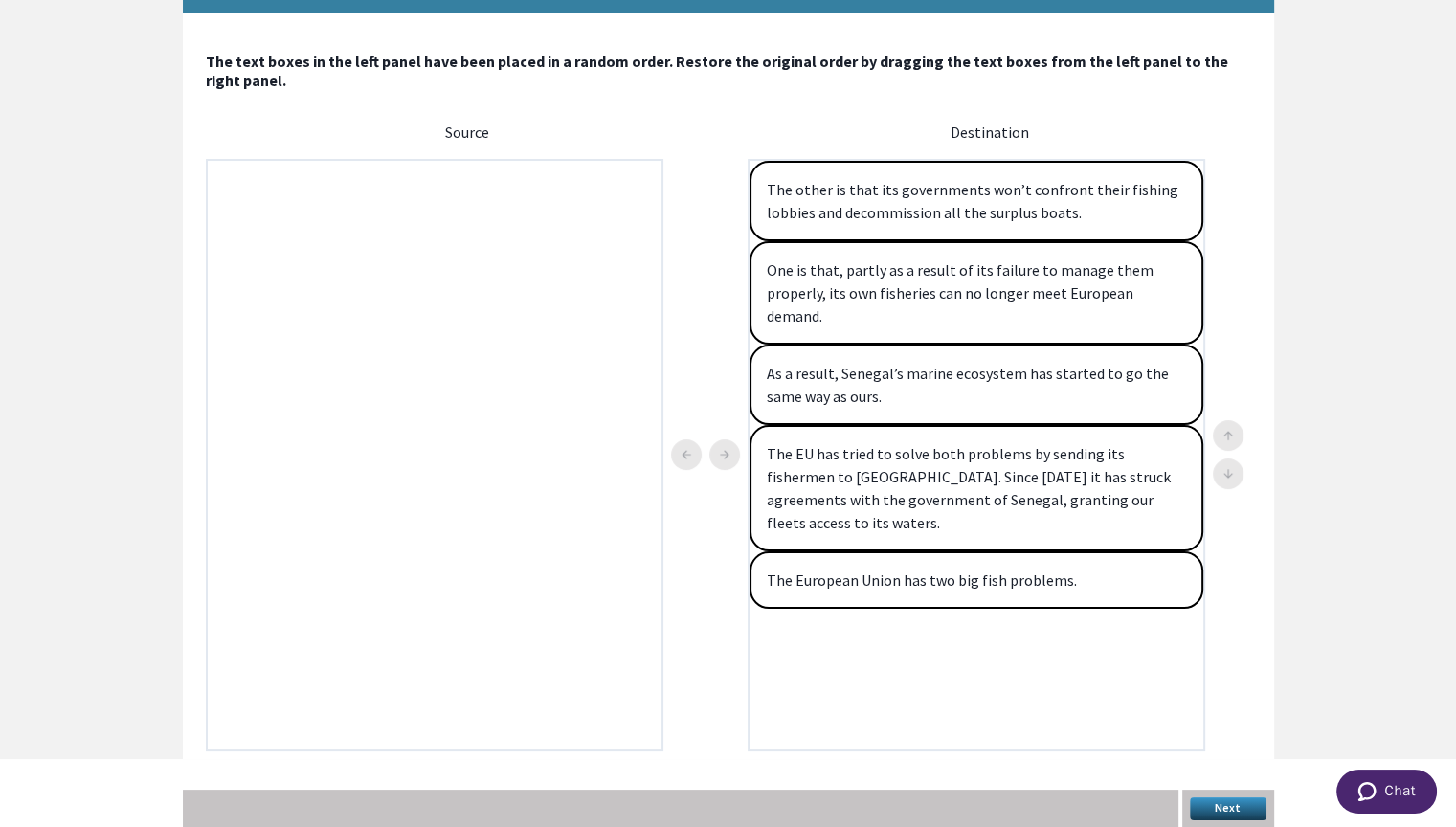 click on "Next" at bounding box center [1228, 809] 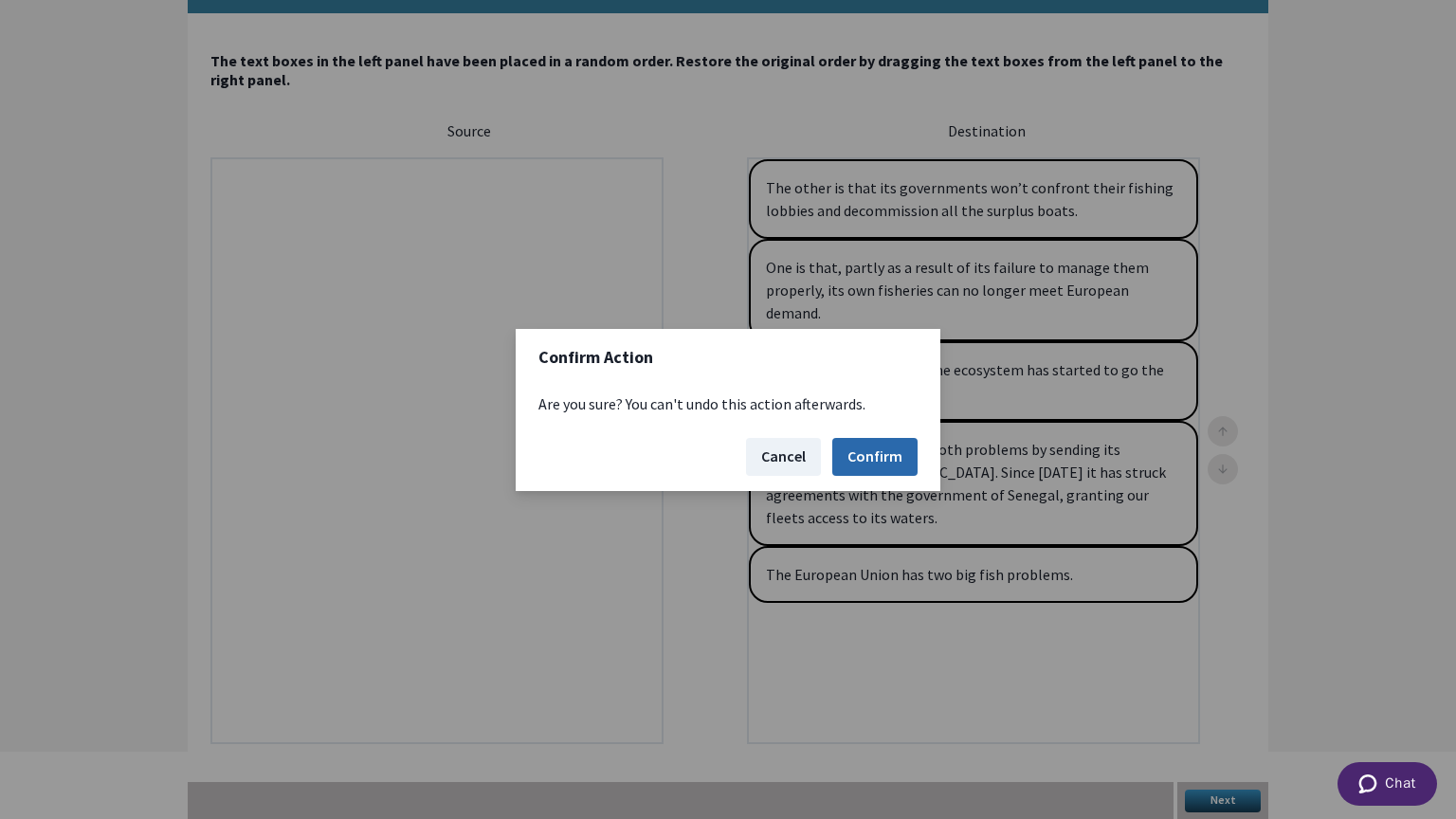 click on "Confirm" at bounding box center [875, 457] 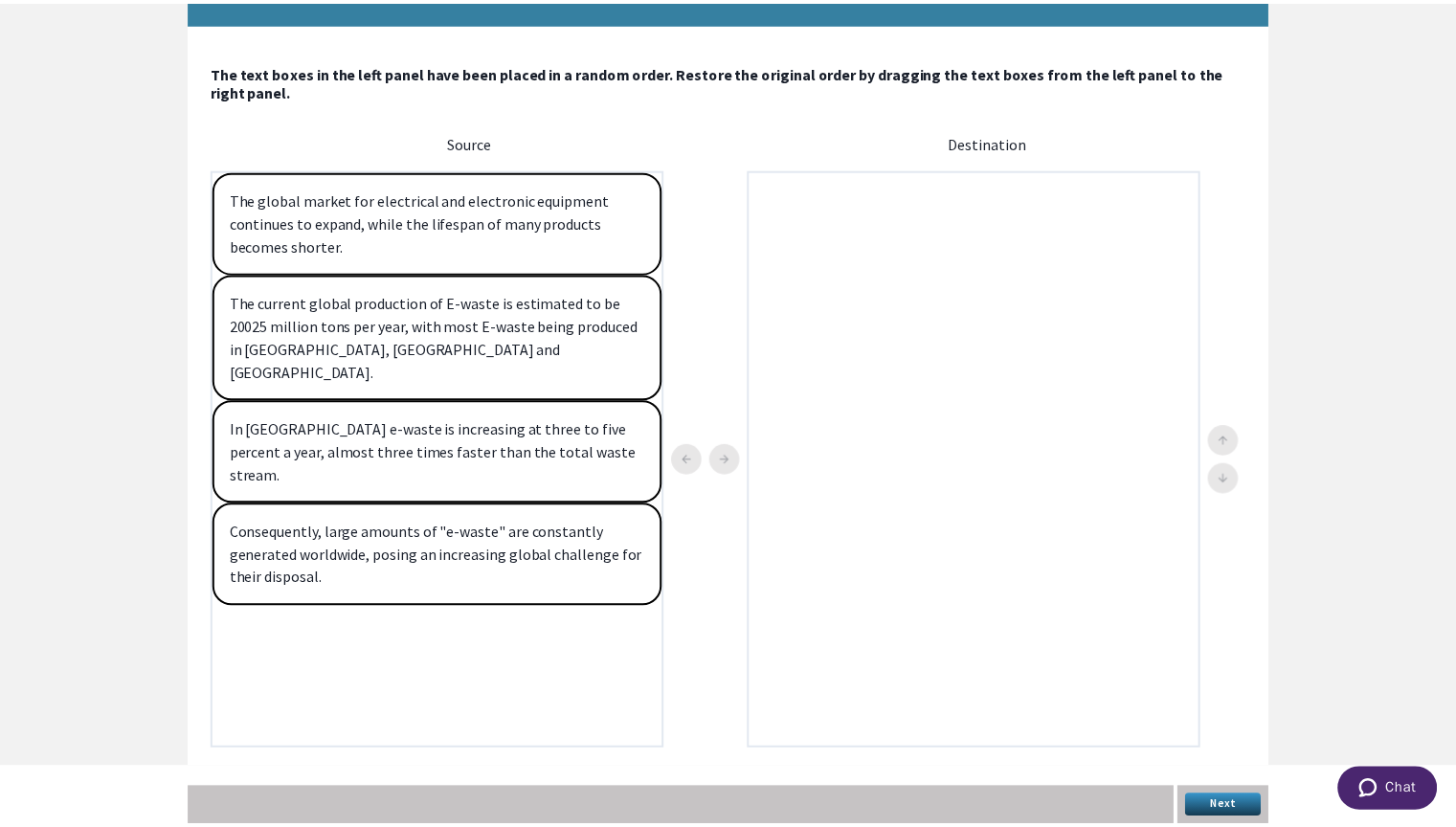 scroll, scrollTop: 0, scrollLeft: 0, axis: both 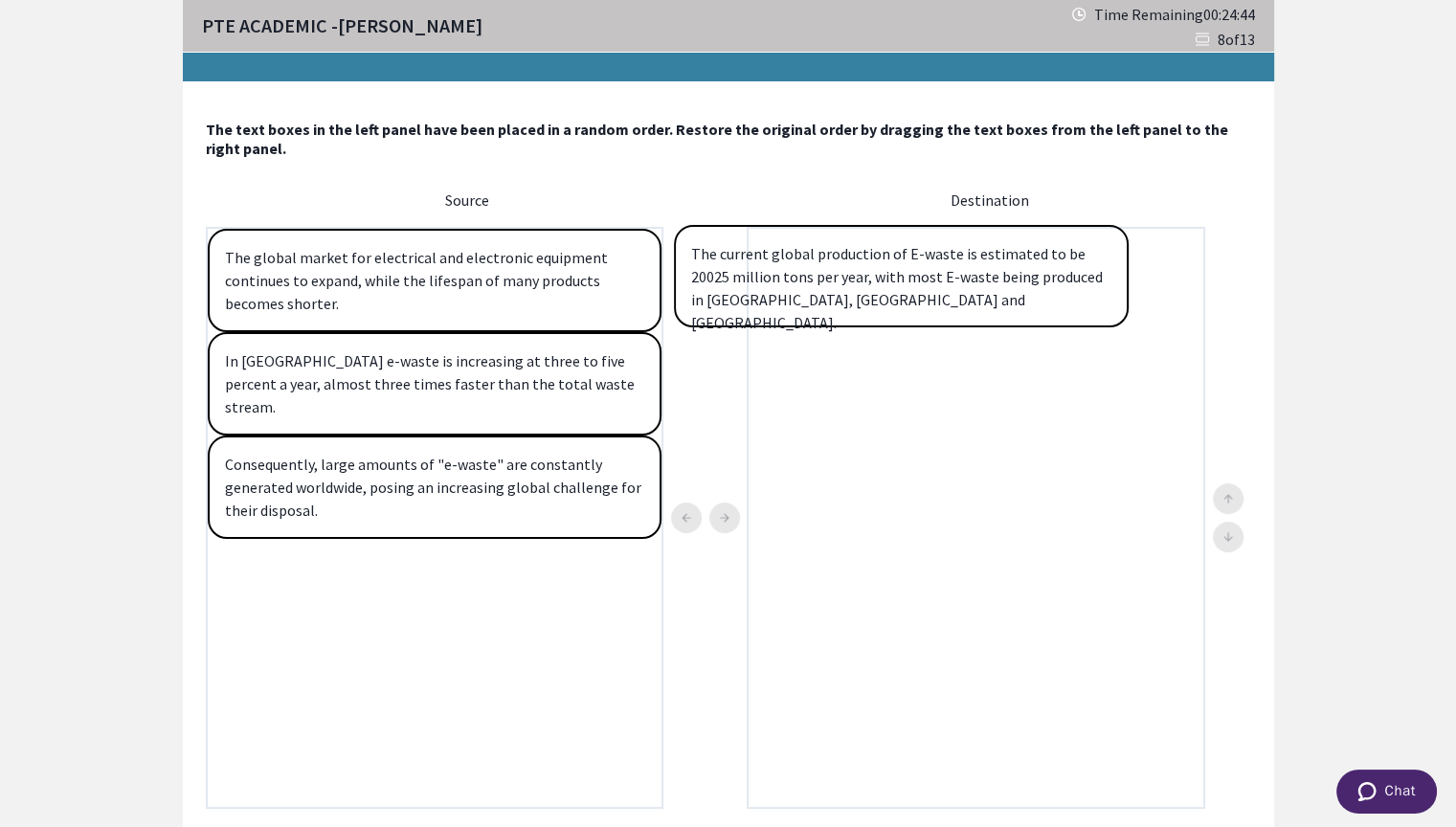 drag, startPoint x: 606, startPoint y: 386, endPoint x: 1097, endPoint y: 281, distance: 502.1016 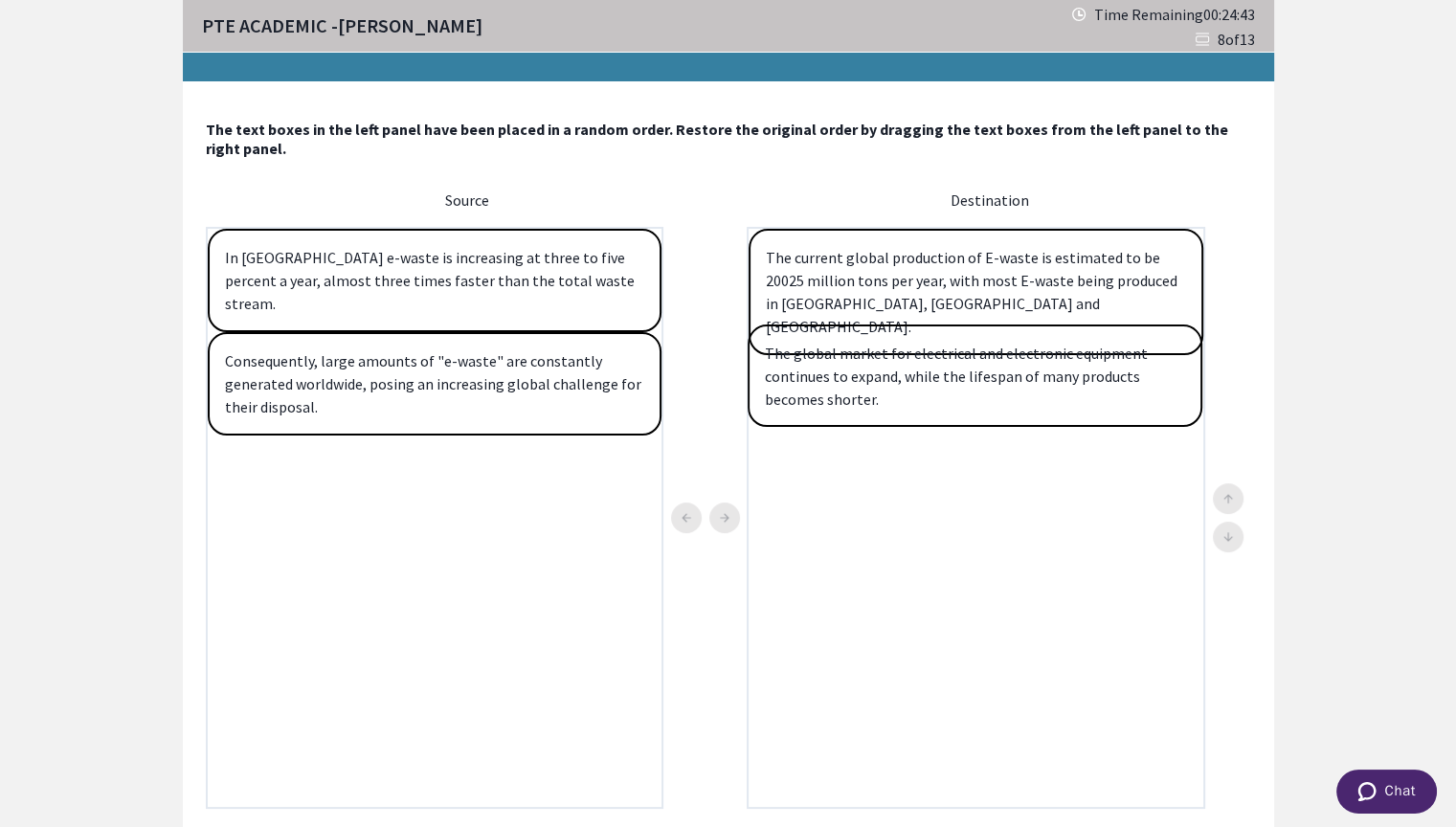 drag, startPoint x: 643, startPoint y: 312, endPoint x: 1126, endPoint y: 392, distance: 489.58043 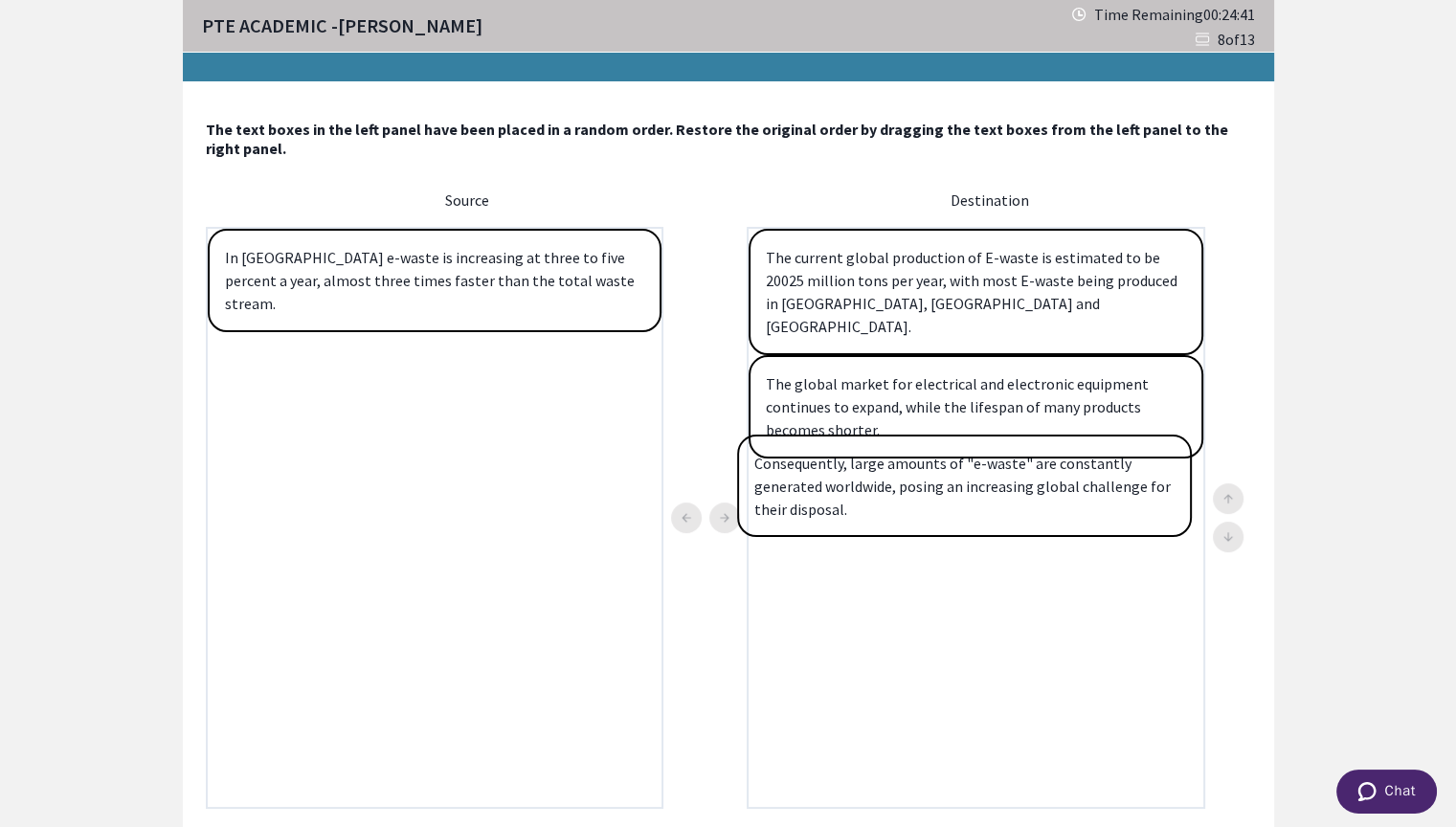 drag, startPoint x: 549, startPoint y: 354, endPoint x: 1086, endPoint y: 482, distance: 552.044 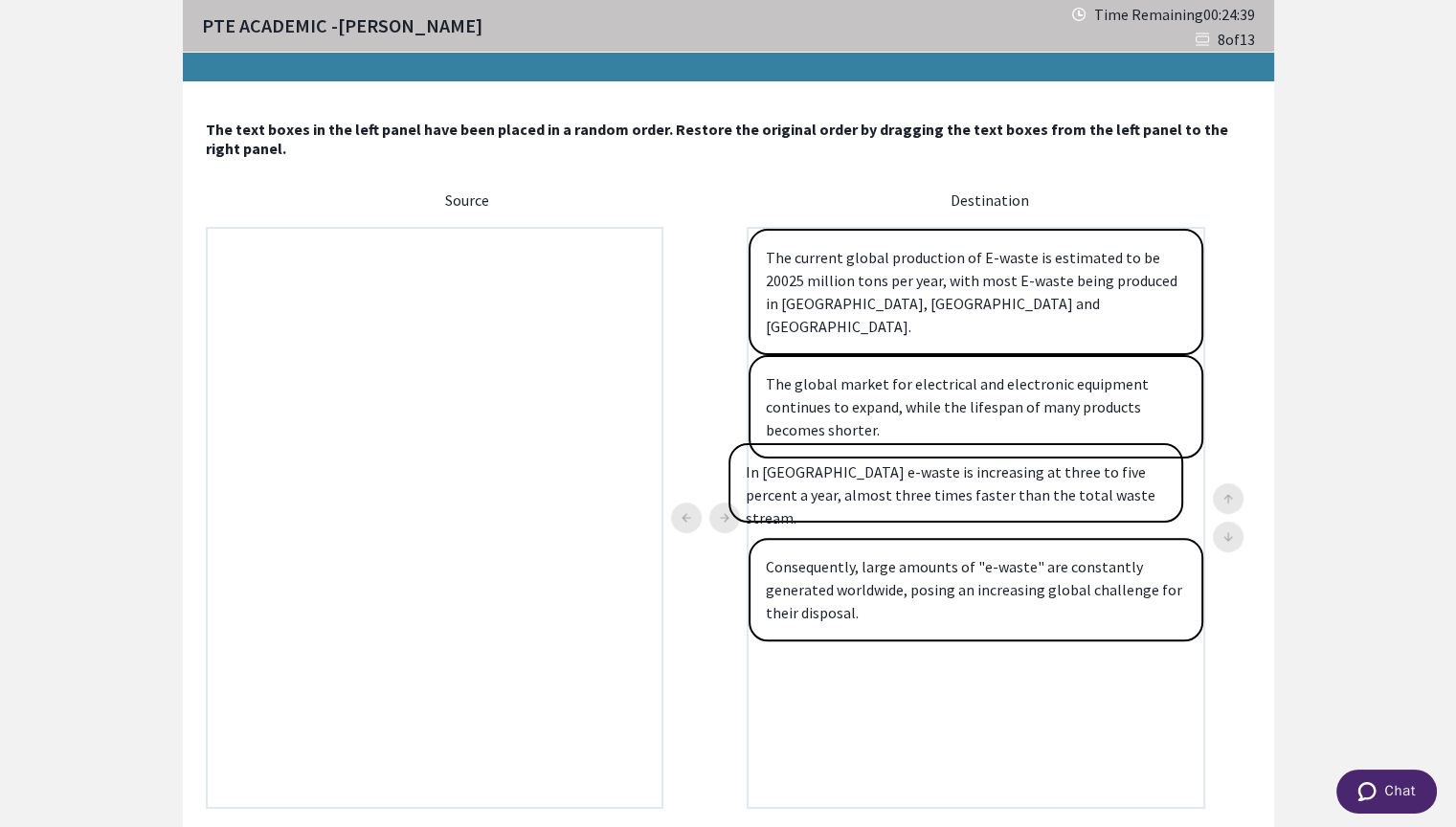 drag, startPoint x: 807, startPoint y: 456, endPoint x: 1041, endPoint y: 494, distance: 237.06539 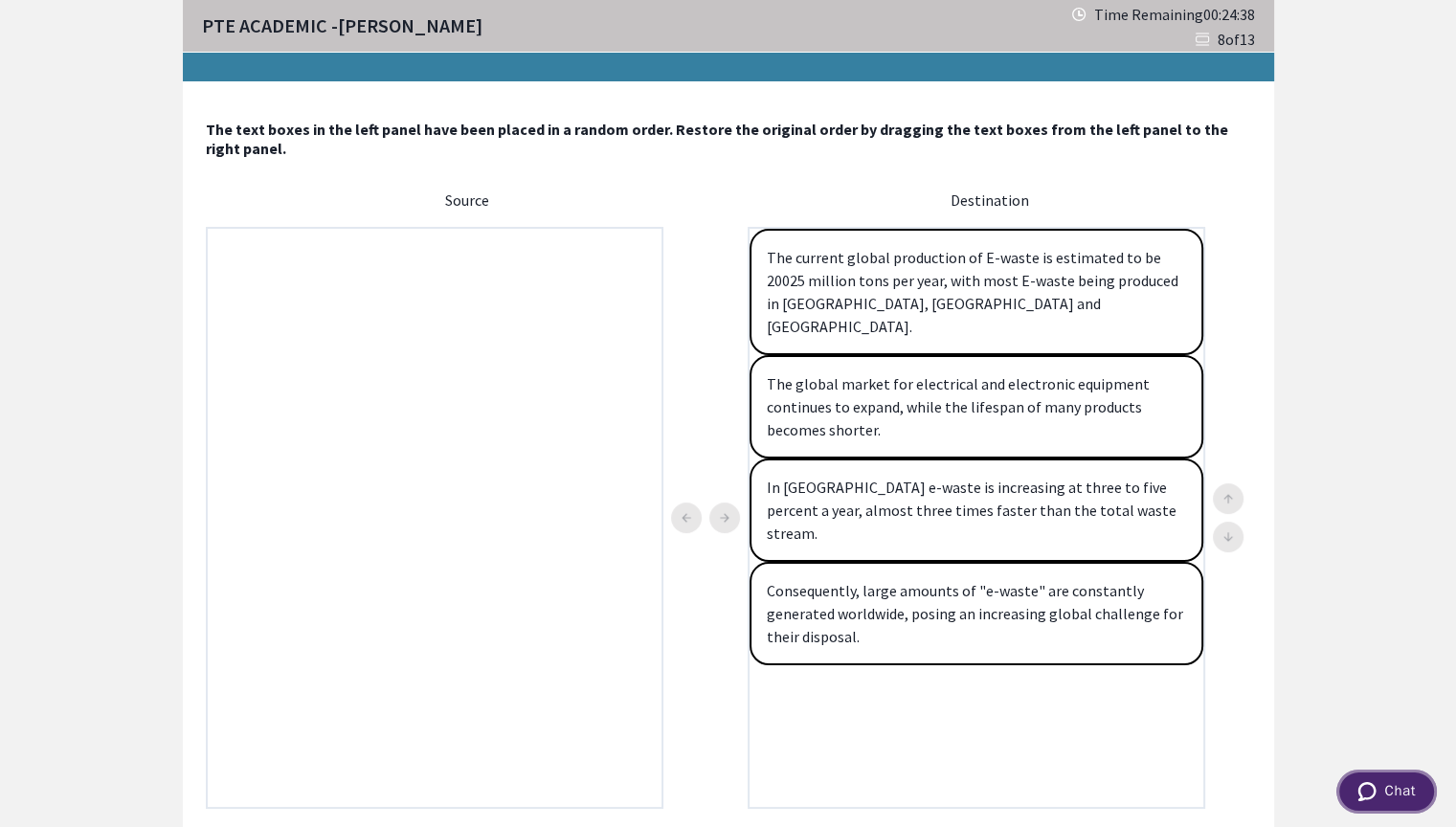 click on "Chat" at bounding box center (1400, 791) 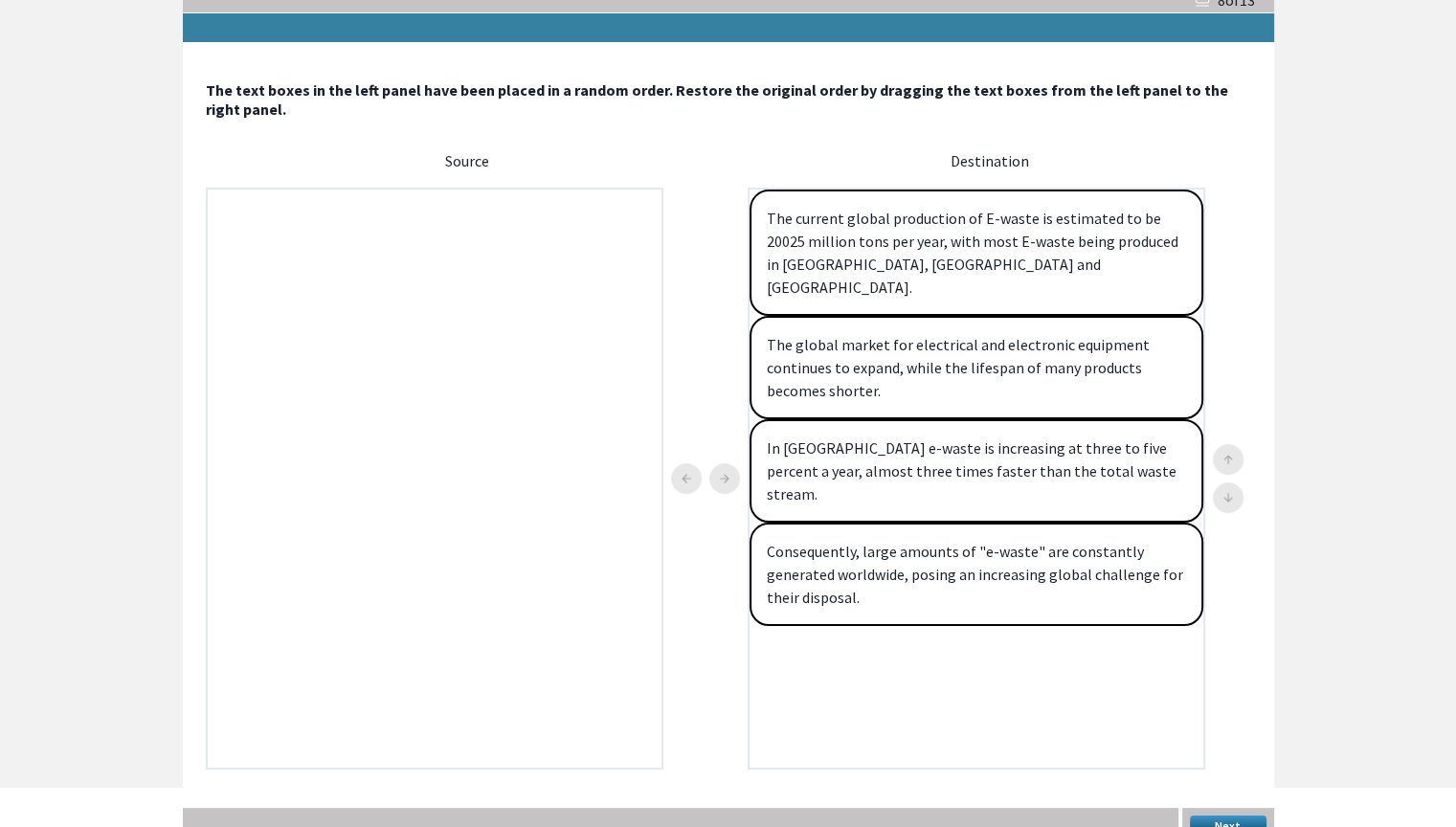 scroll, scrollTop: 57, scrollLeft: 0, axis: vertical 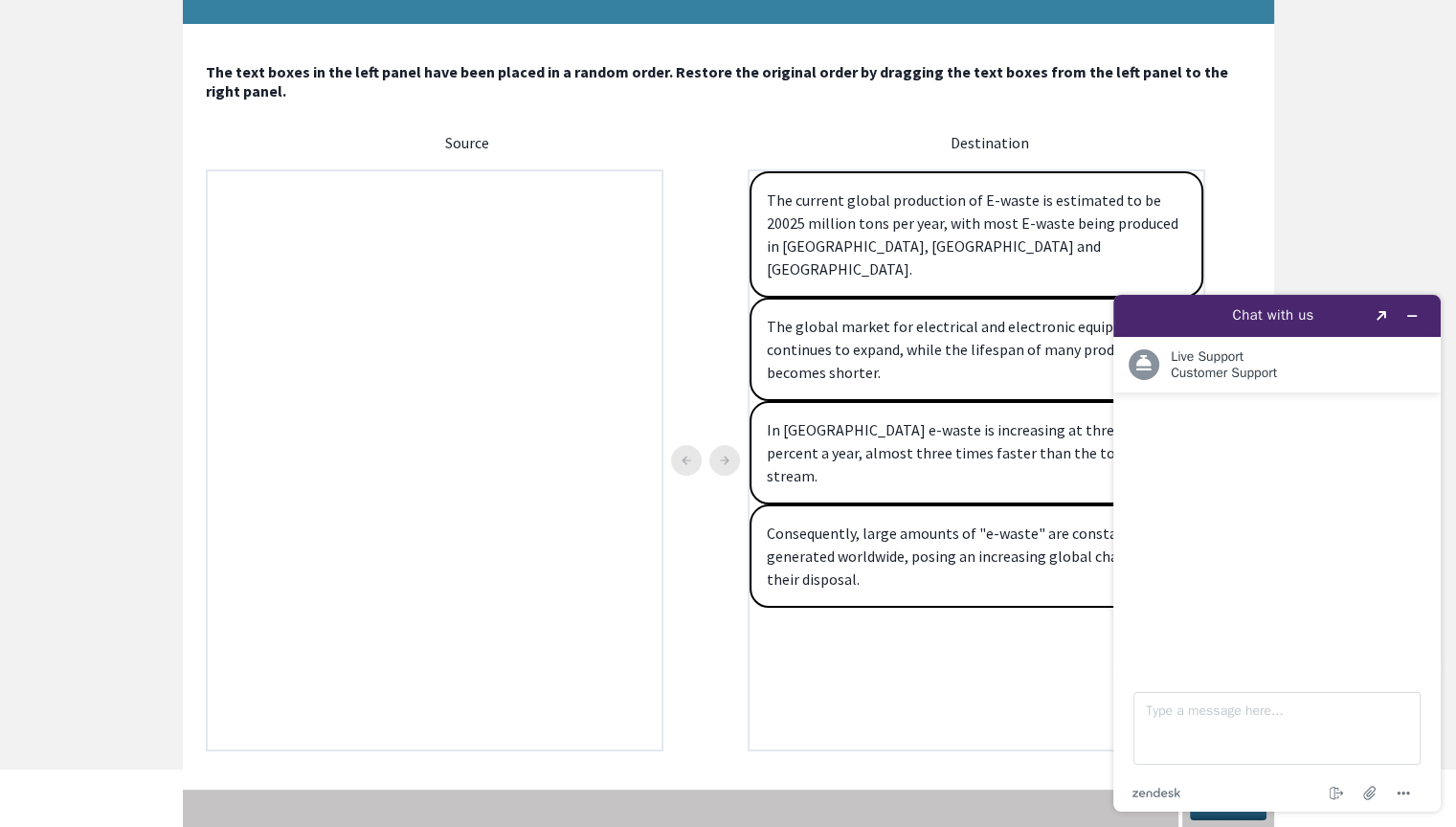click on "End chat Attach file Options" at bounding box center [1301, 793] 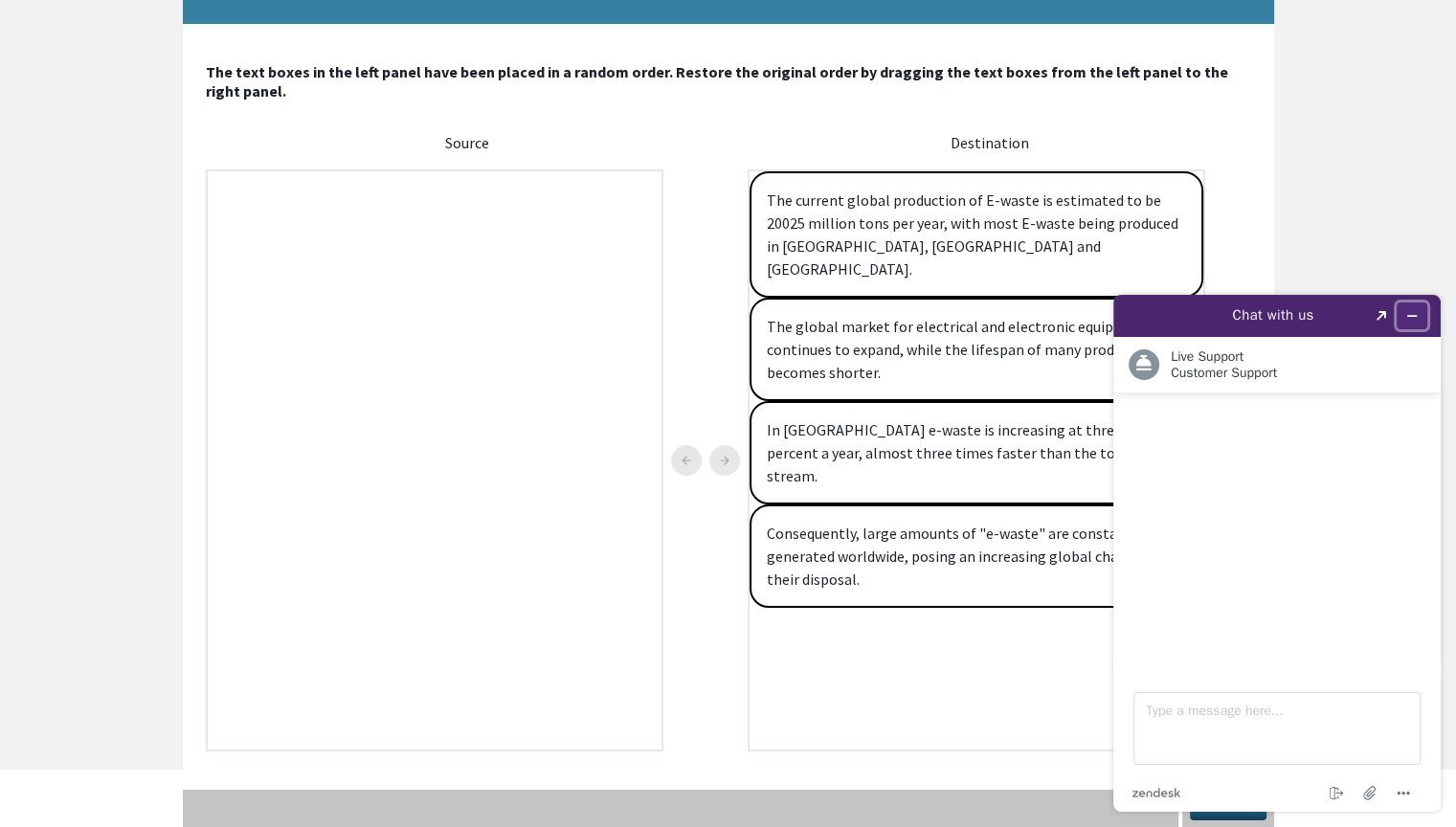 click 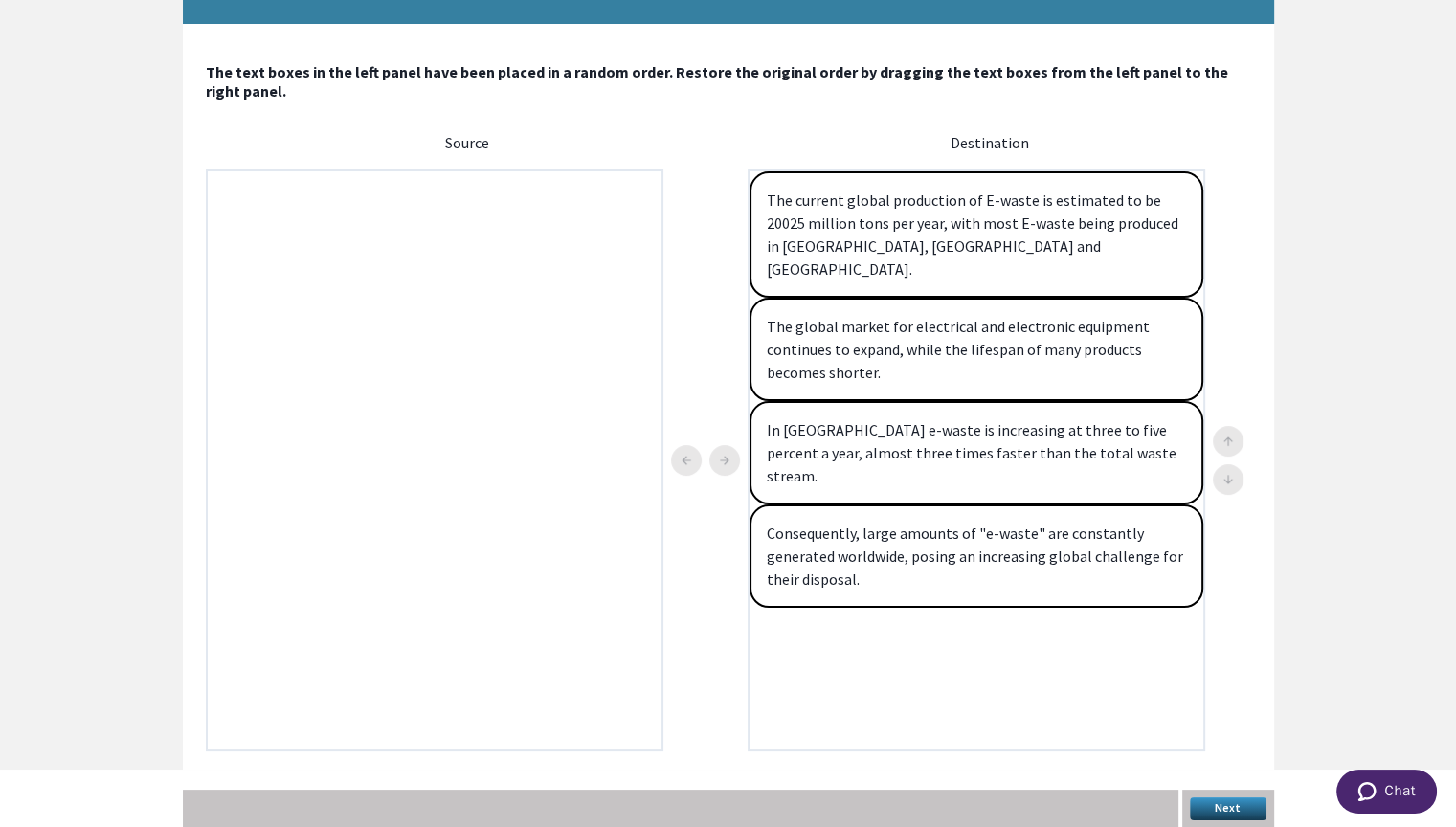 click on "Next" at bounding box center [1228, 809] 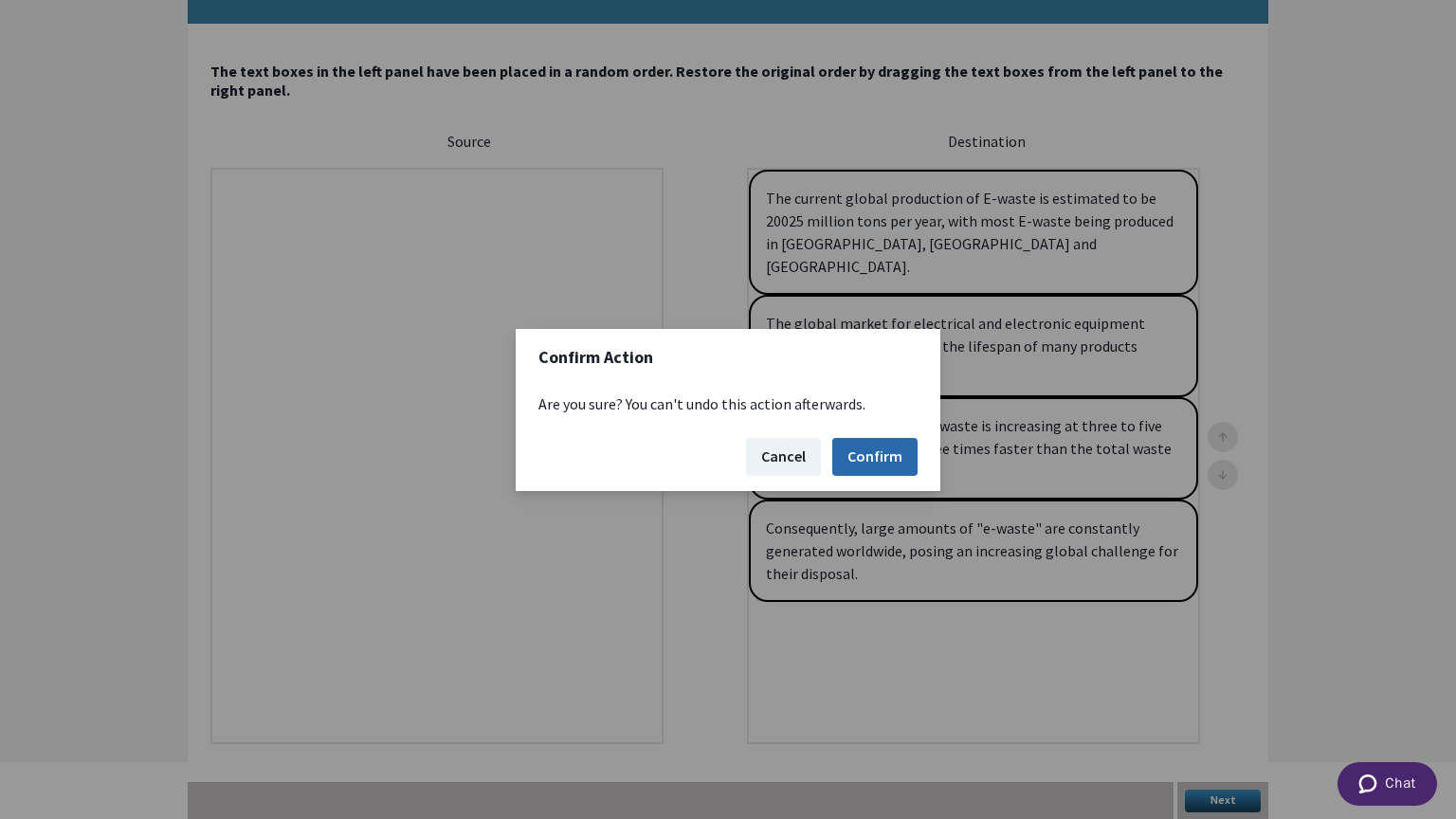 click on "Confirm" at bounding box center (875, 457) 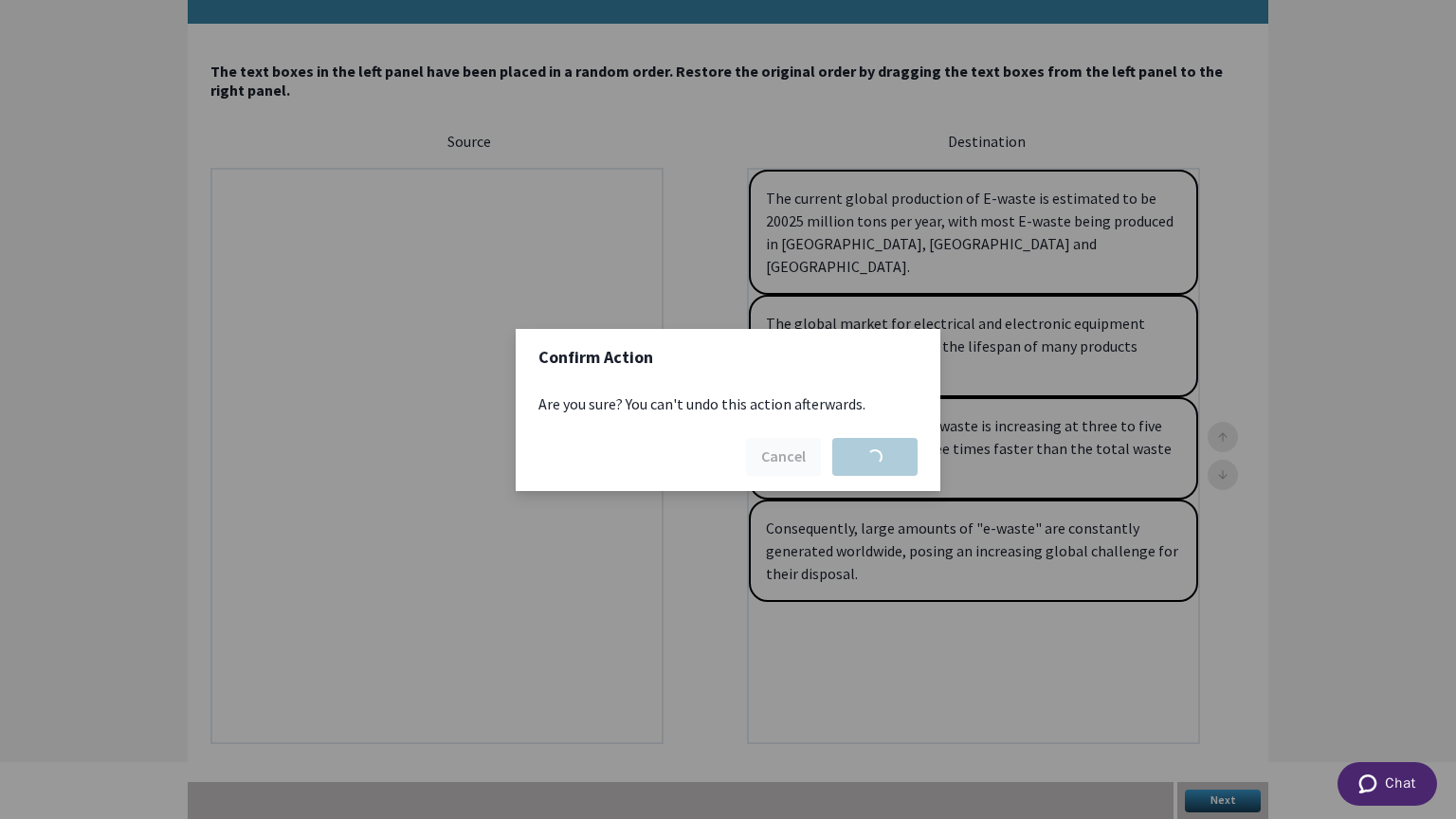 scroll, scrollTop: 0, scrollLeft: 0, axis: both 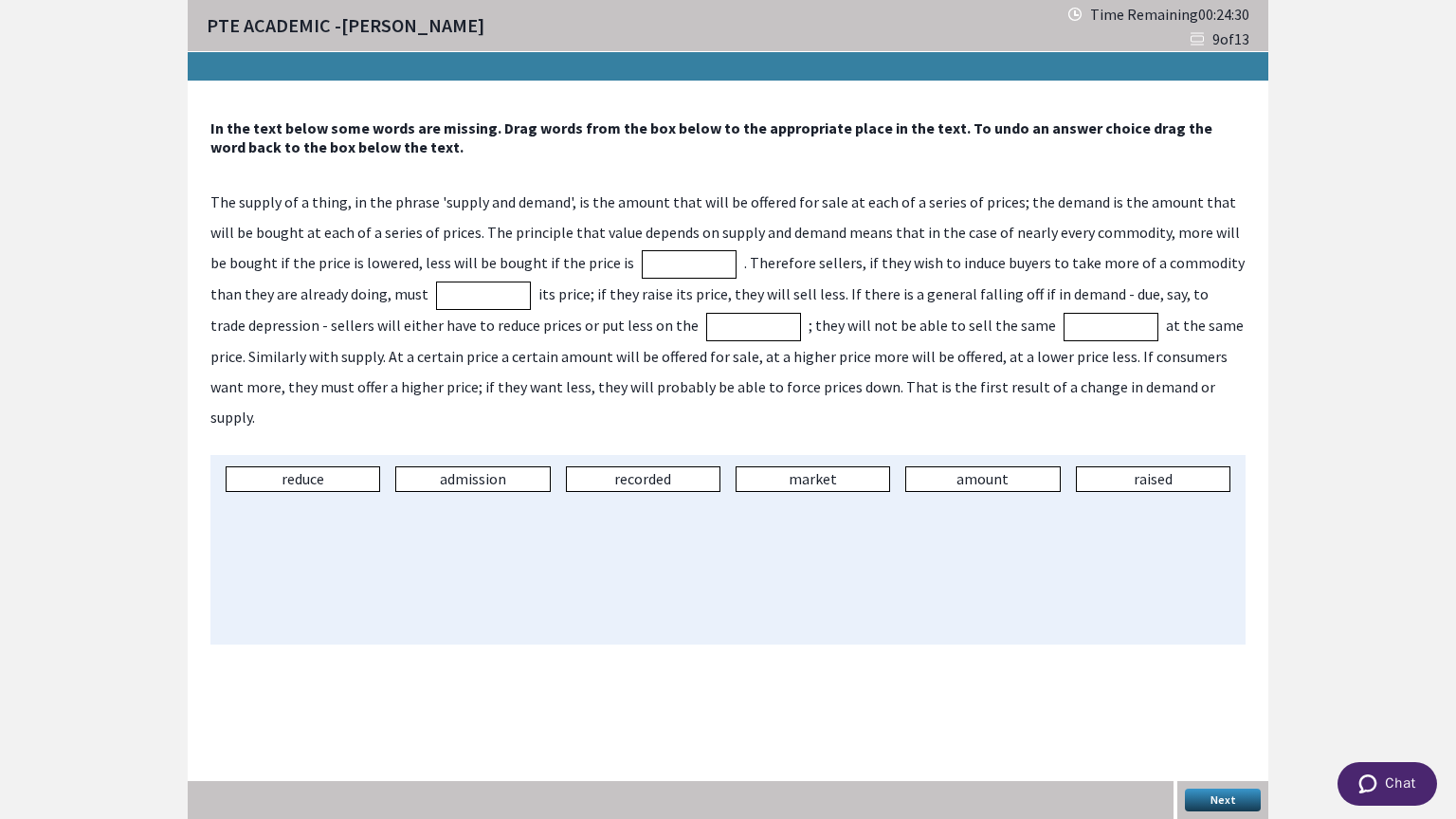 click at bounding box center [689, 264] 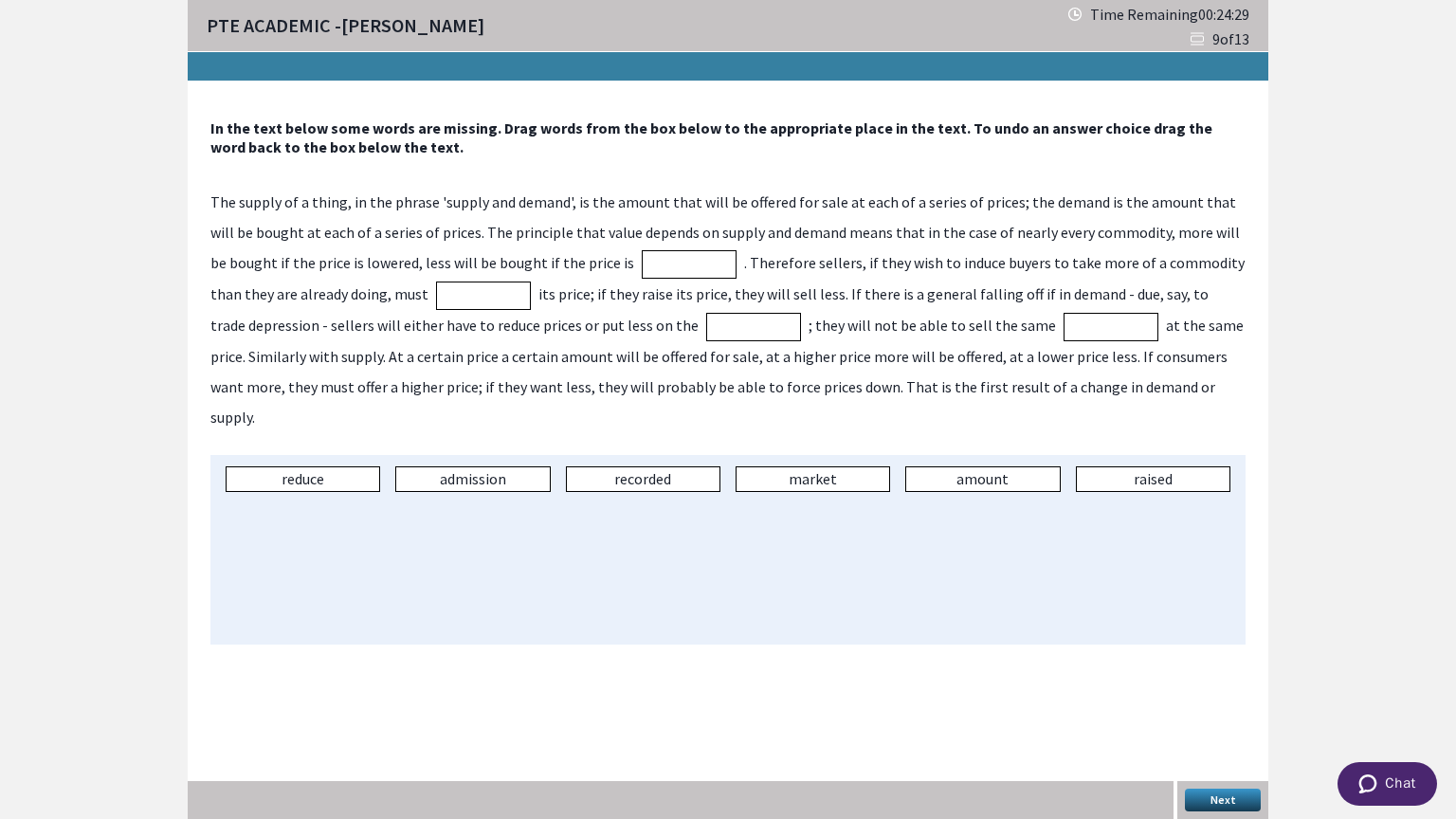 click at bounding box center (689, 264) 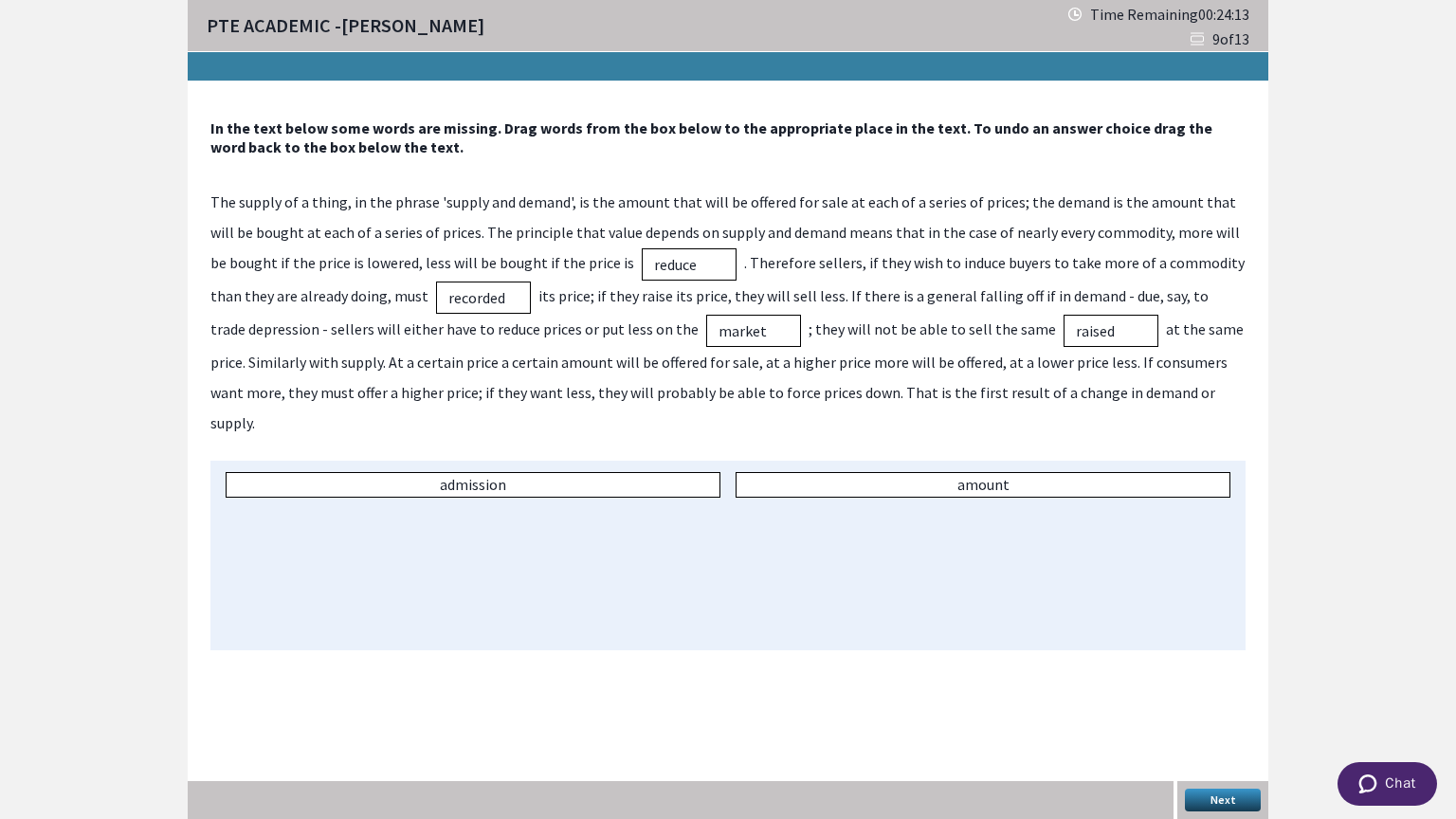 click on "Next" at bounding box center (1223, 800) 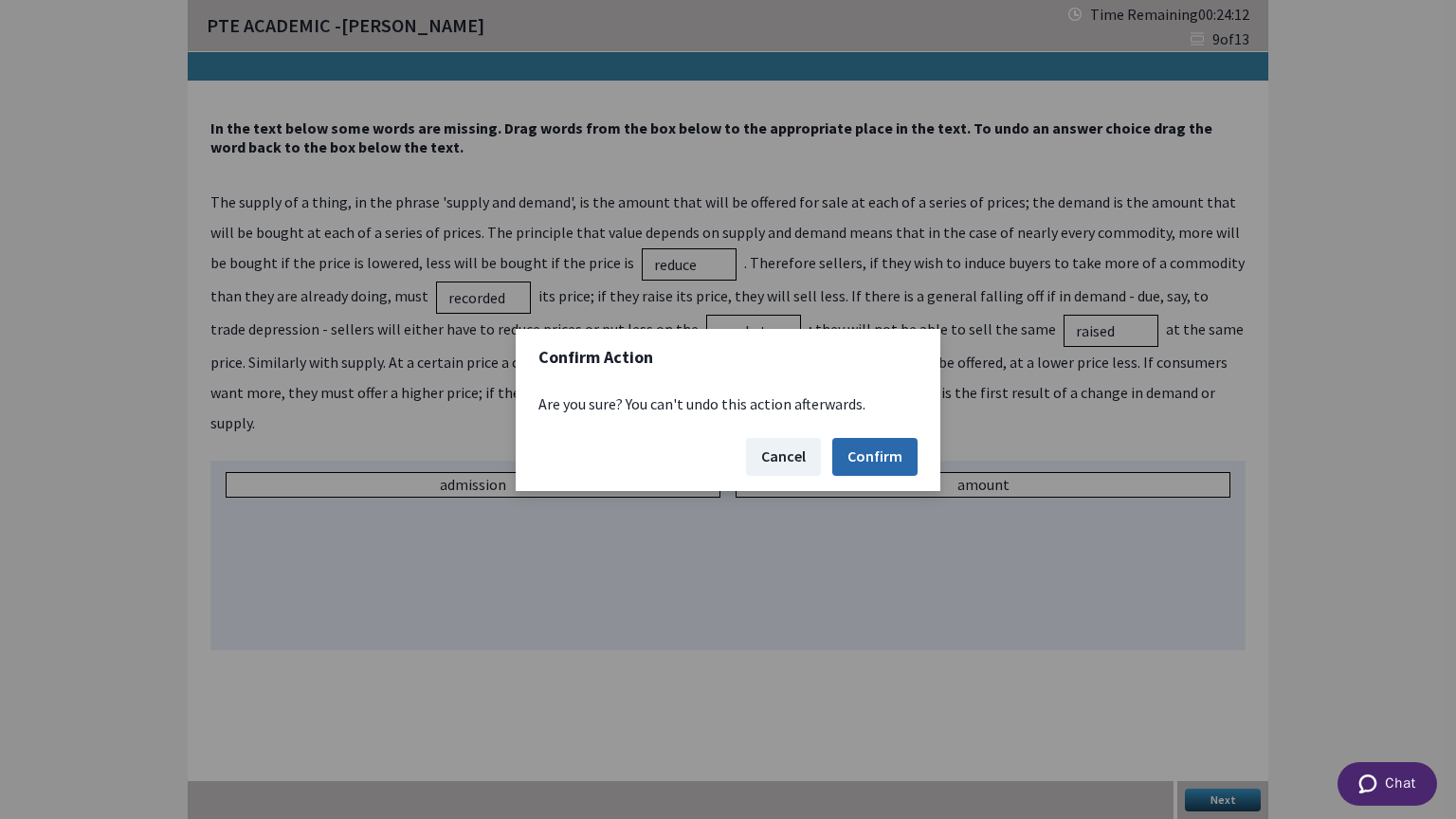 click on "Confirm" at bounding box center (875, 457) 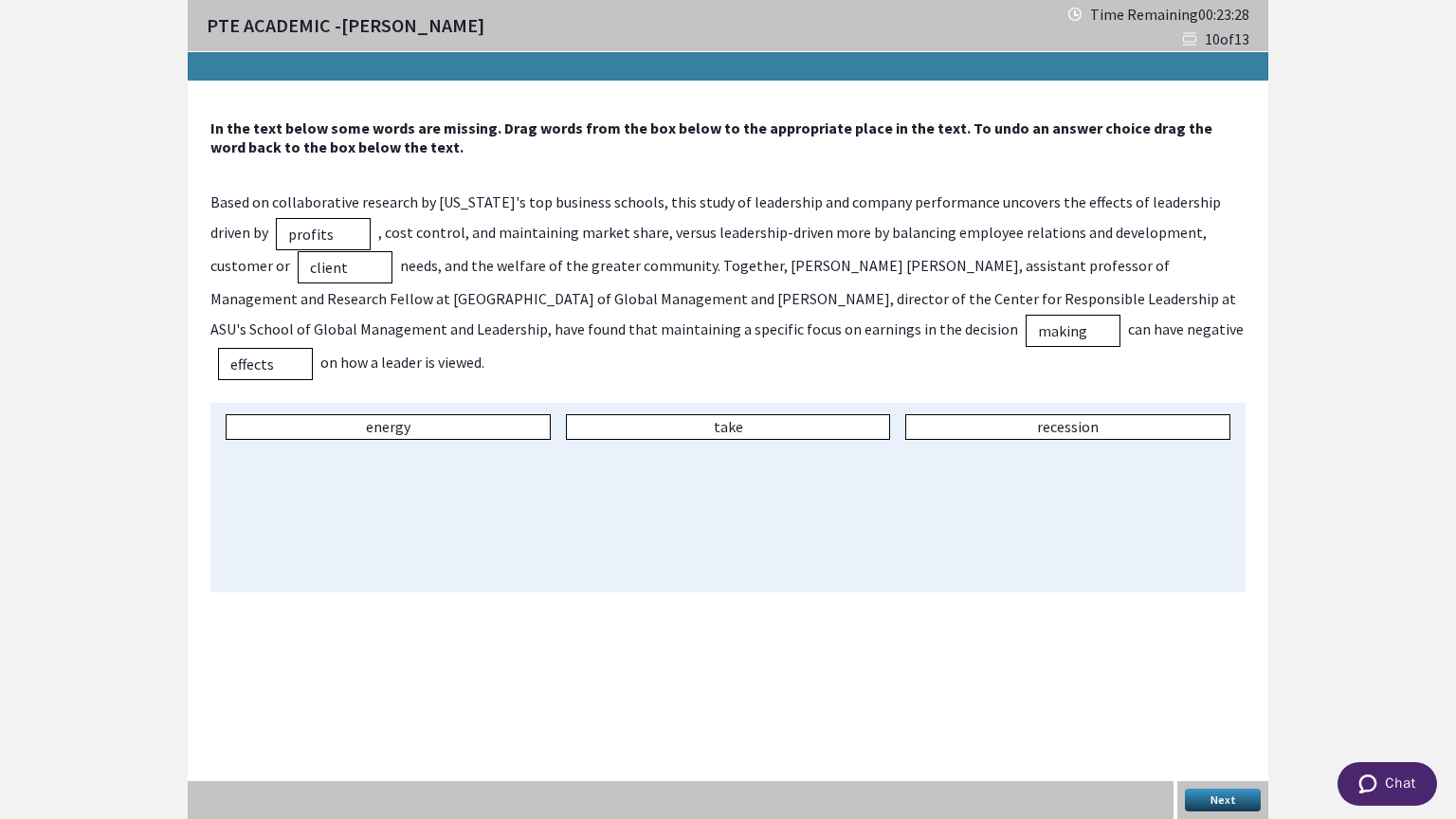 click on "Next" at bounding box center (1223, 800) 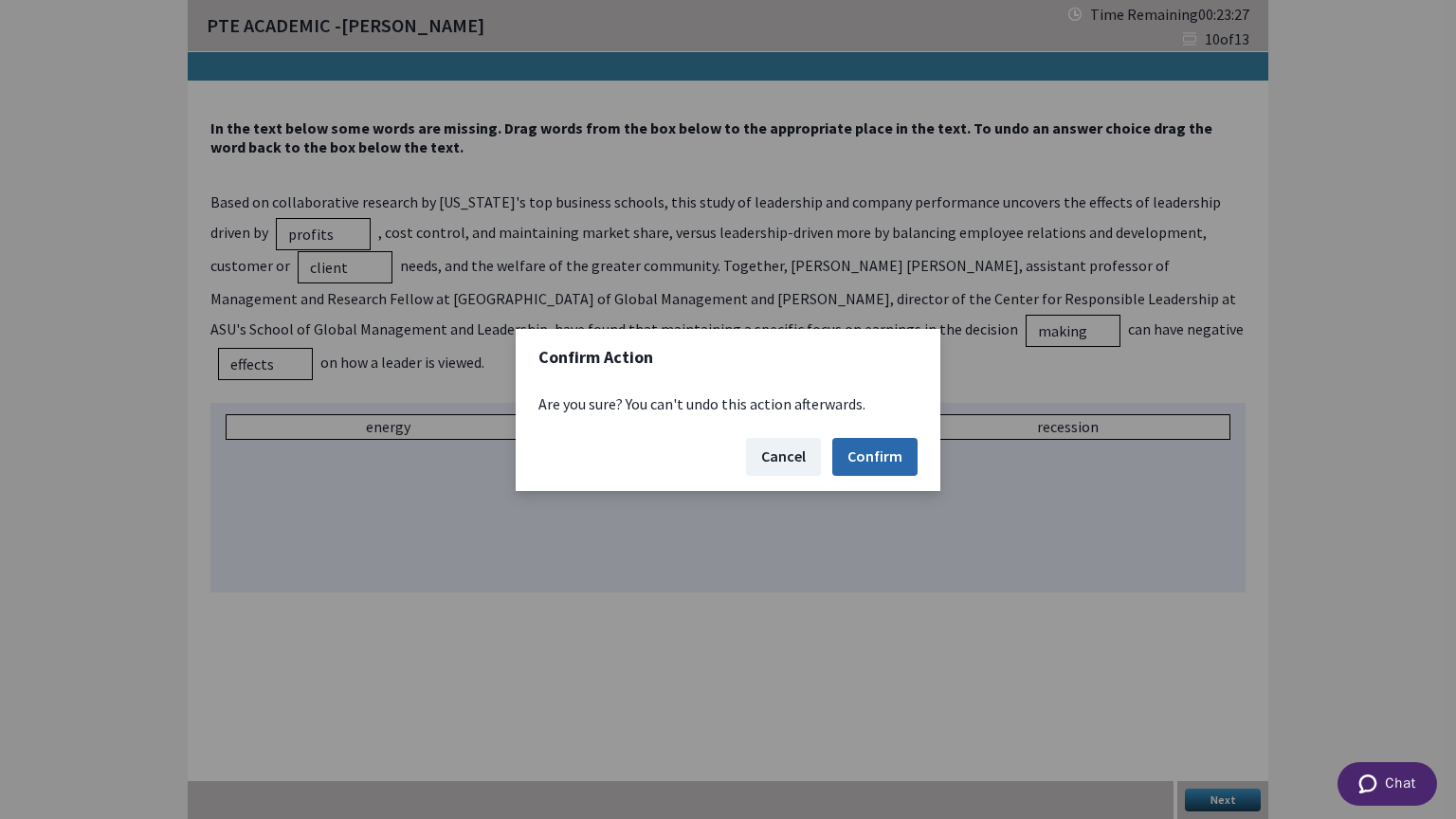 click on "Confirm" at bounding box center (875, 457) 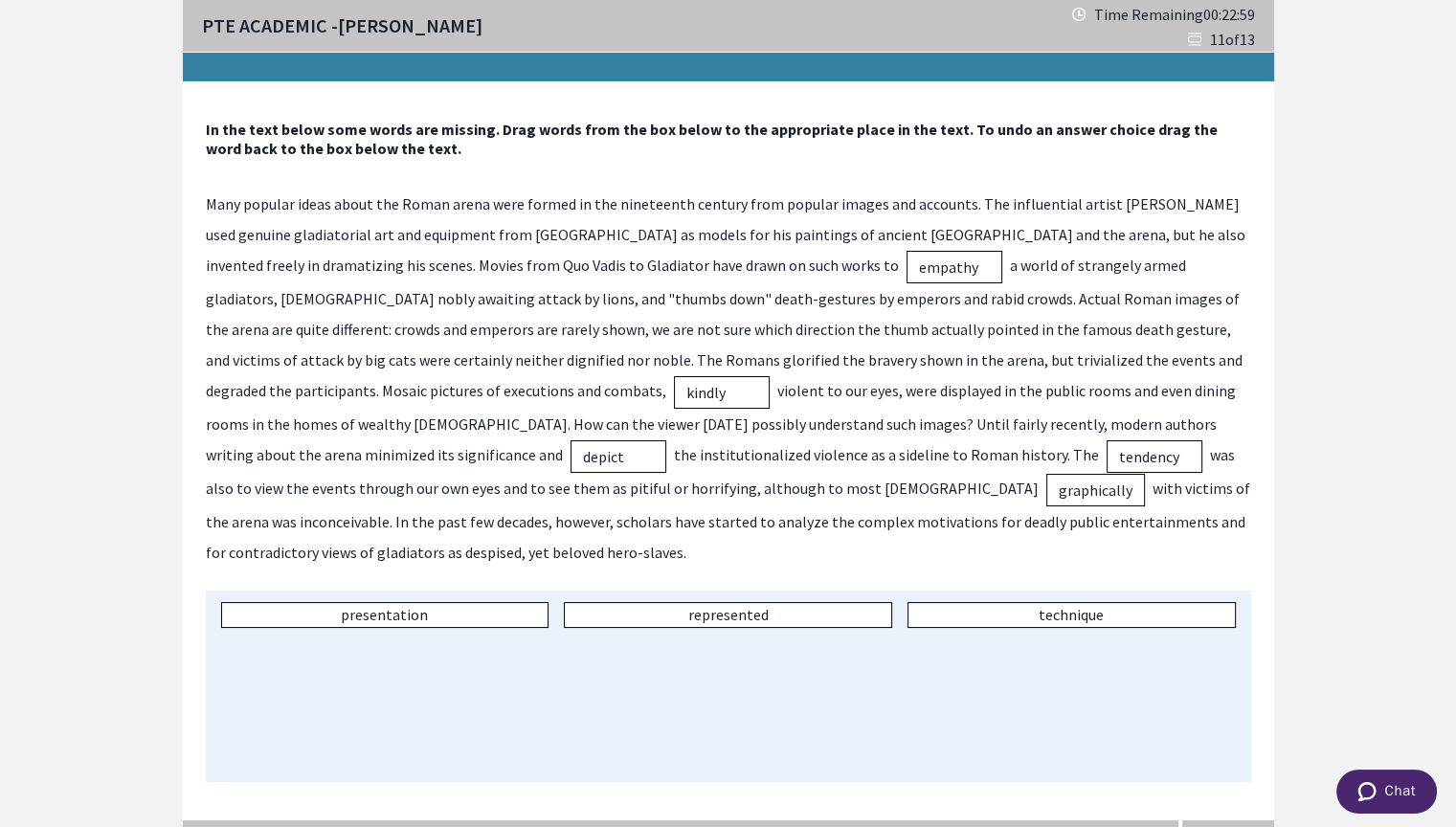 click on "Next" at bounding box center [1228, 839] 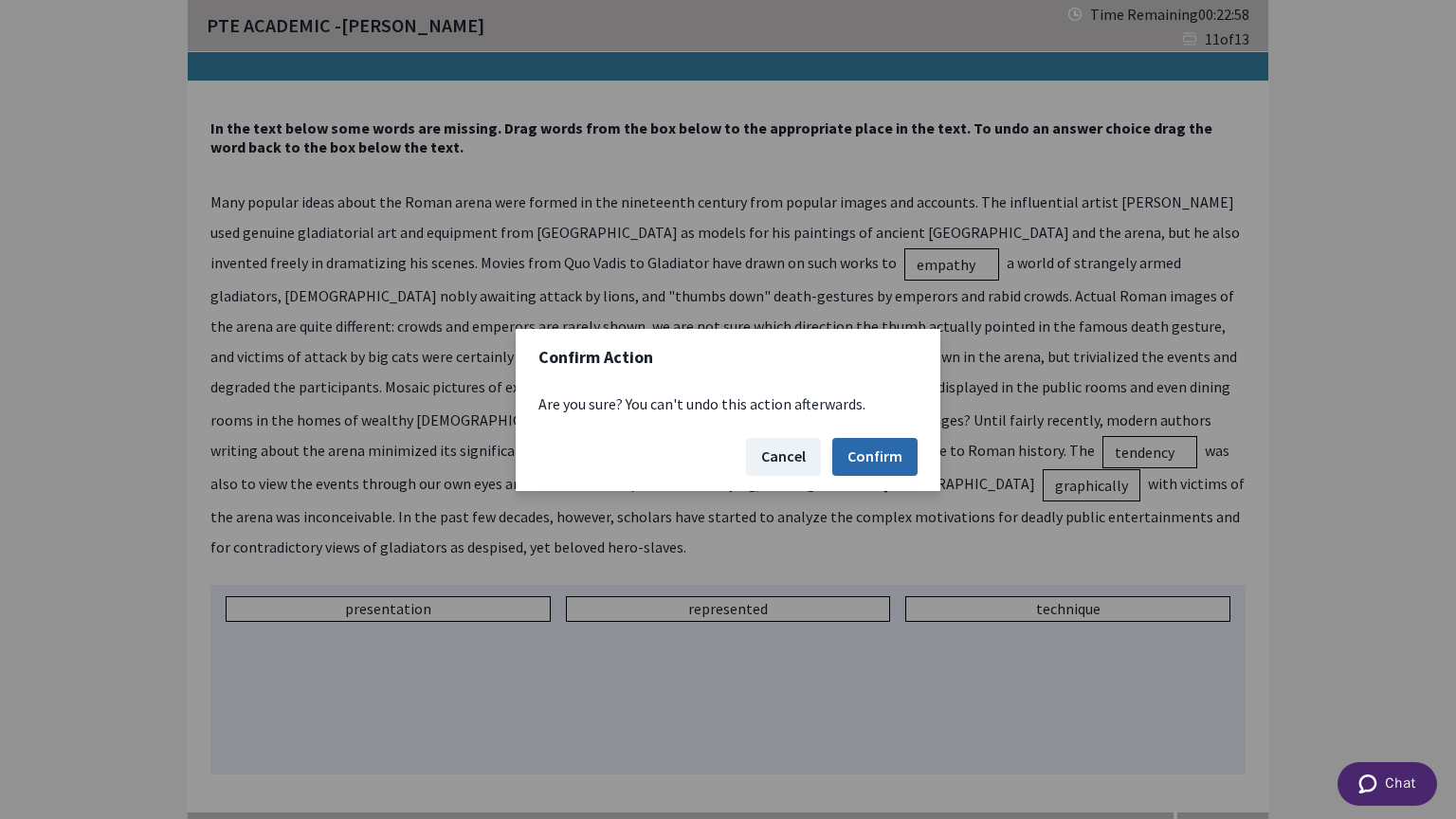 click on "Confirm" at bounding box center [875, 457] 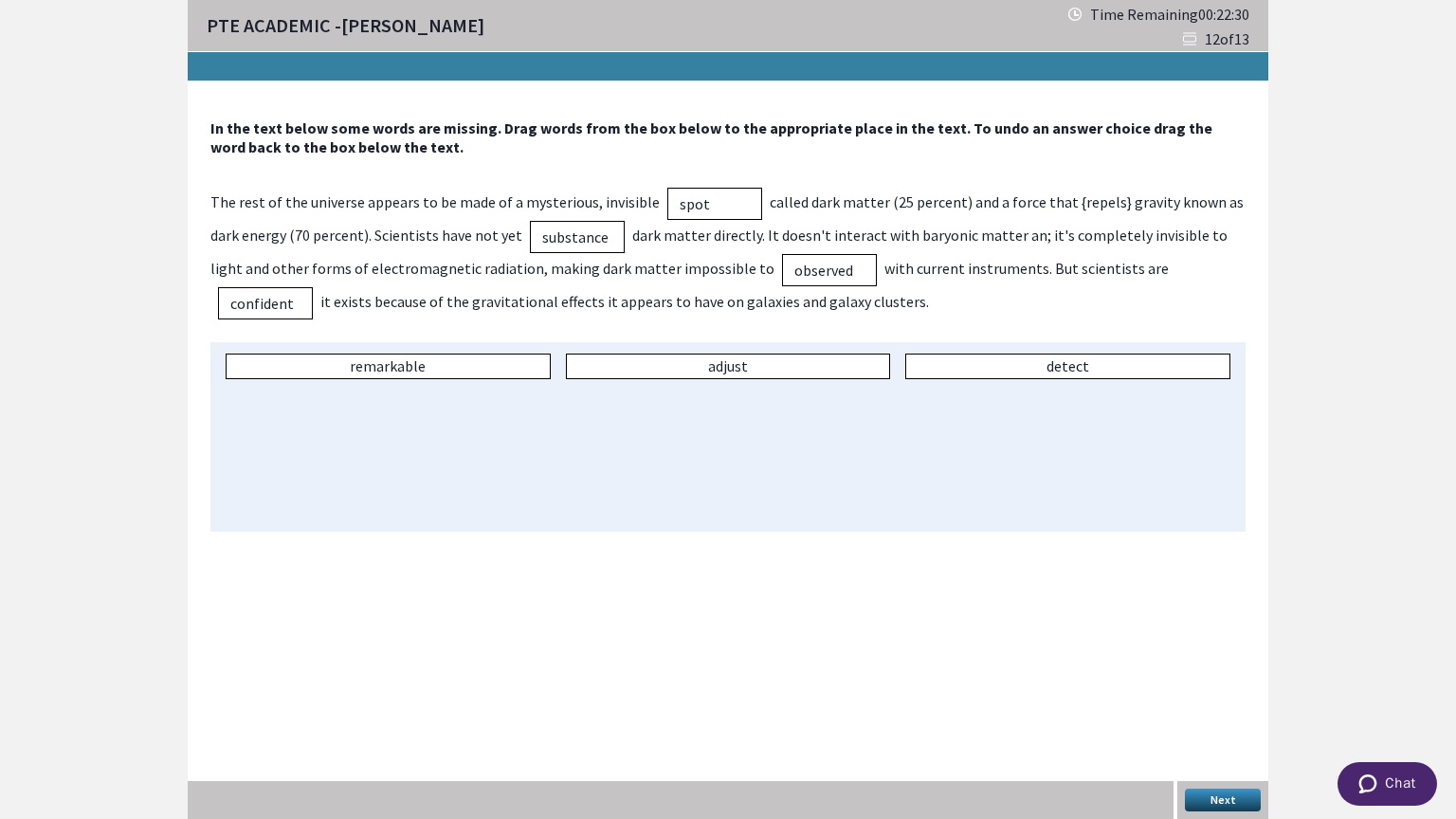 click on "Next" at bounding box center (1223, 800) 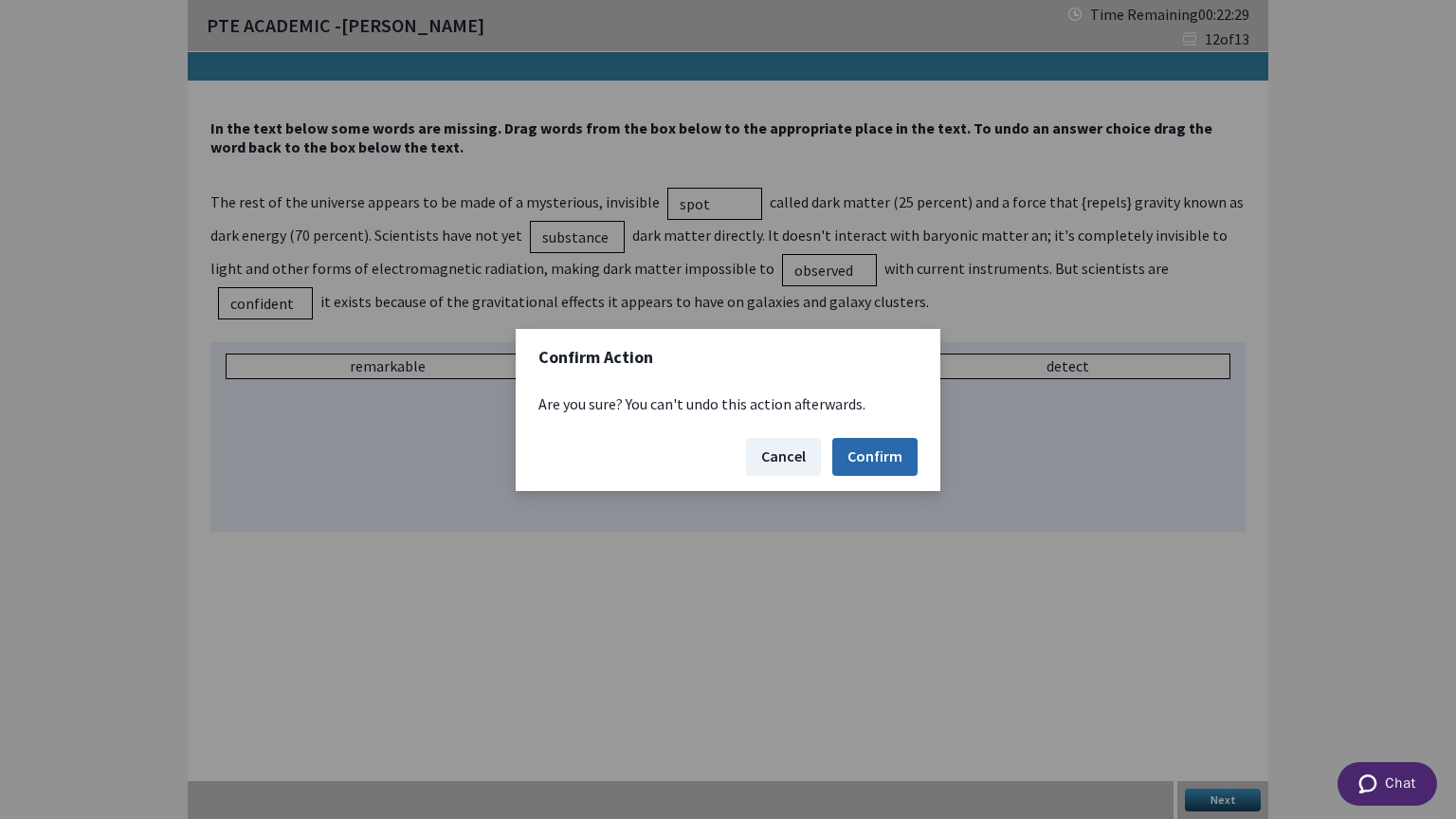 click on "Confirm" at bounding box center [875, 457] 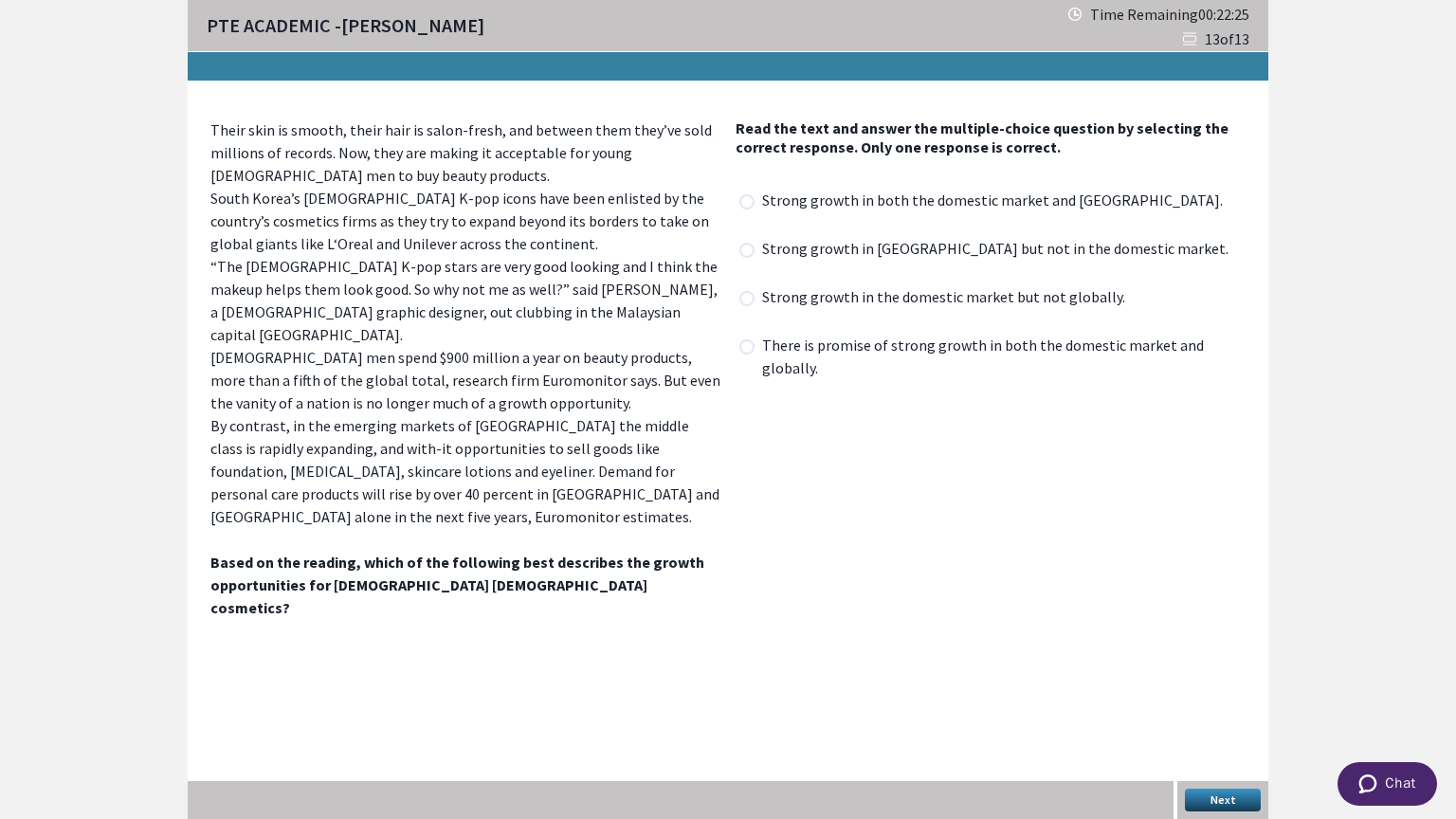 click on "Next" at bounding box center [1223, 800] 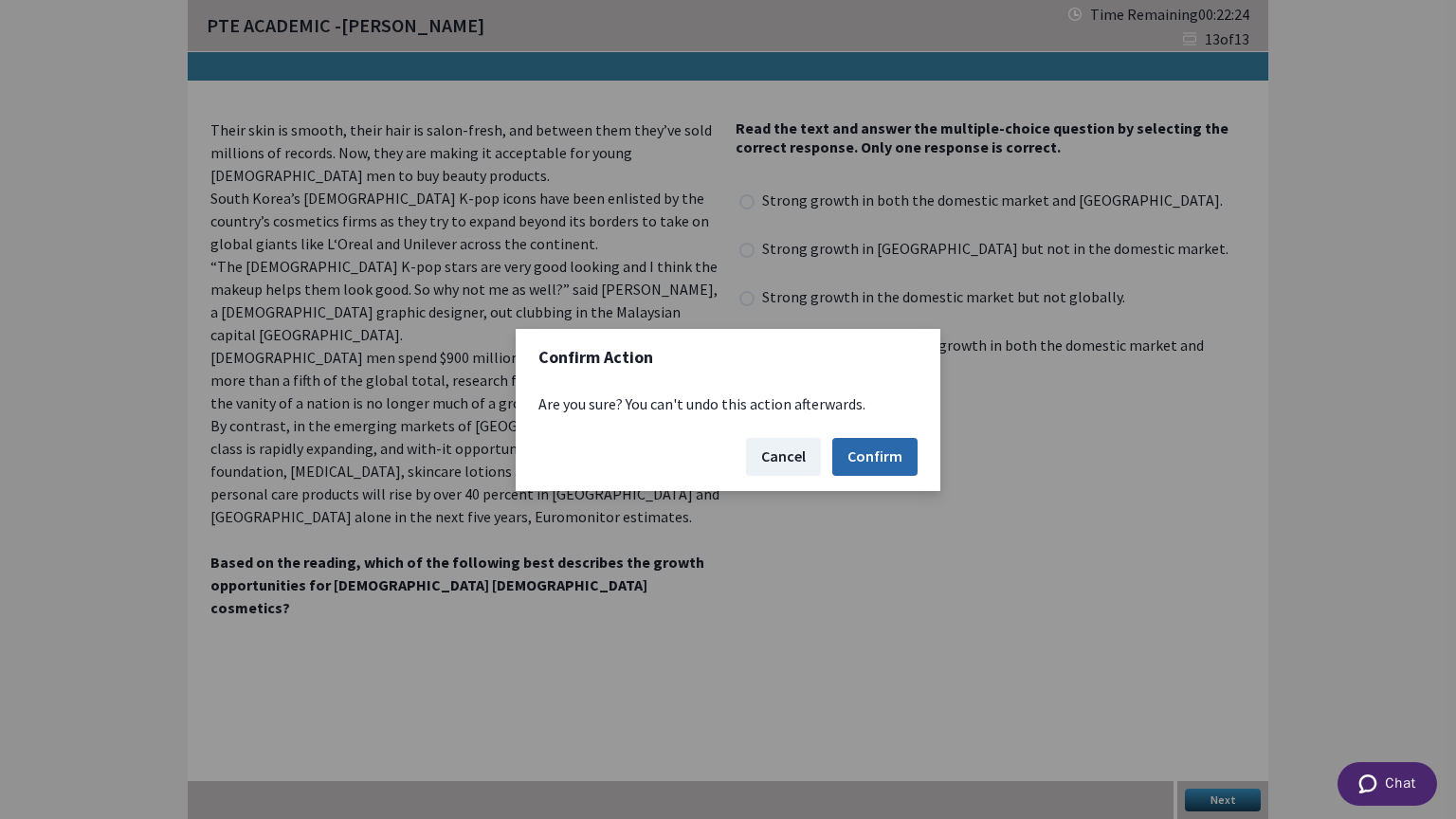 click on "Confirm" at bounding box center [875, 457] 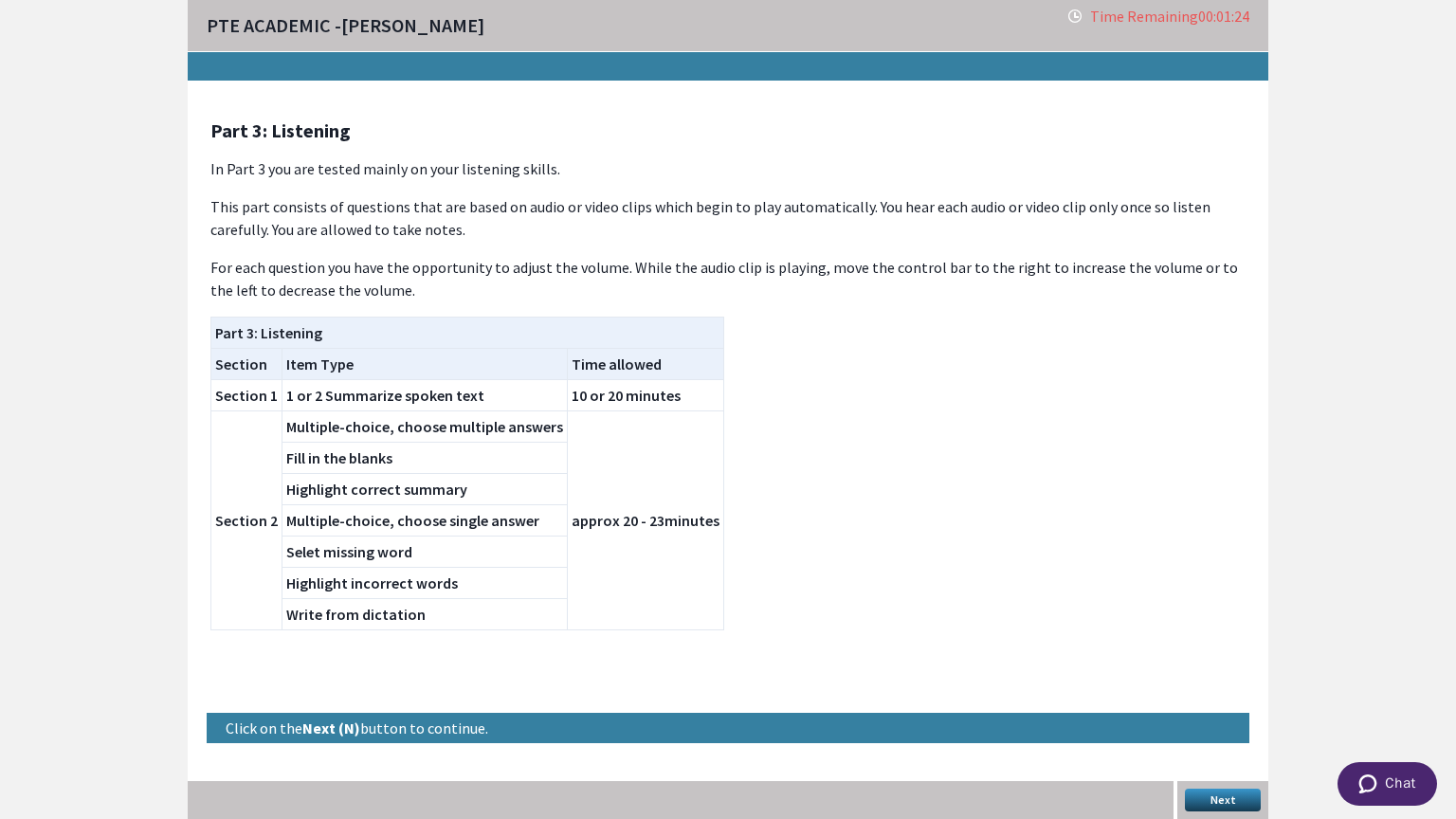 click on "Next" at bounding box center (1223, 800) 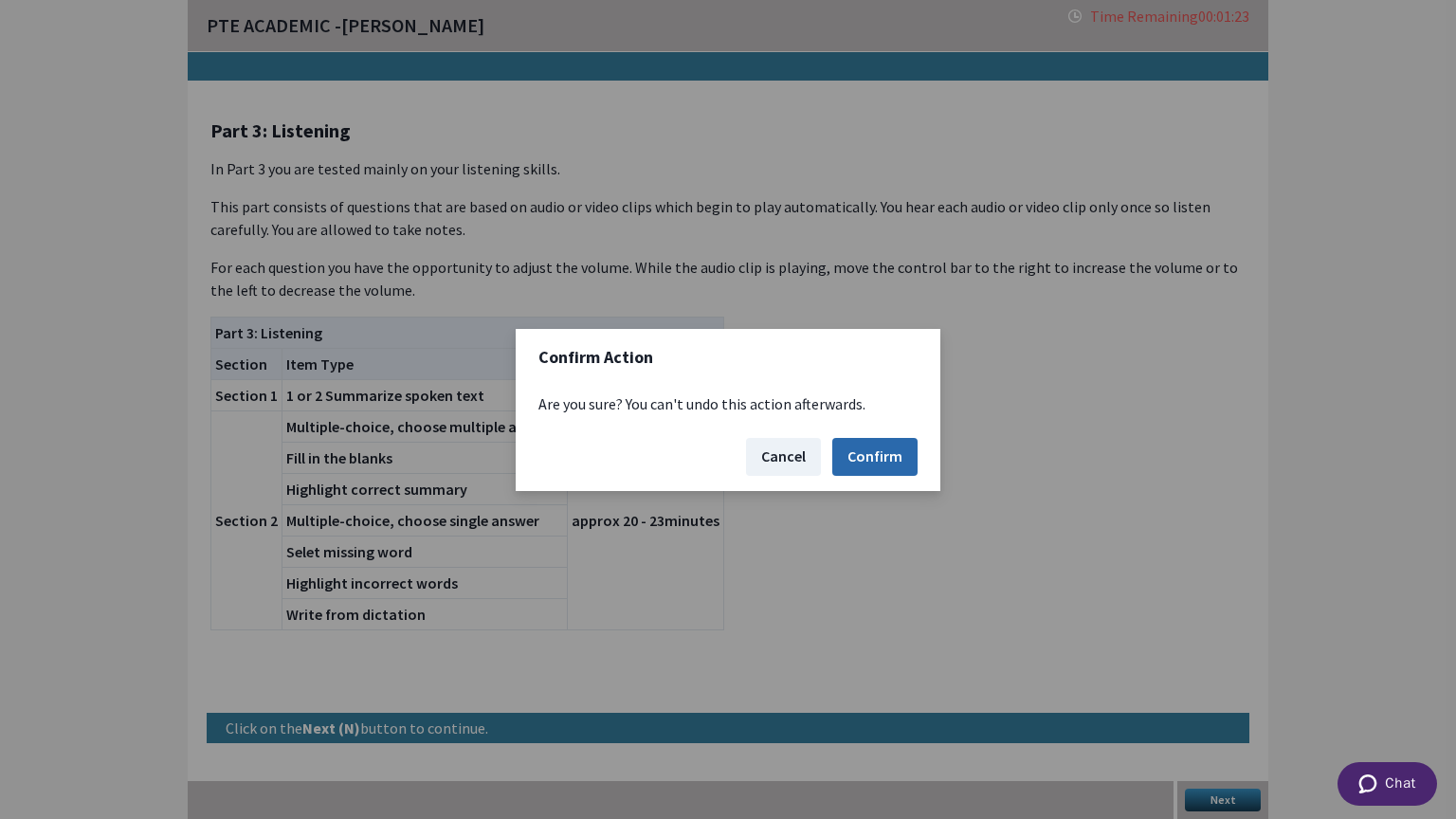click on "Confirm" at bounding box center (875, 457) 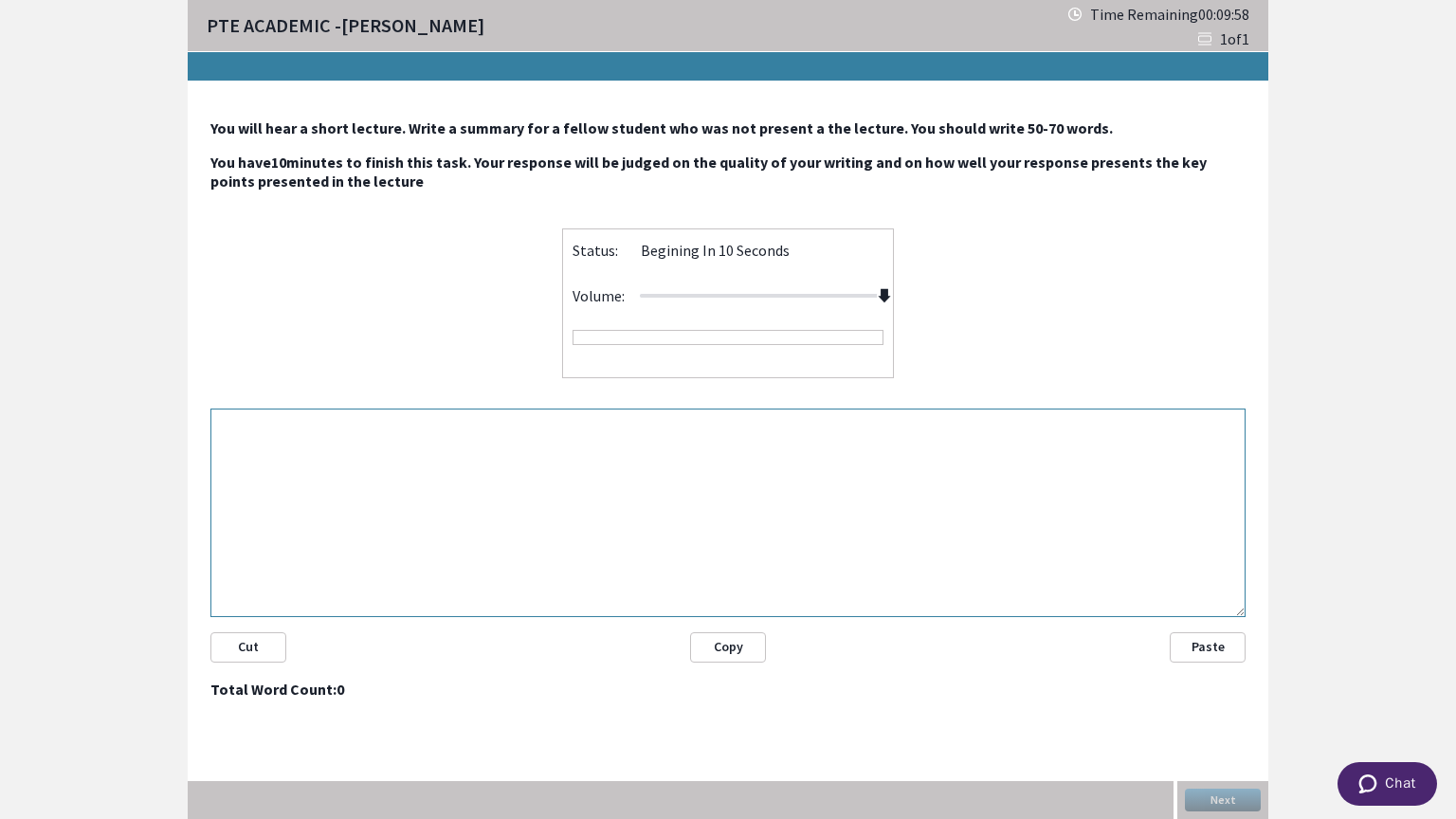 drag, startPoint x: 762, startPoint y: 288, endPoint x: 900, endPoint y: 292, distance: 138.05796 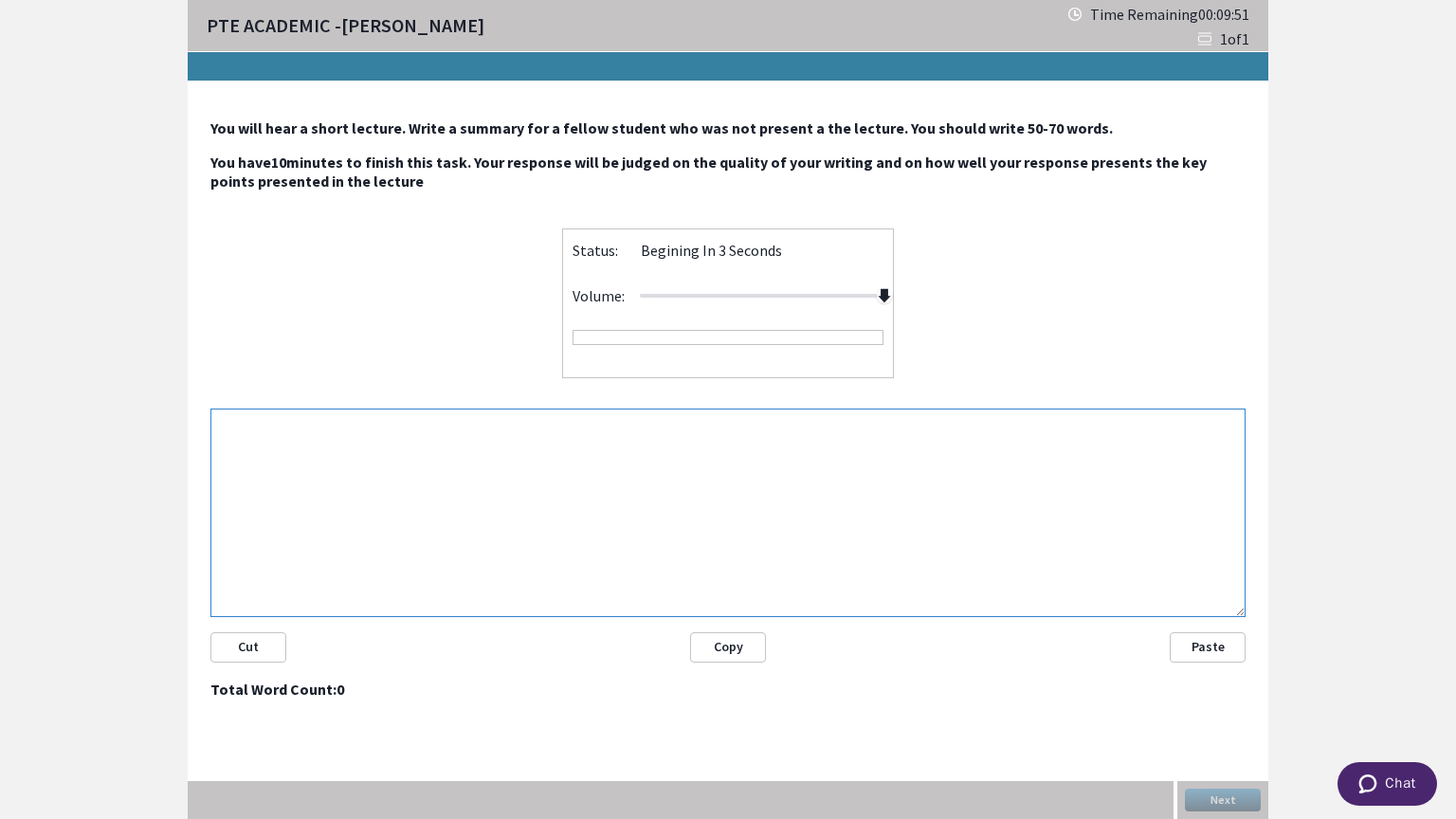 click at bounding box center (728, 513) 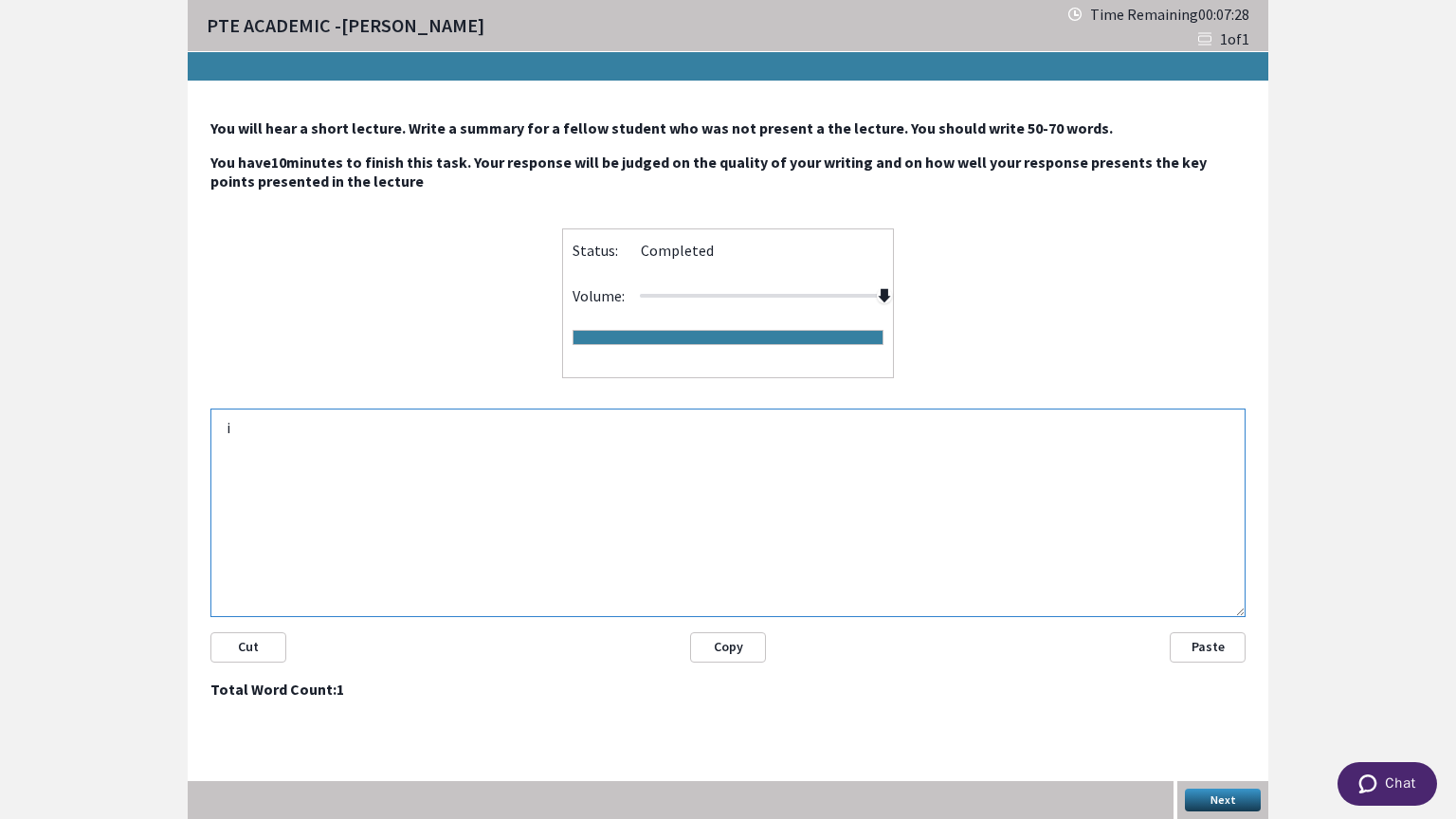 type on "i" 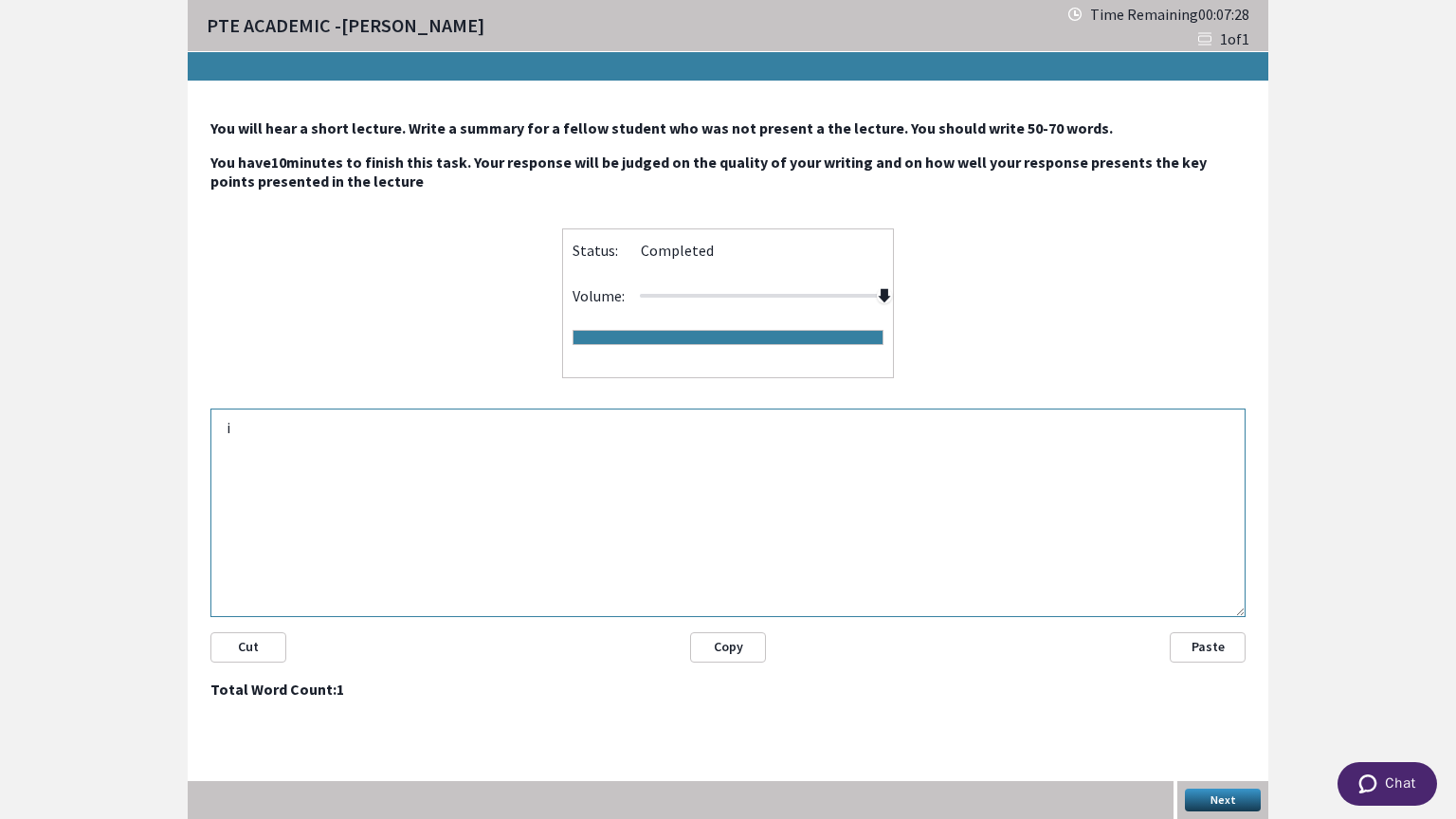 click on "Next" at bounding box center (1223, 800) 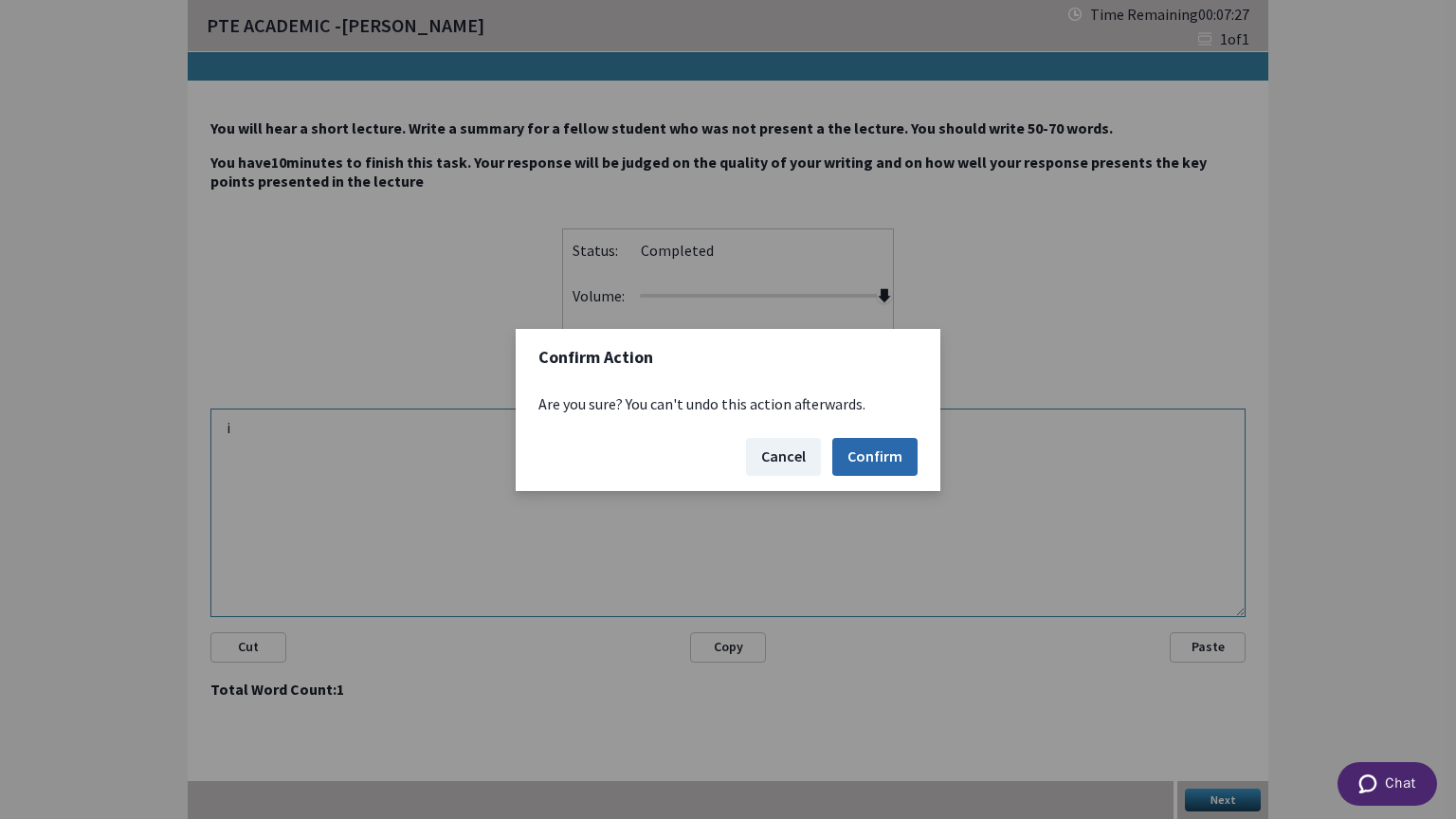 click on "Confirm" at bounding box center [875, 457] 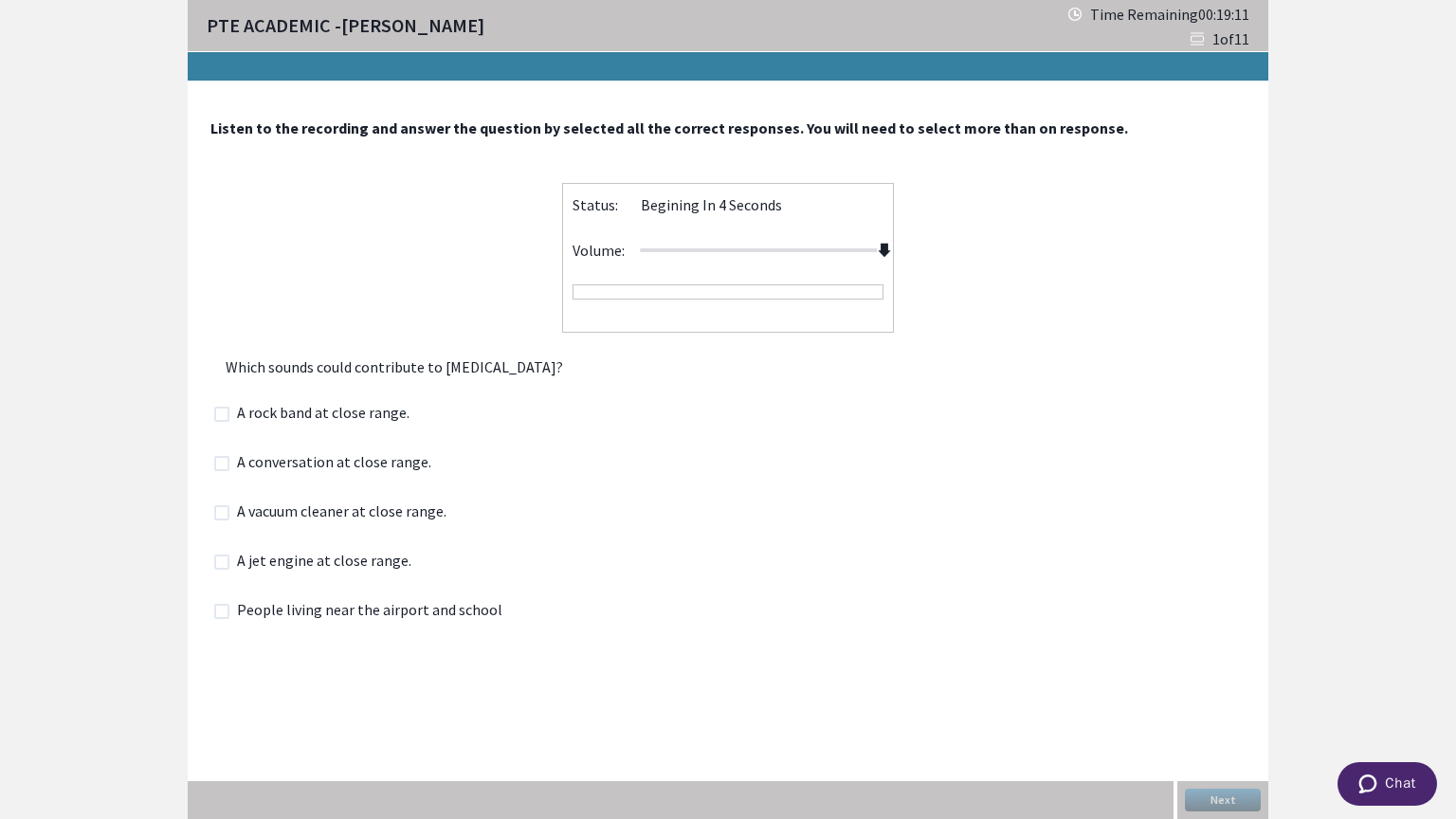 drag, startPoint x: 757, startPoint y: 249, endPoint x: 915, endPoint y: 254, distance: 158.07909 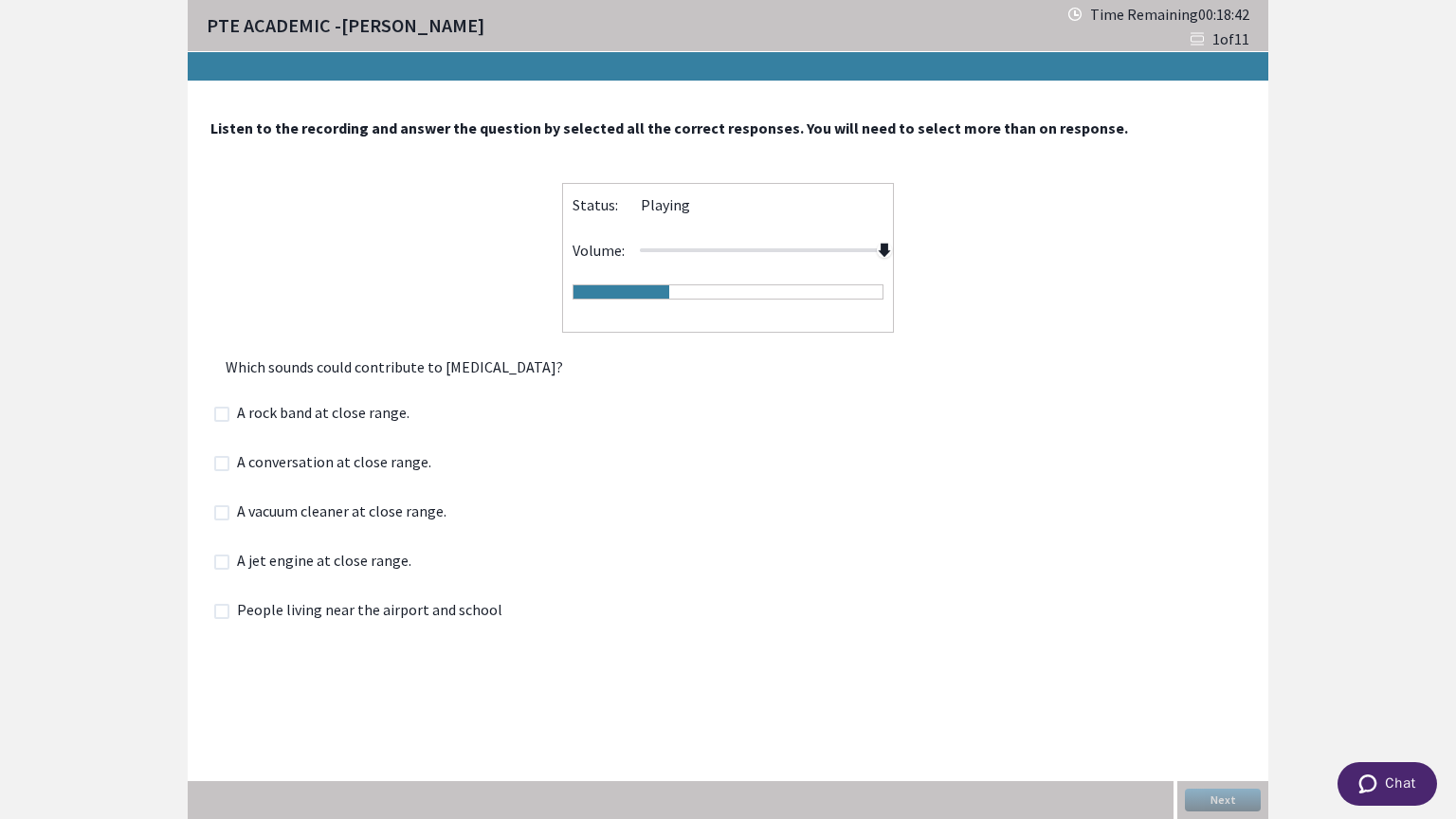 click on "A conversation at close range." at bounding box center (339, 464) 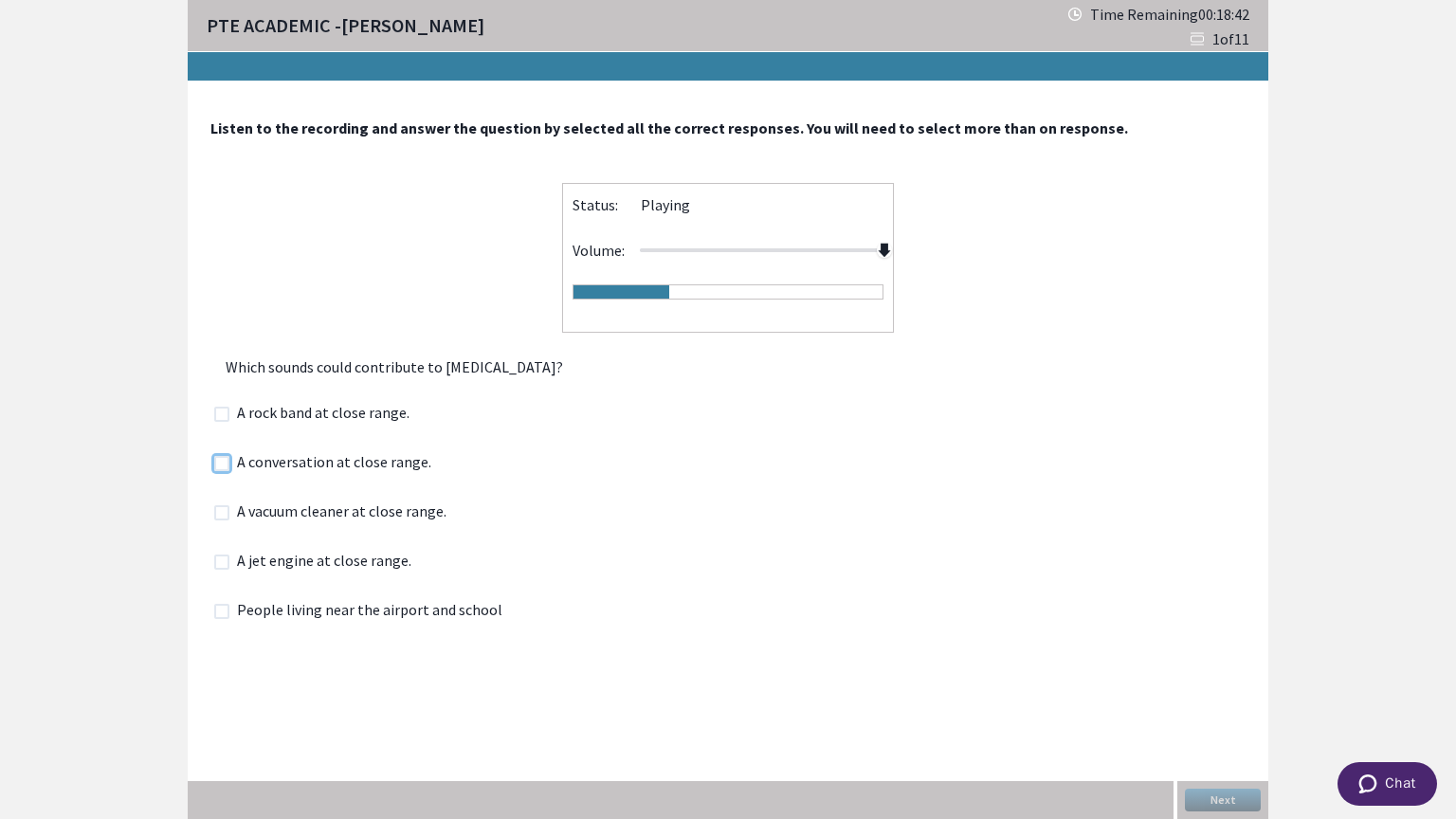 checkbox on "true" 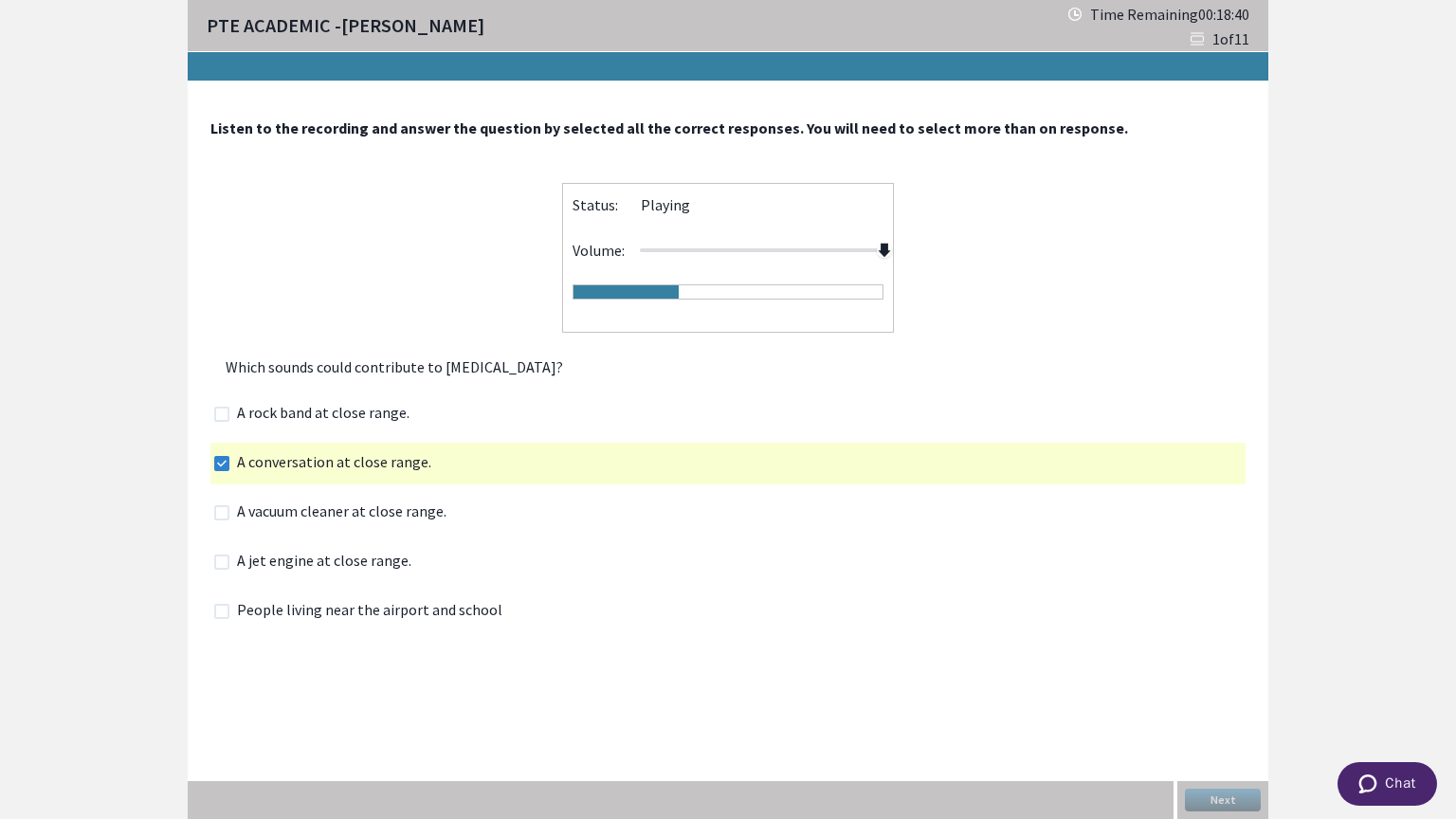 click at bounding box center (222, 513) 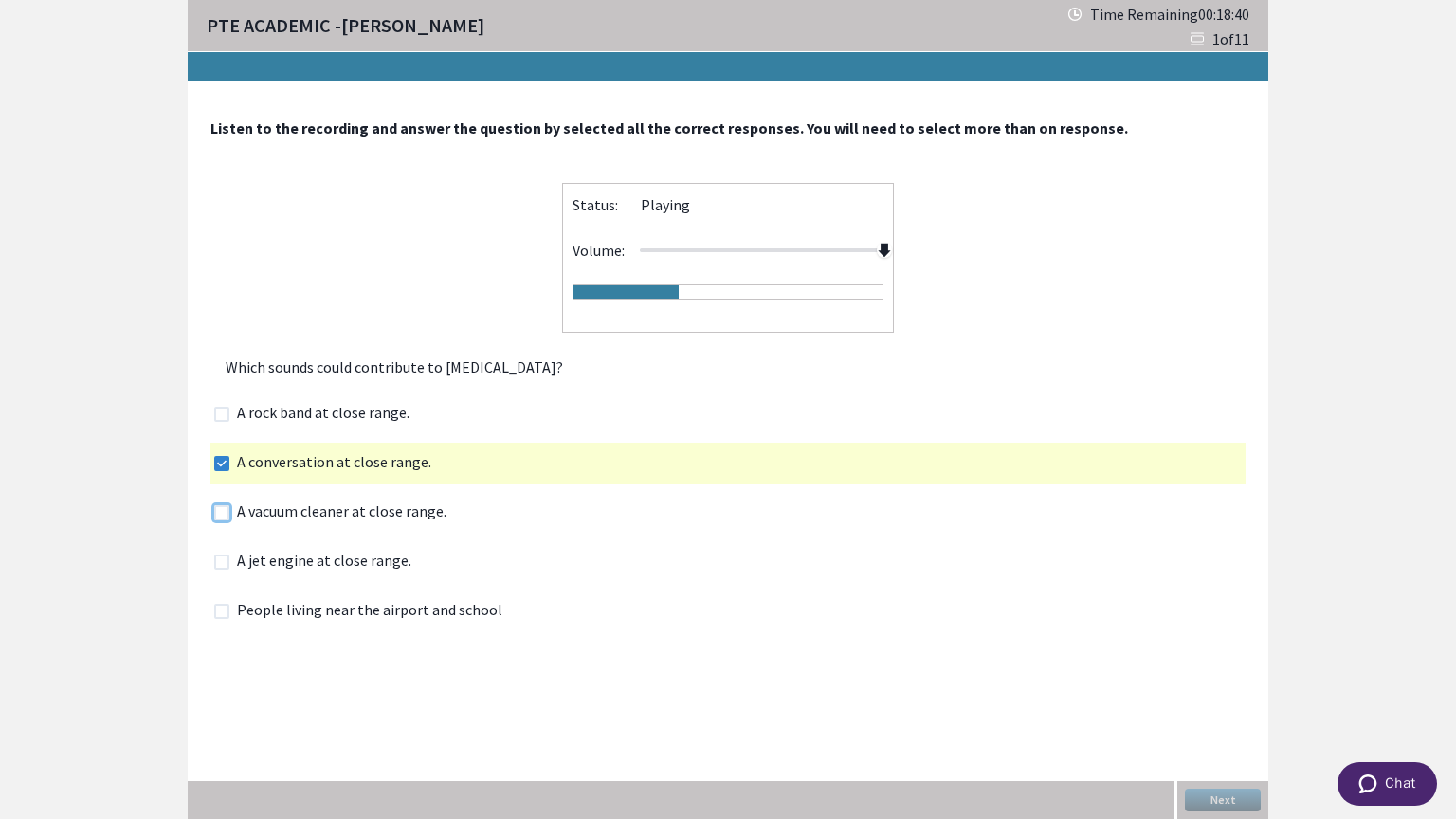 click at bounding box center (213, 512) 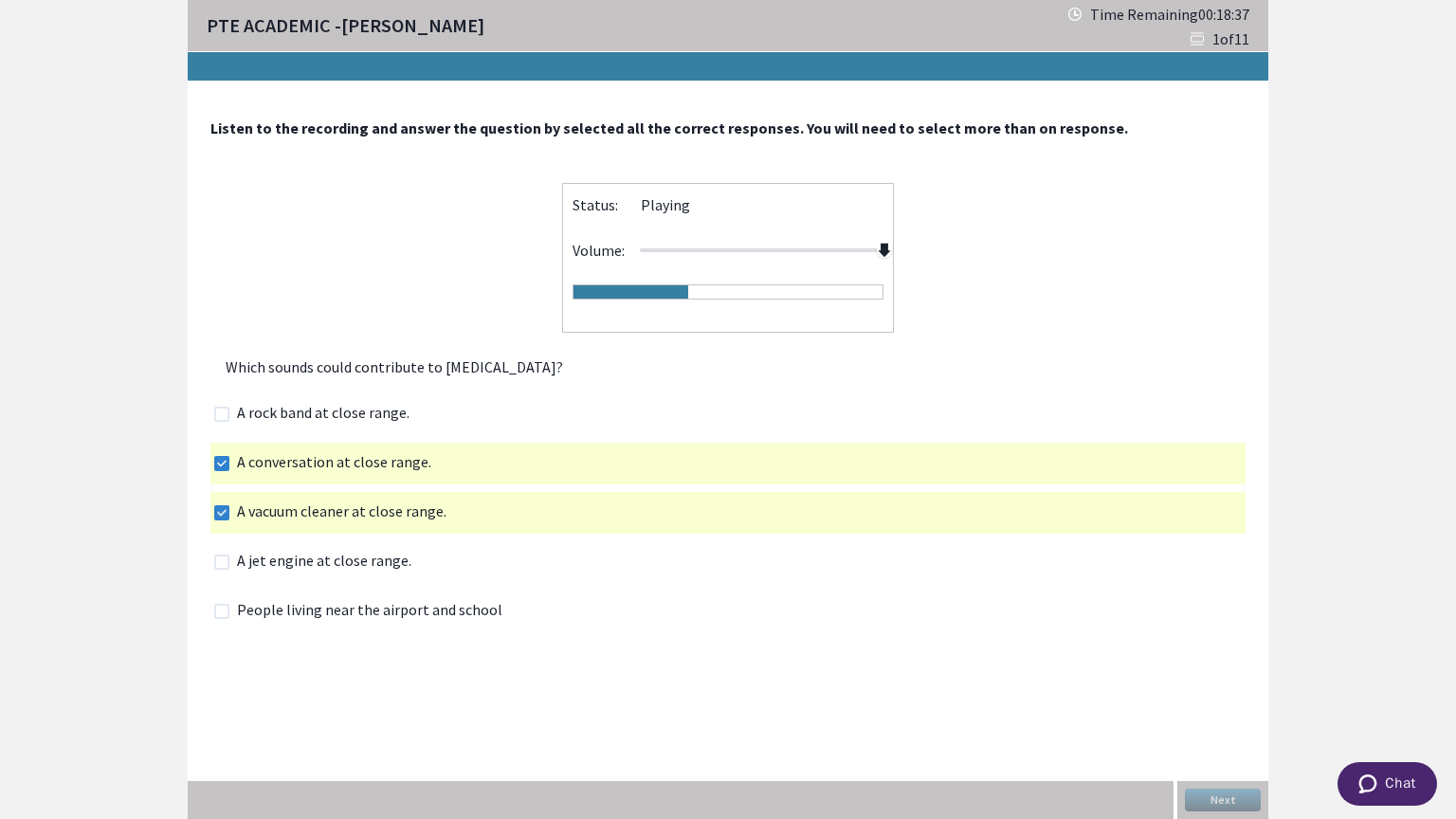click on "A rock band at close range." at bounding box center [318, 414] 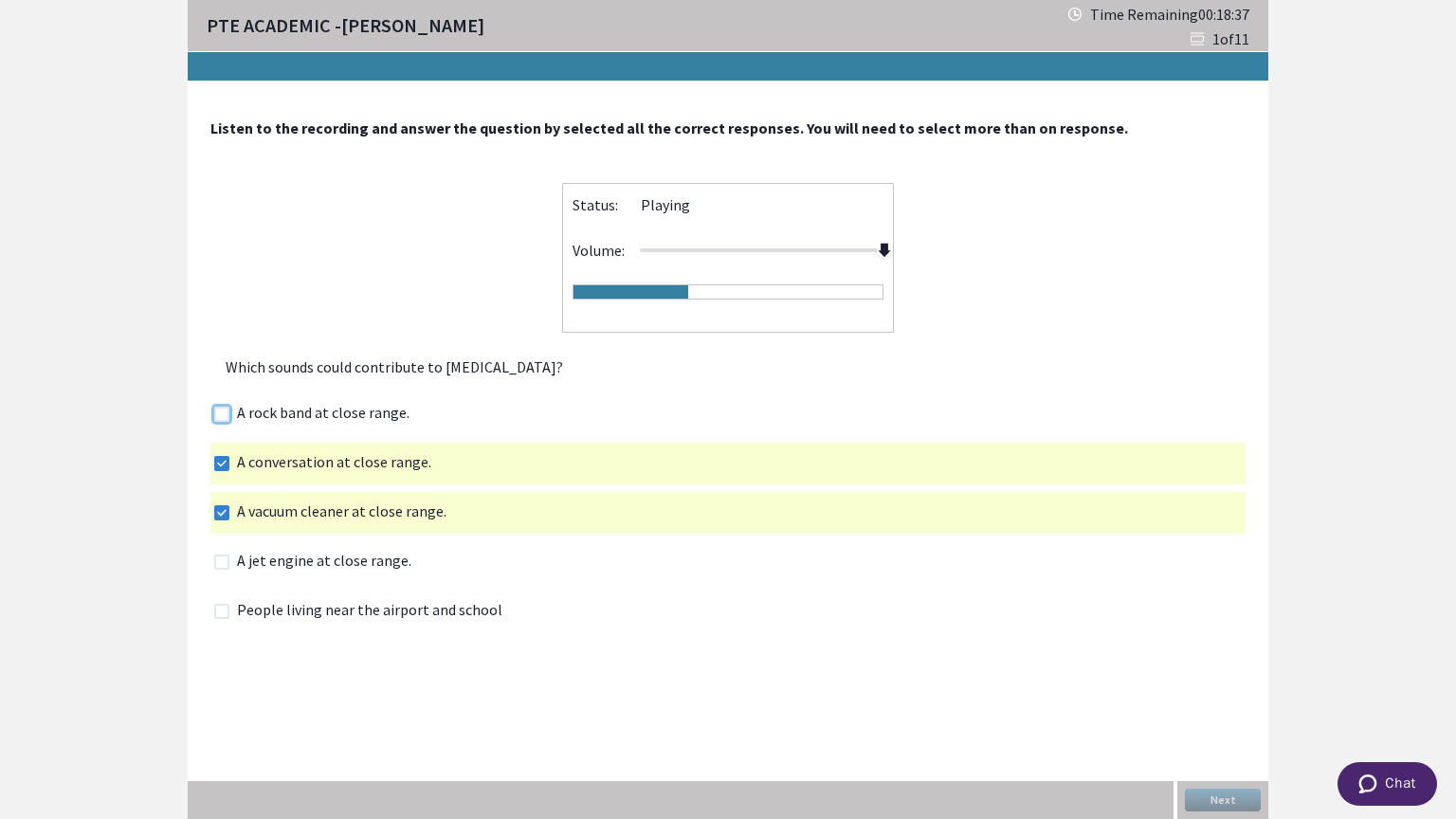 click at bounding box center [213, 413] 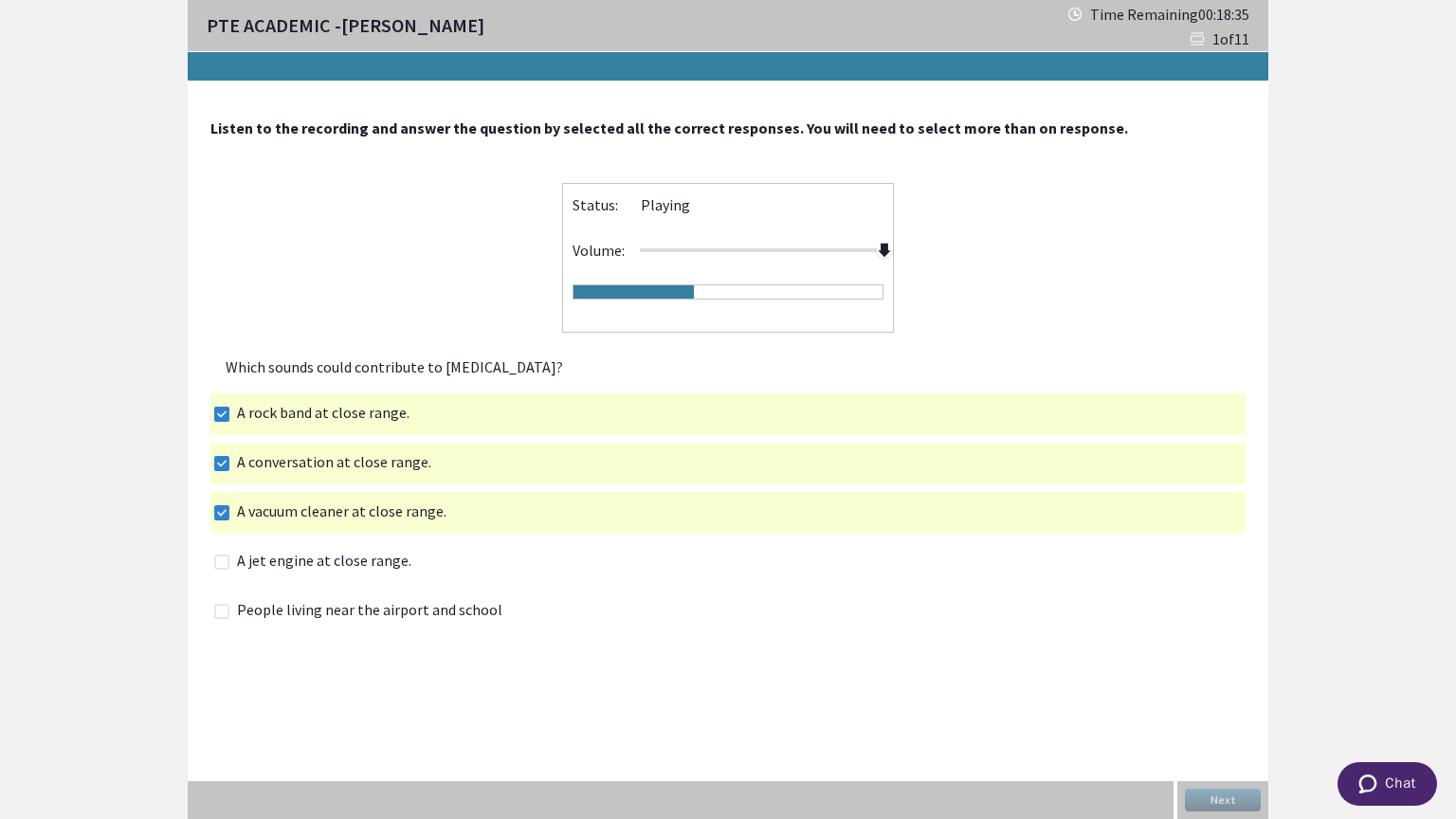 click on "A jet engine at close range." at bounding box center [318, 562] 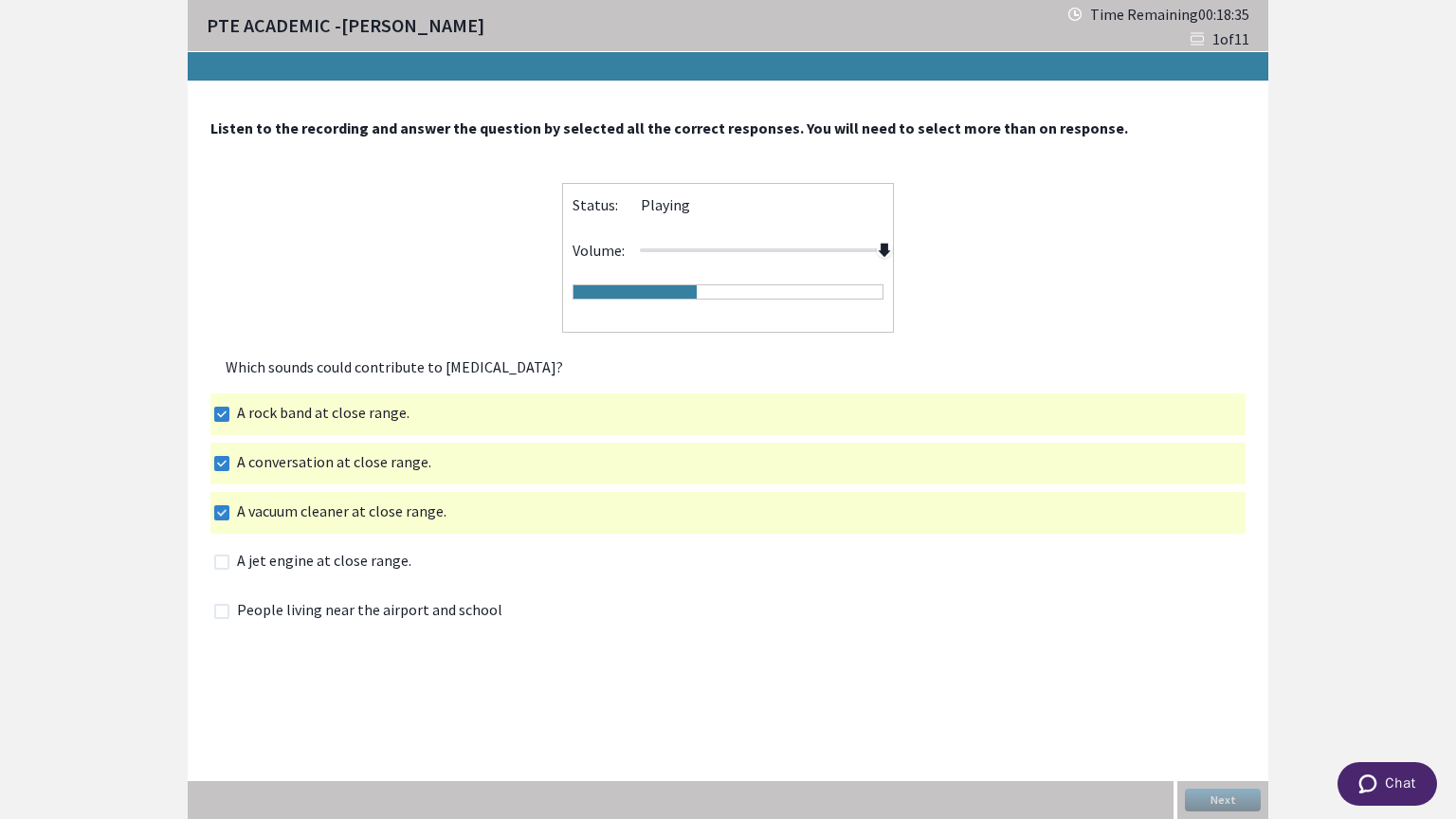 click 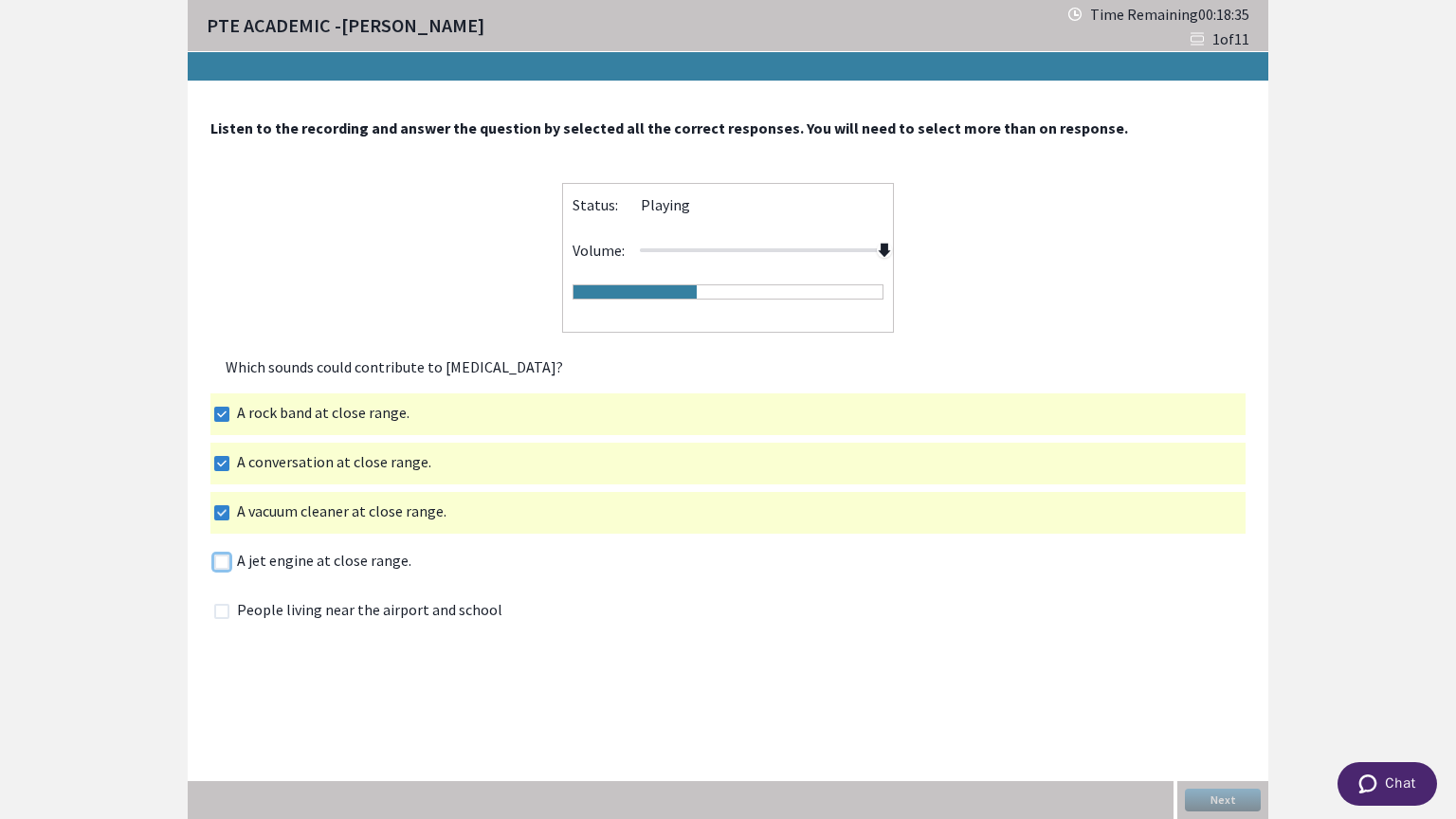 click at bounding box center [213, 561] 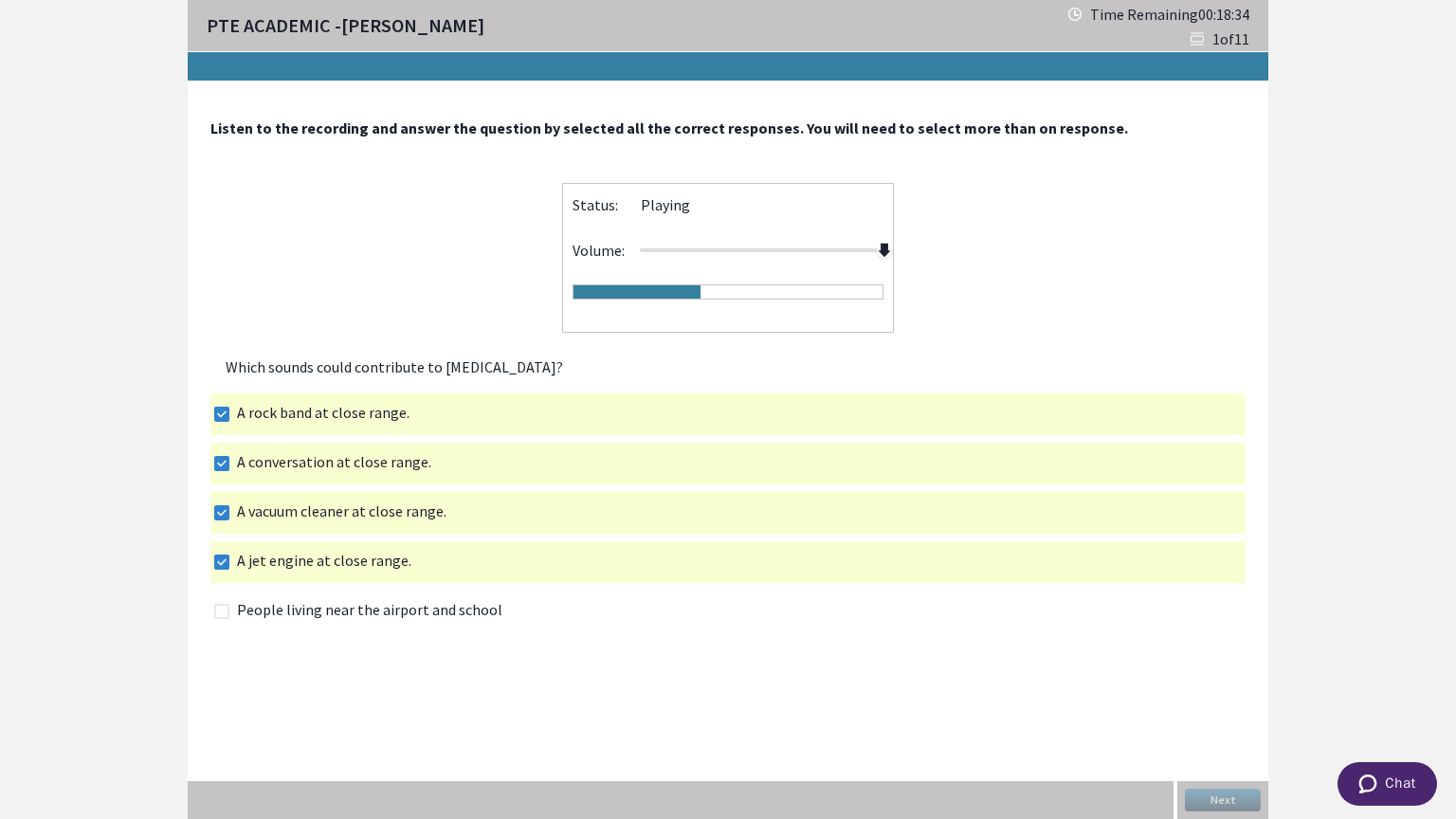 click 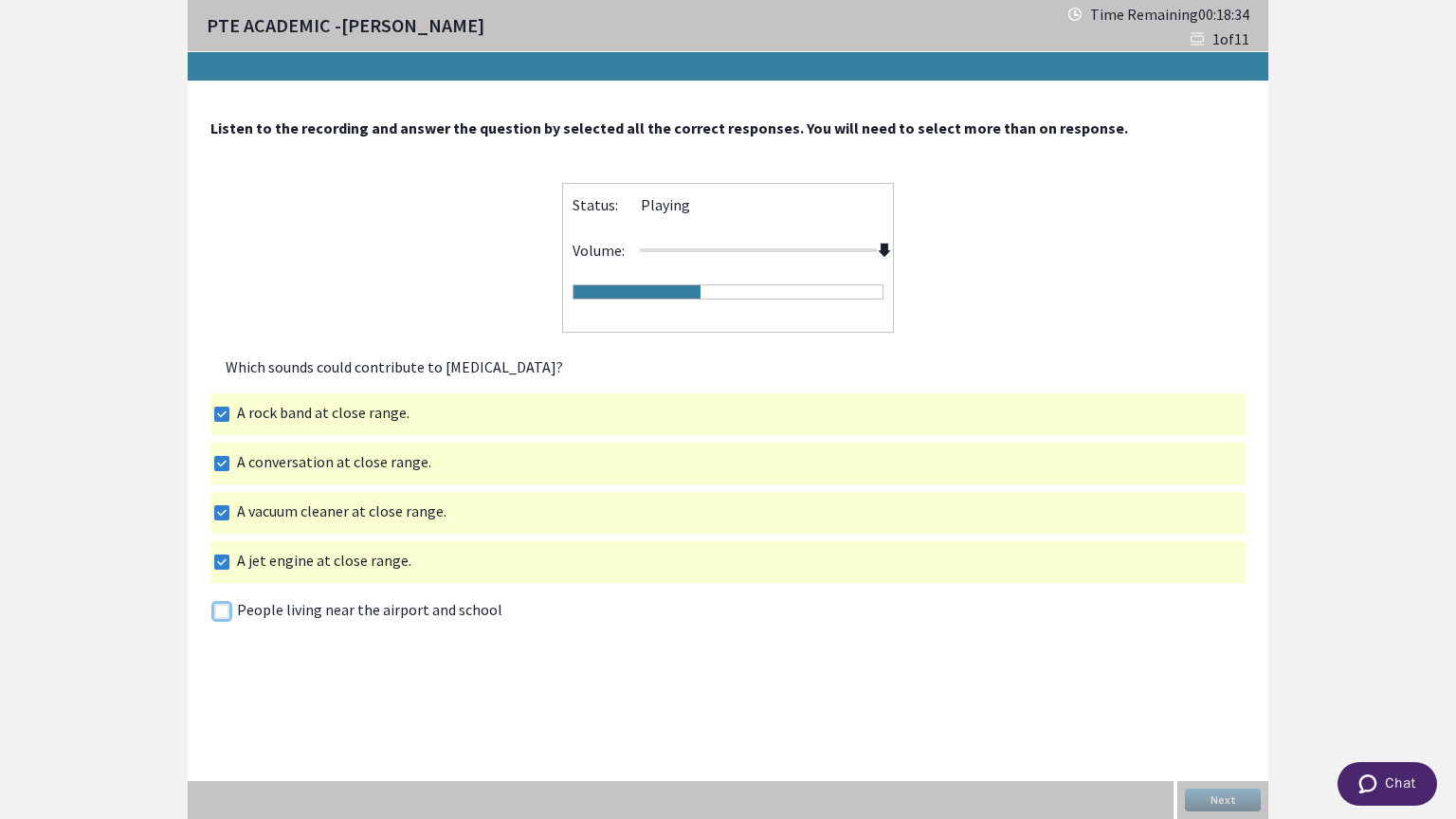 click at bounding box center (213, 610) 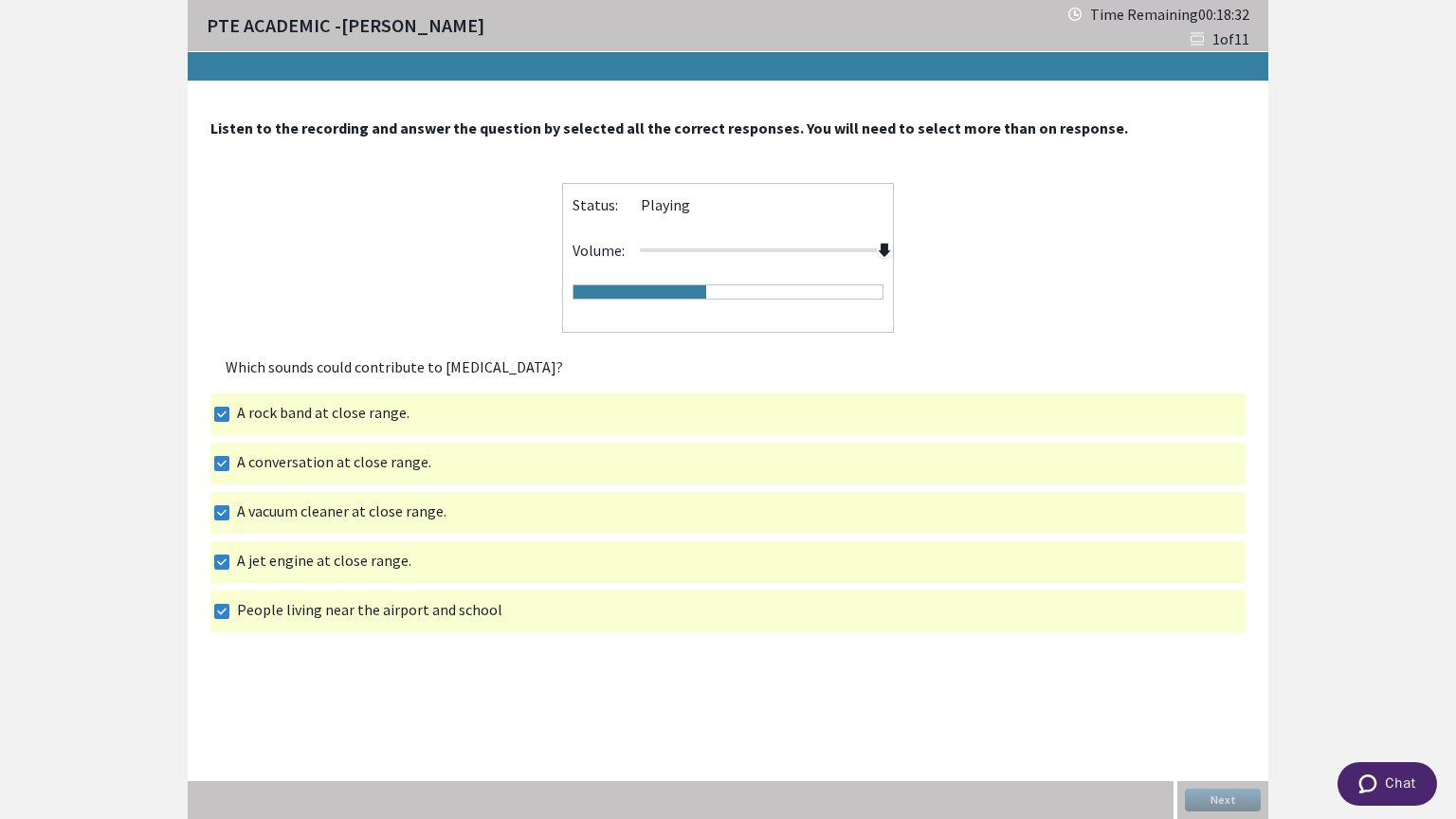 click 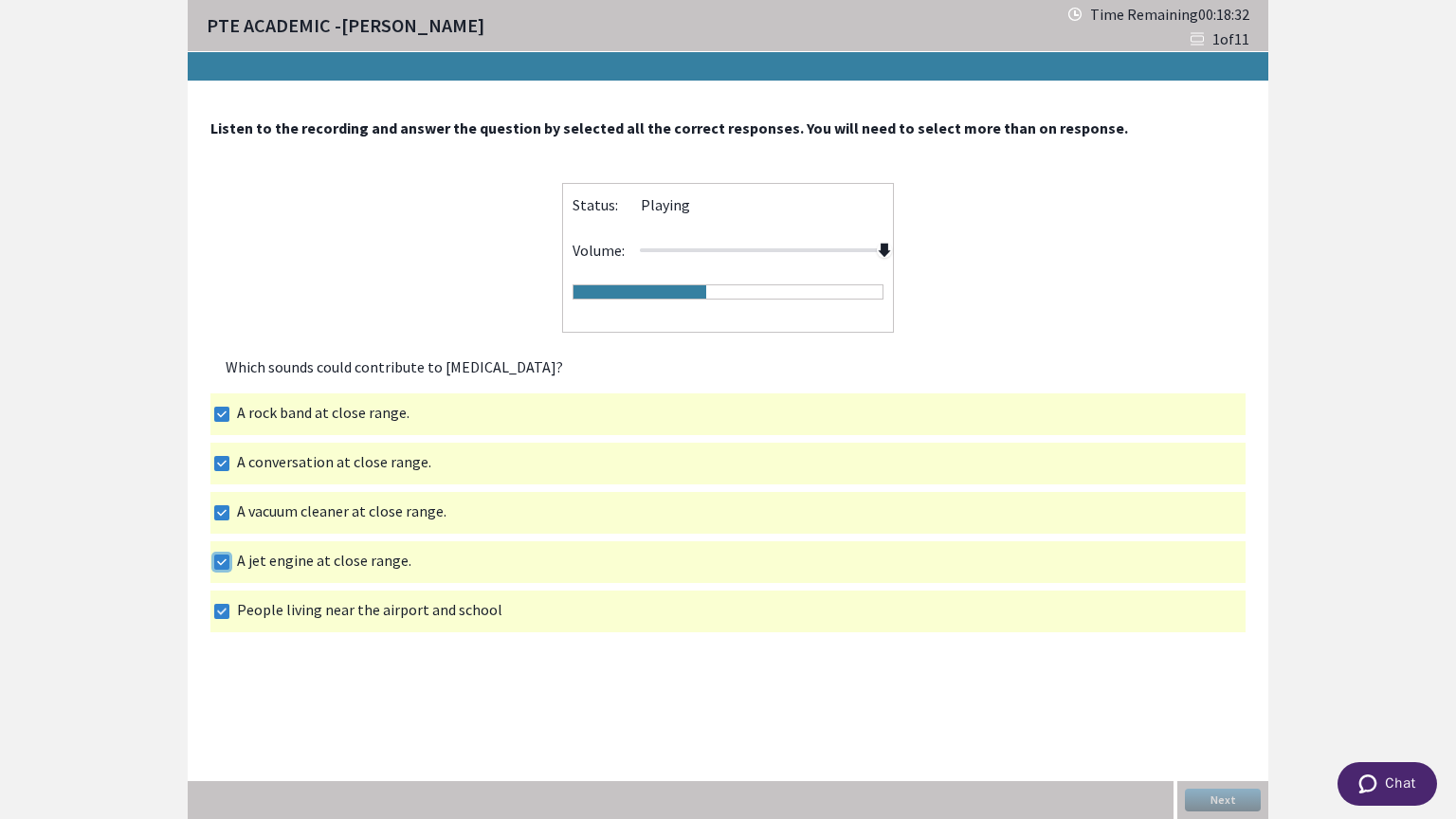 click at bounding box center [213, 561] 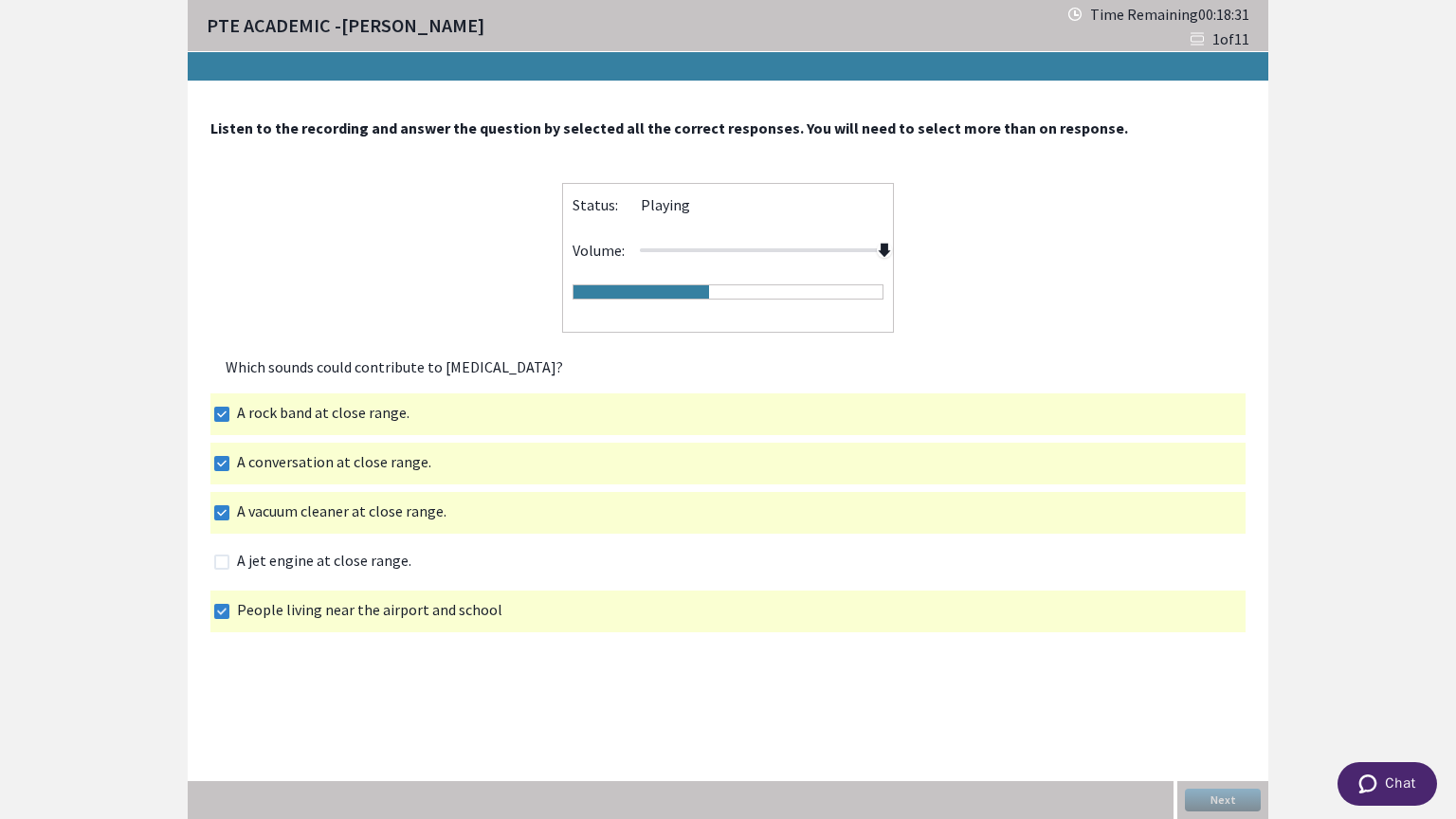 click 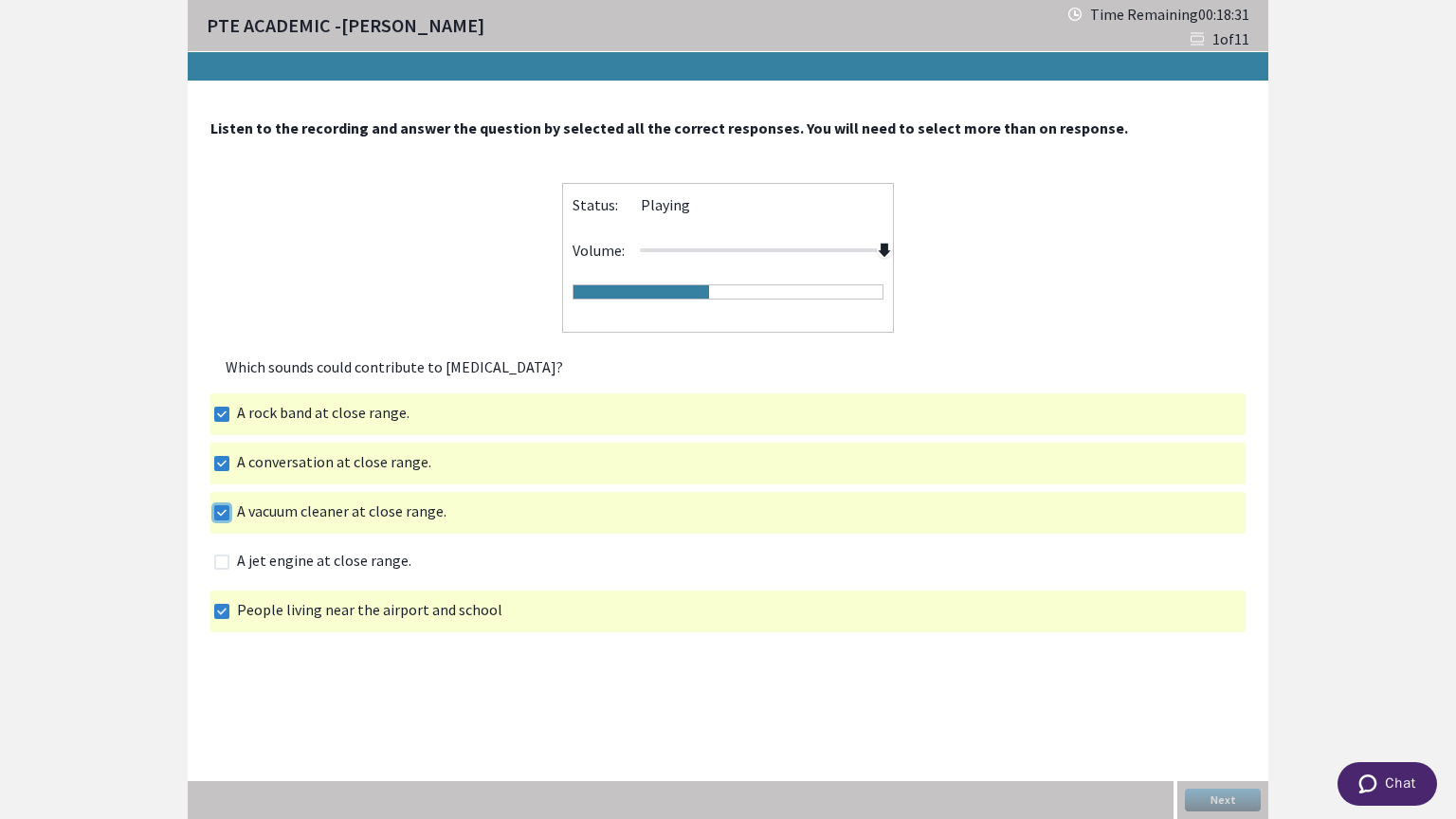 click at bounding box center [213, 512] 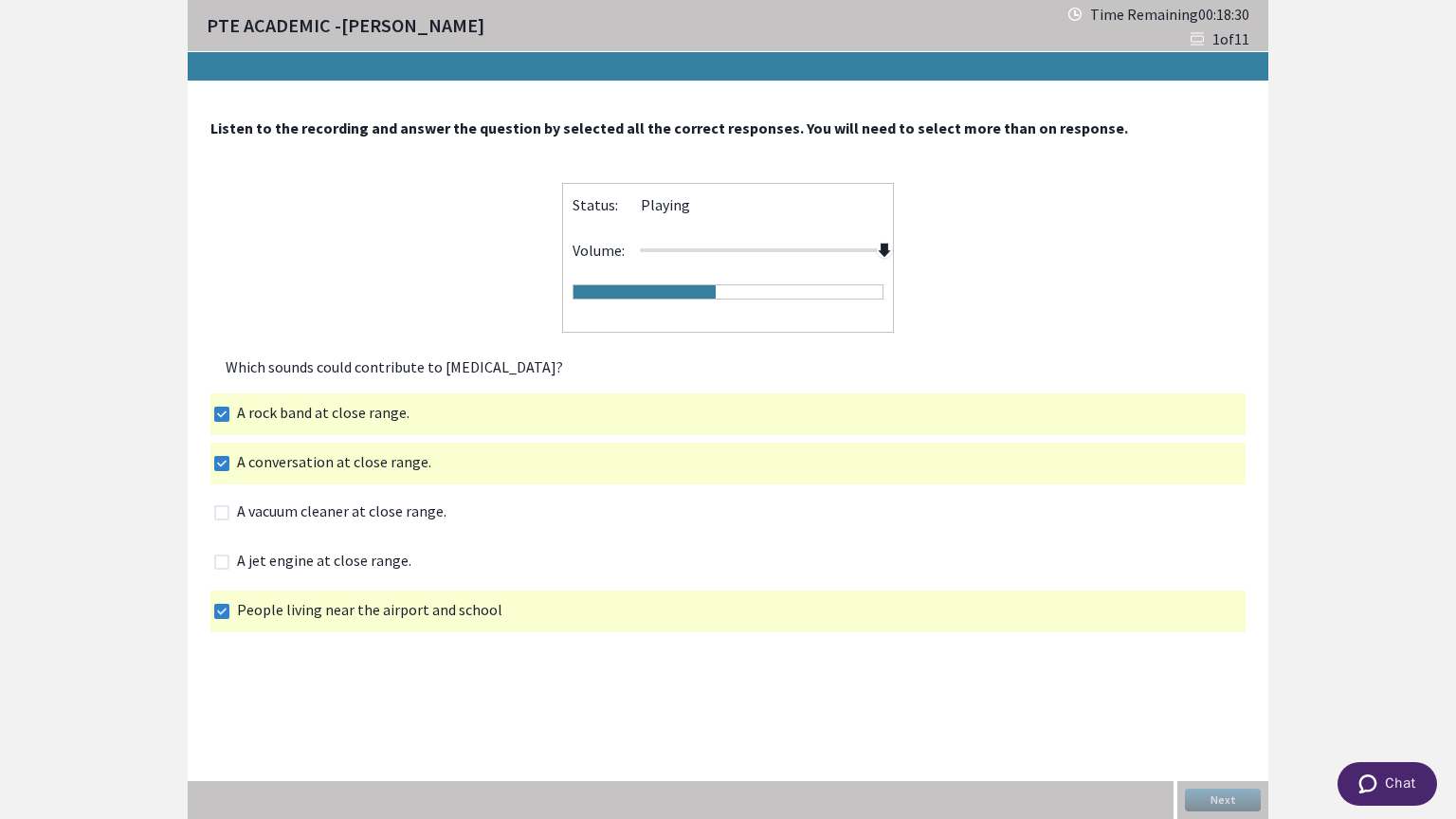 click 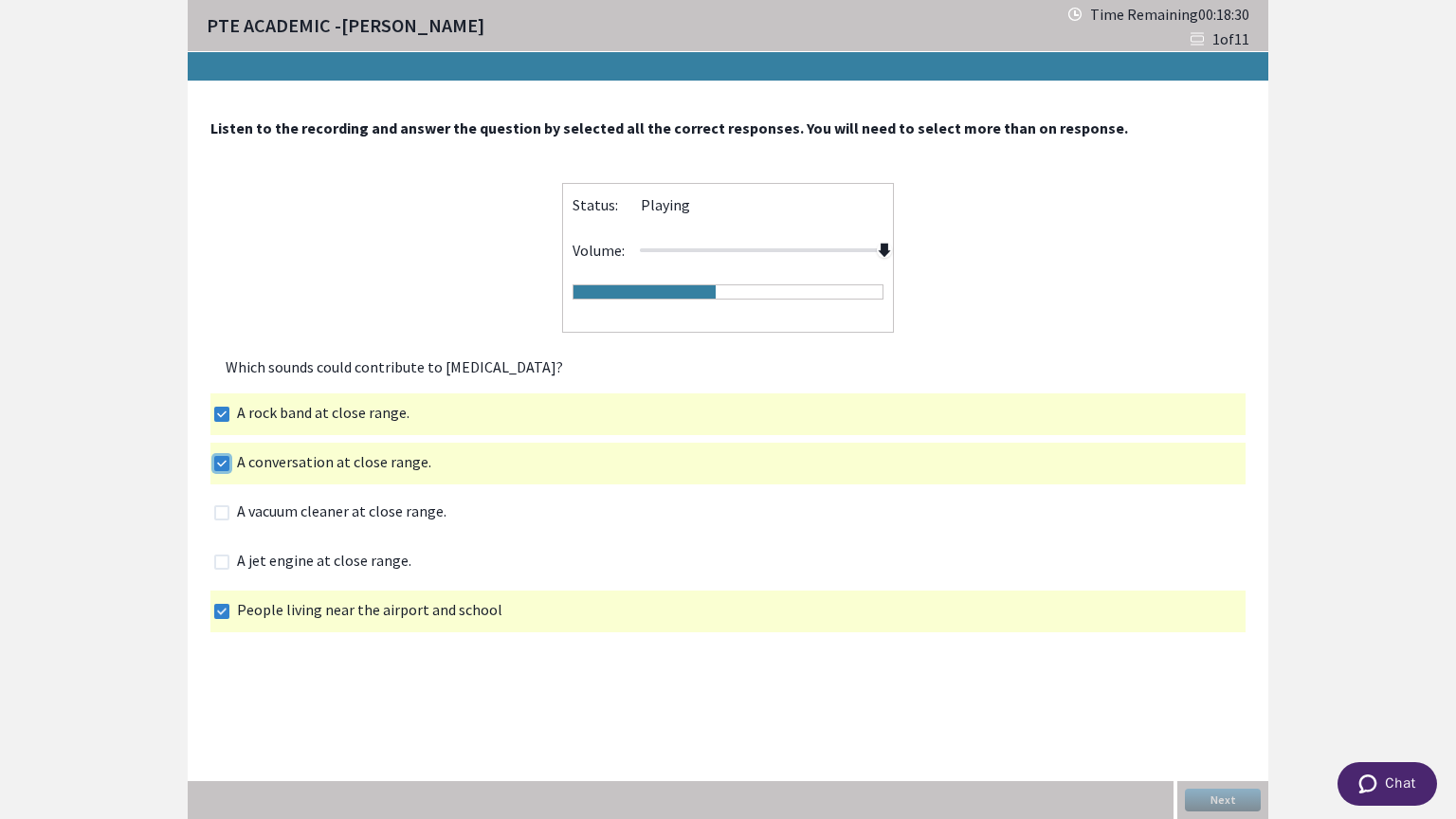 click at bounding box center (213, 463) 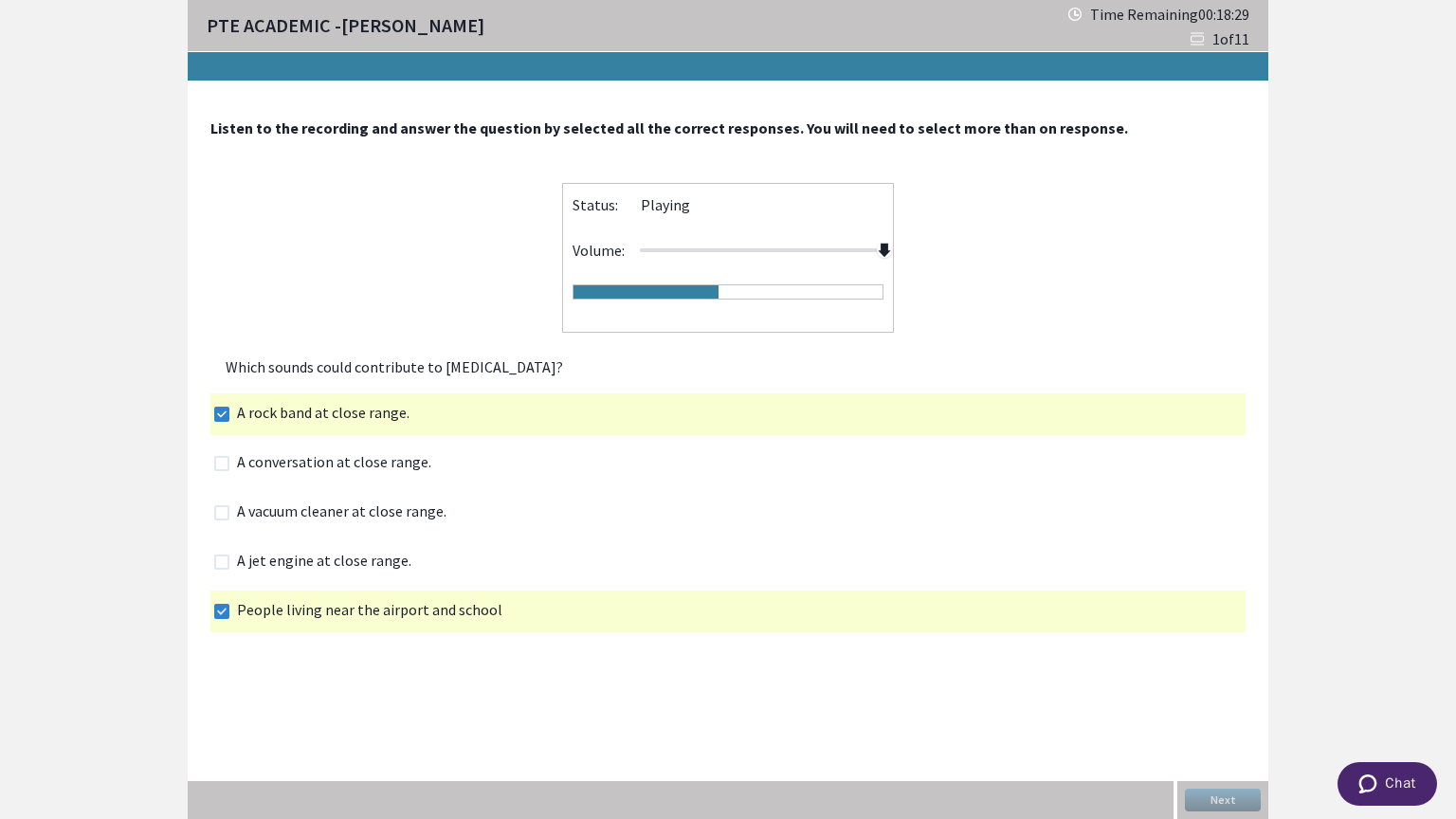 click 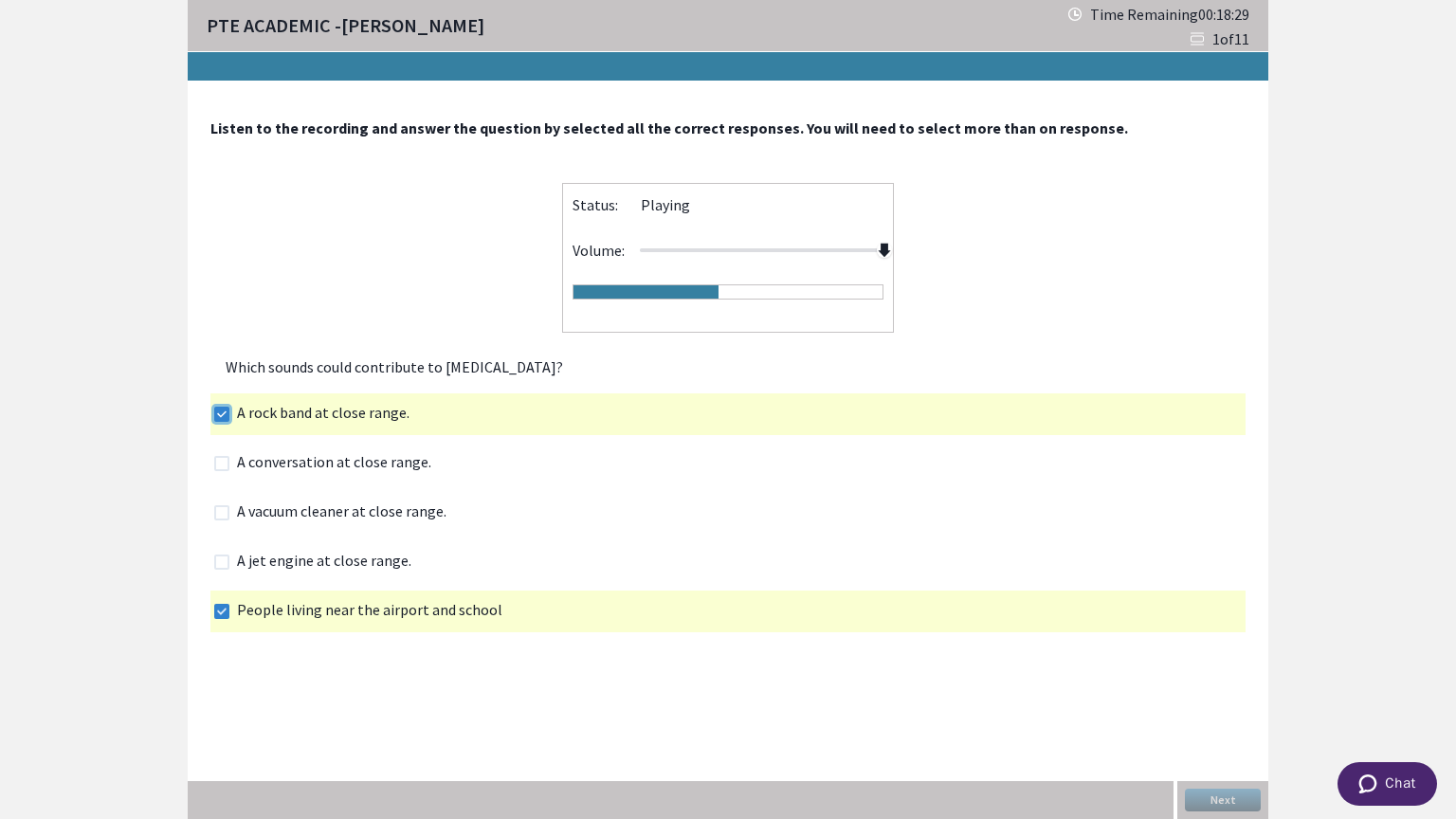 checkbox on "false" 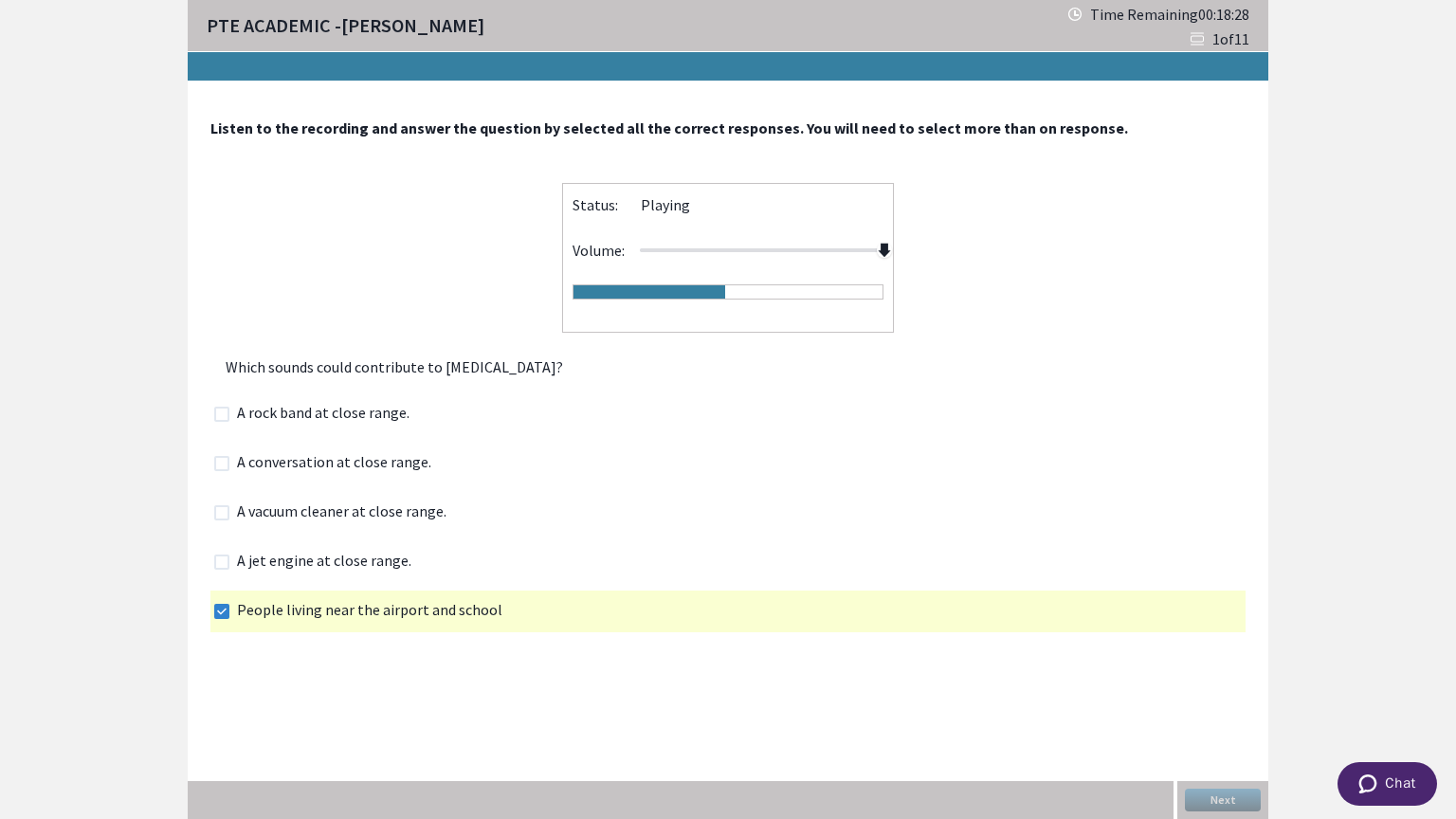 click 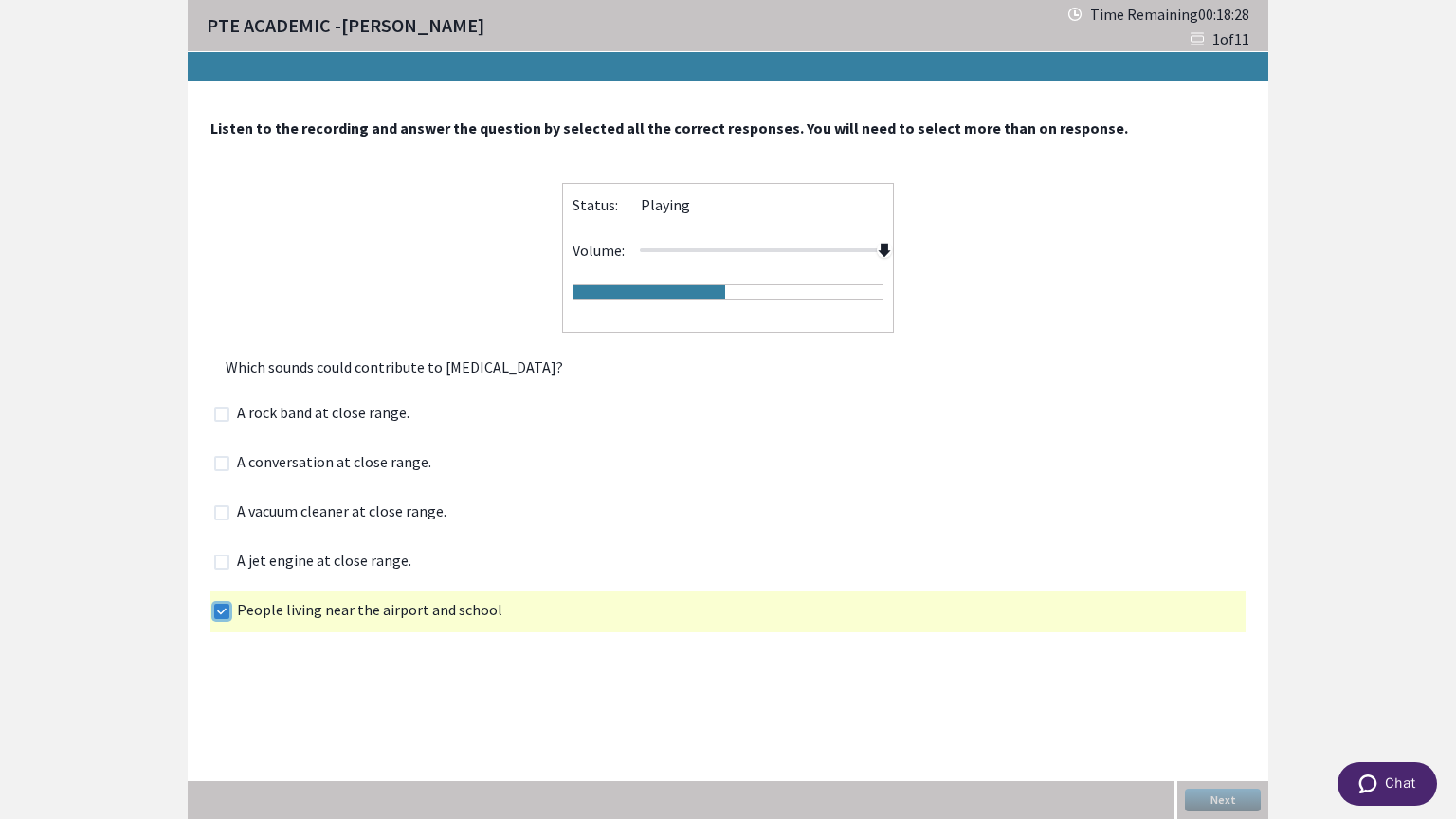 click at bounding box center [213, 610] 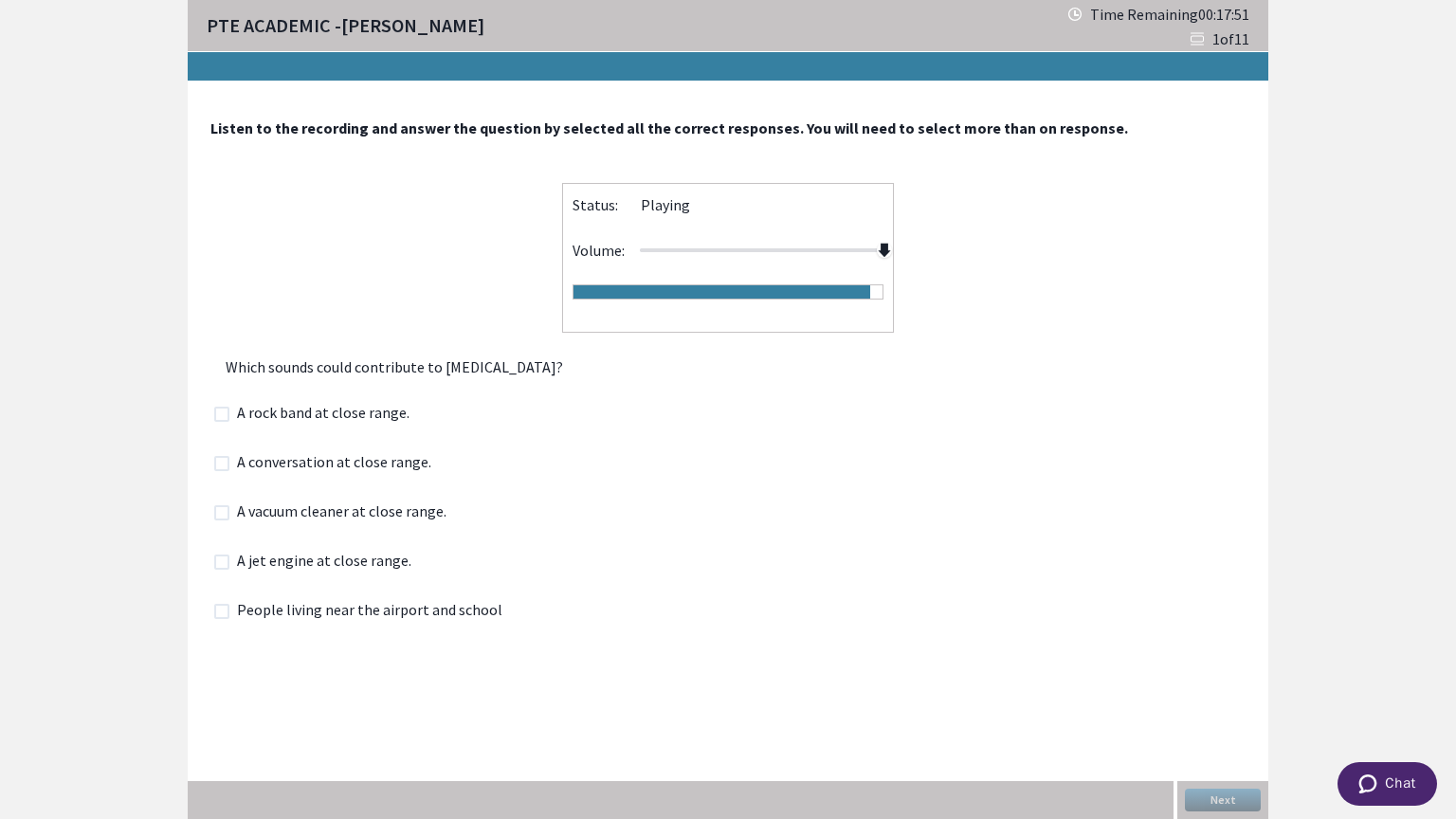 click 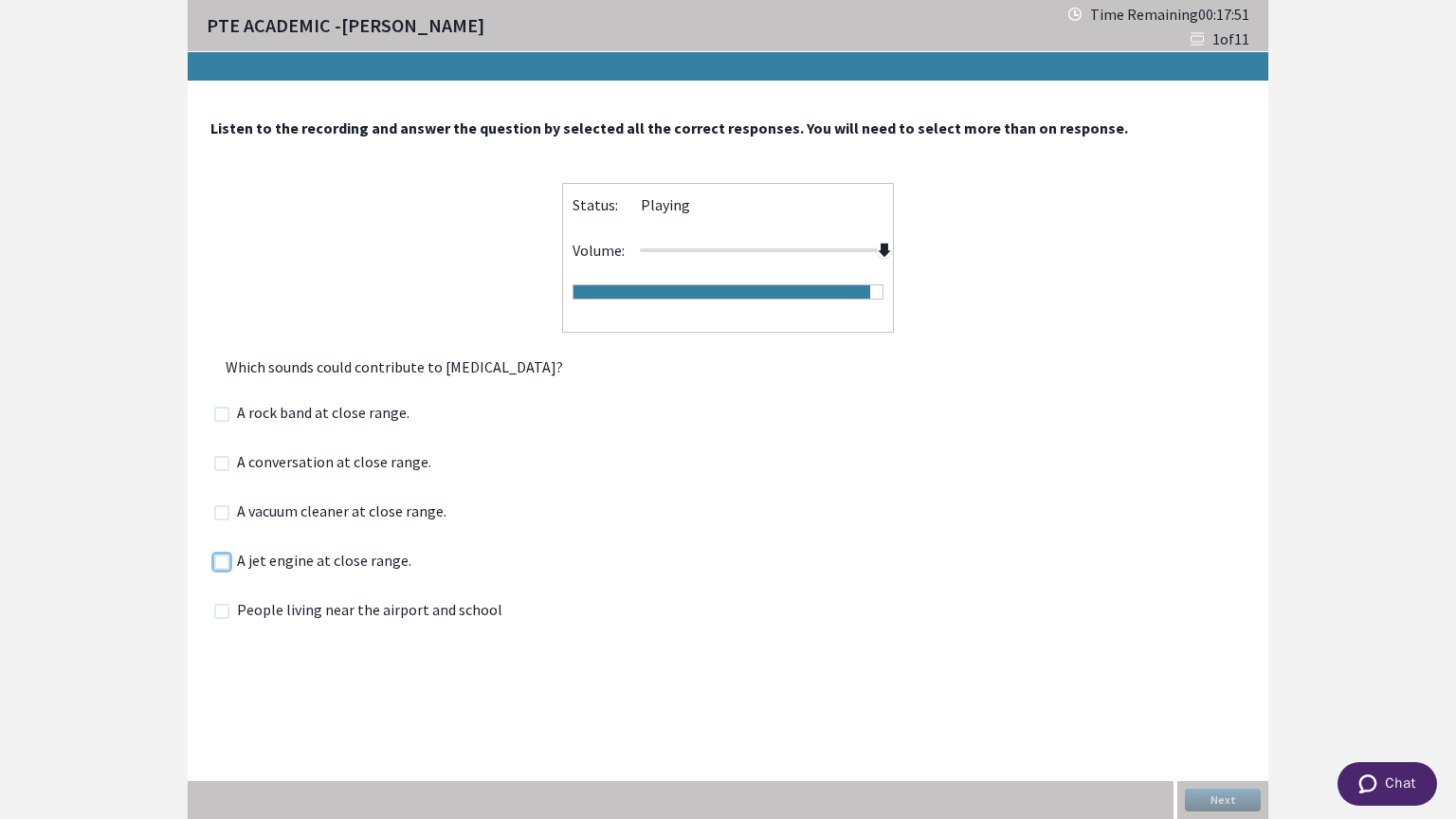 click at bounding box center (213, 561) 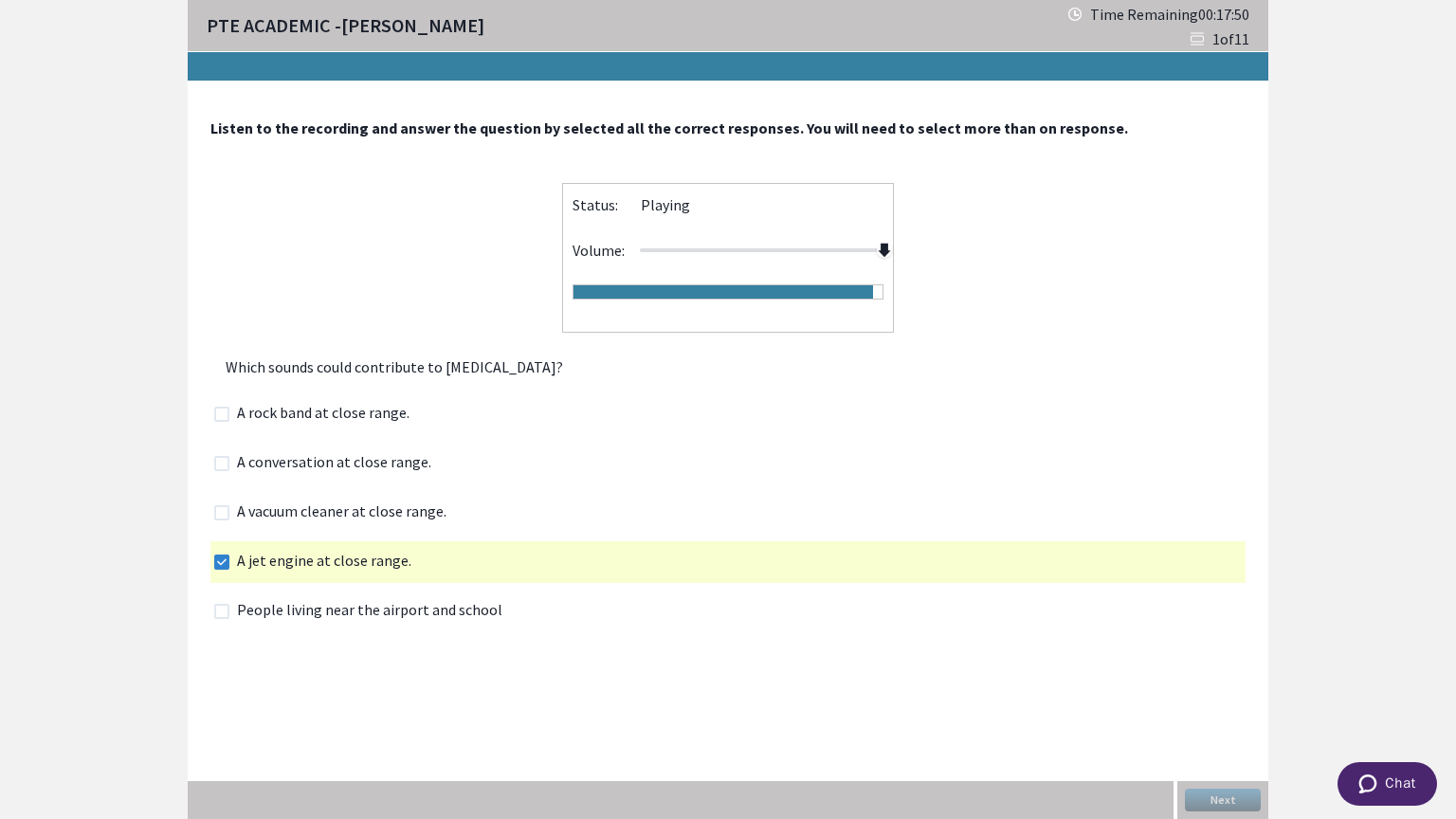click 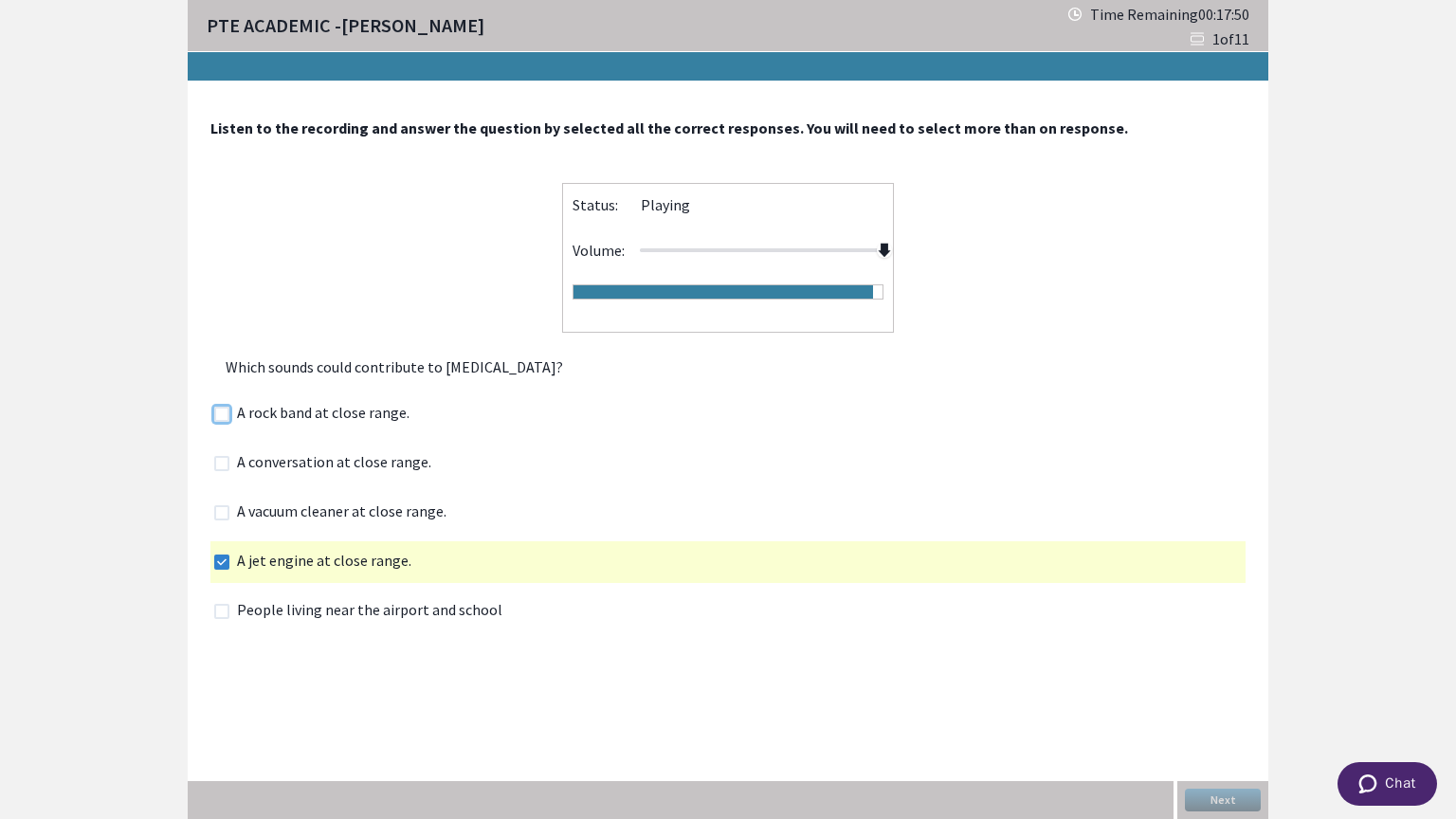 checkbox on "true" 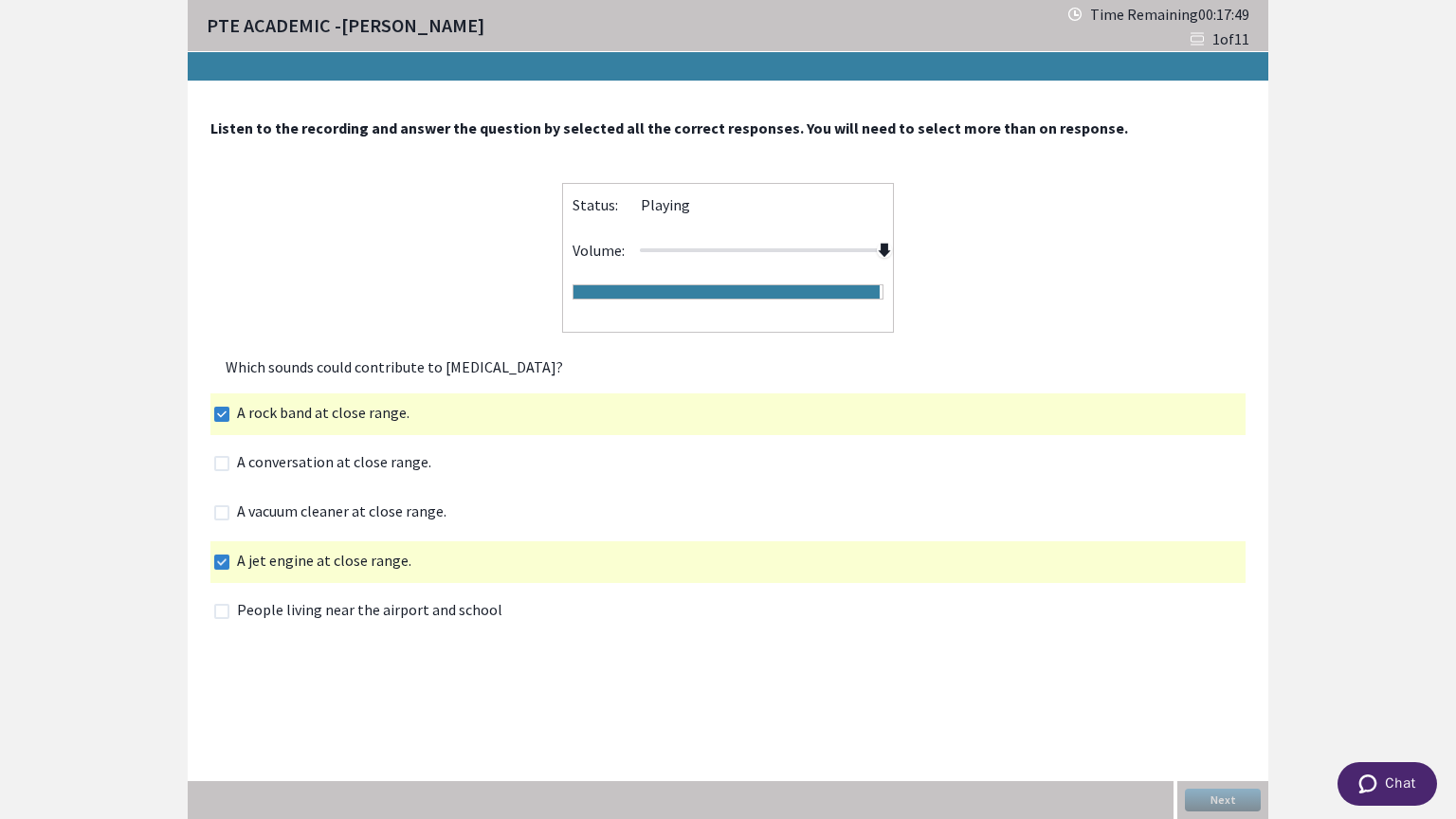 click 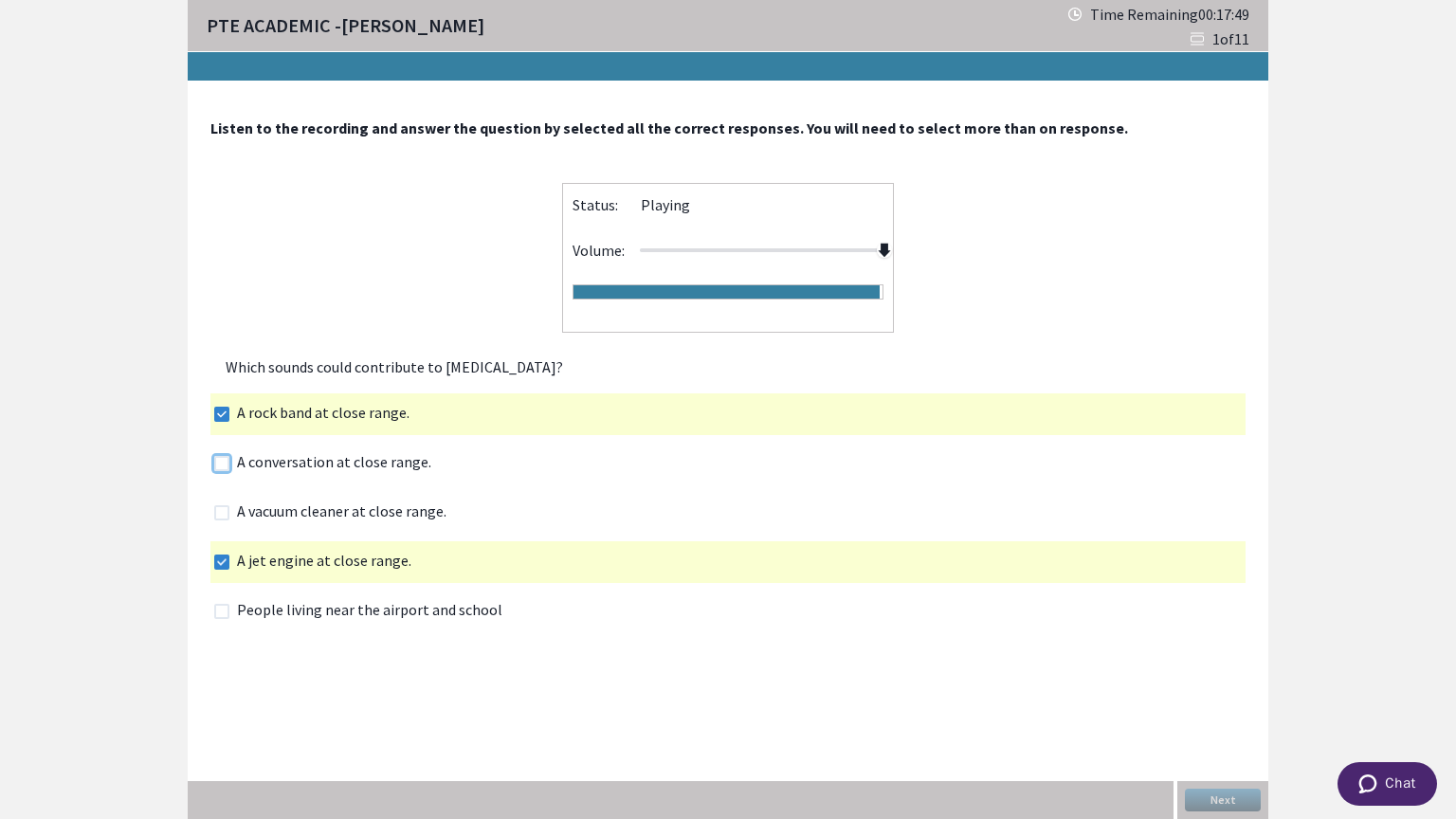 click at bounding box center (213, 463) 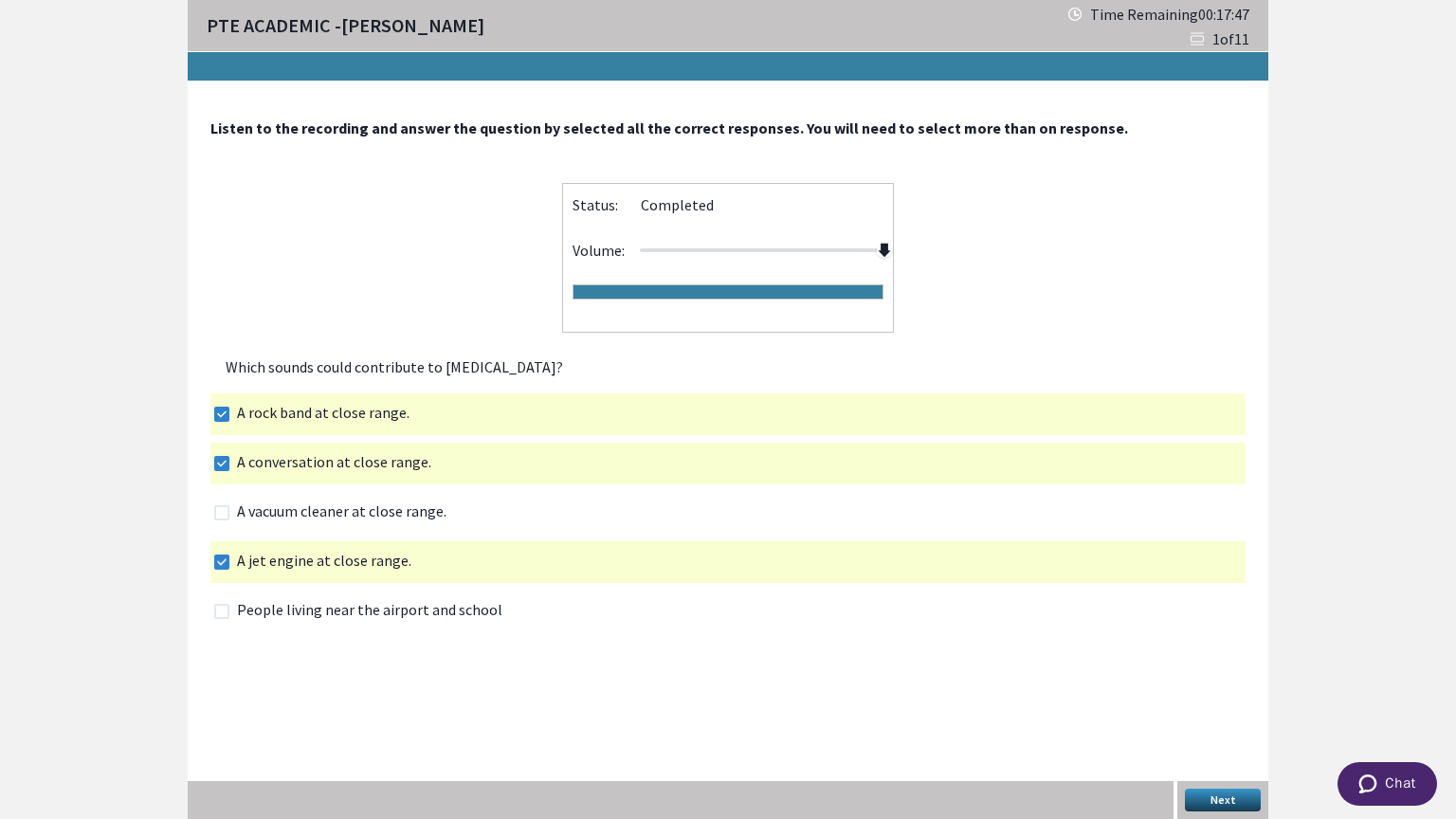 click on "Next" at bounding box center [1223, 800] 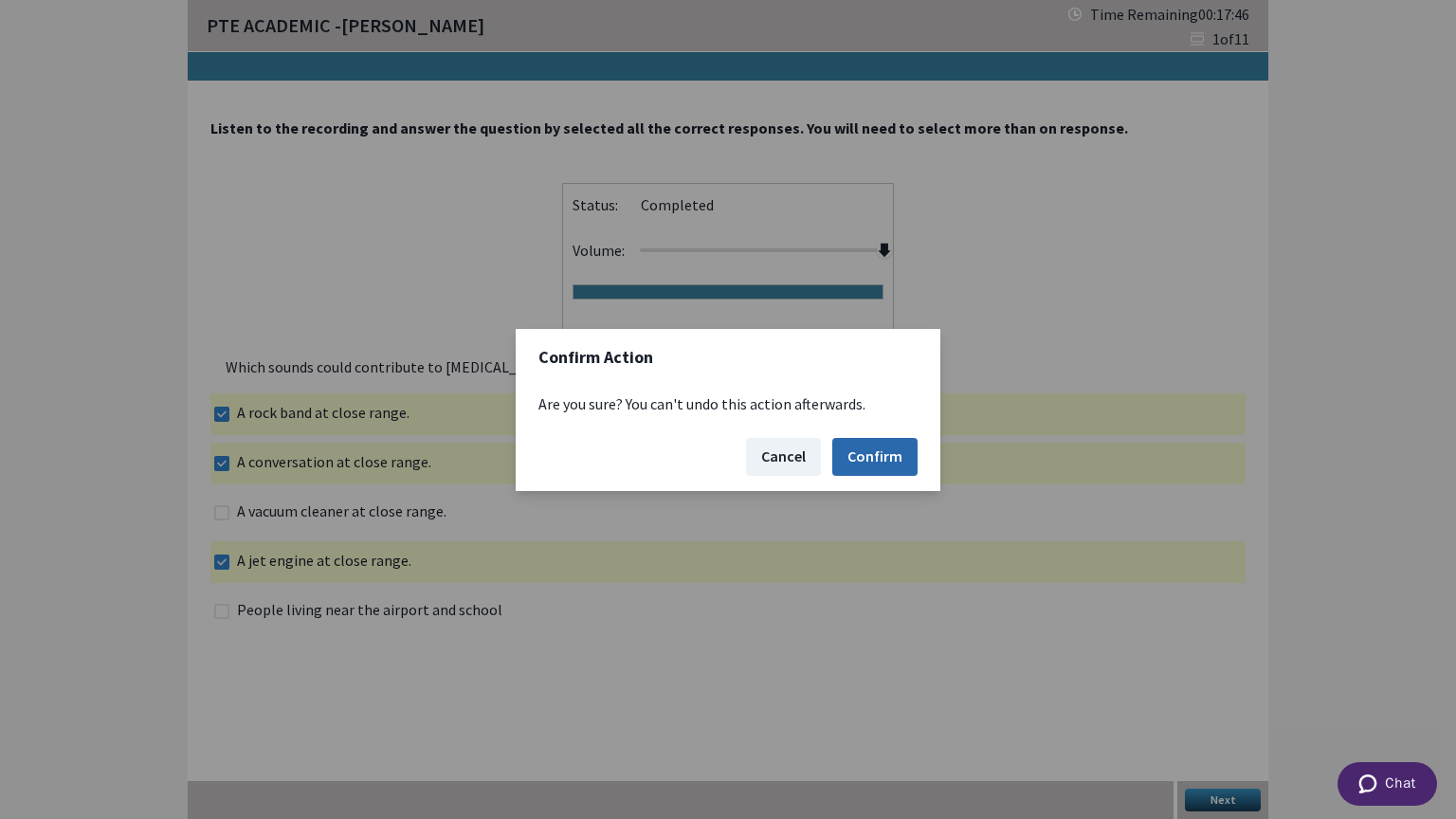 click on "Confirm" at bounding box center [875, 457] 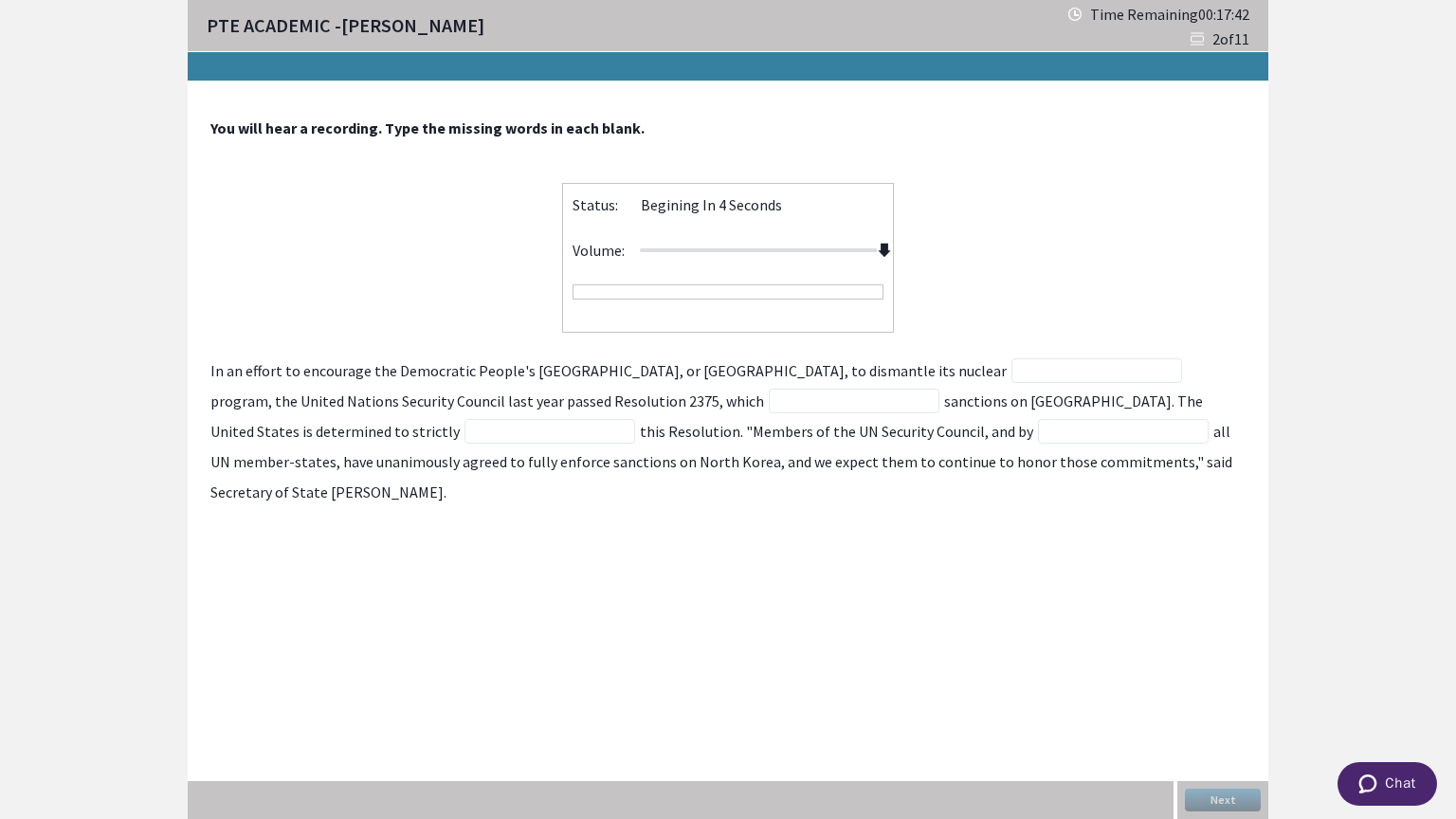 drag, startPoint x: 766, startPoint y: 247, endPoint x: 873, endPoint y: 263, distance: 108.18965 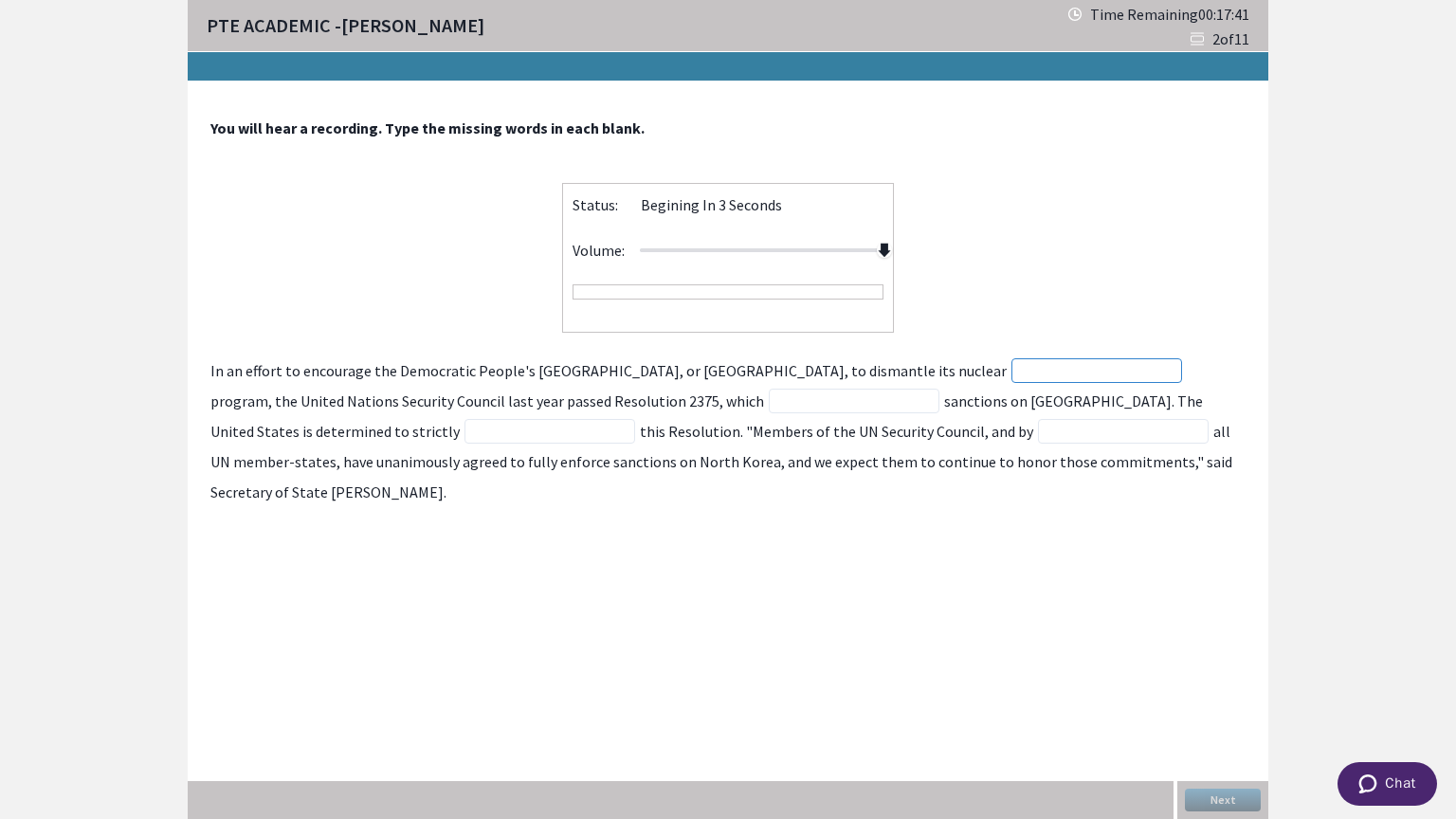 click at bounding box center [1097, 371] 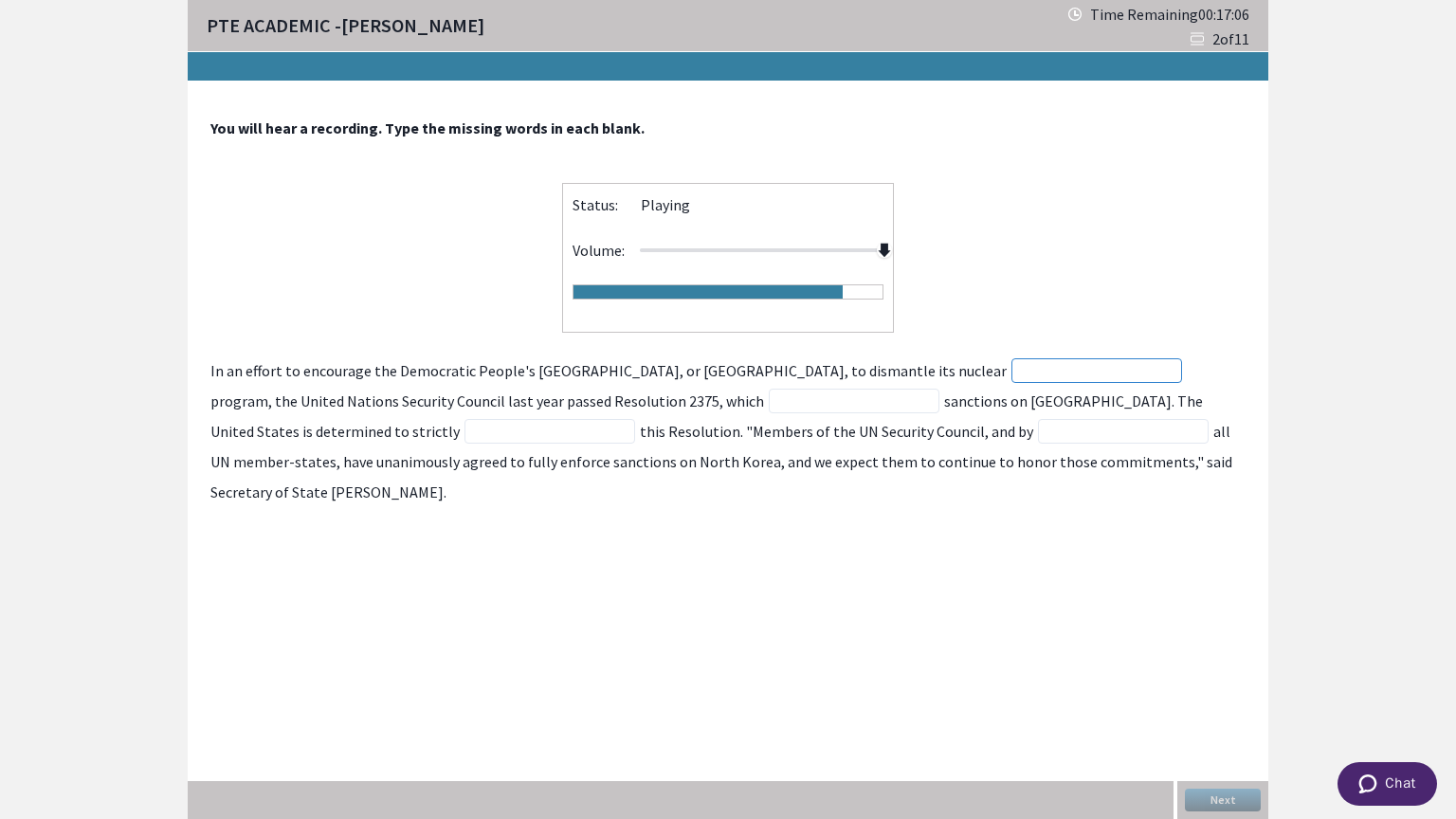 click at bounding box center (1097, 371) 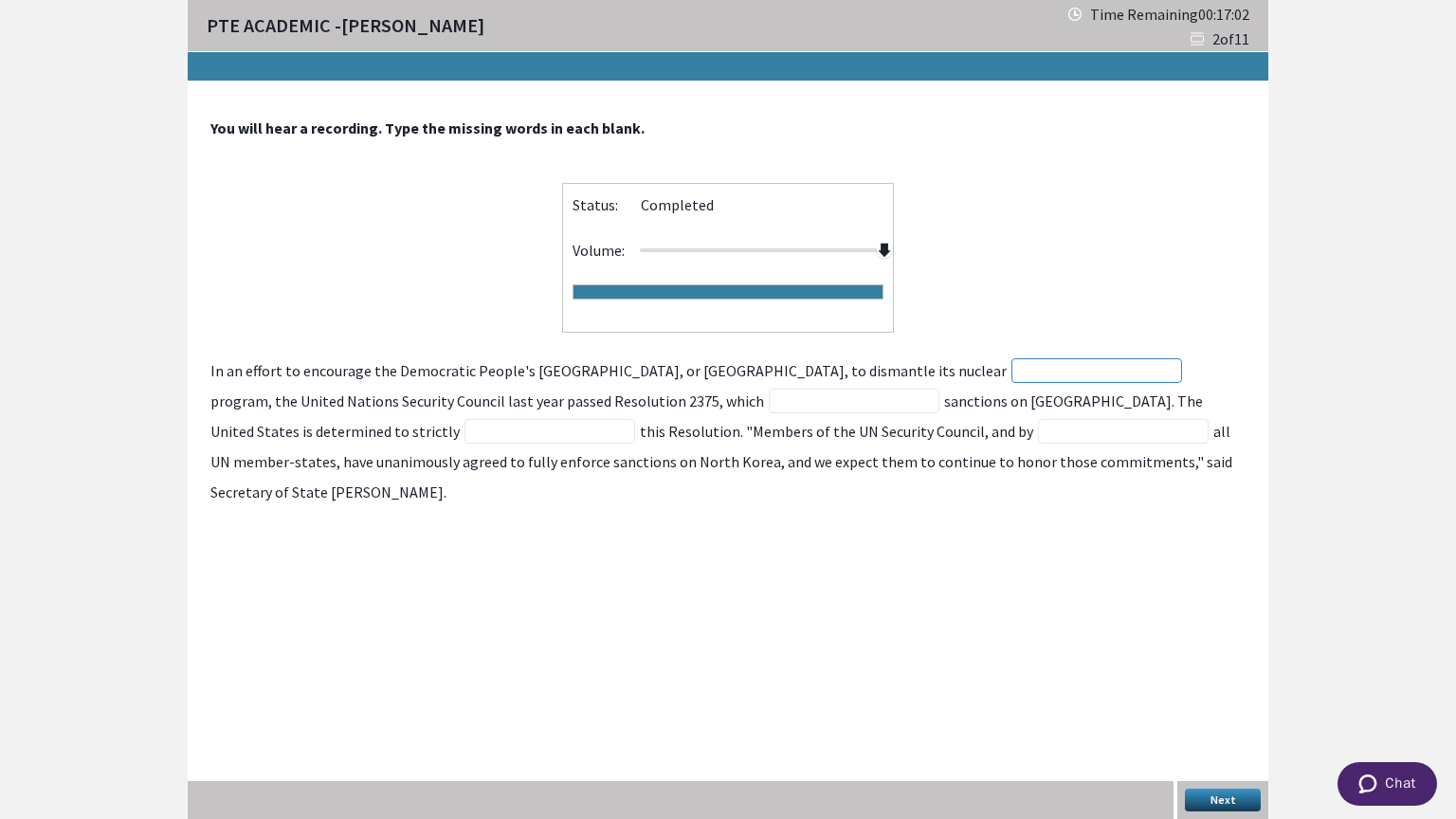 click at bounding box center (1097, 371) 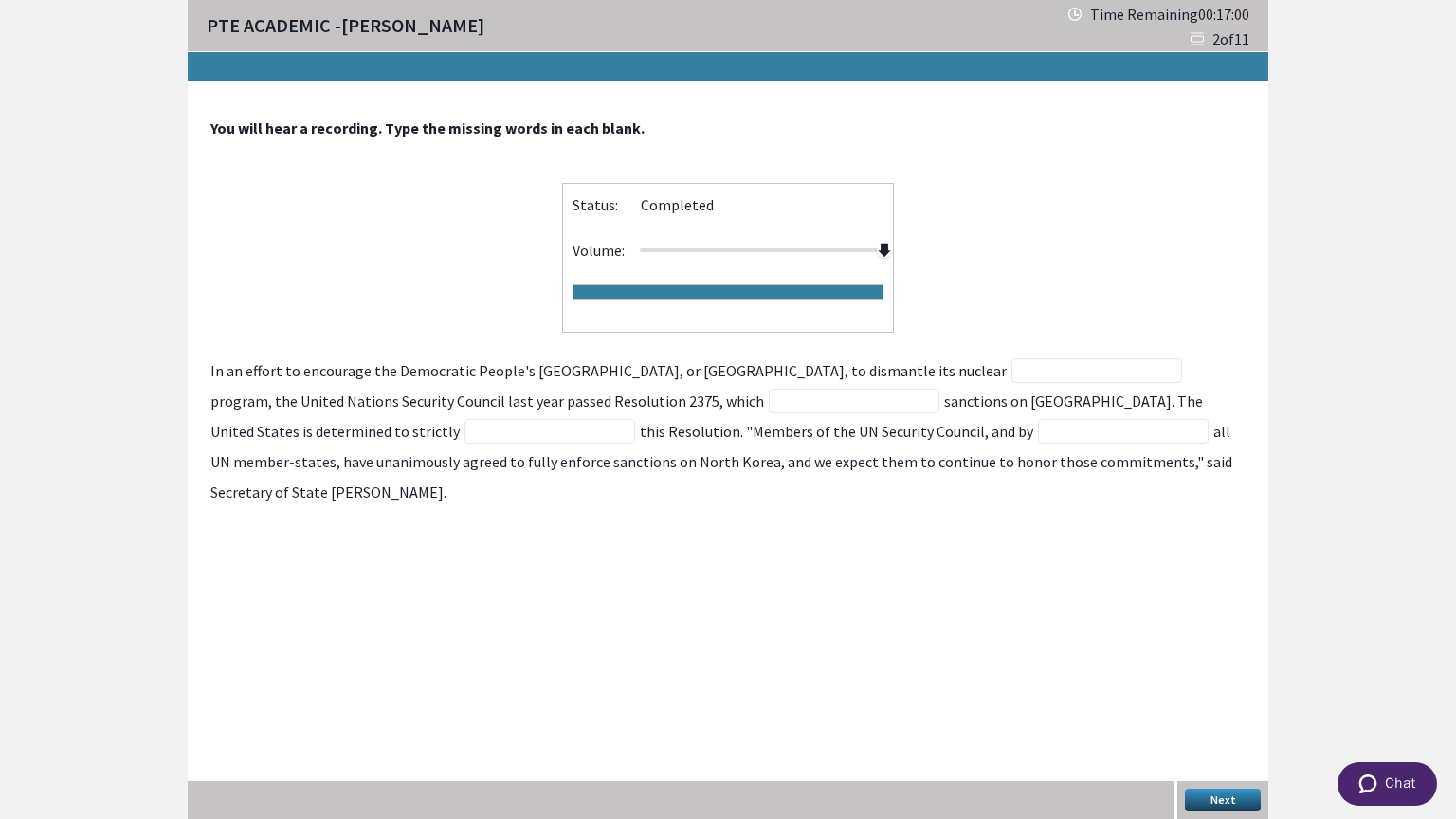 click on "Next" at bounding box center (1223, 800) 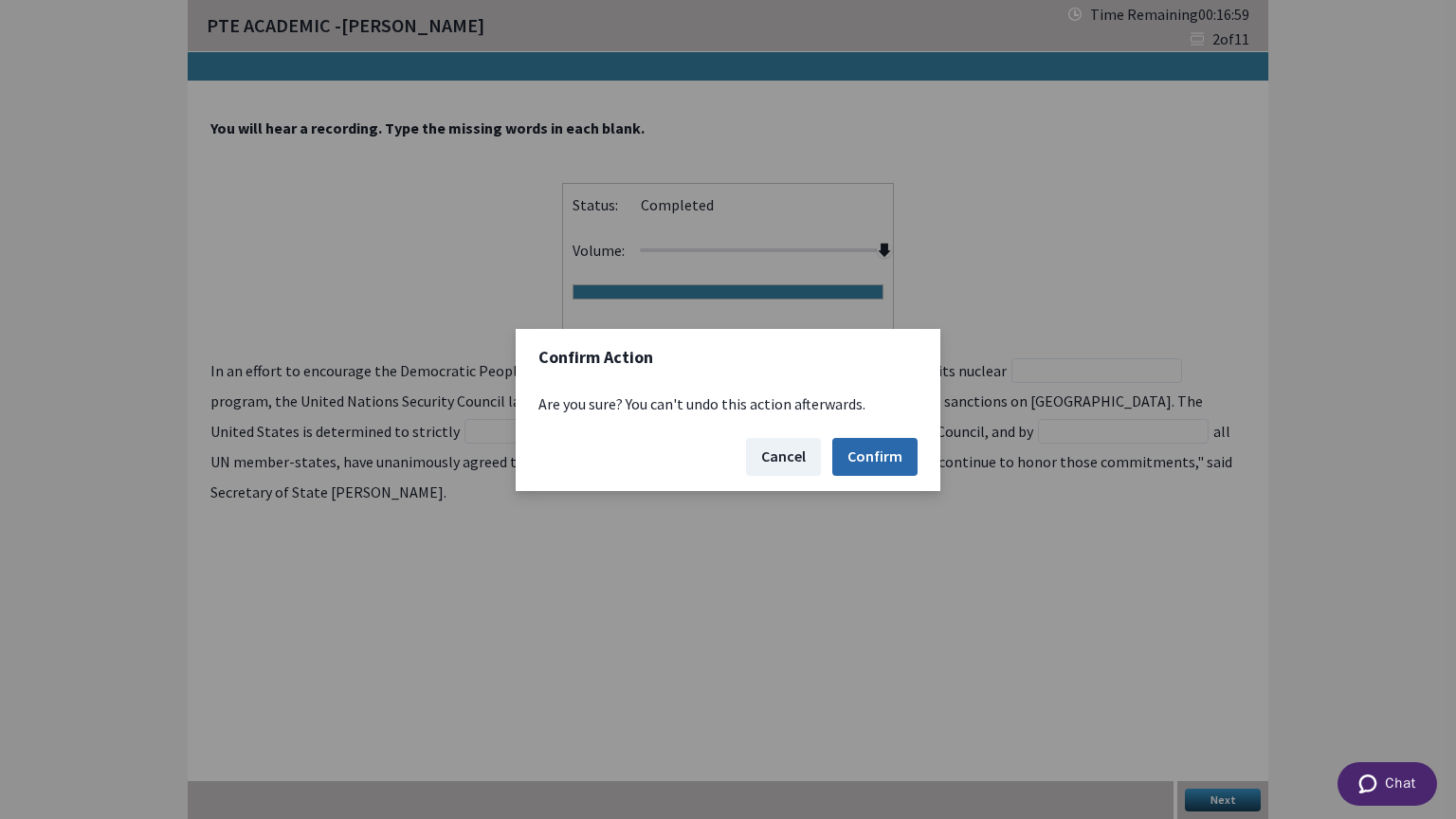 click on "Confirm" at bounding box center [875, 457] 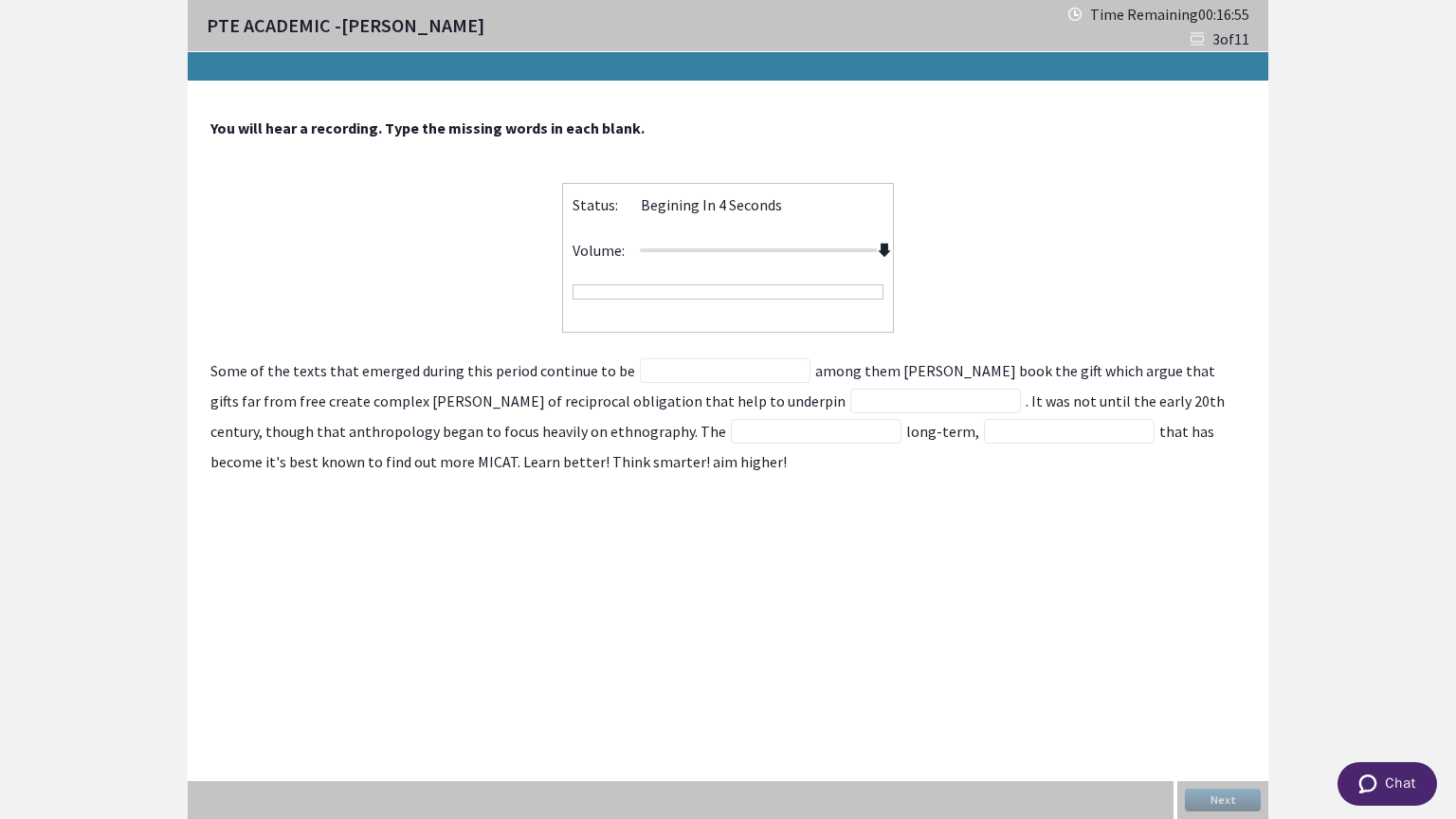 drag, startPoint x: 760, startPoint y: 250, endPoint x: 934, endPoint y: 250, distance: 174 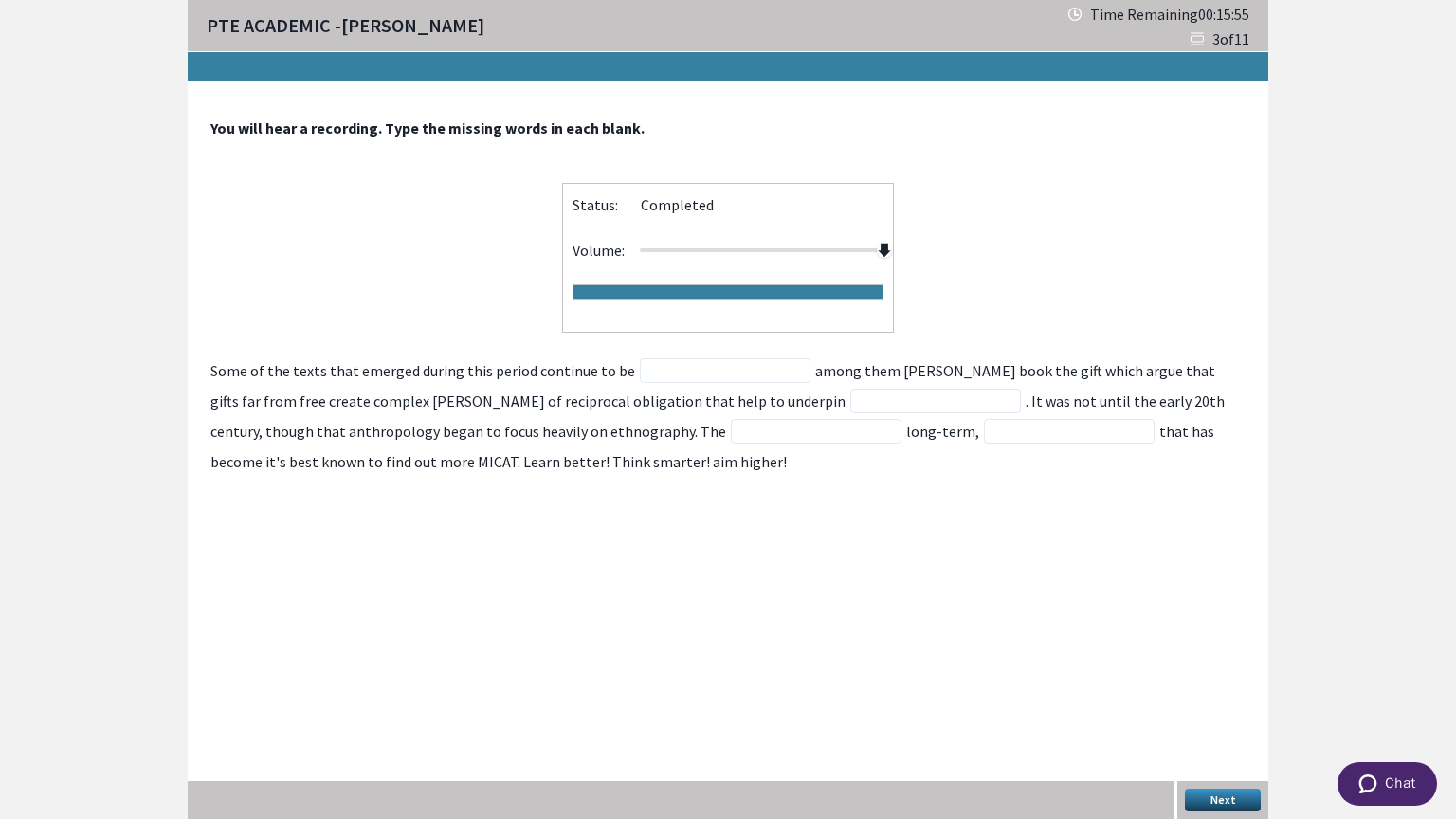 click on "Next" at bounding box center [1223, 800] 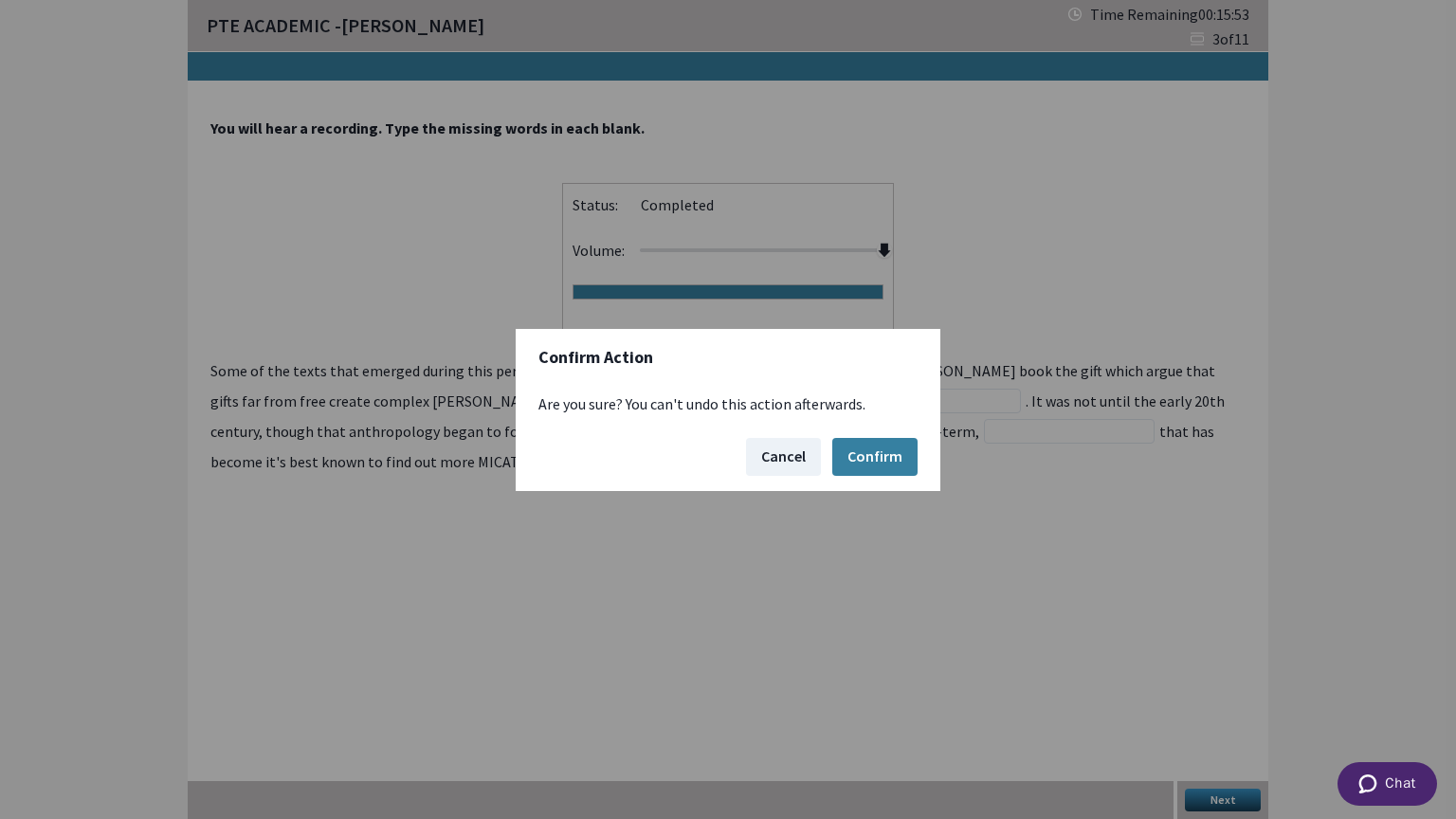 click on "Cancel Confirm" at bounding box center (728, 457) 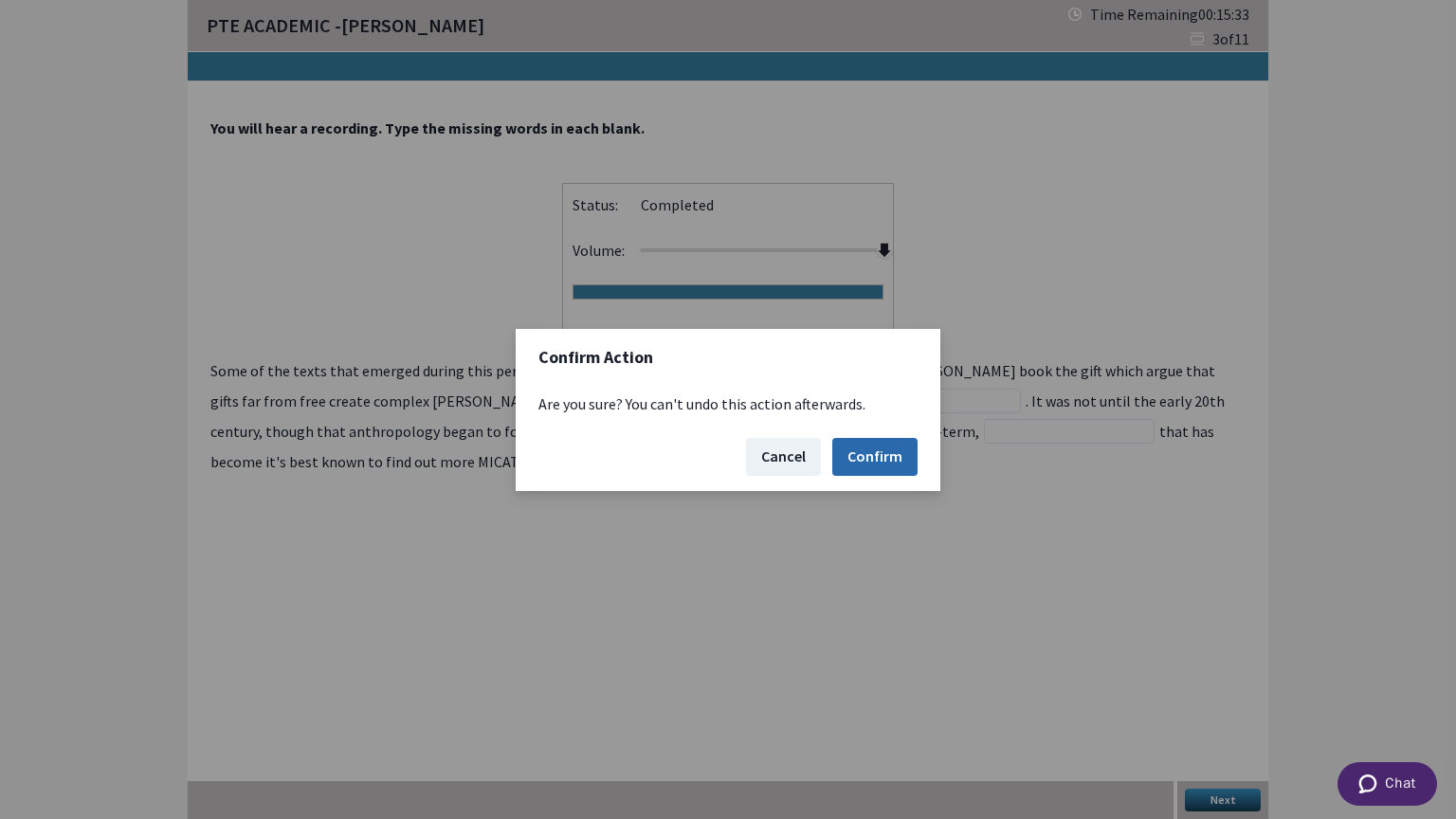 click on "Confirm" at bounding box center (875, 457) 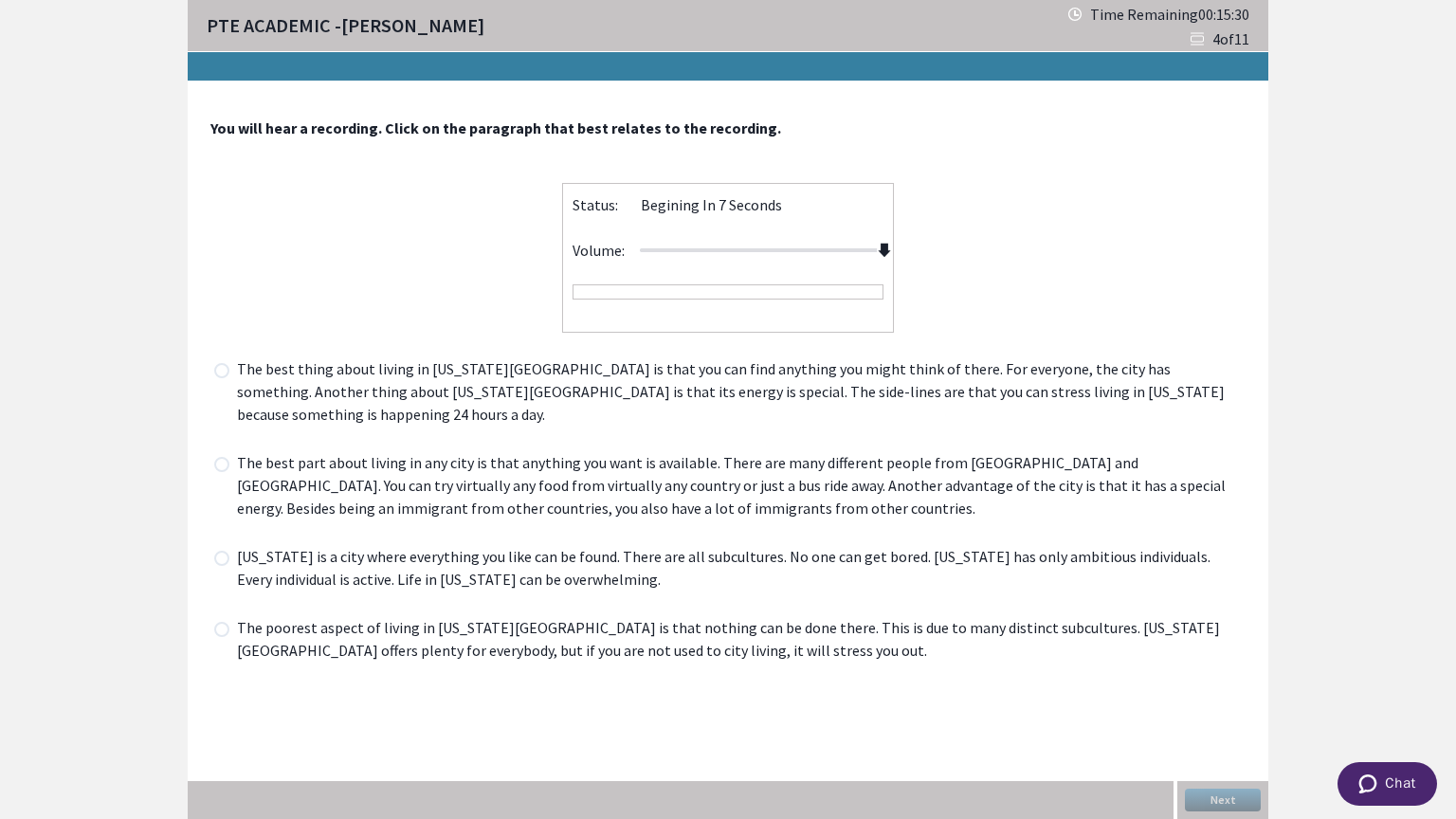 drag, startPoint x: 764, startPoint y: 244, endPoint x: 893, endPoint y: 241, distance: 129.03488 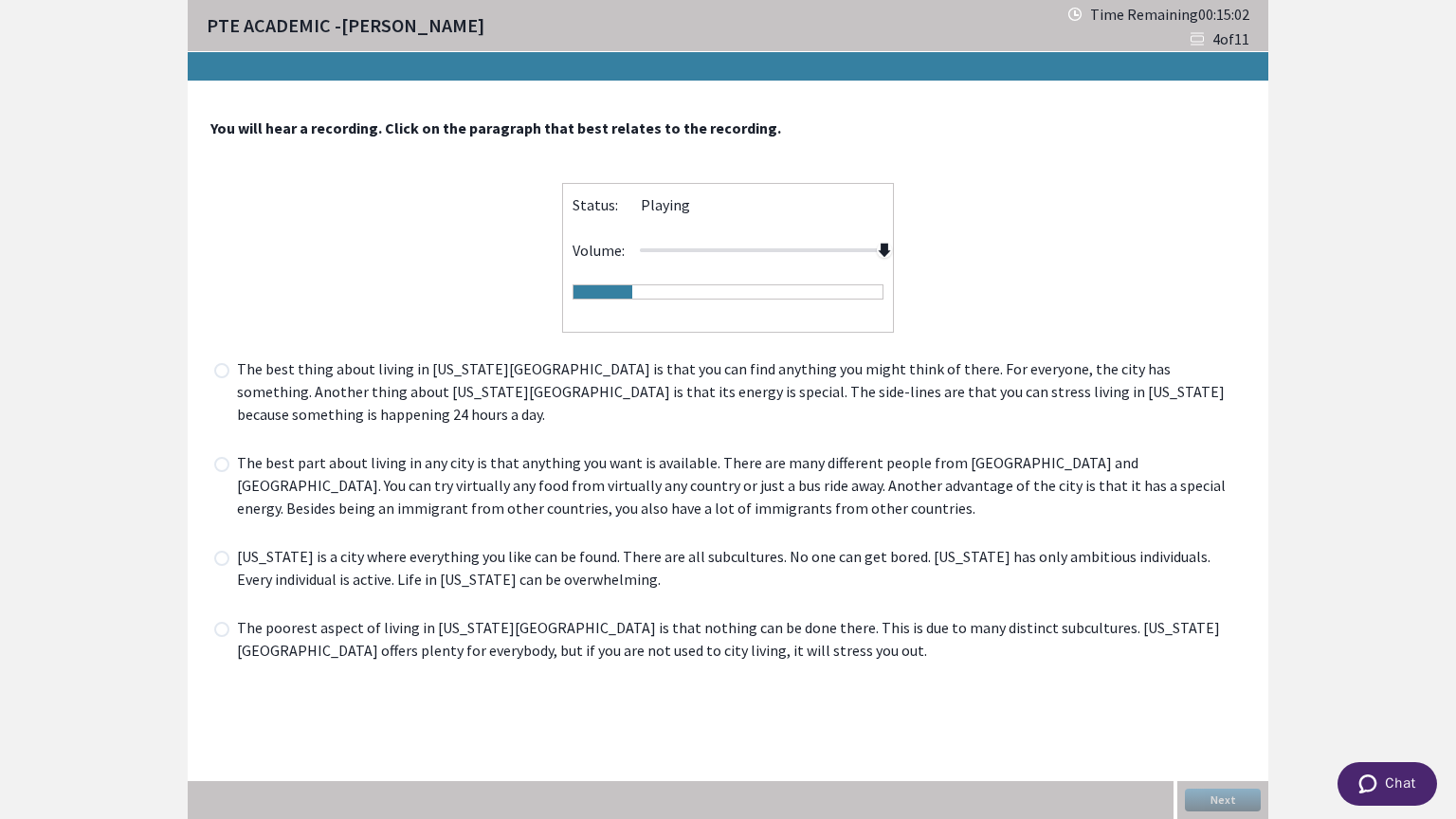 drag, startPoint x: 854, startPoint y: 368, endPoint x: 913, endPoint y: 377, distance: 59.682493 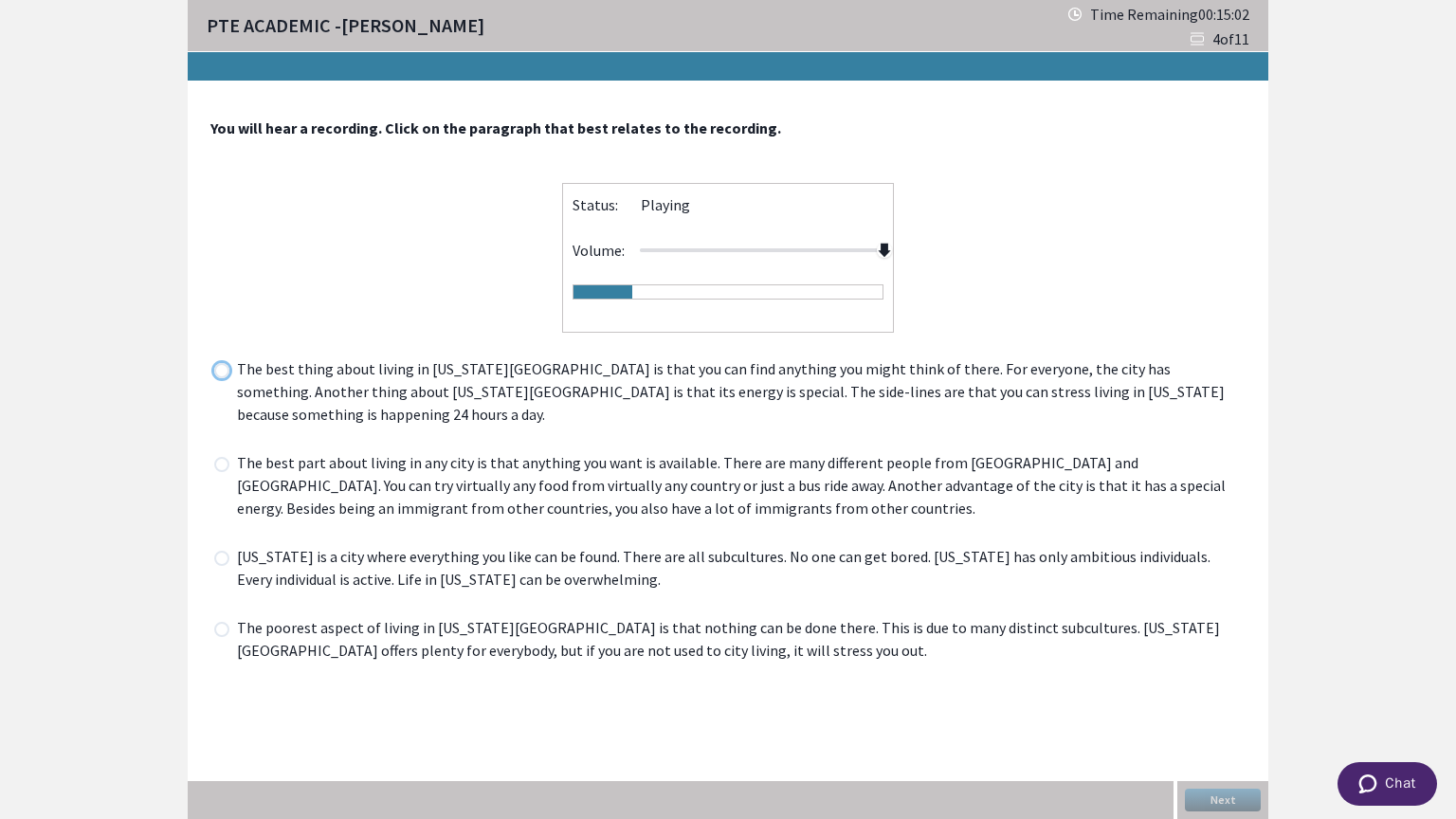 click at bounding box center [213, 370] 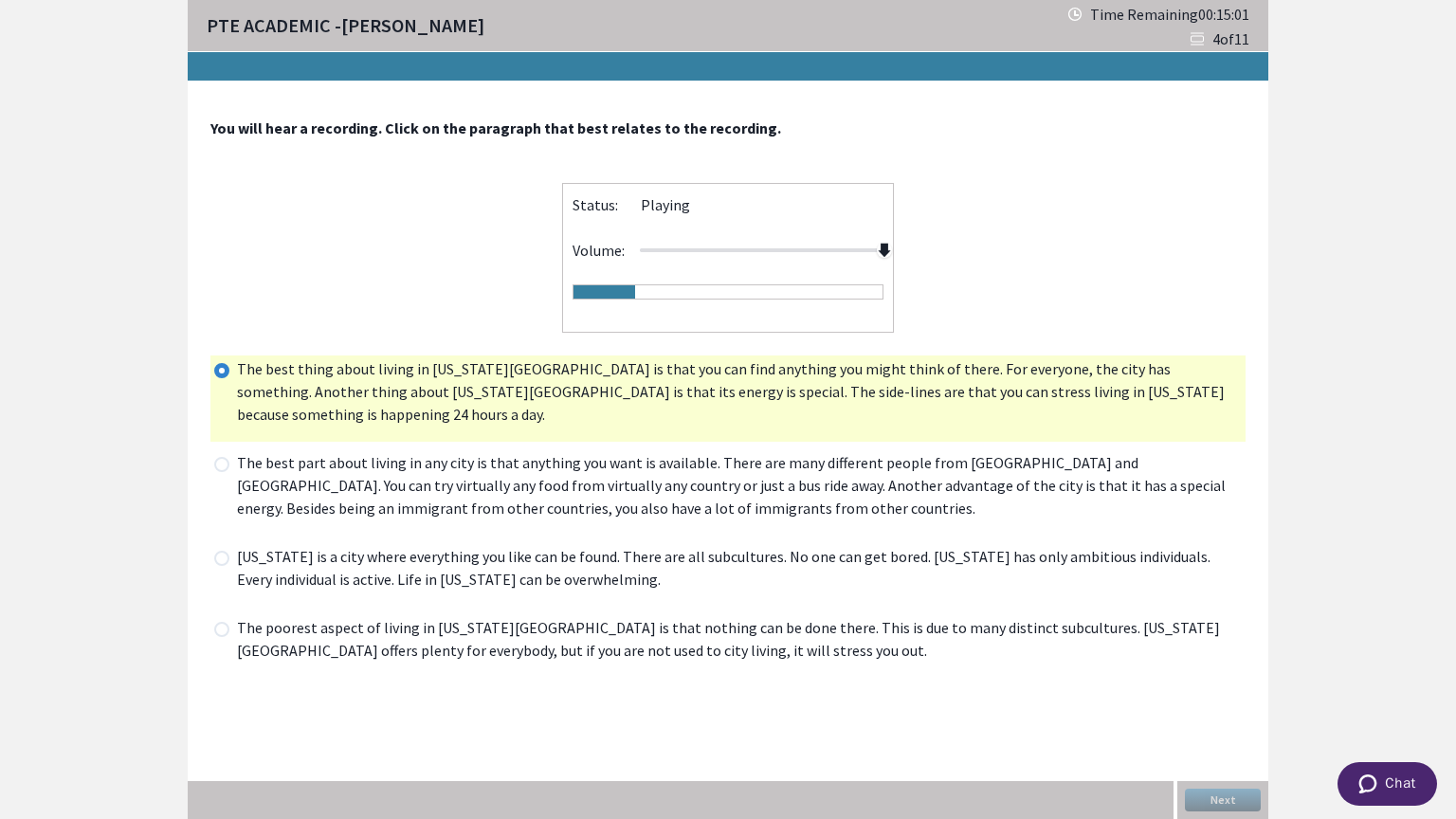 click on "The best thing about living in [US_STATE][GEOGRAPHIC_DATA] is that you can find anything you might think of there. For everyone, the city has something. Another thing about [US_STATE][GEOGRAPHIC_DATA] is that its energy is special. The side-lines are that you can stress living in [US_STATE] because something is happening 24 hours a day." at bounding box center [739, 393] 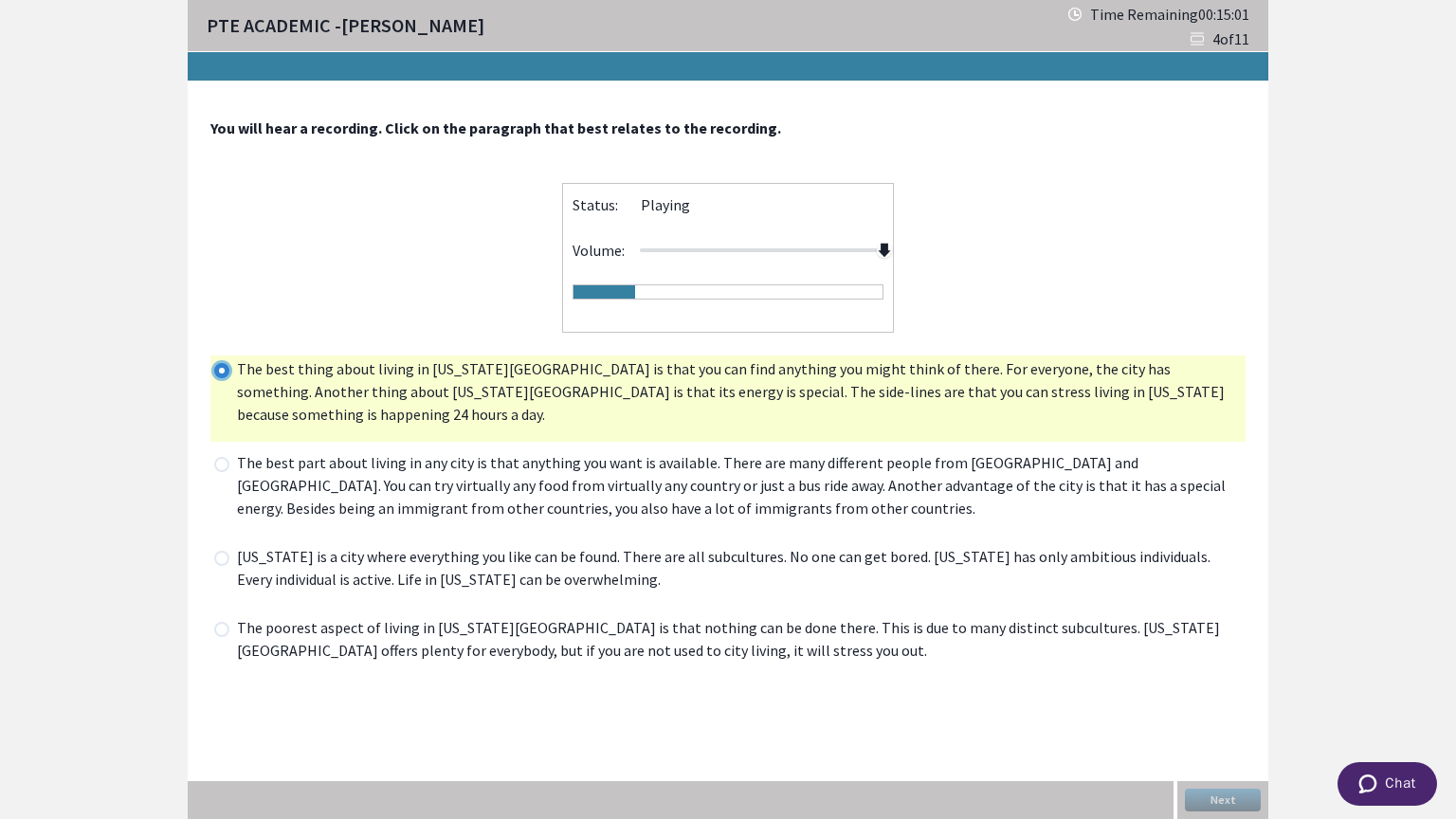 click at bounding box center [213, 370] 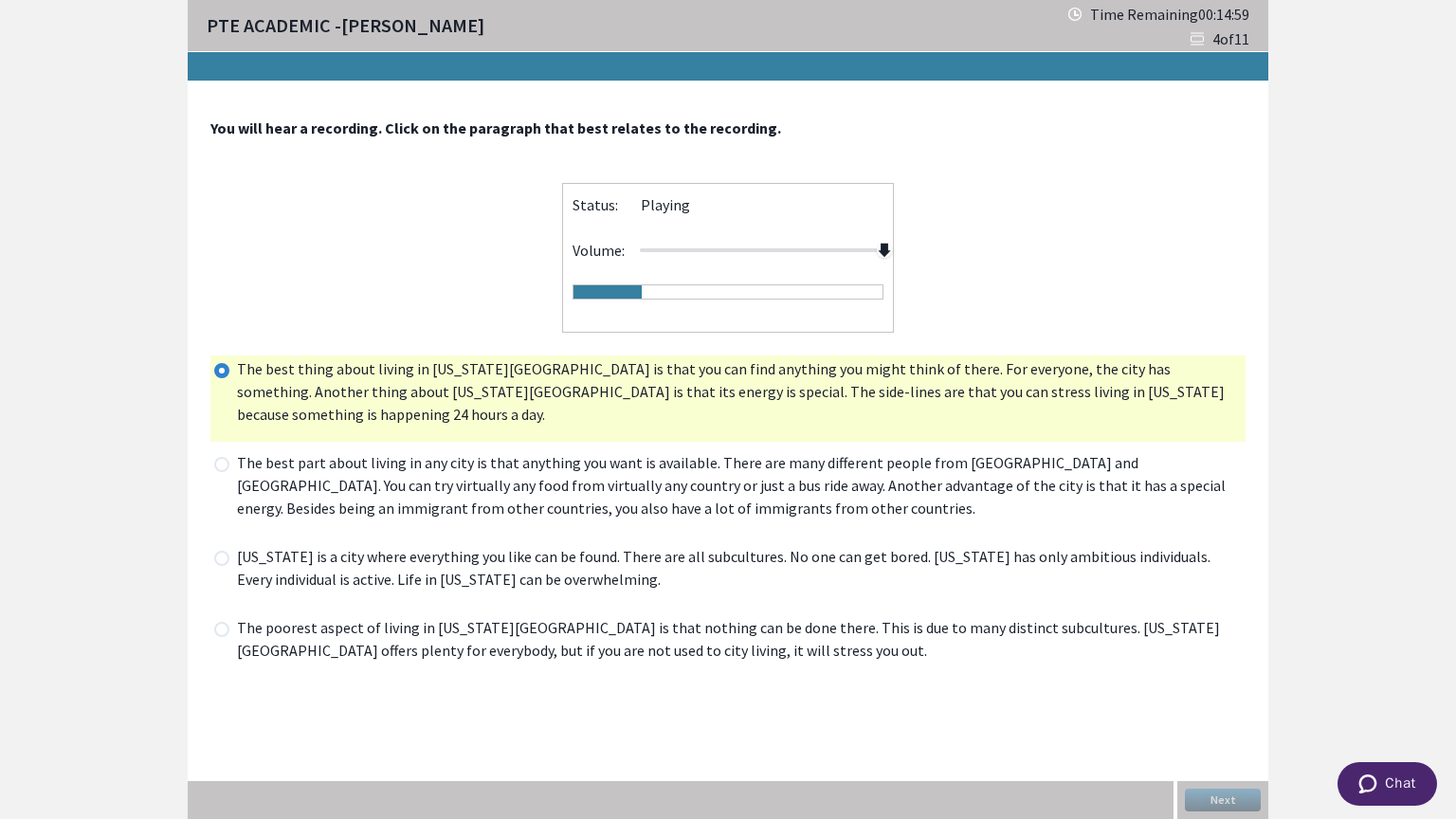 click at bounding box center (222, 371) 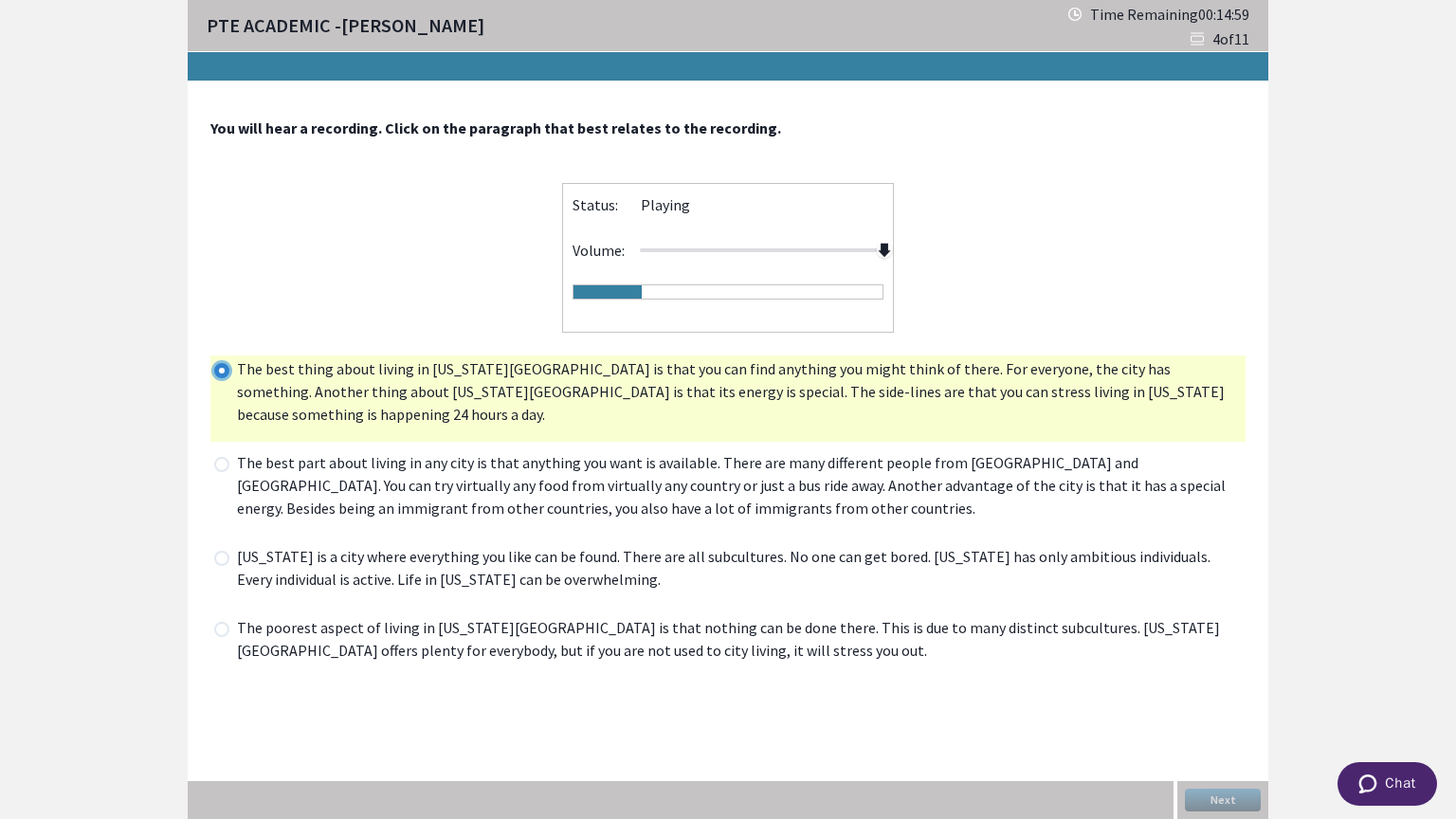 click at bounding box center (213, 370) 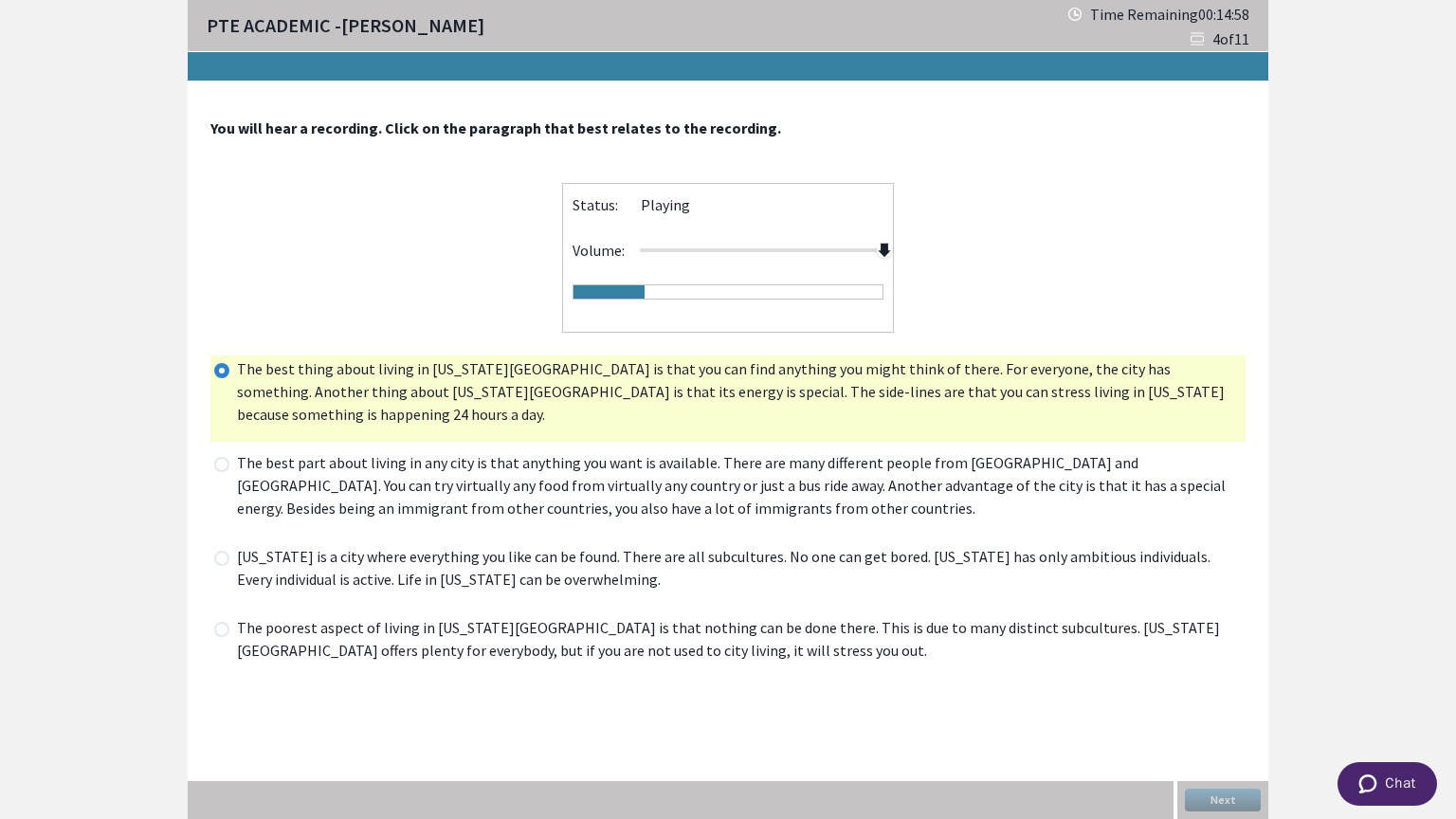 click at bounding box center [222, 464] 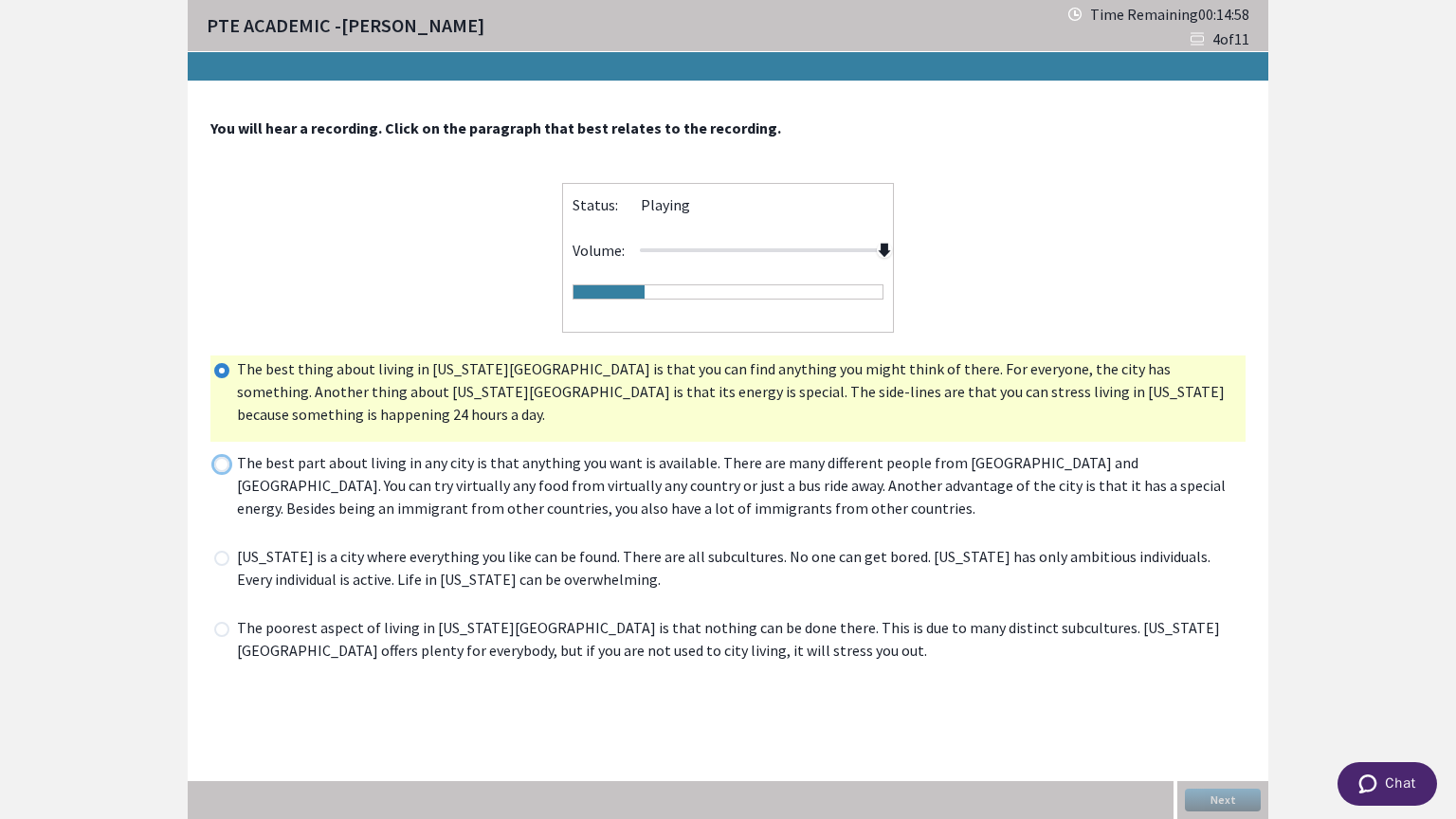 click at bounding box center [213, 464] 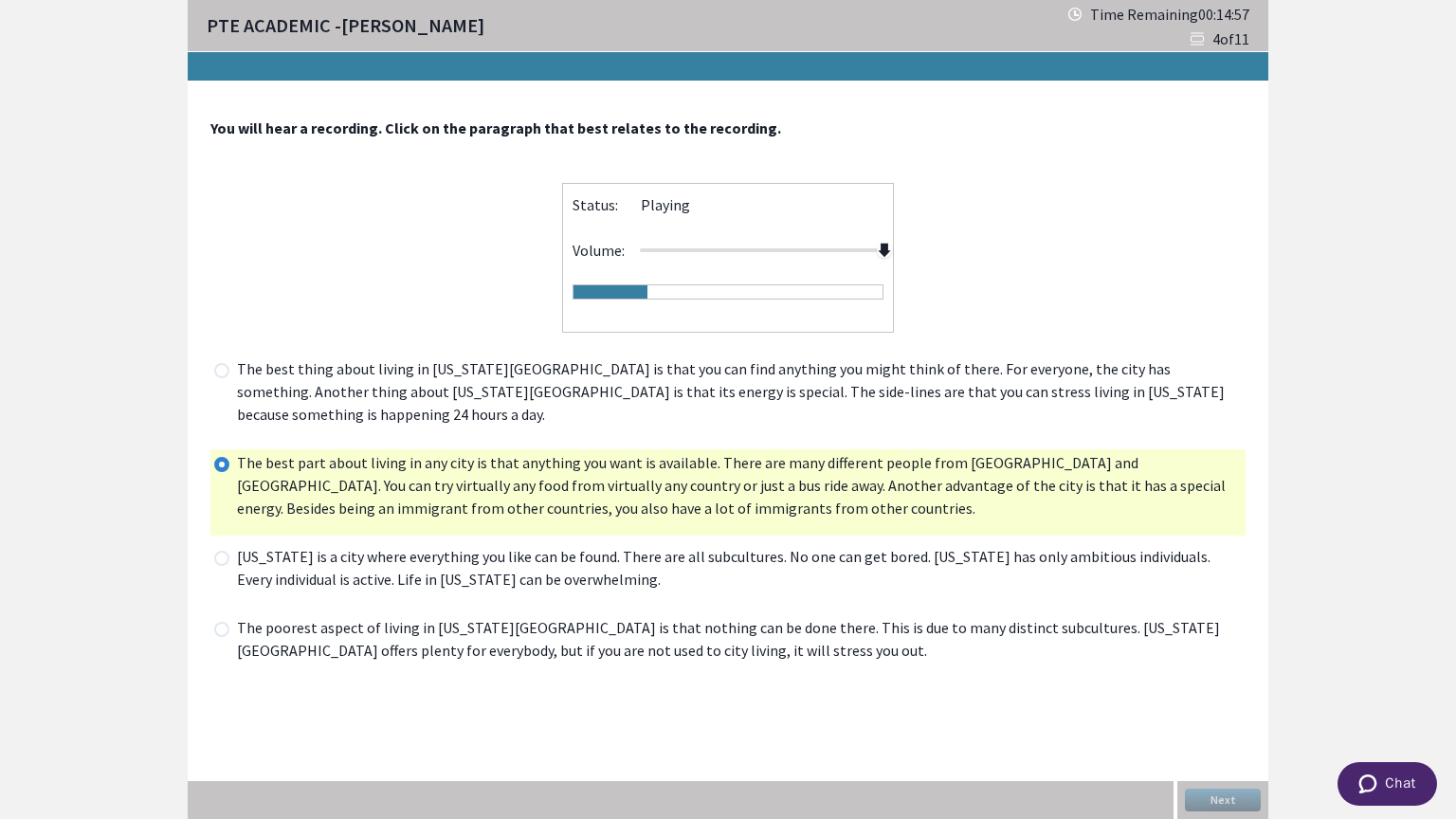 click at bounding box center [222, 464] 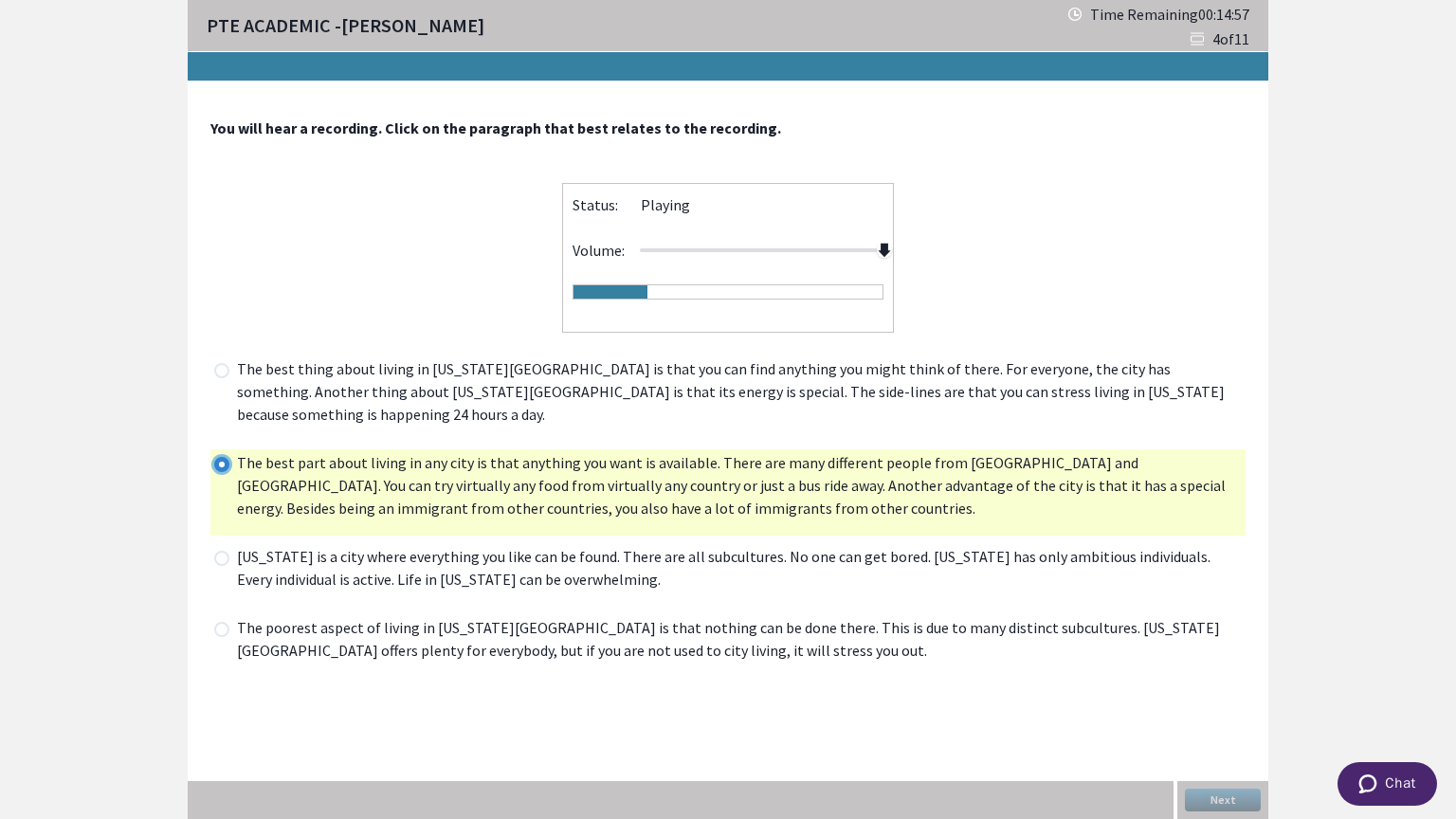 click at bounding box center [213, 464] 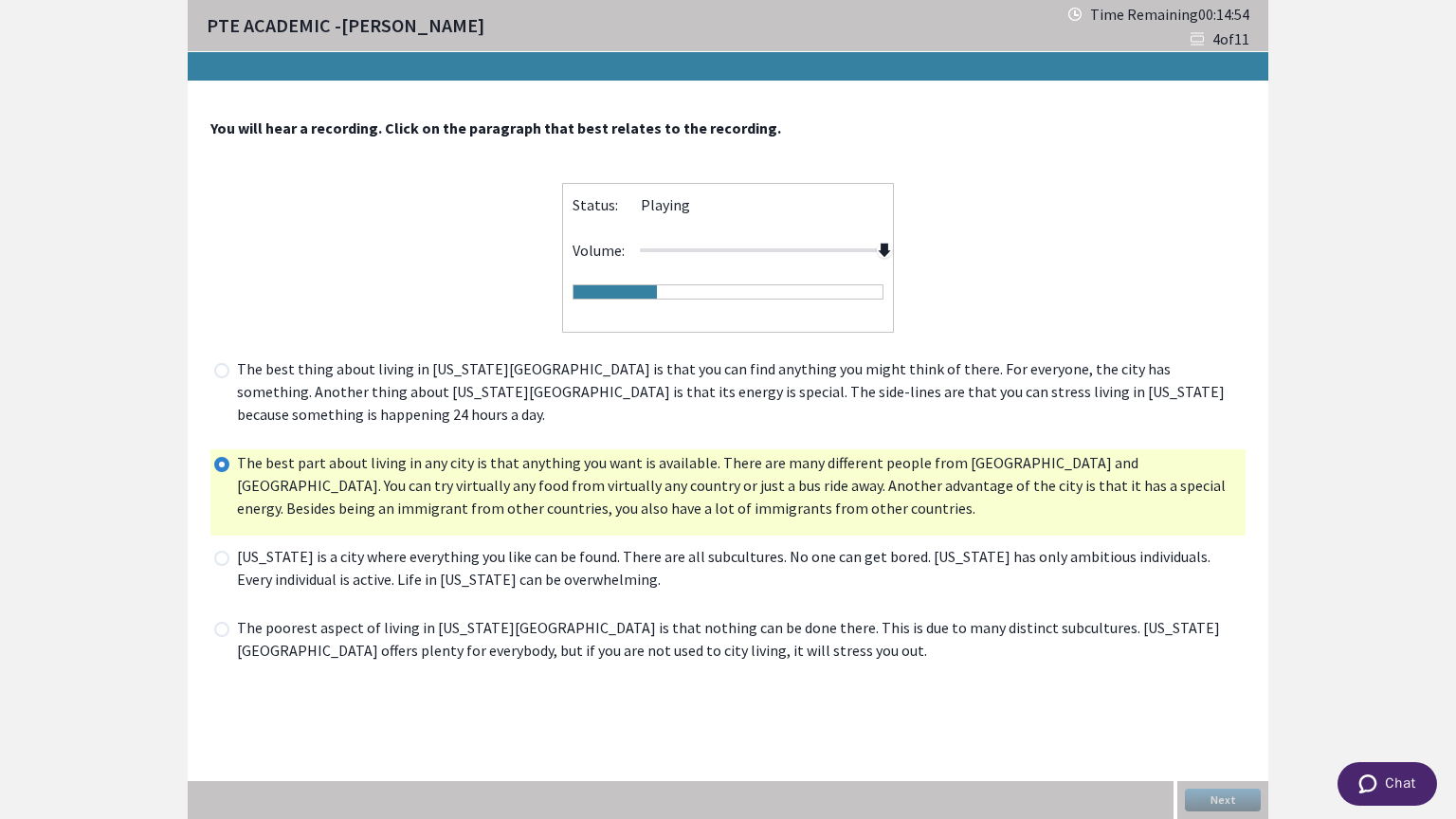 click at bounding box center [222, 371] 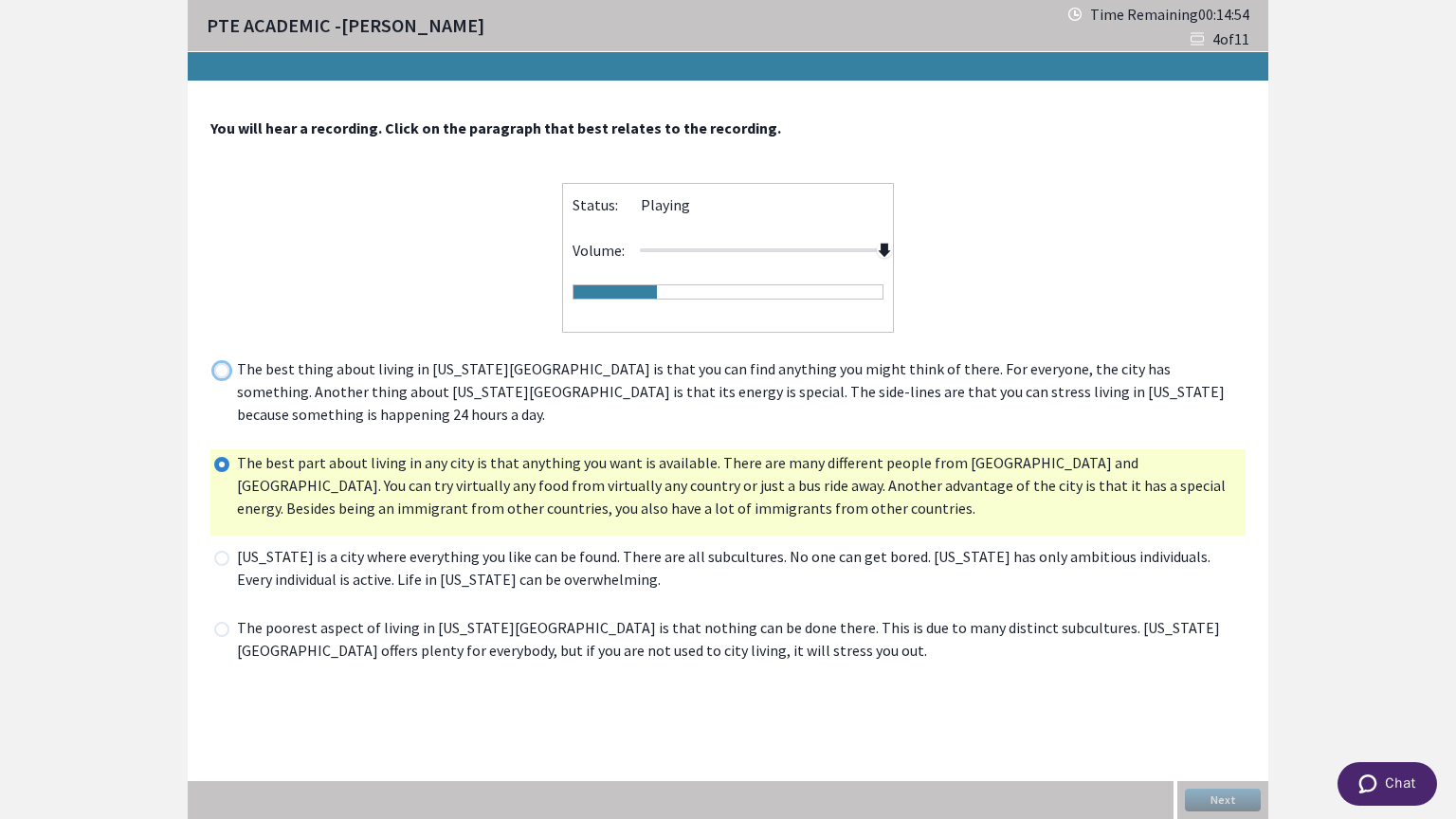 click at bounding box center [213, 370] 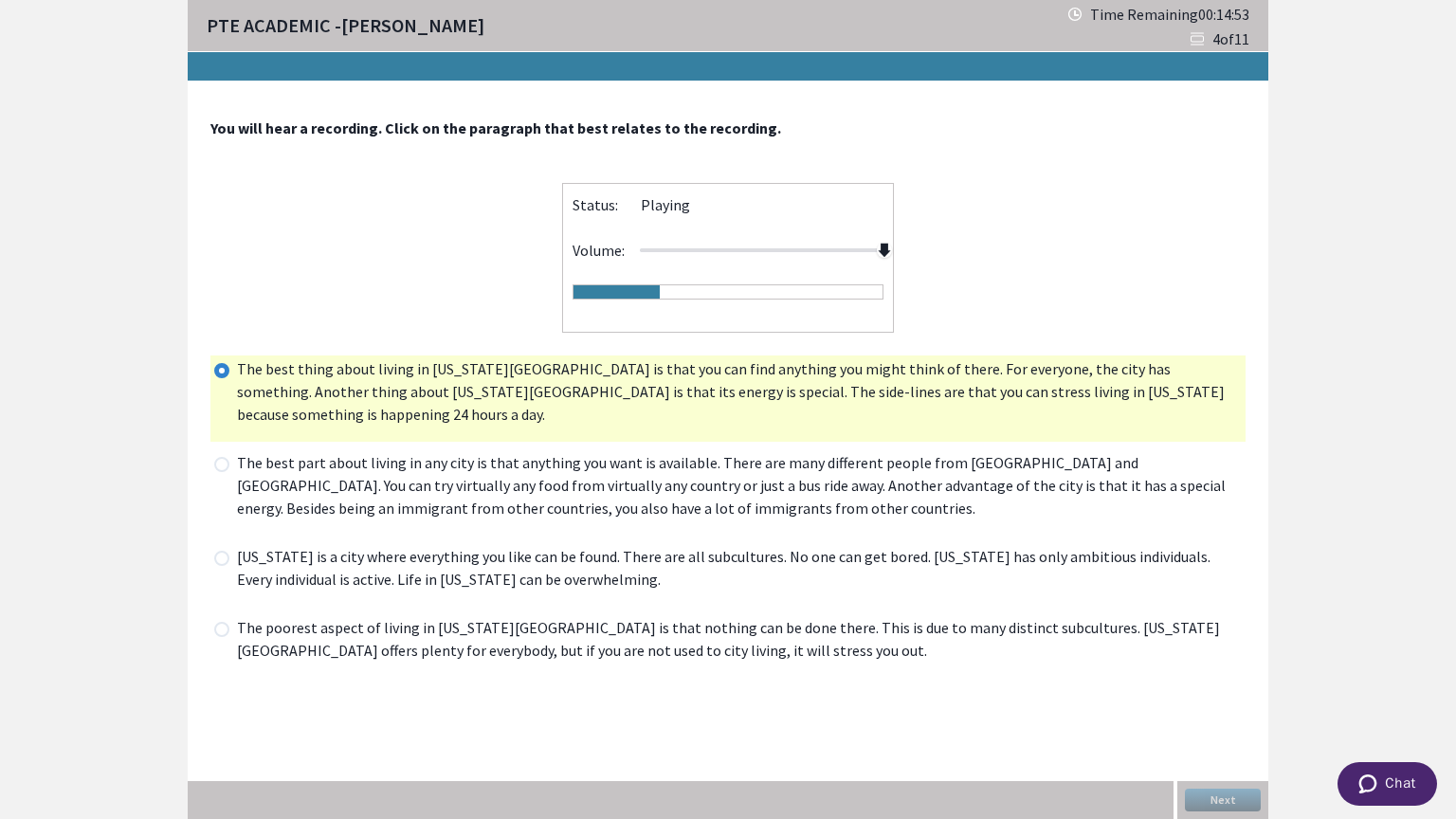 click on "The best part about living in any city is that anything you want is available. There are many different people from [GEOGRAPHIC_DATA] and [GEOGRAPHIC_DATA]. You can try virtually any food from virtually any country or just a bus ride away. Another advantage of the city is that it has a special energy. Besides being an immigrant from other countries, you also have a lot of immigrants from other countries." at bounding box center [728, 490] 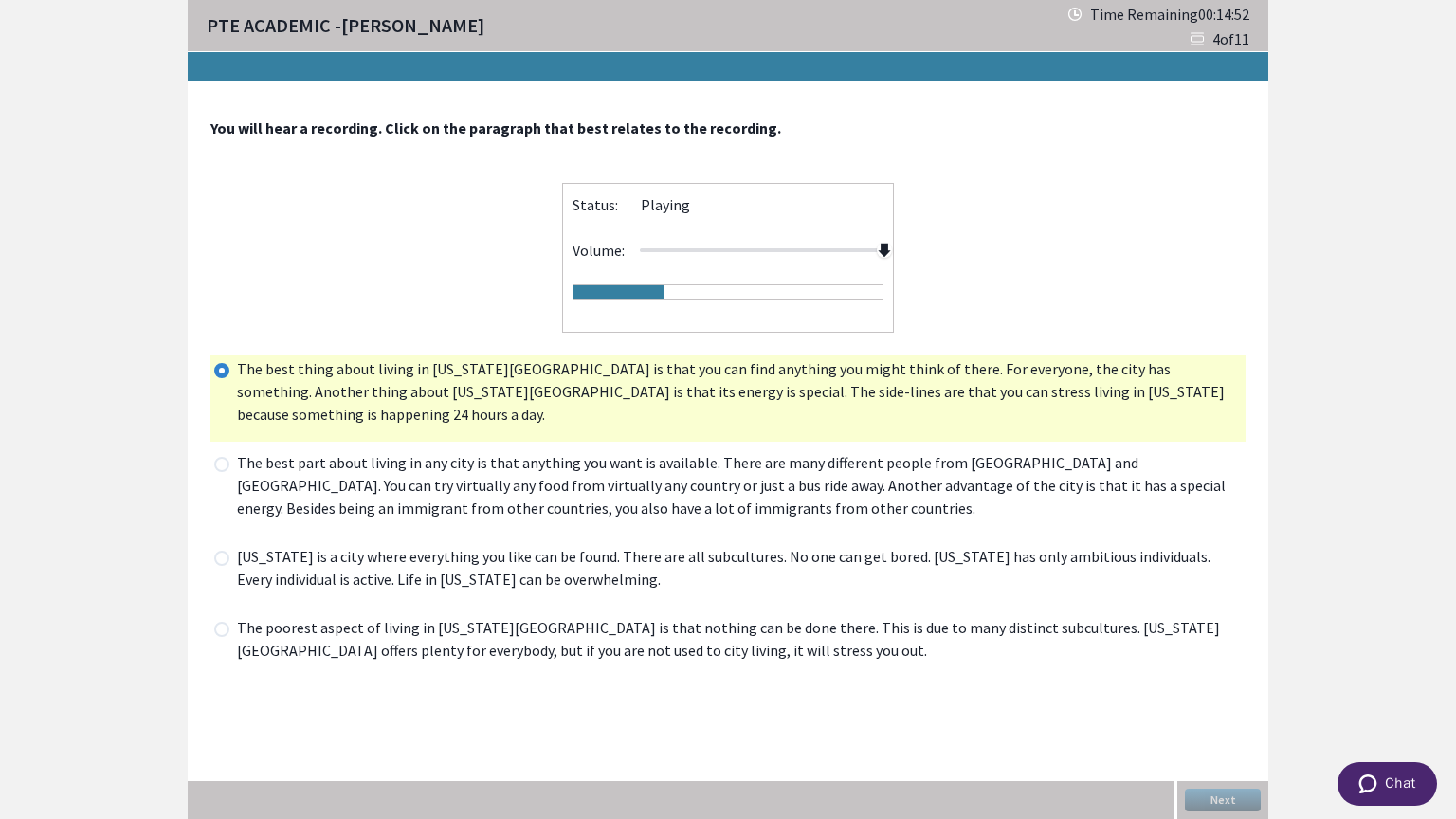 click at bounding box center [222, 464] 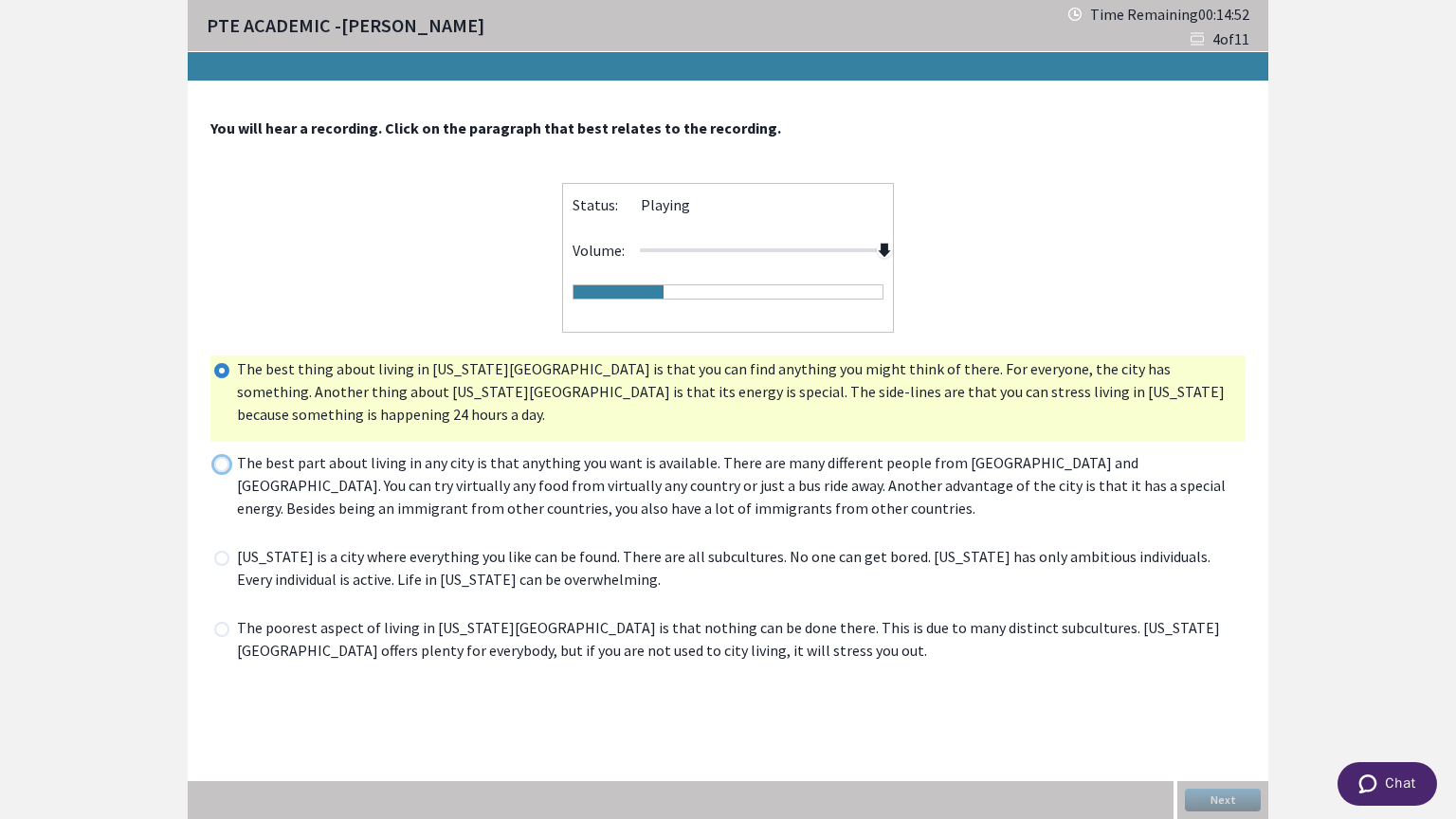 click at bounding box center (213, 464) 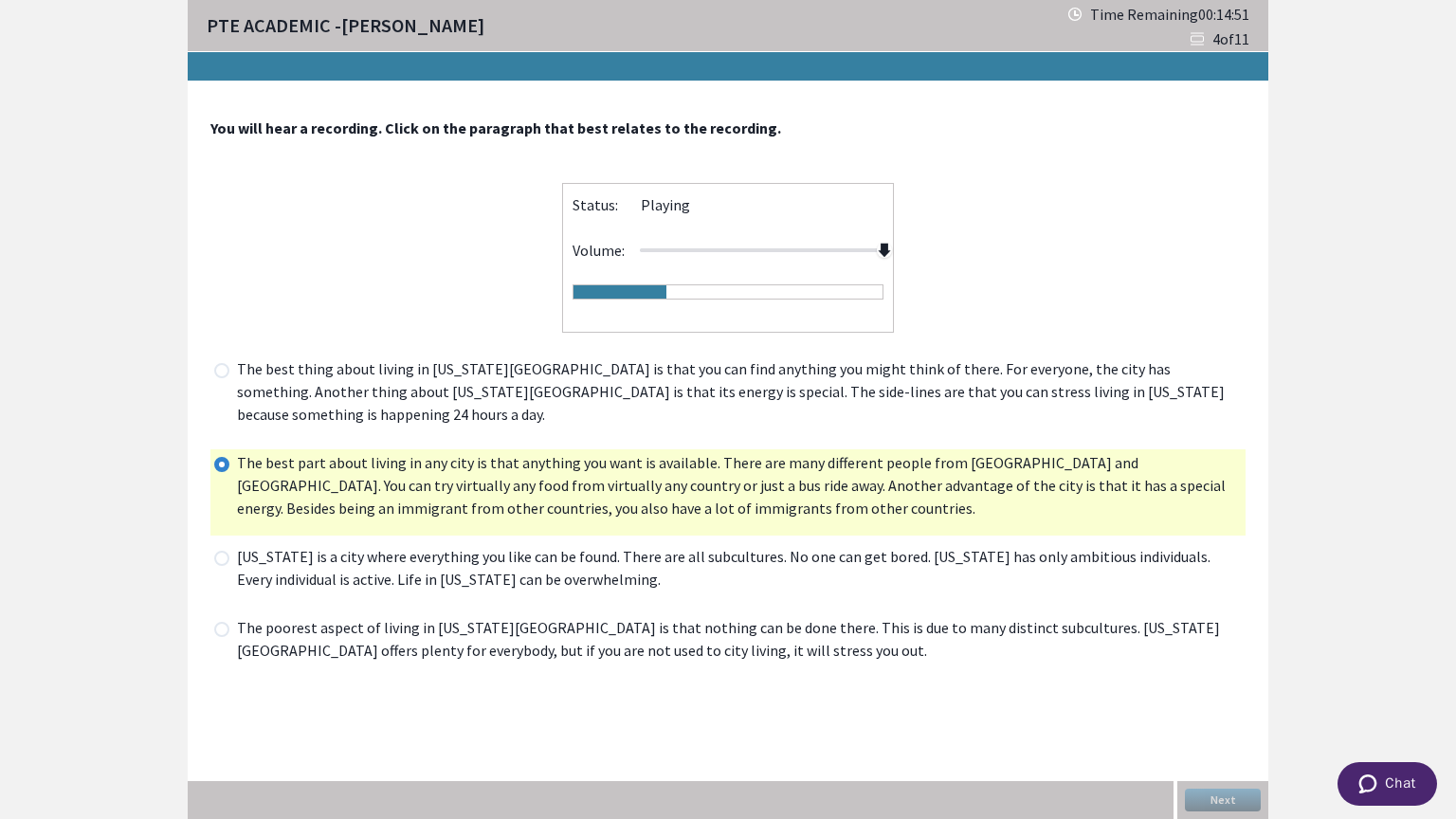 click at bounding box center [222, 371] 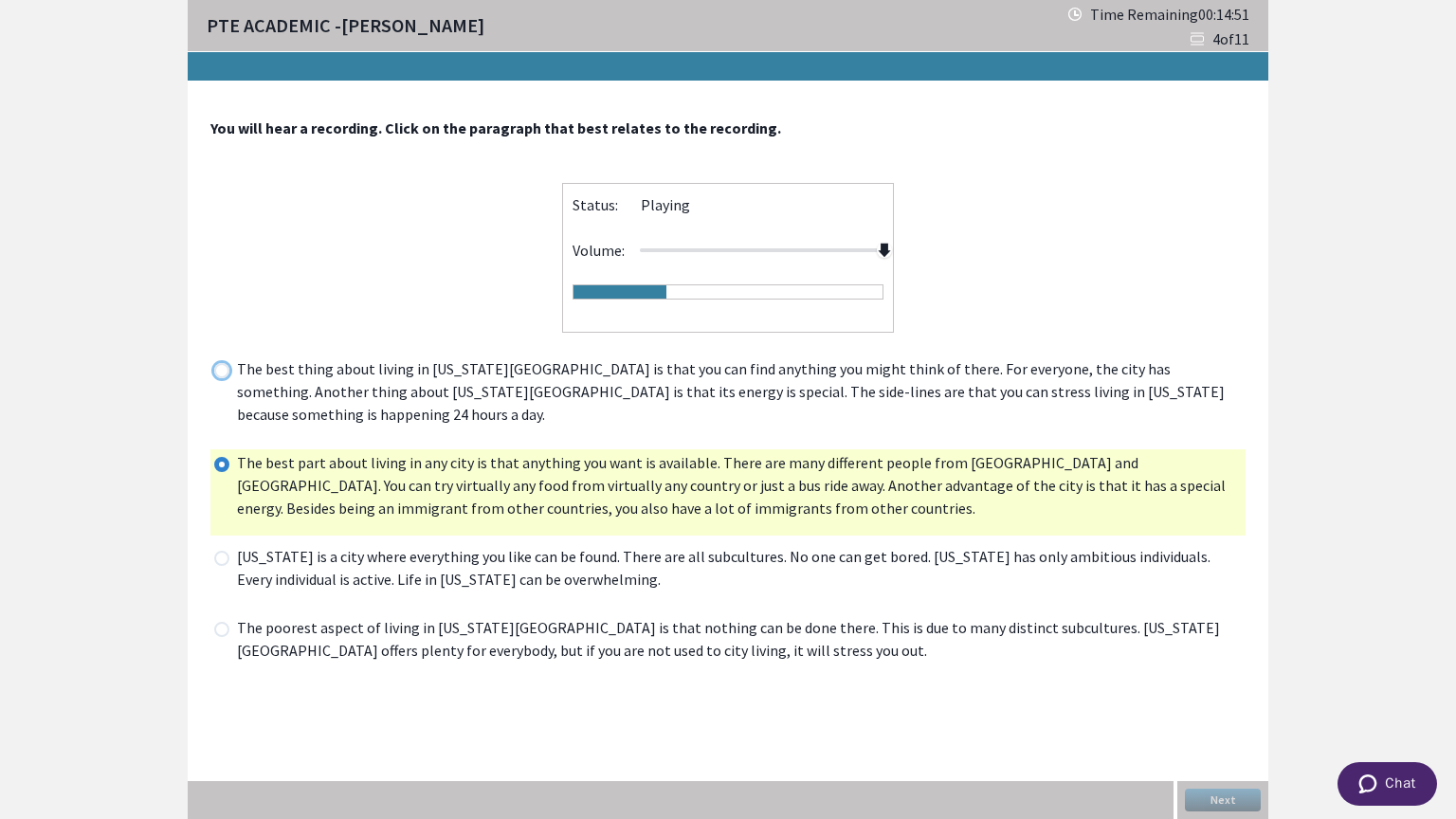 click at bounding box center (213, 370) 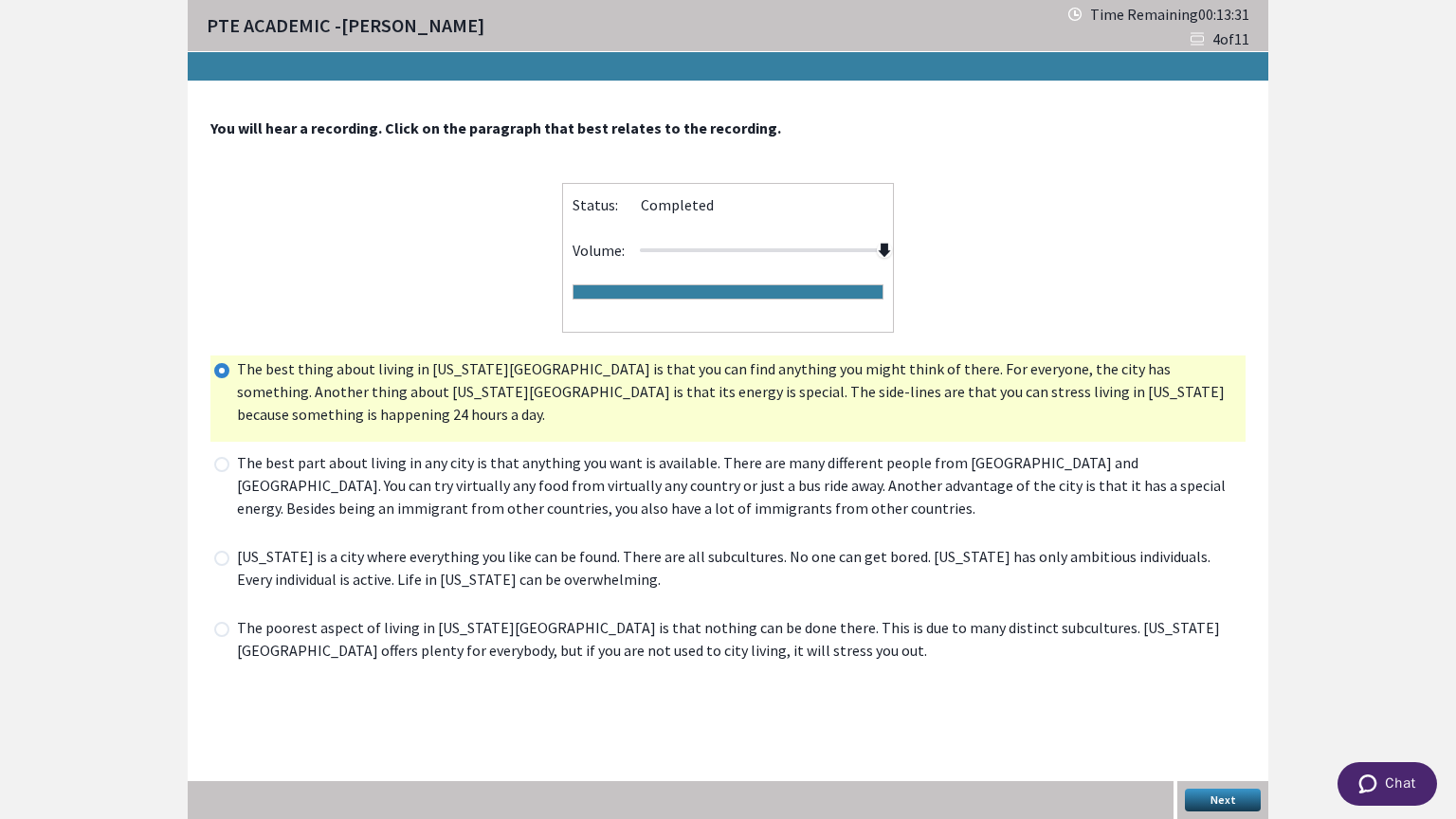 click at bounding box center [222, 464] 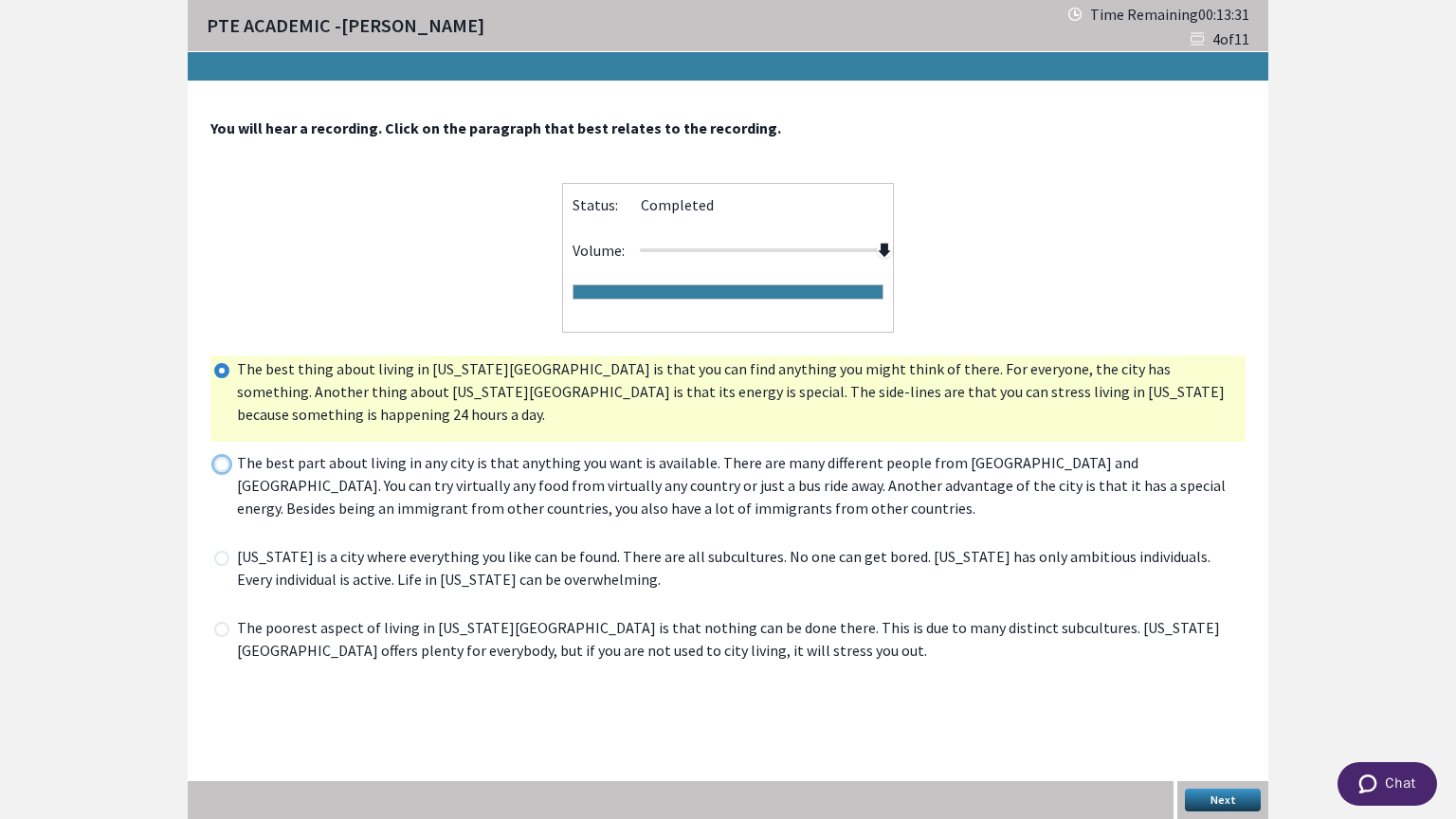 click at bounding box center [213, 464] 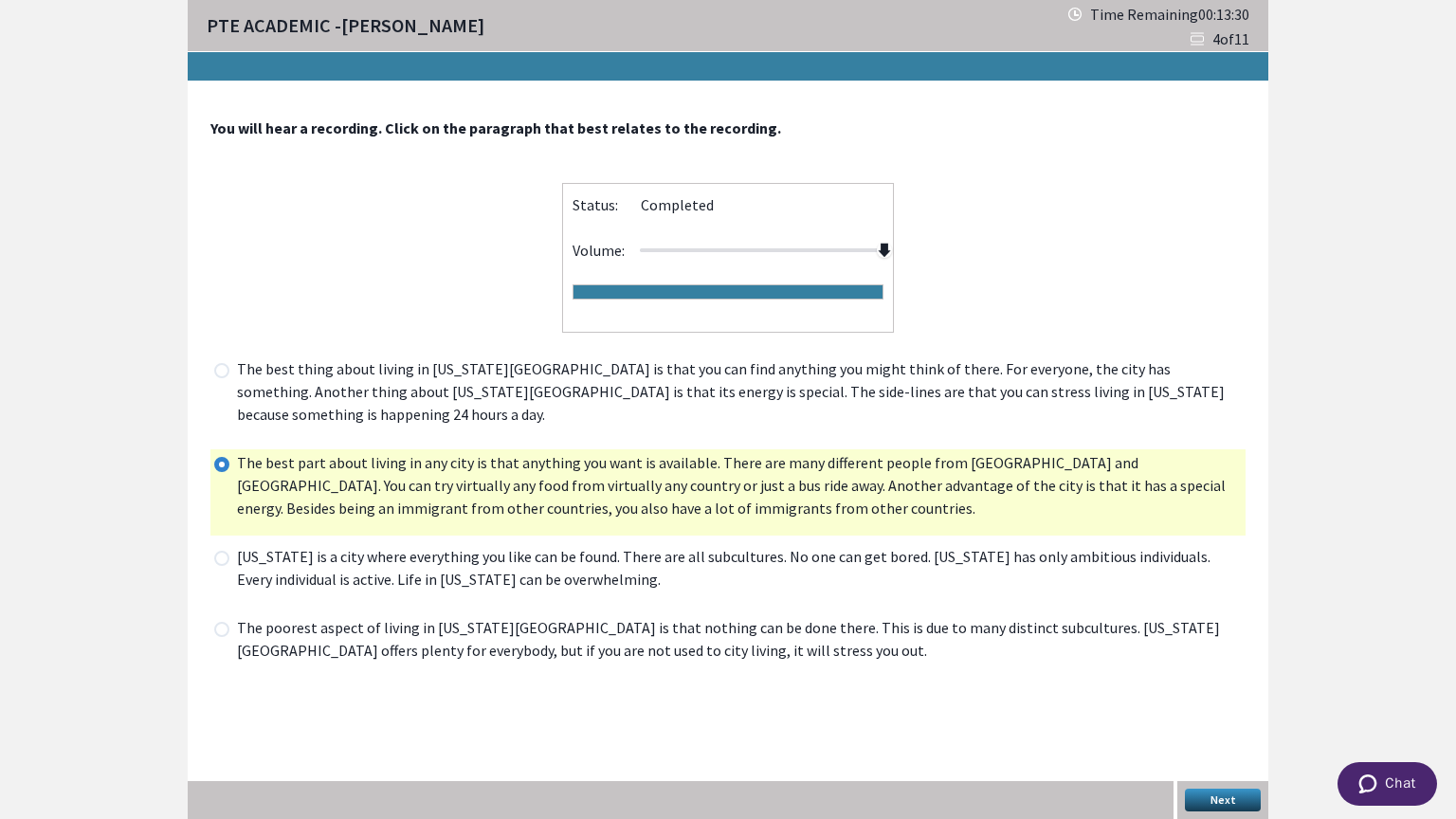 click at bounding box center (222, 371) 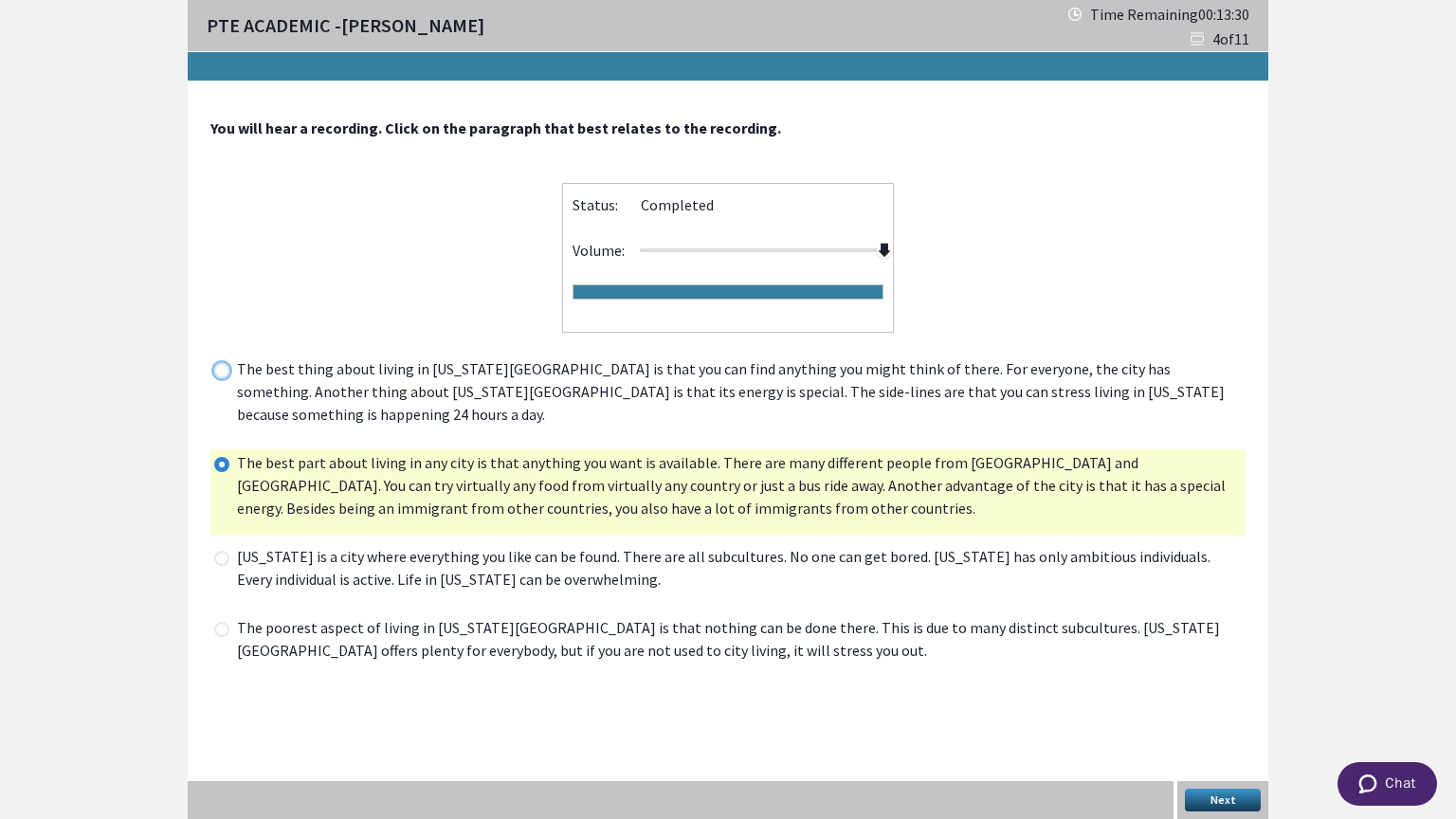 click at bounding box center [213, 370] 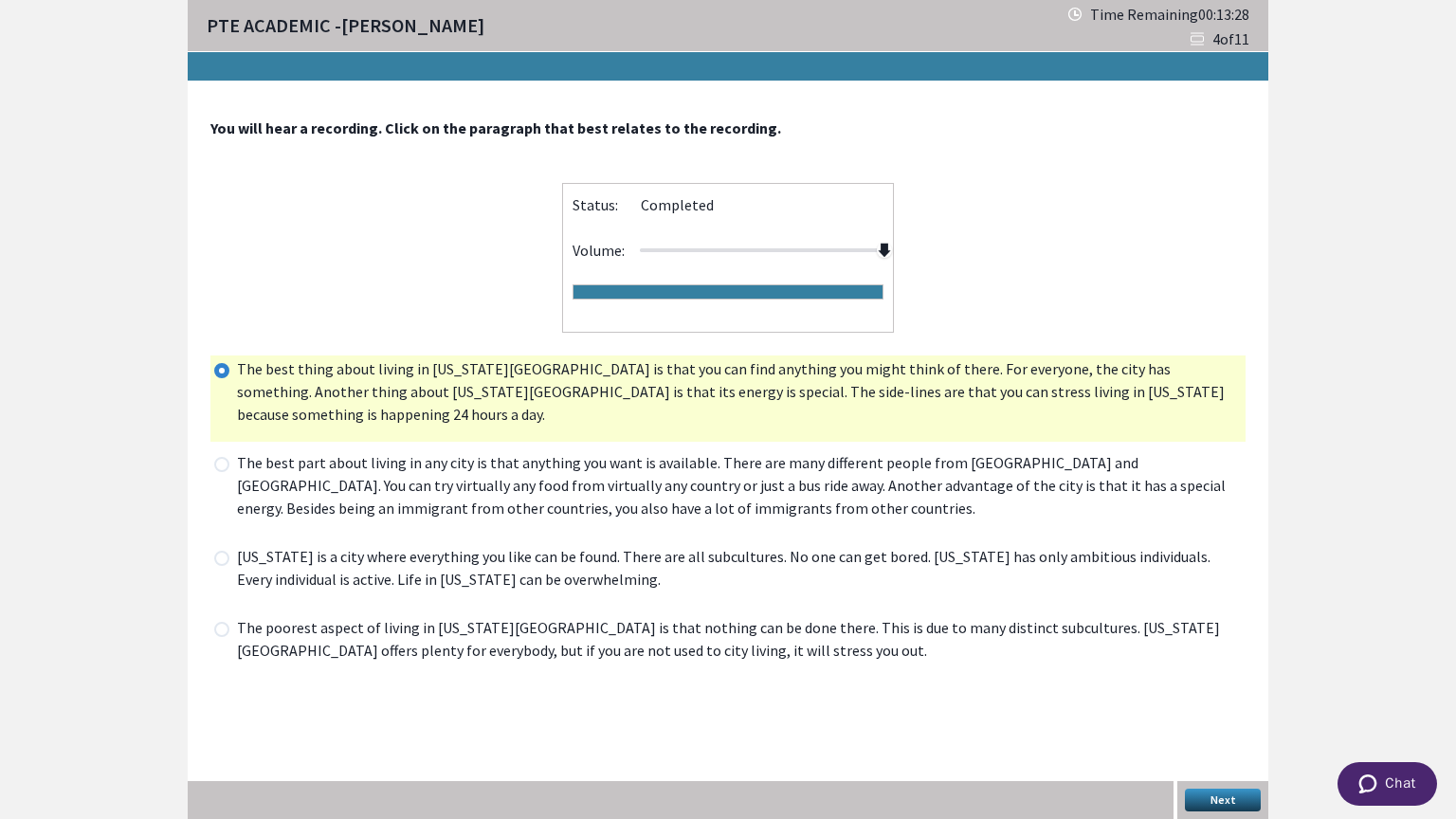 click on "Next" at bounding box center [1223, 800] 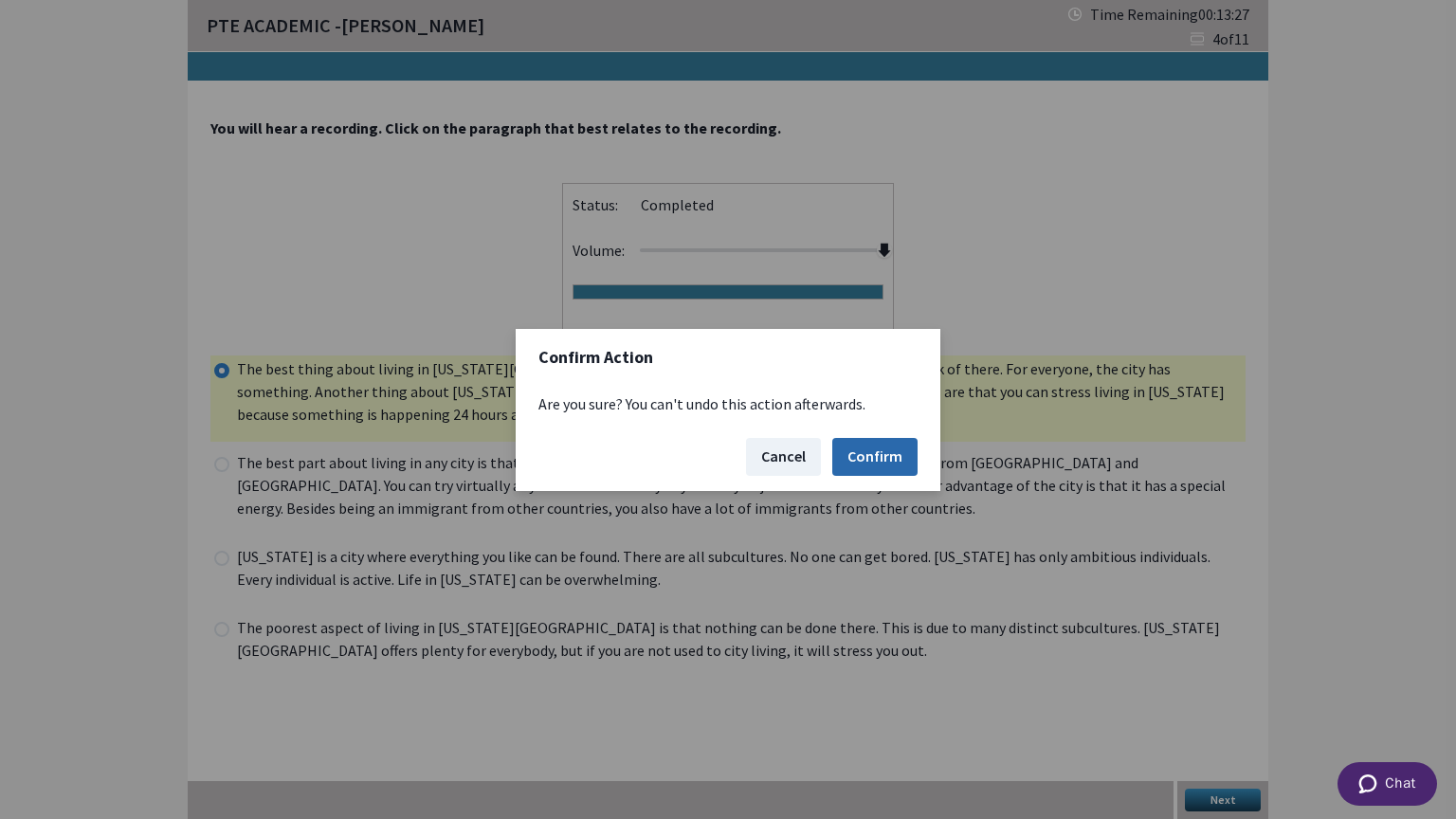 click on "Confirm" at bounding box center [875, 457] 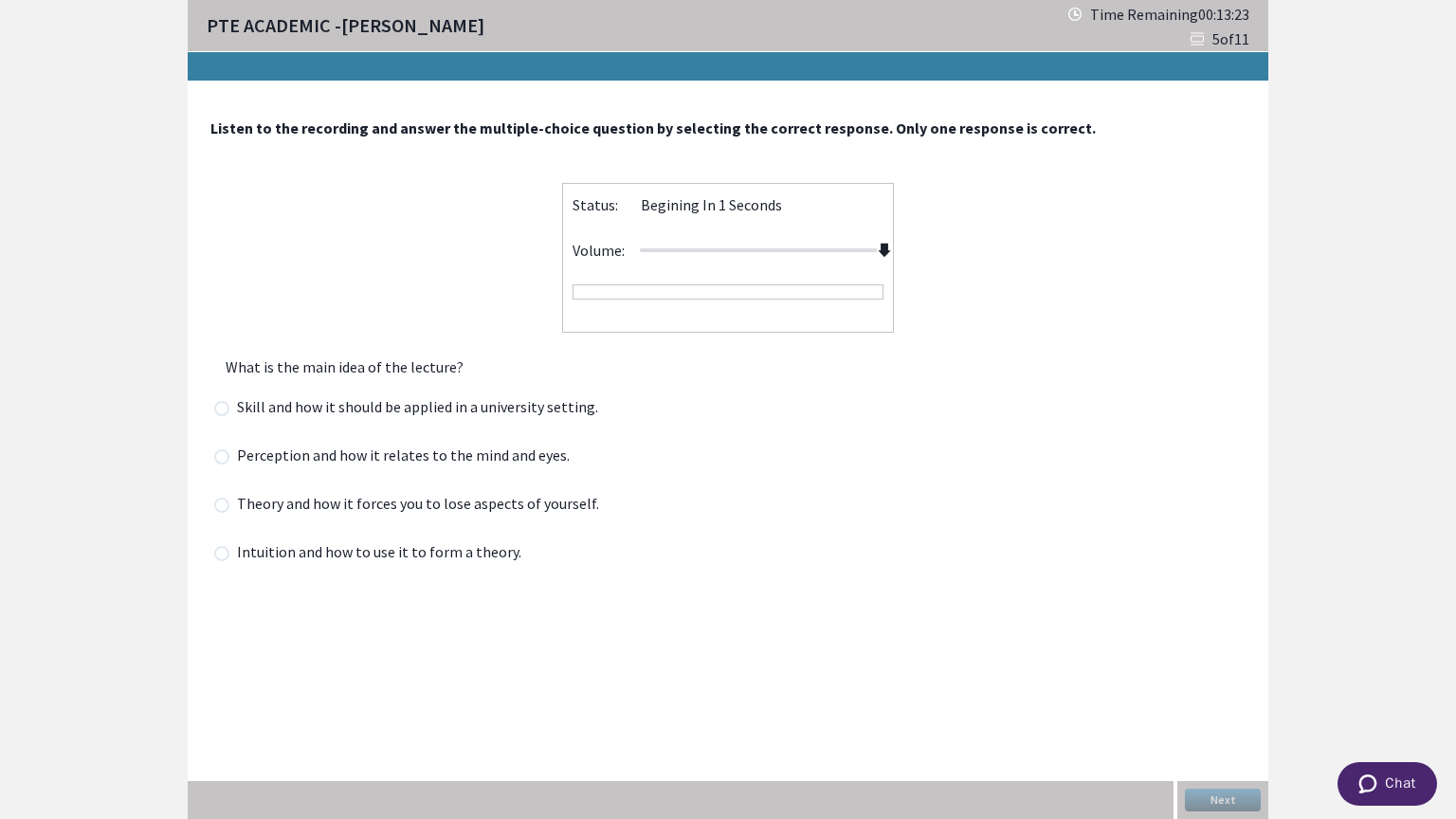 drag, startPoint x: 759, startPoint y: 250, endPoint x: 965, endPoint y: 258, distance: 206.15528 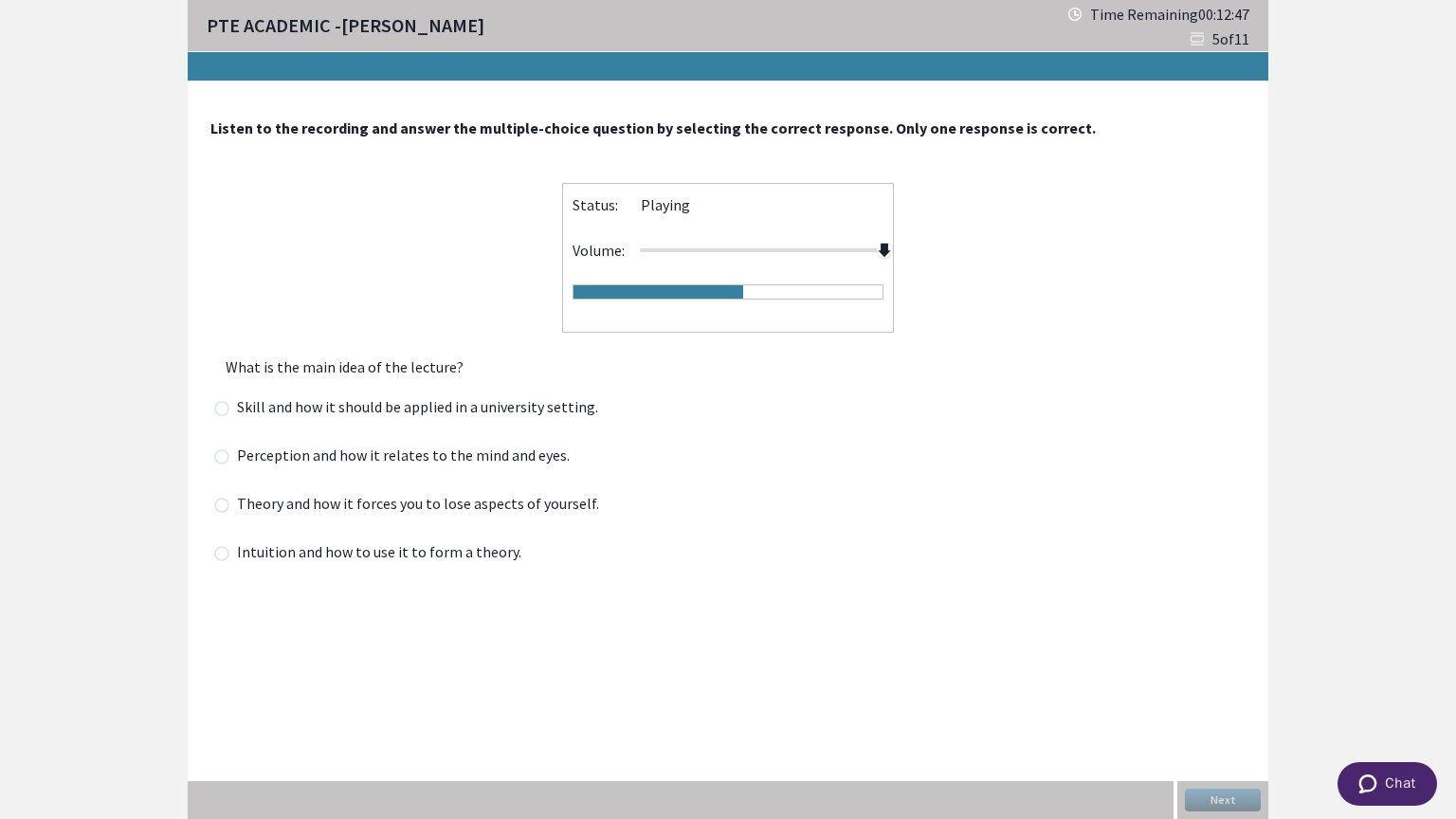 click at bounding box center [222, 457] 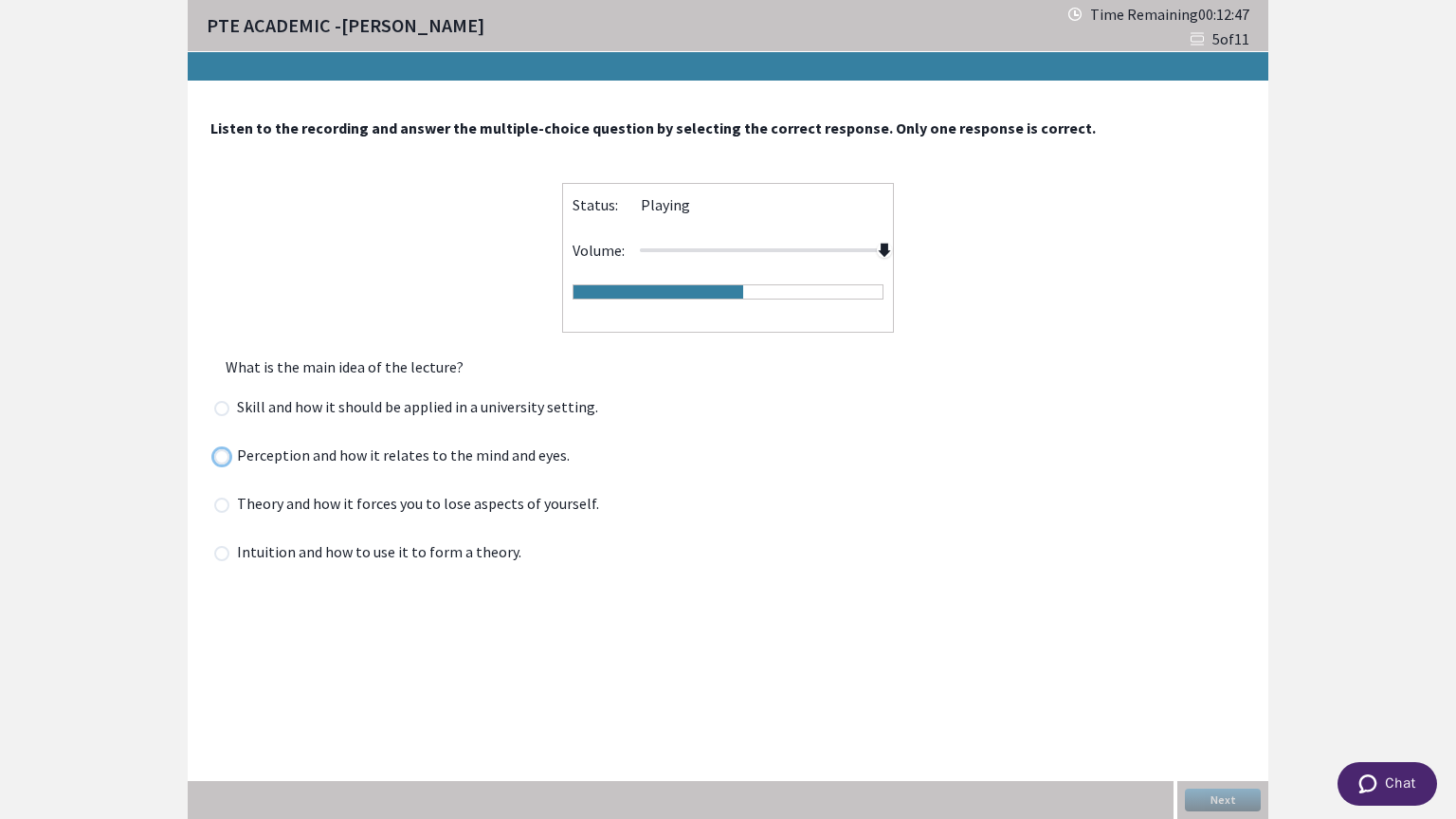 click at bounding box center (213, 456) 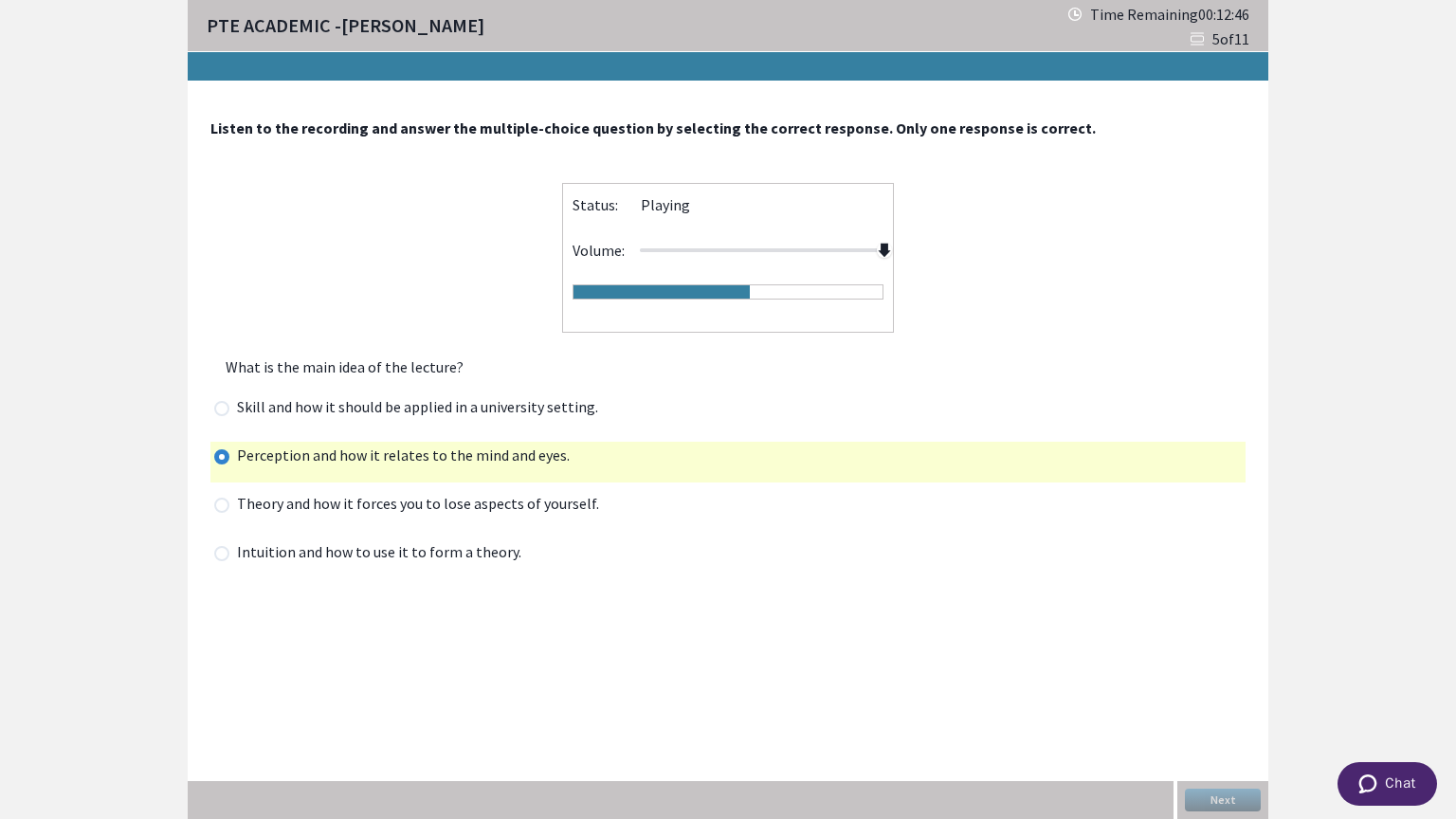 click at bounding box center (222, 409) 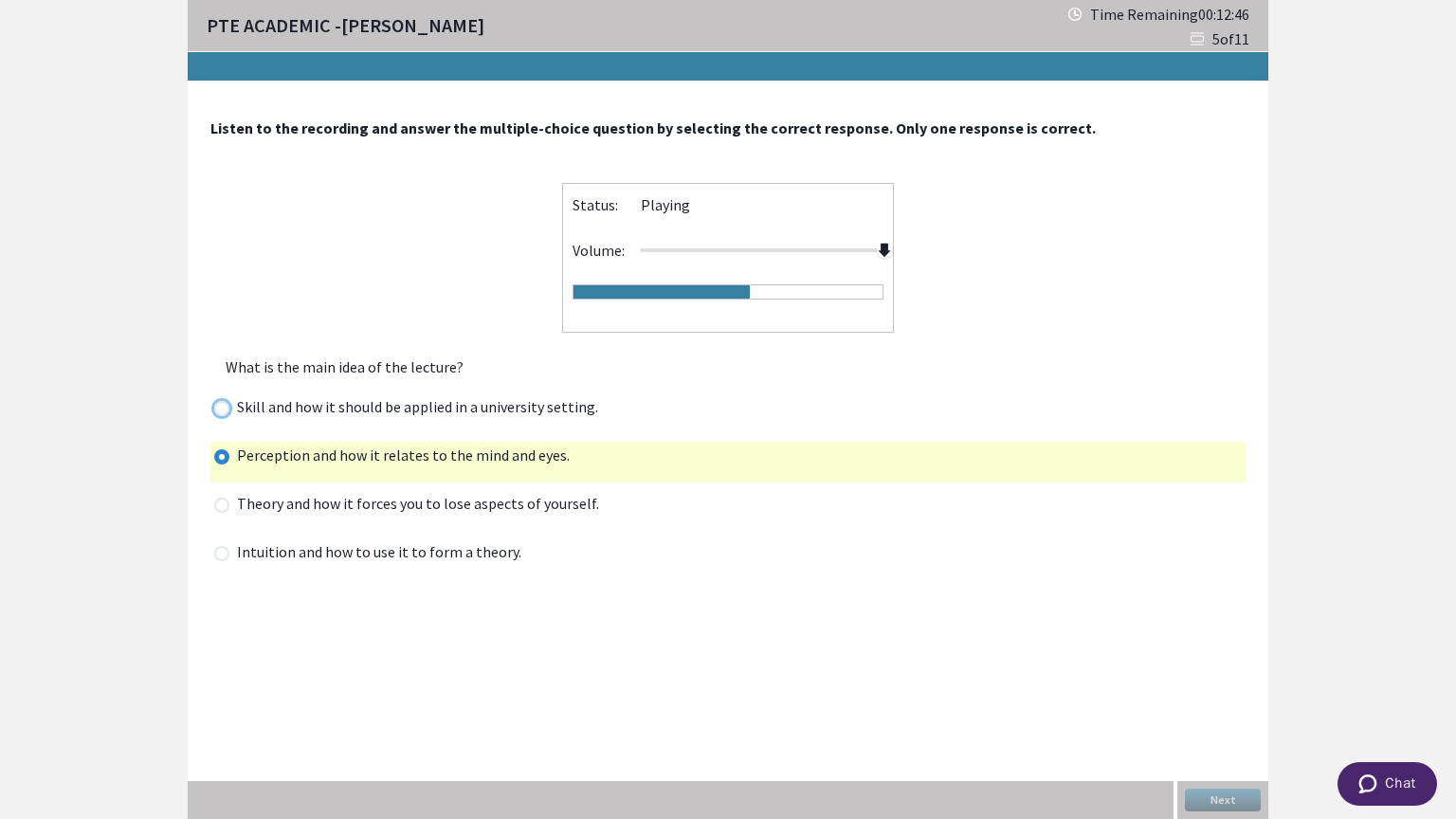 click at bounding box center (213, 408) 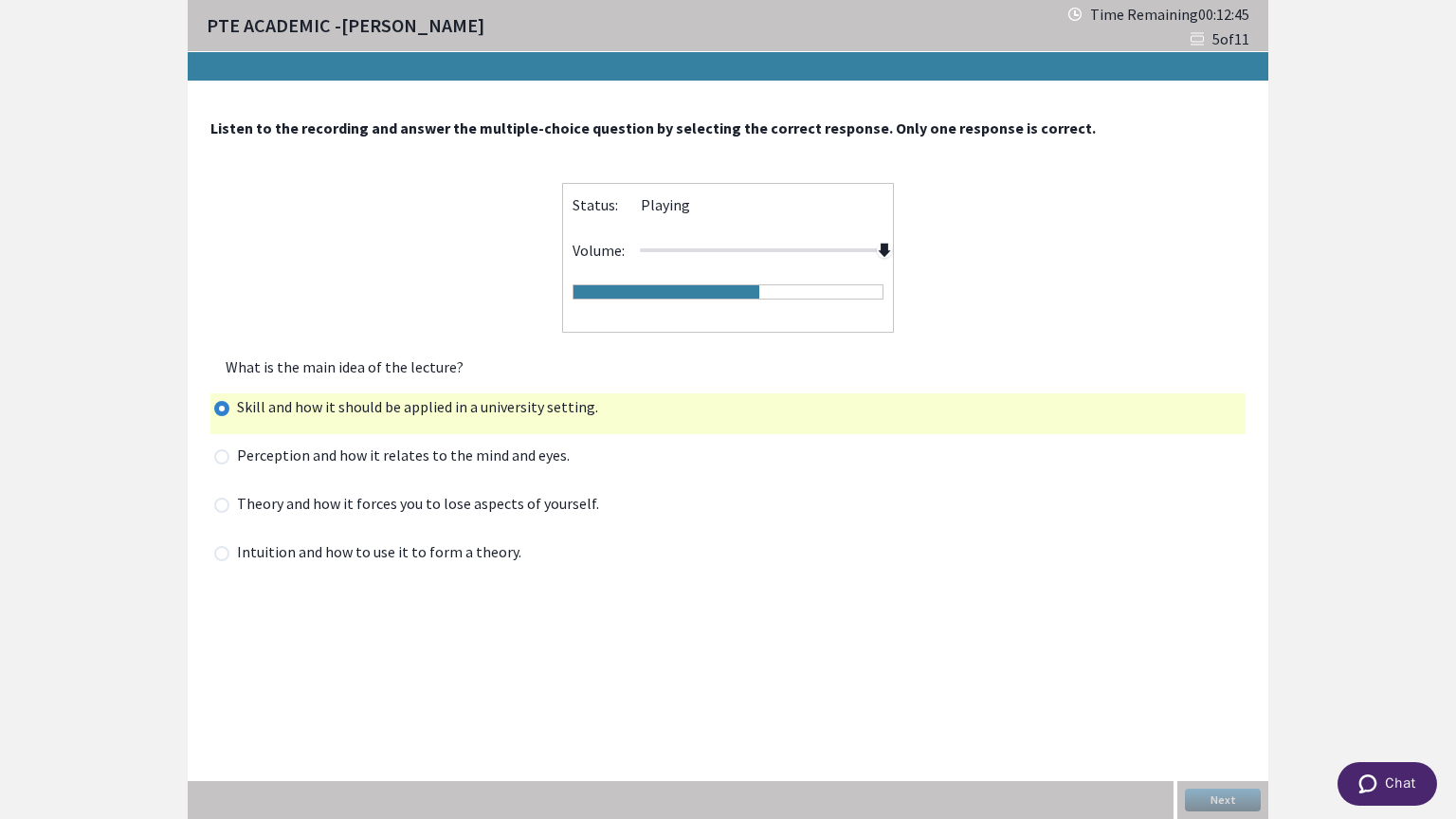 click at bounding box center [222, 457] 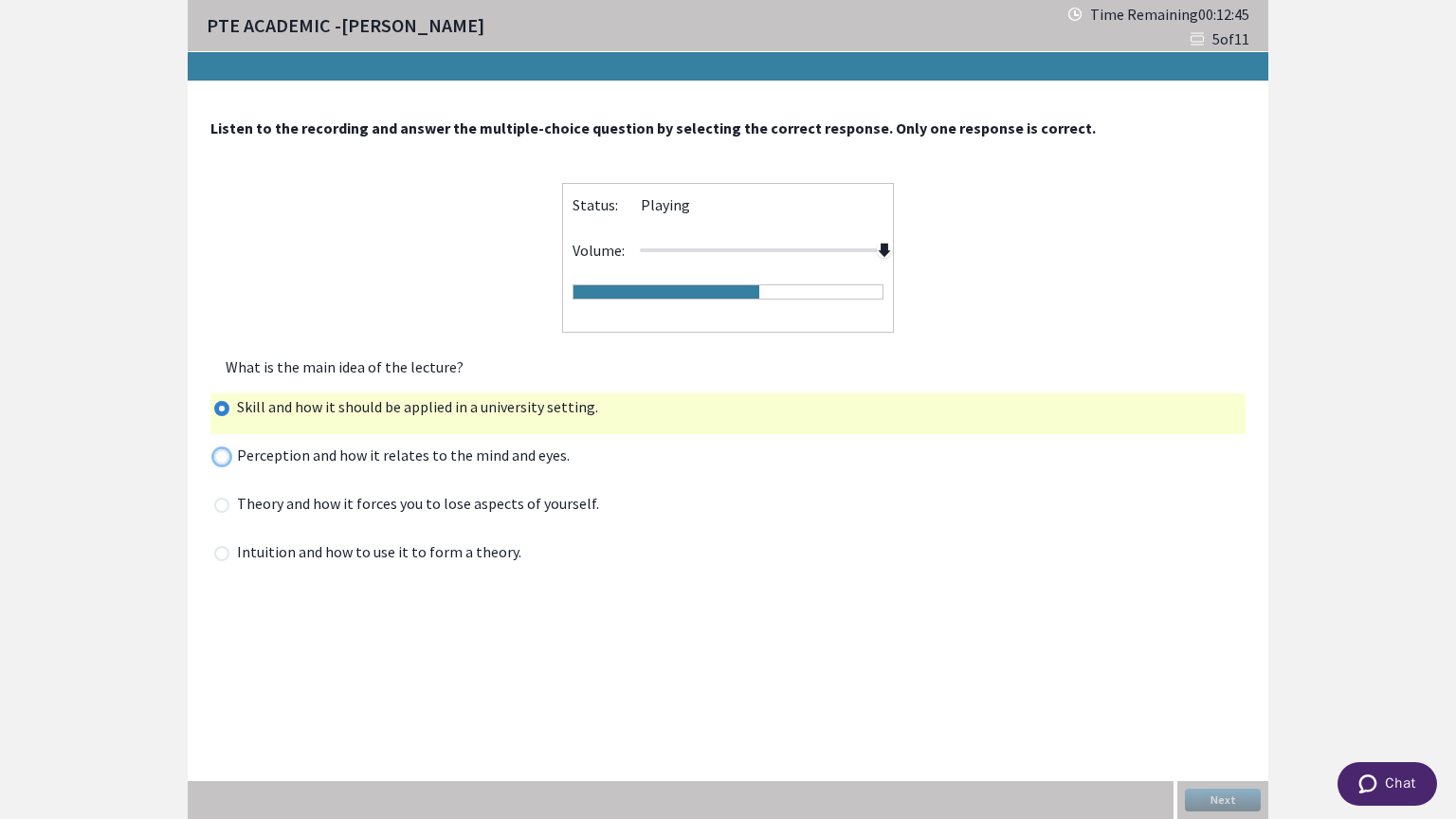 click at bounding box center [213, 456] 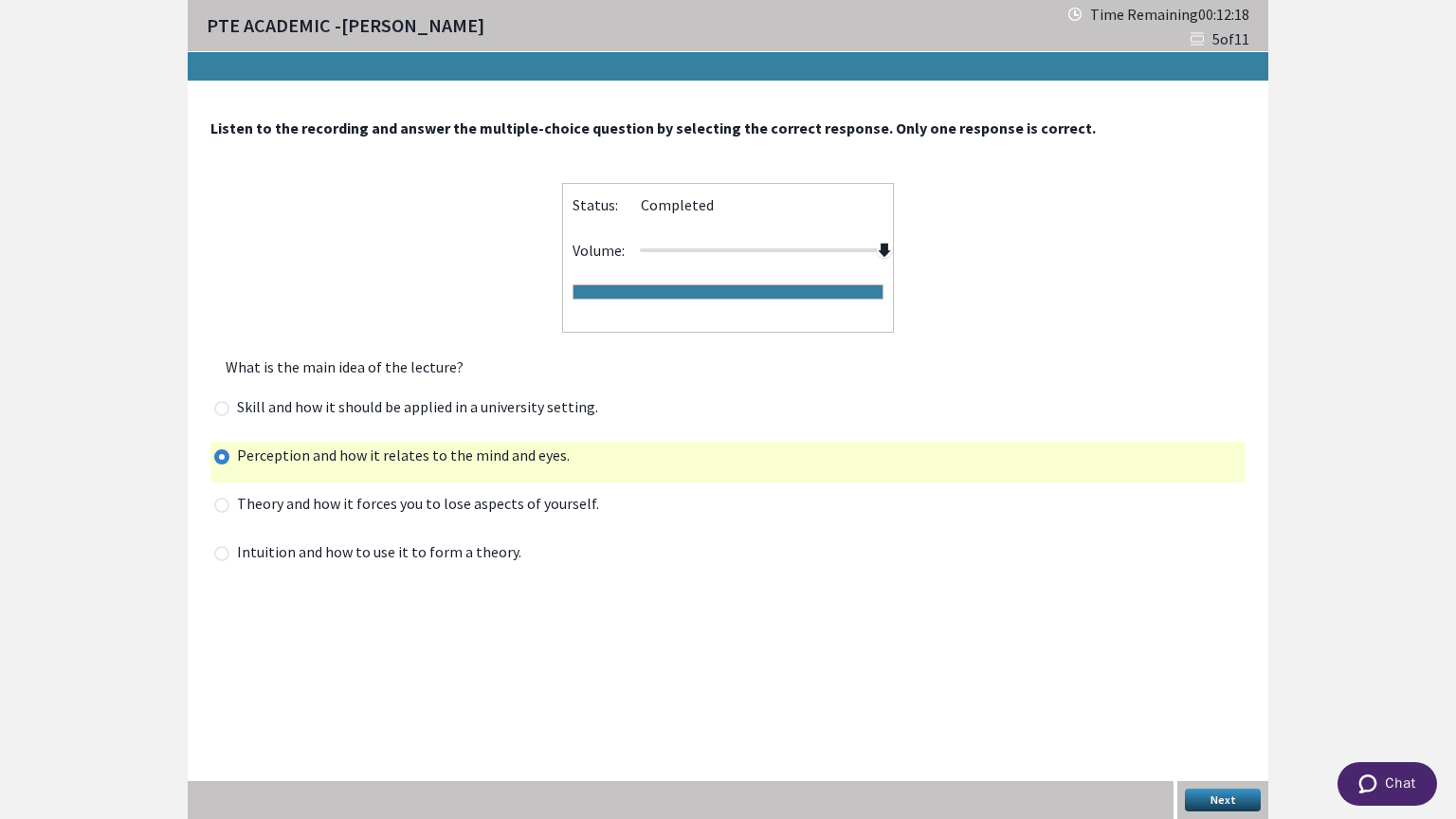 click at bounding box center (222, 554) 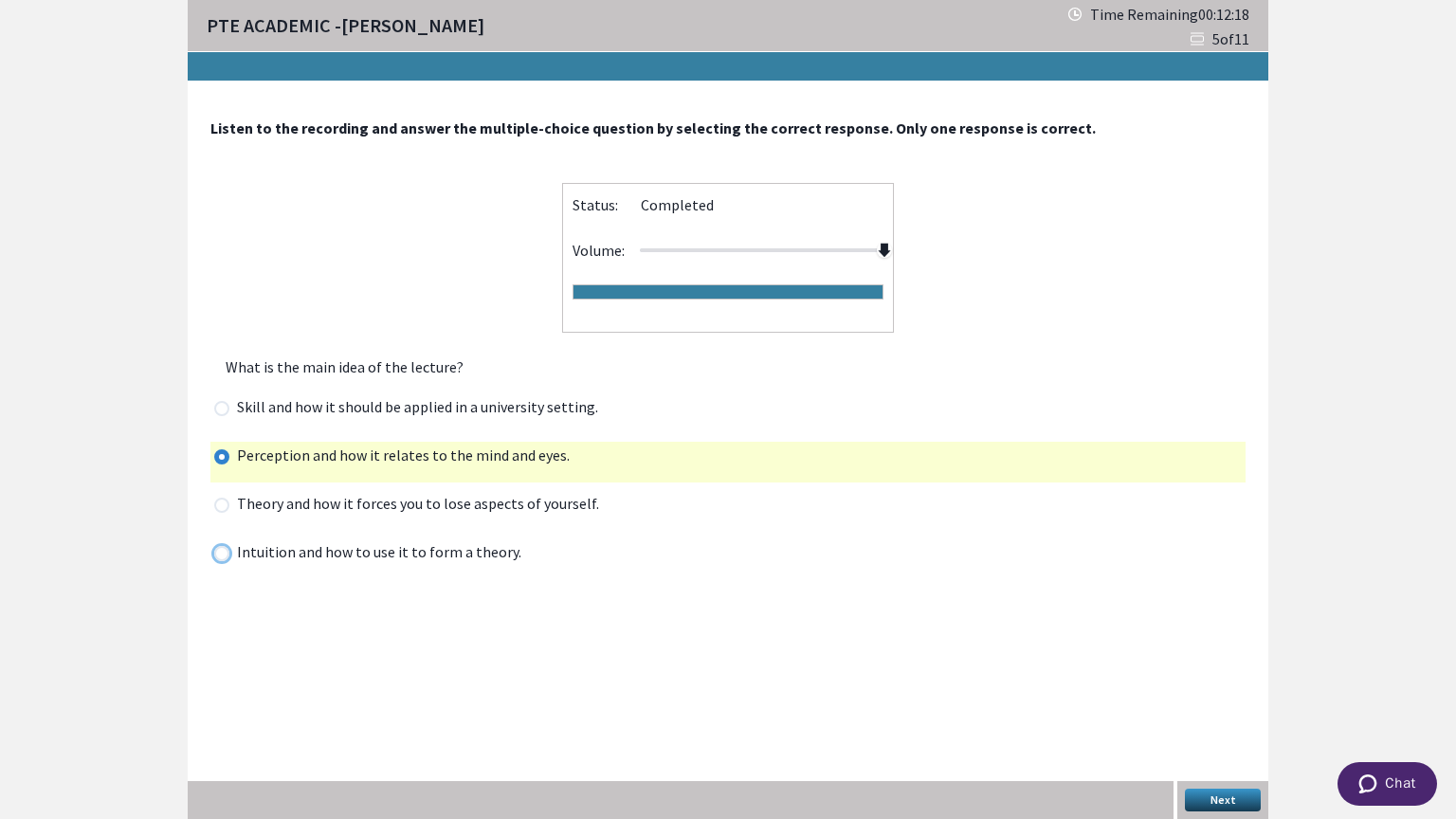 radio on "true" 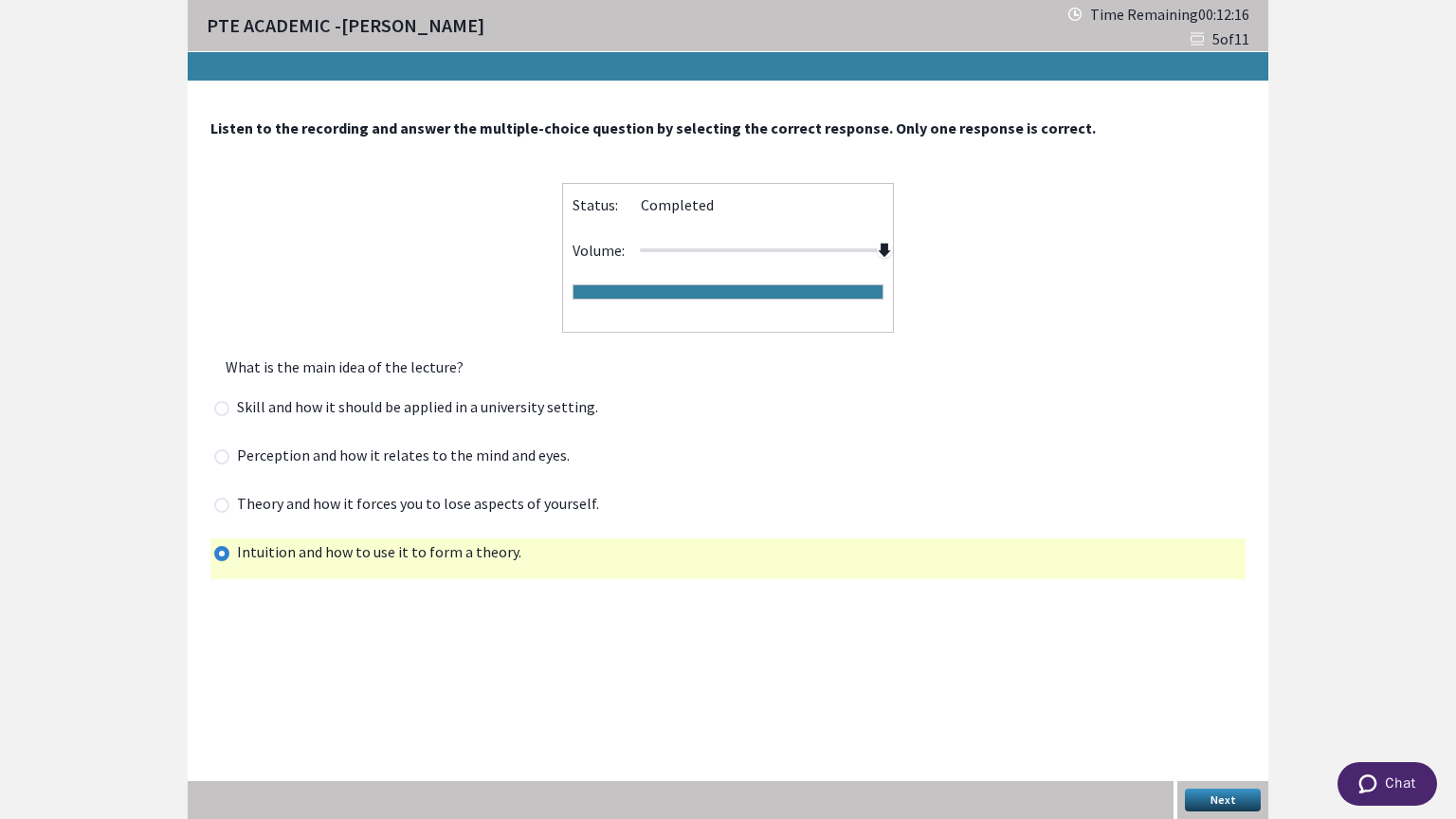 click on "Next" at bounding box center [1223, 800] 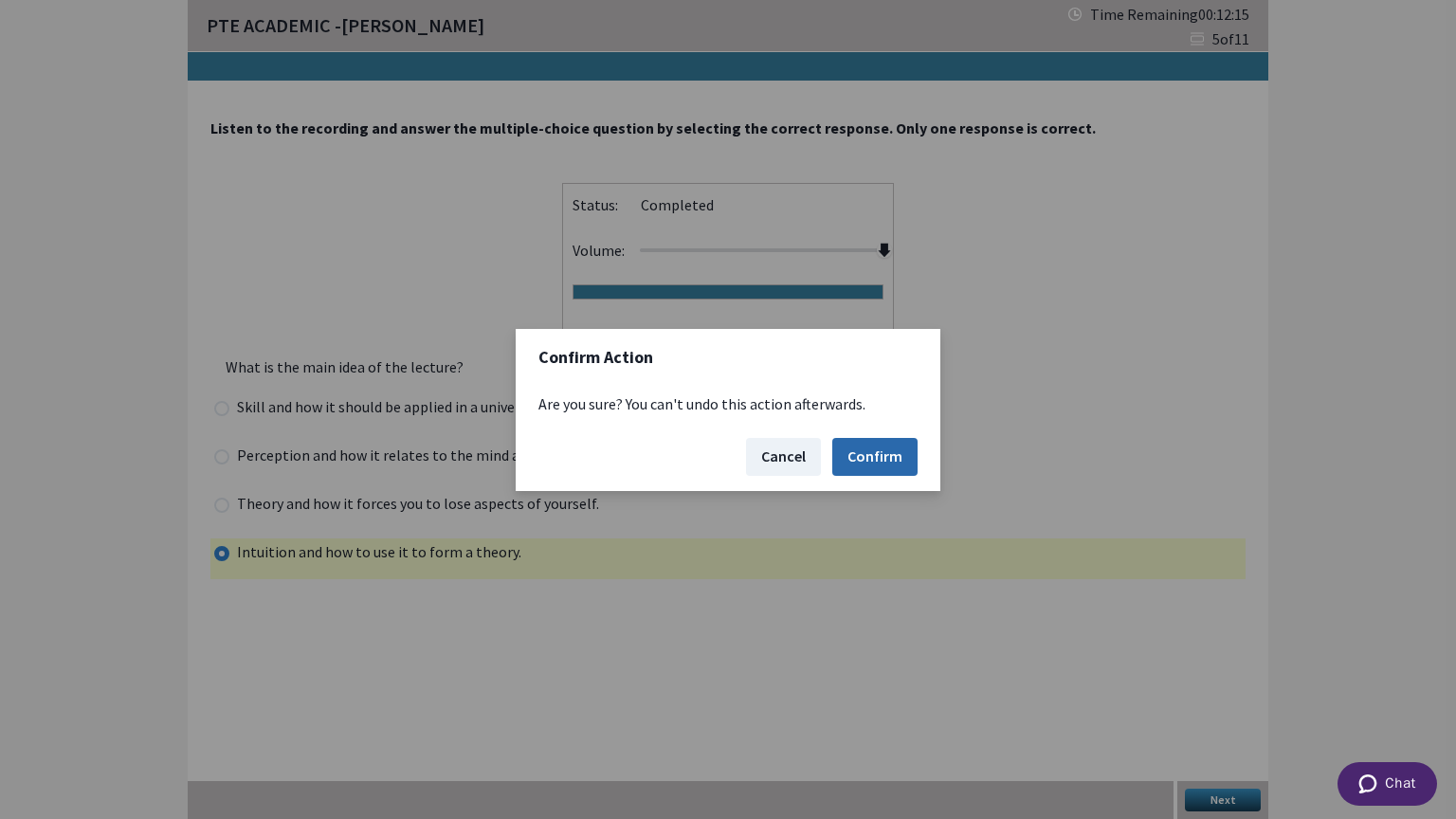 click on "Confirm" at bounding box center [875, 457] 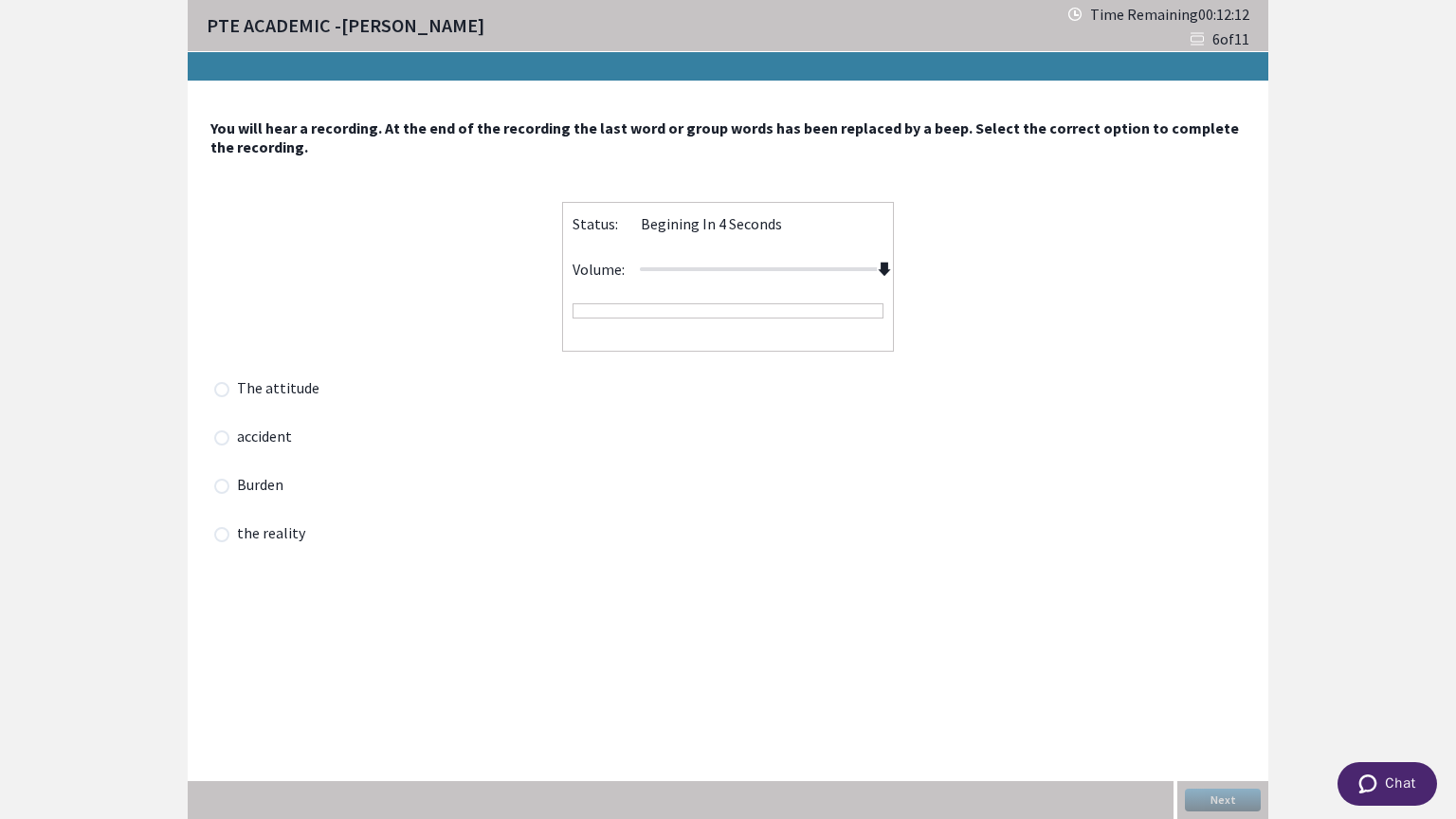 drag, startPoint x: 758, startPoint y: 268, endPoint x: 963, endPoint y: 258, distance: 205.2438 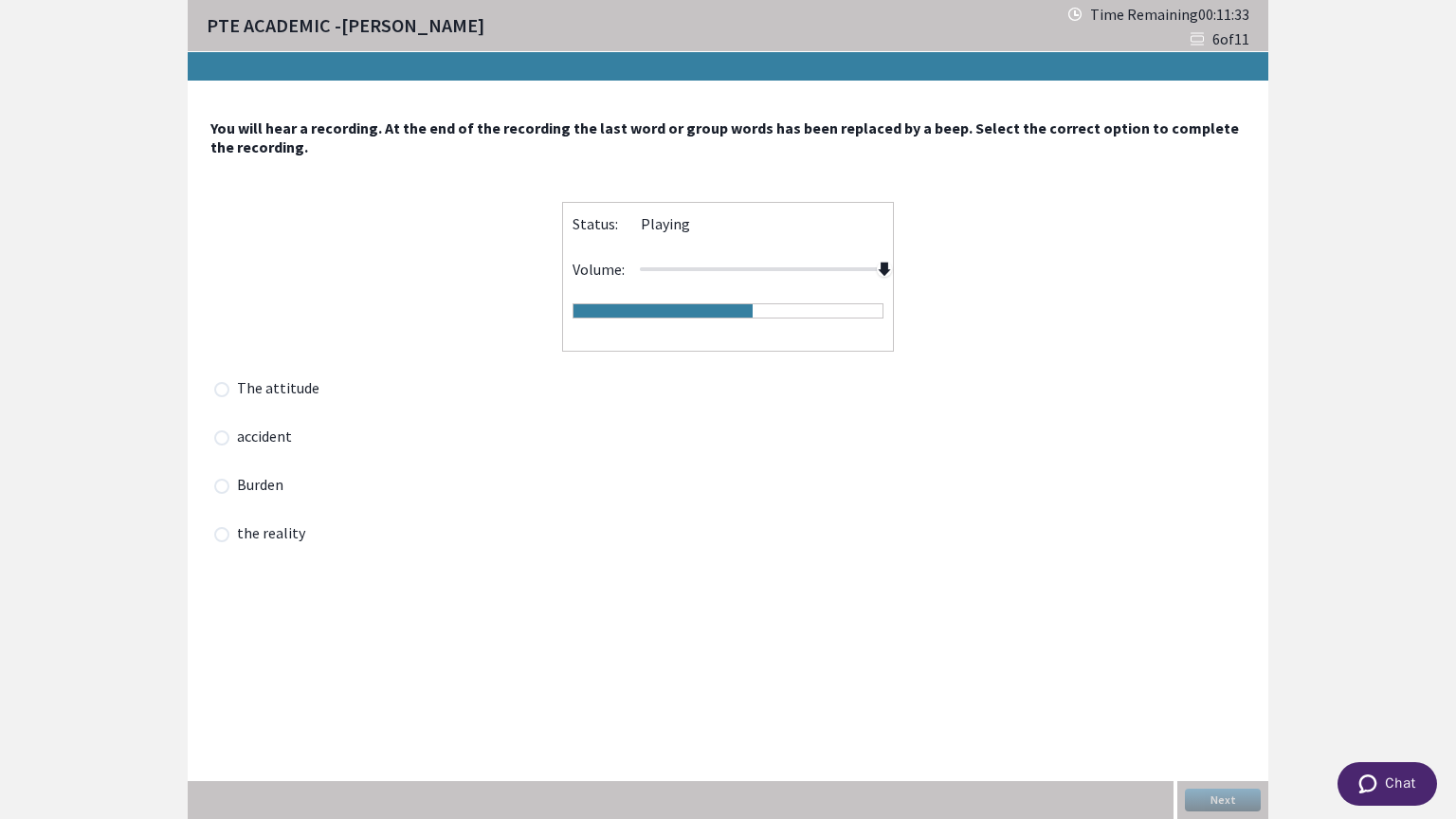 click at bounding box center (222, 390) 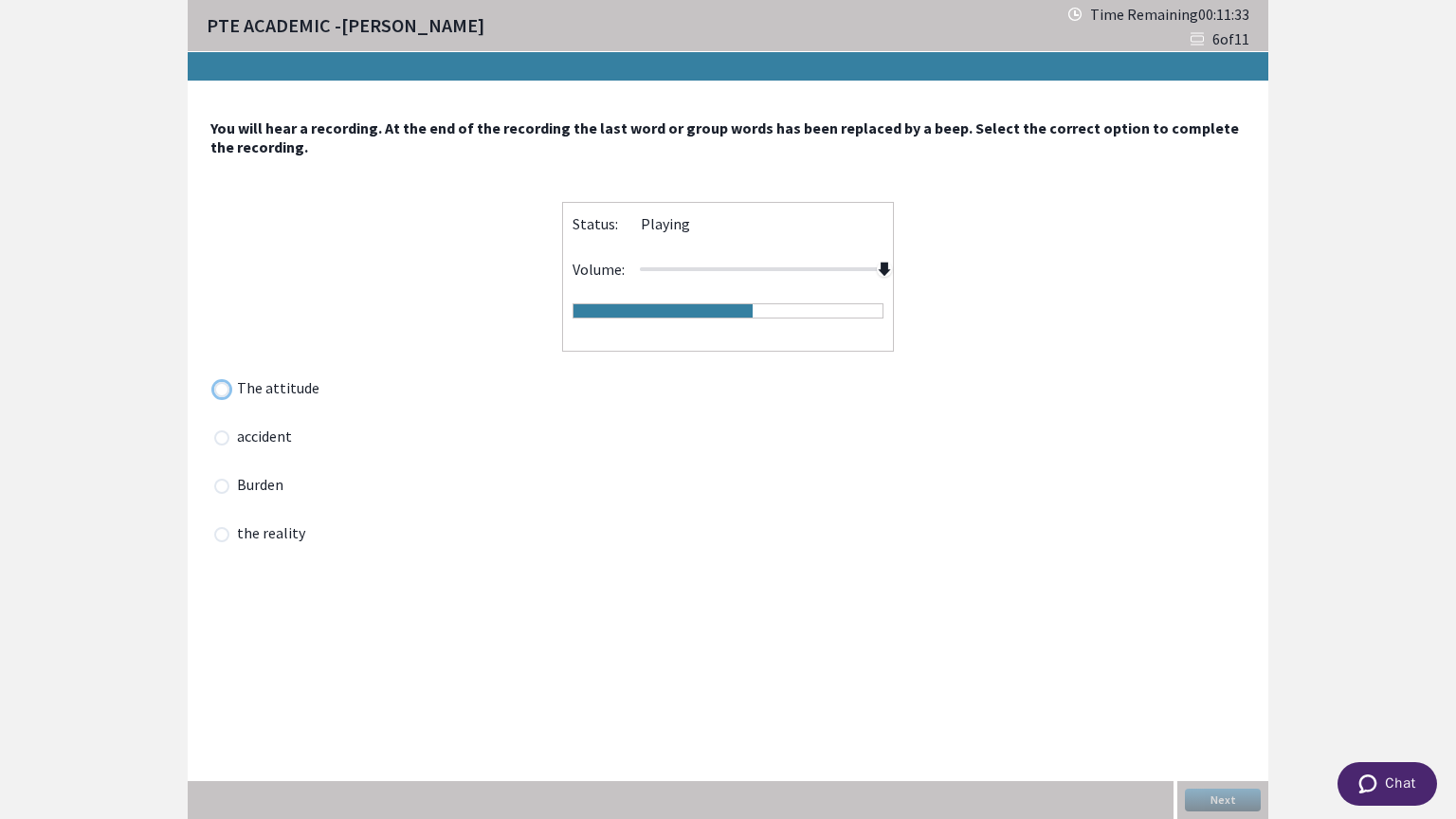 click at bounding box center (213, 389) 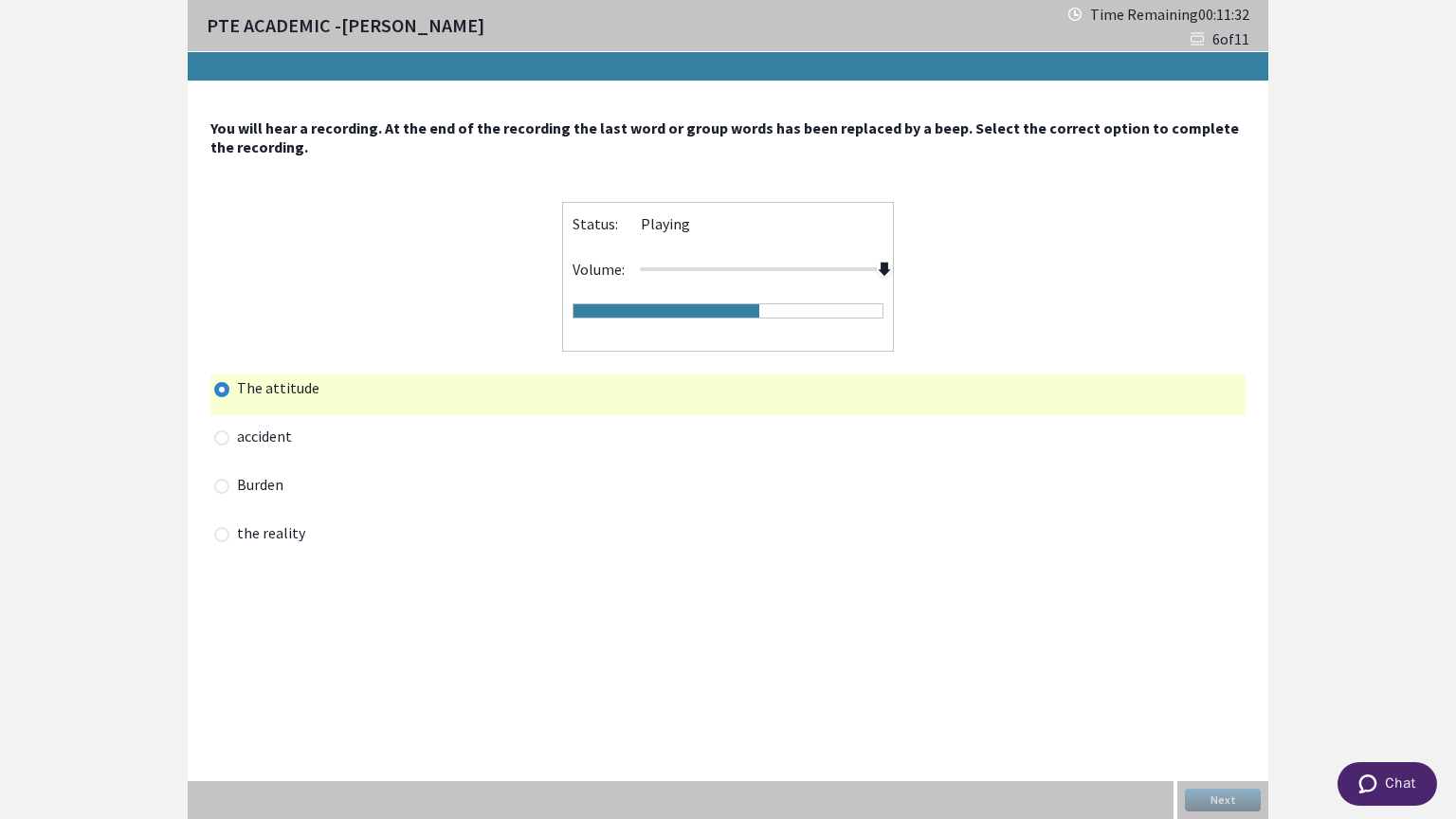click at bounding box center [222, 438] 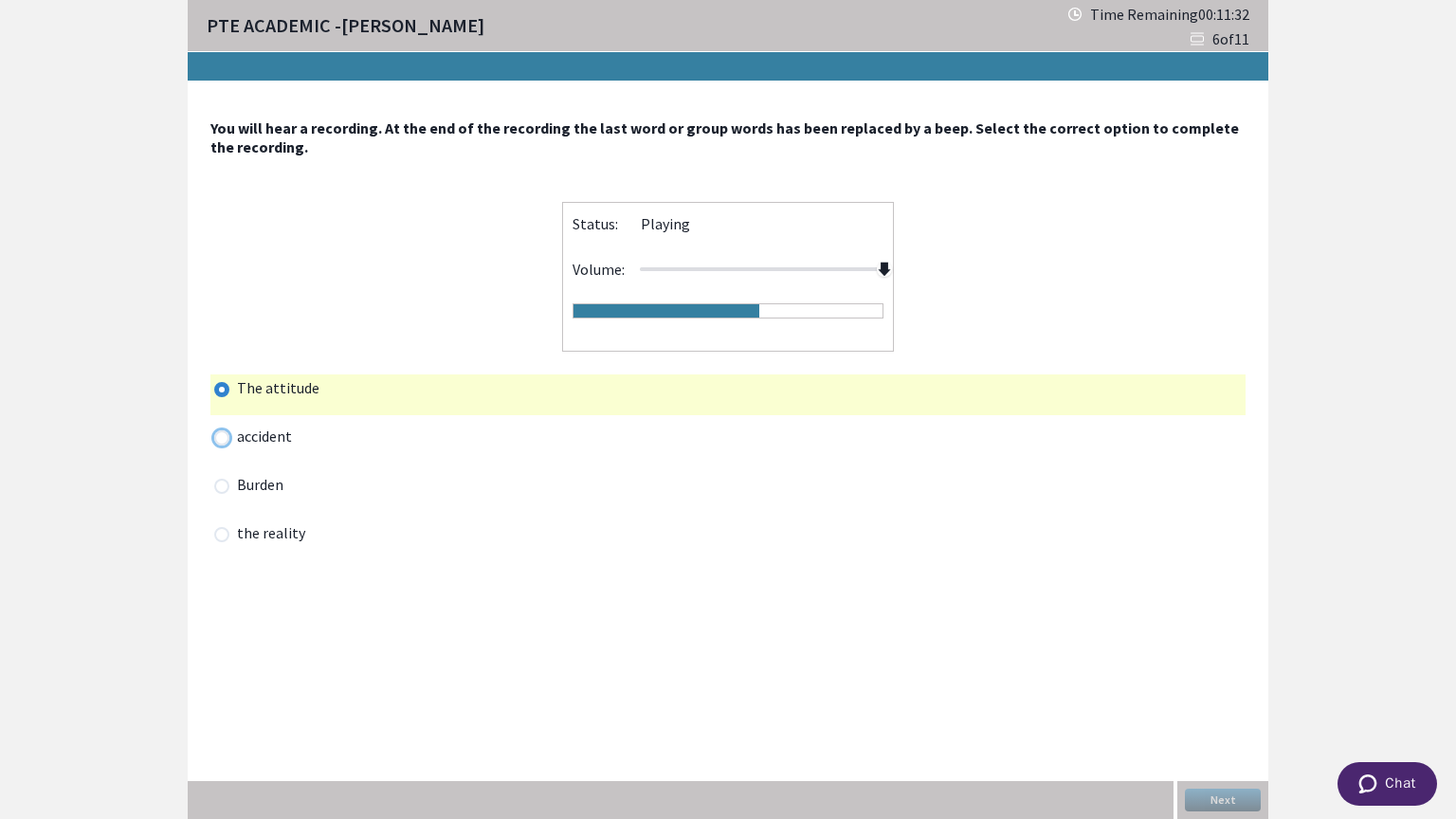 click at bounding box center [213, 437] 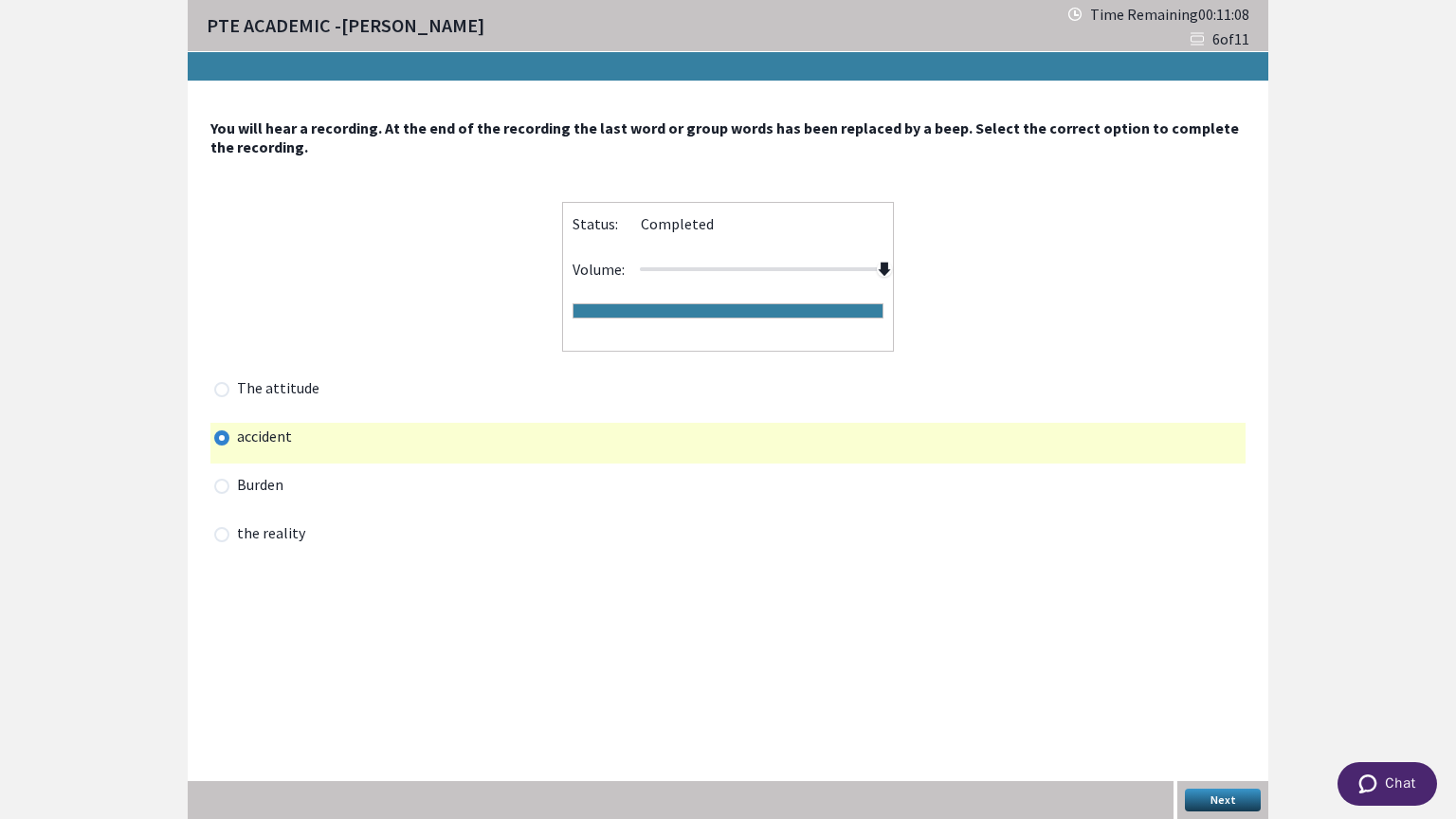click at bounding box center (222, 535) 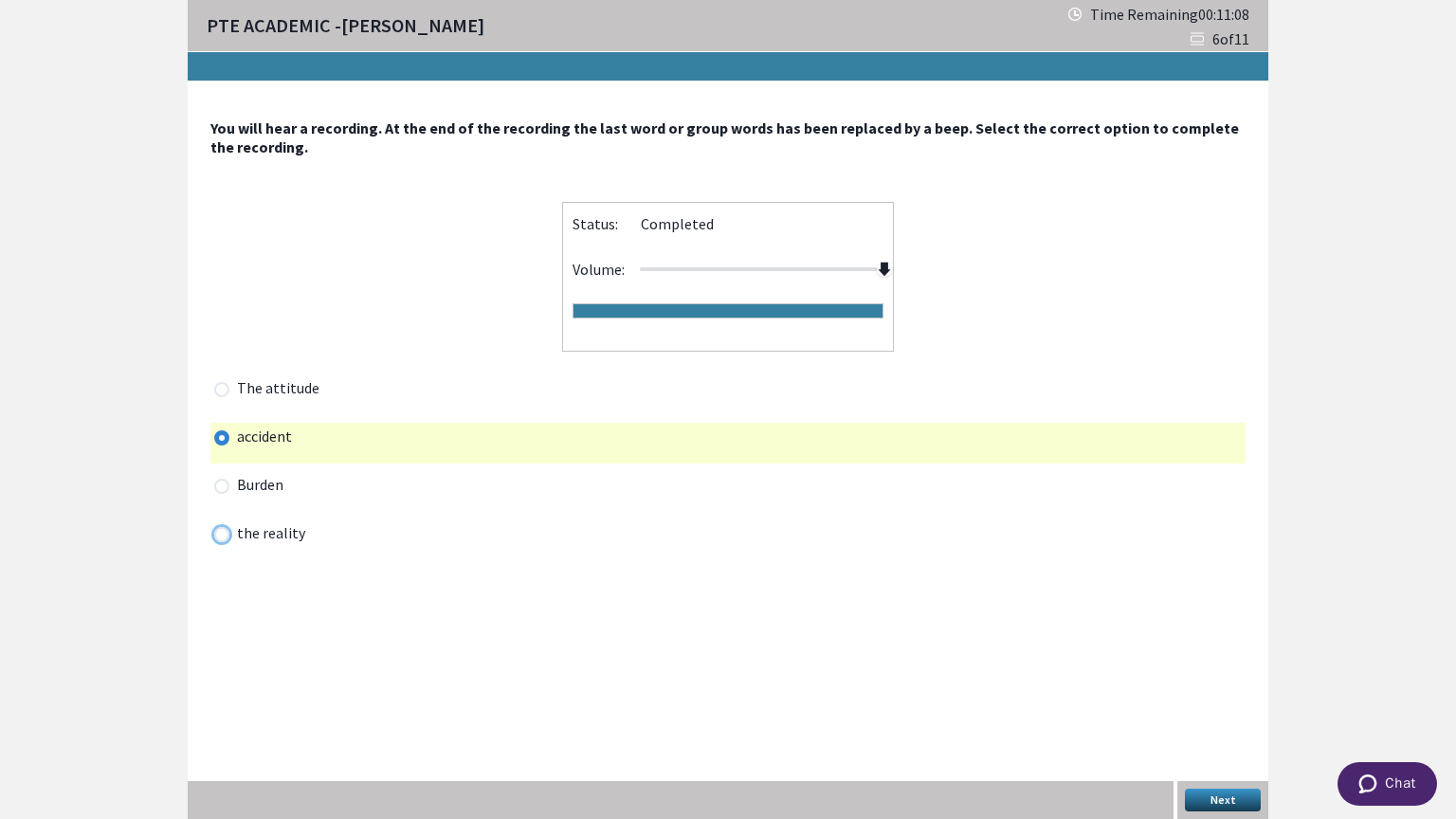 click at bounding box center (213, 534) 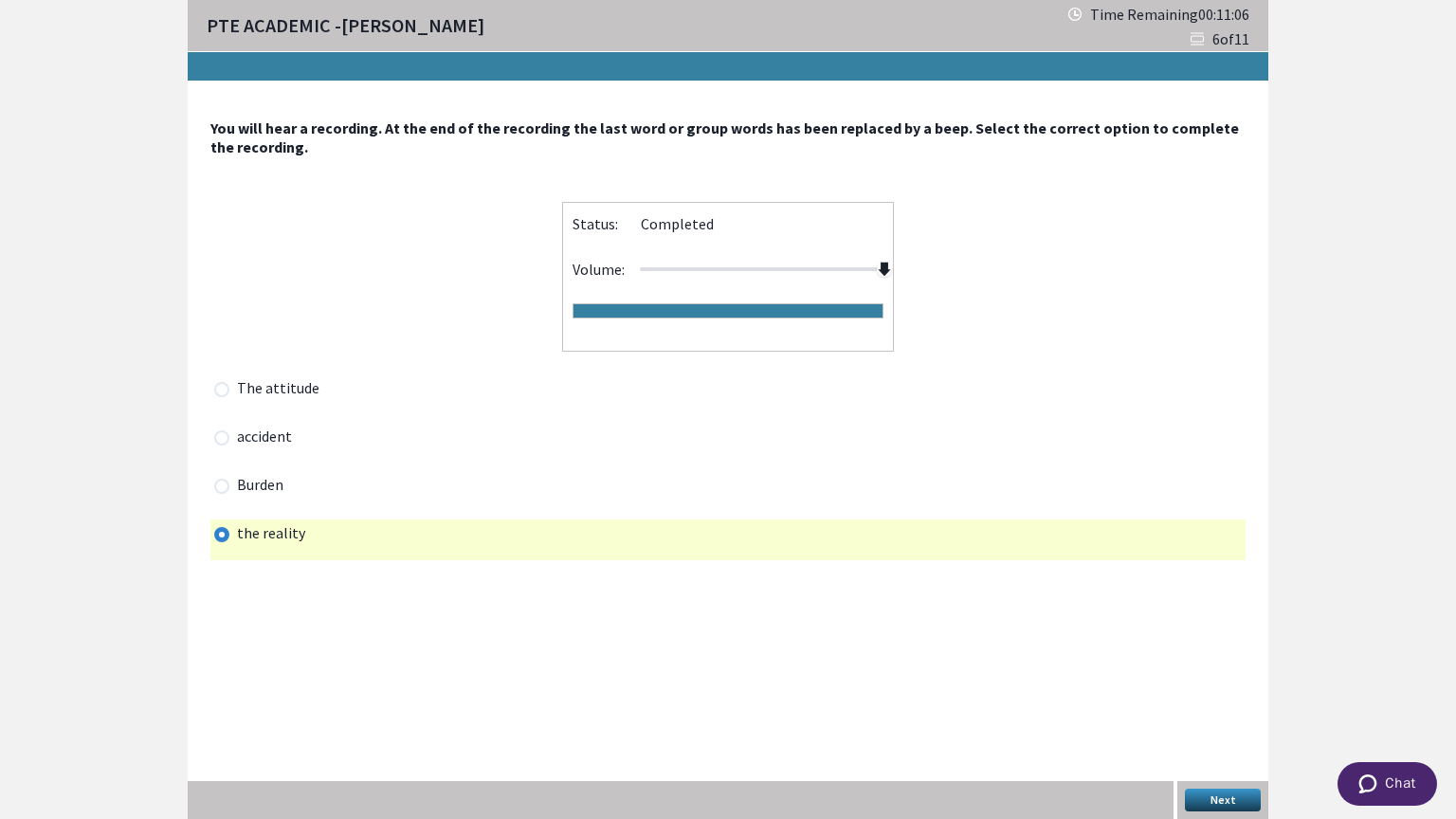 click at bounding box center (222, 390) 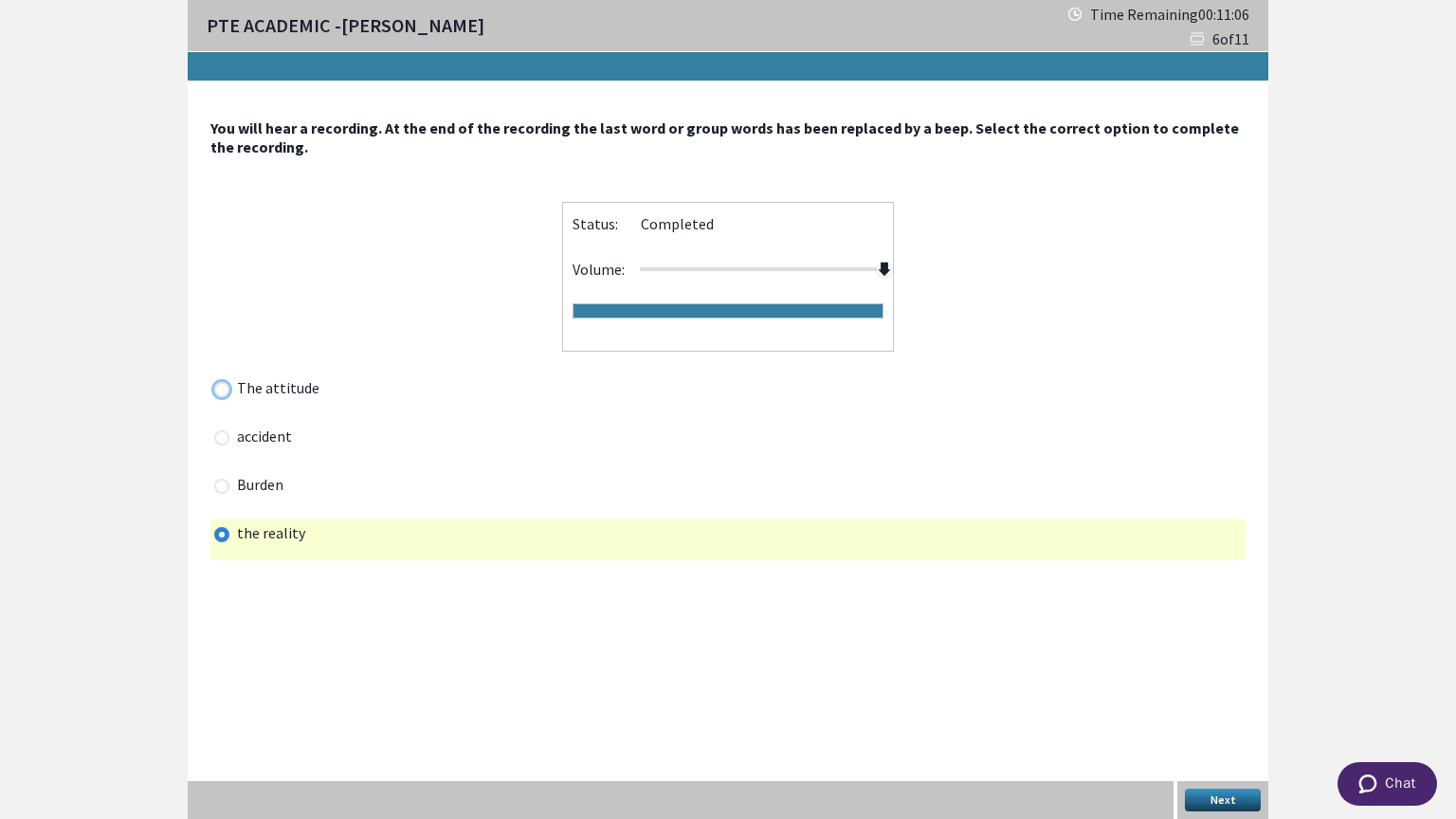 click at bounding box center (213, 389) 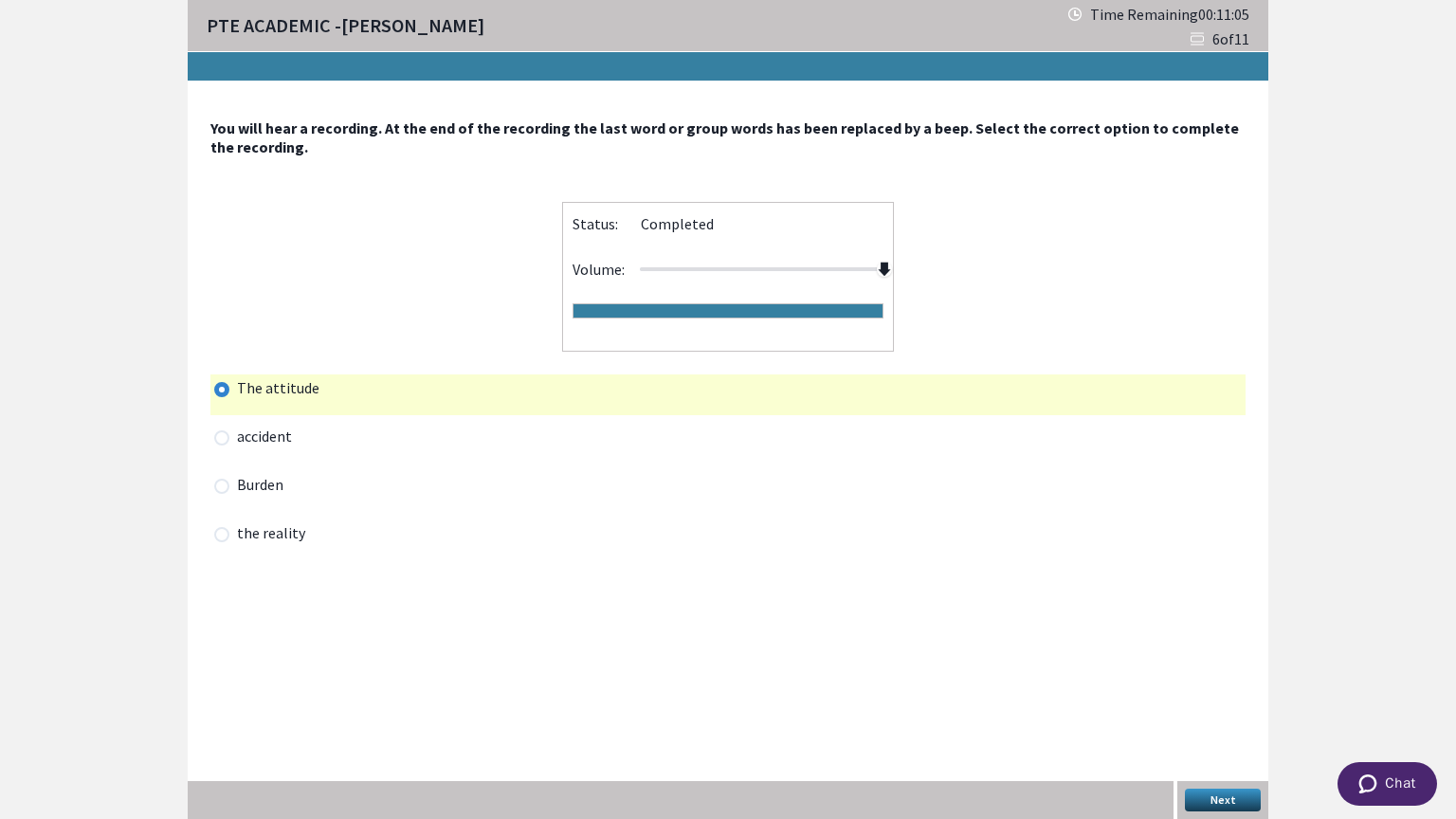 click at bounding box center [222, 535] 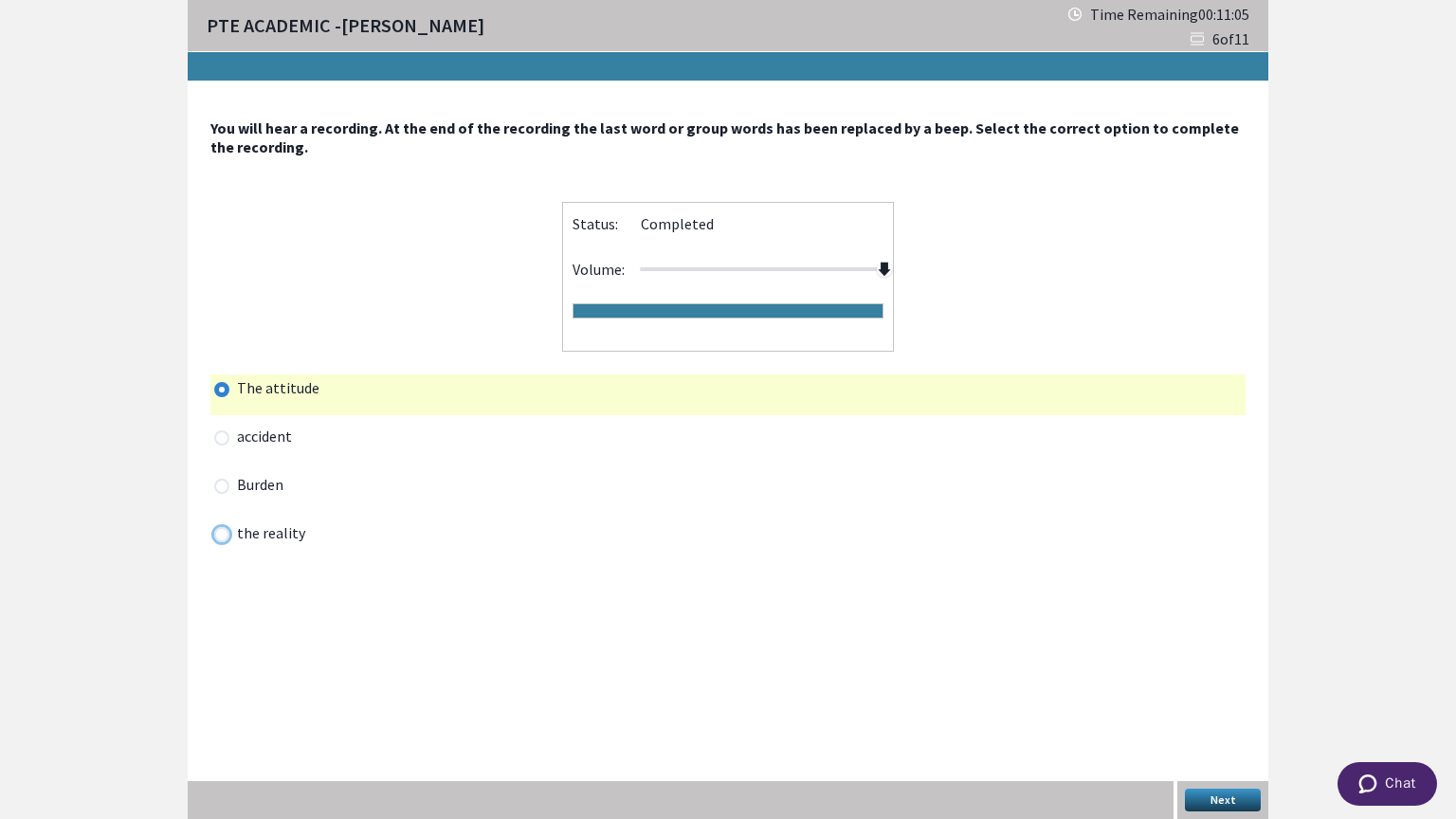 click at bounding box center [213, 534] 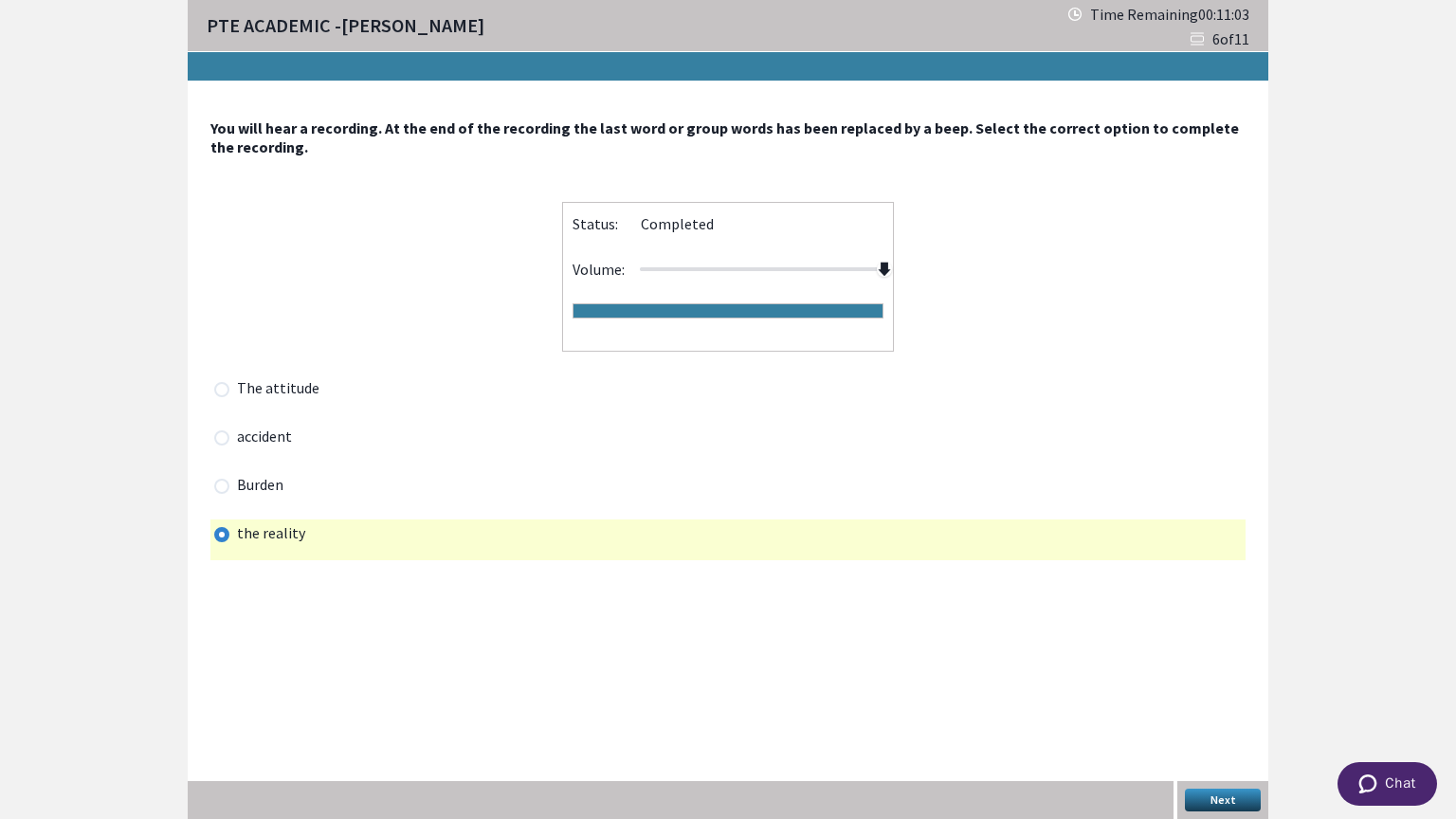 click on "Next" at bounding box center [1223, 800] 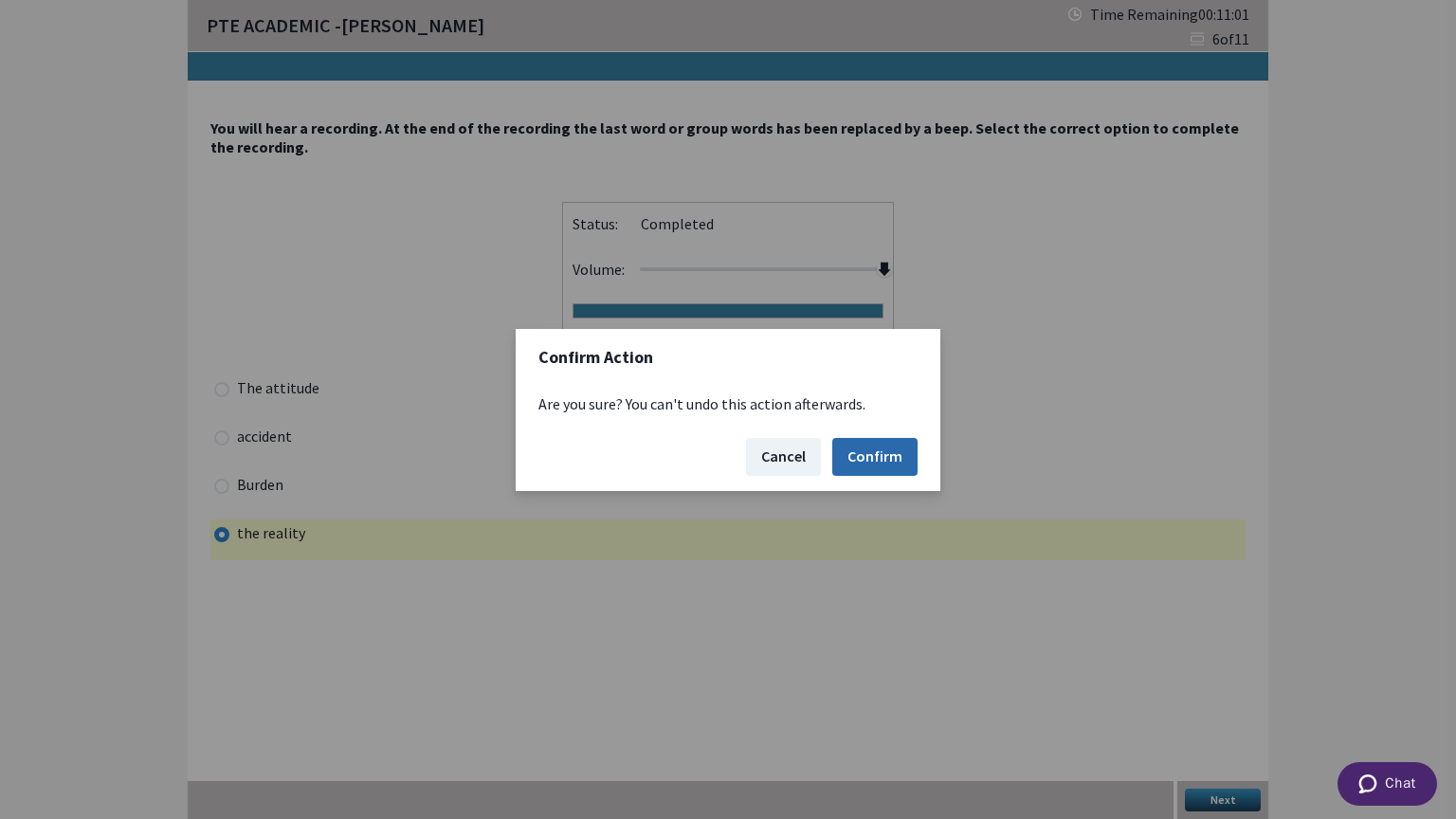 click on "Confirm" at bounding box center (875, 457) 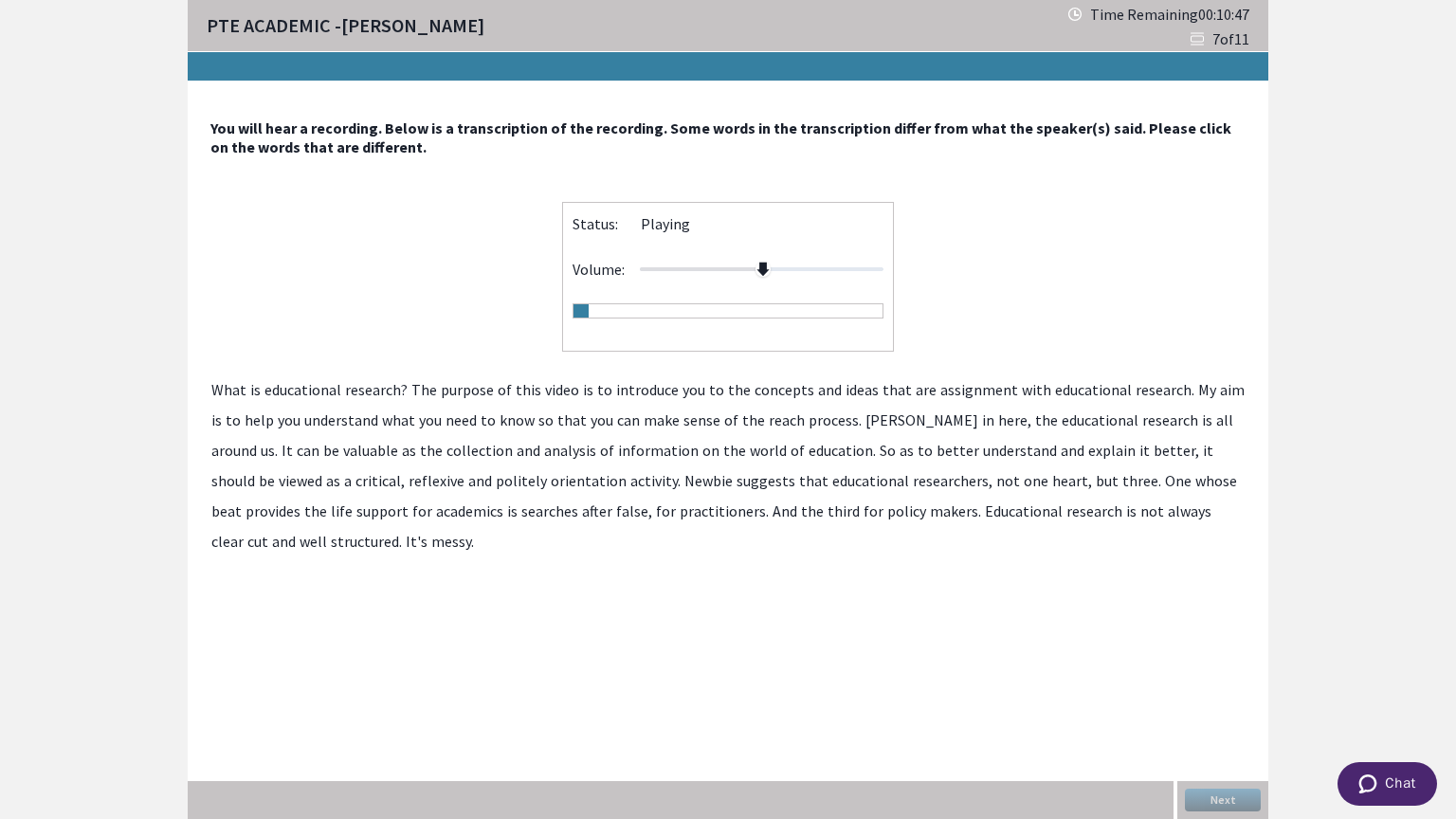 click on "research?" 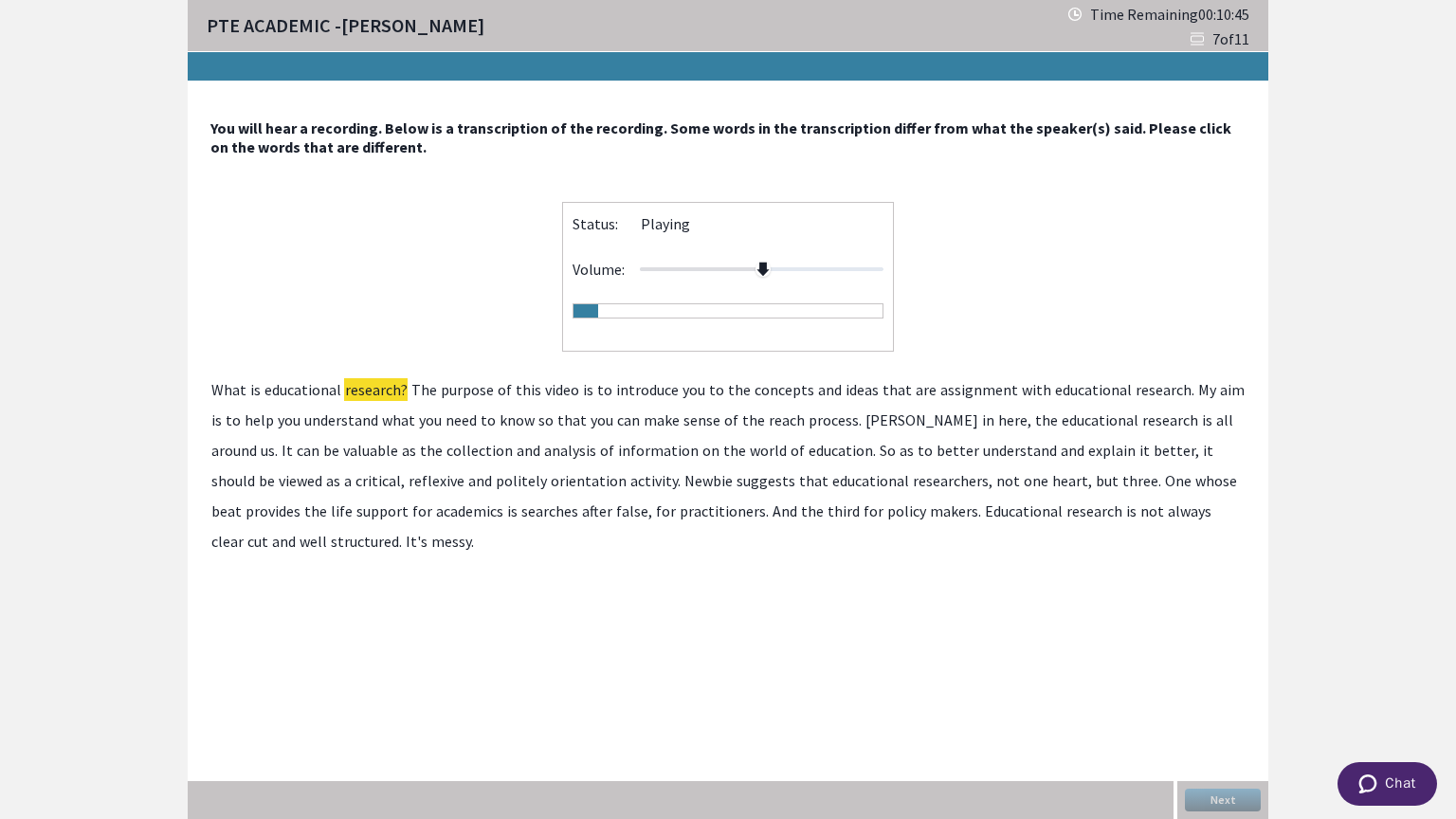 click on "research?" 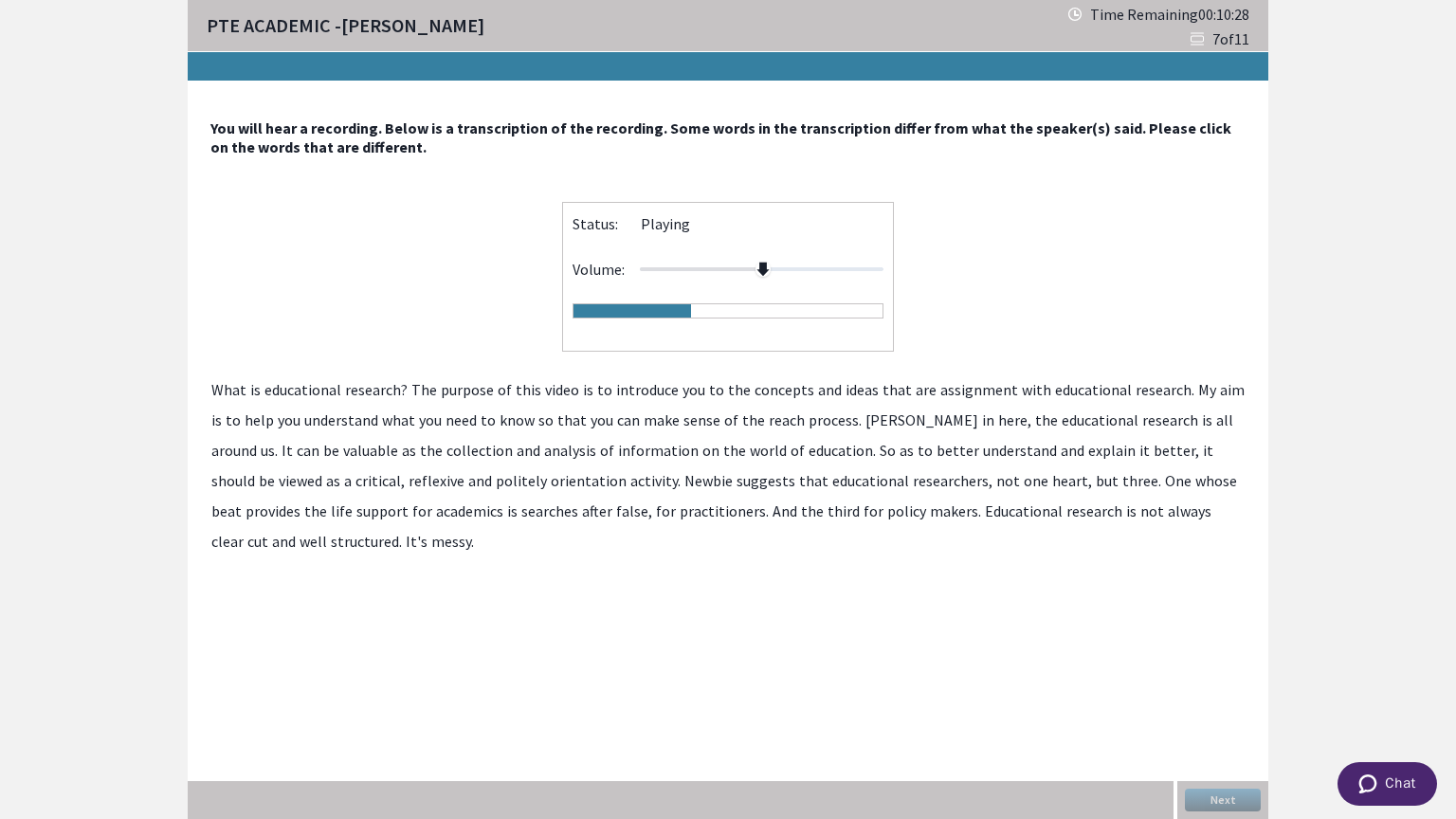drag, startPoint x: 906, startPoint y: 423, endPoint x: 929, endPoint y: 421, distance: 23.086793 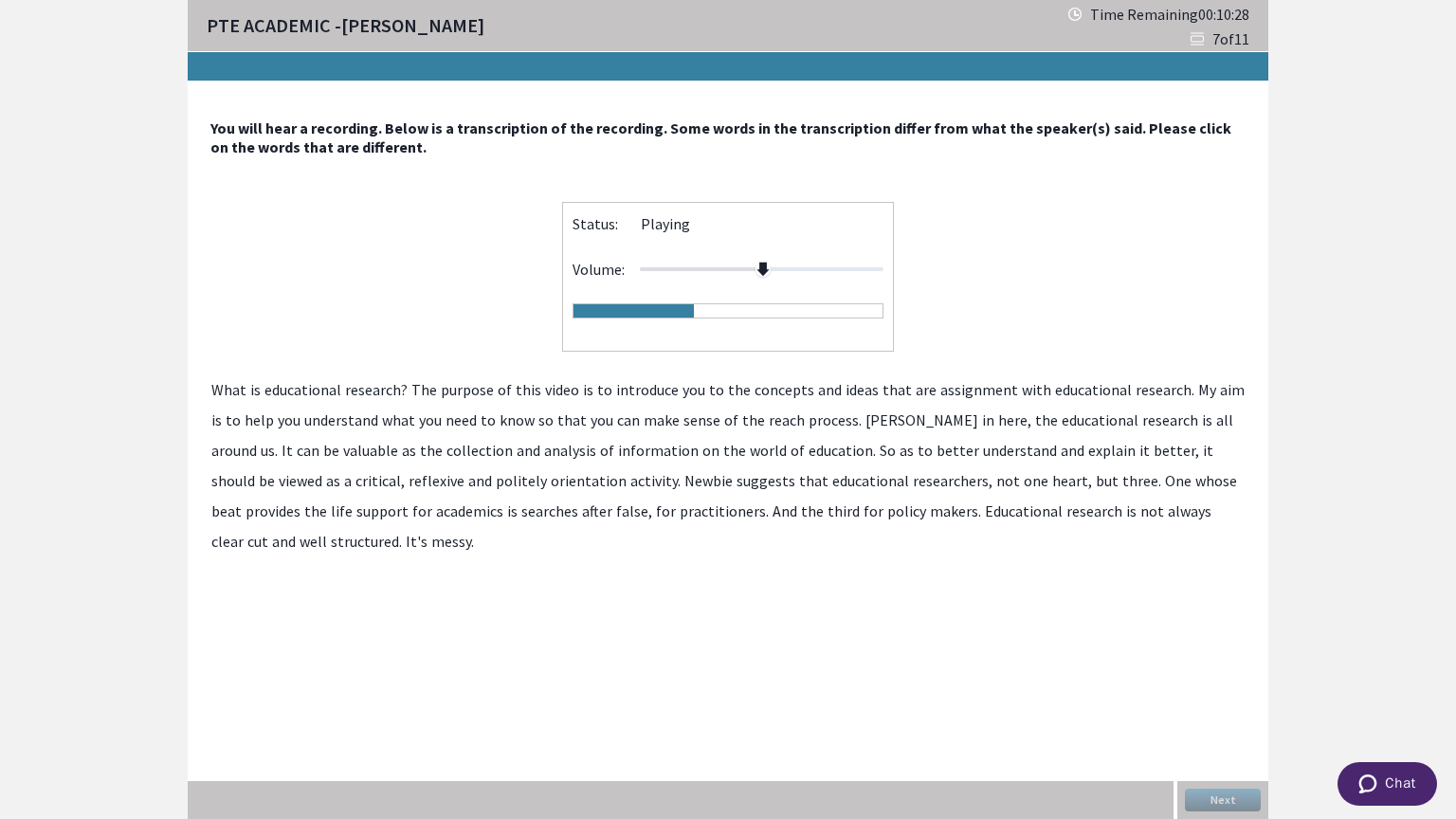 click on "in" 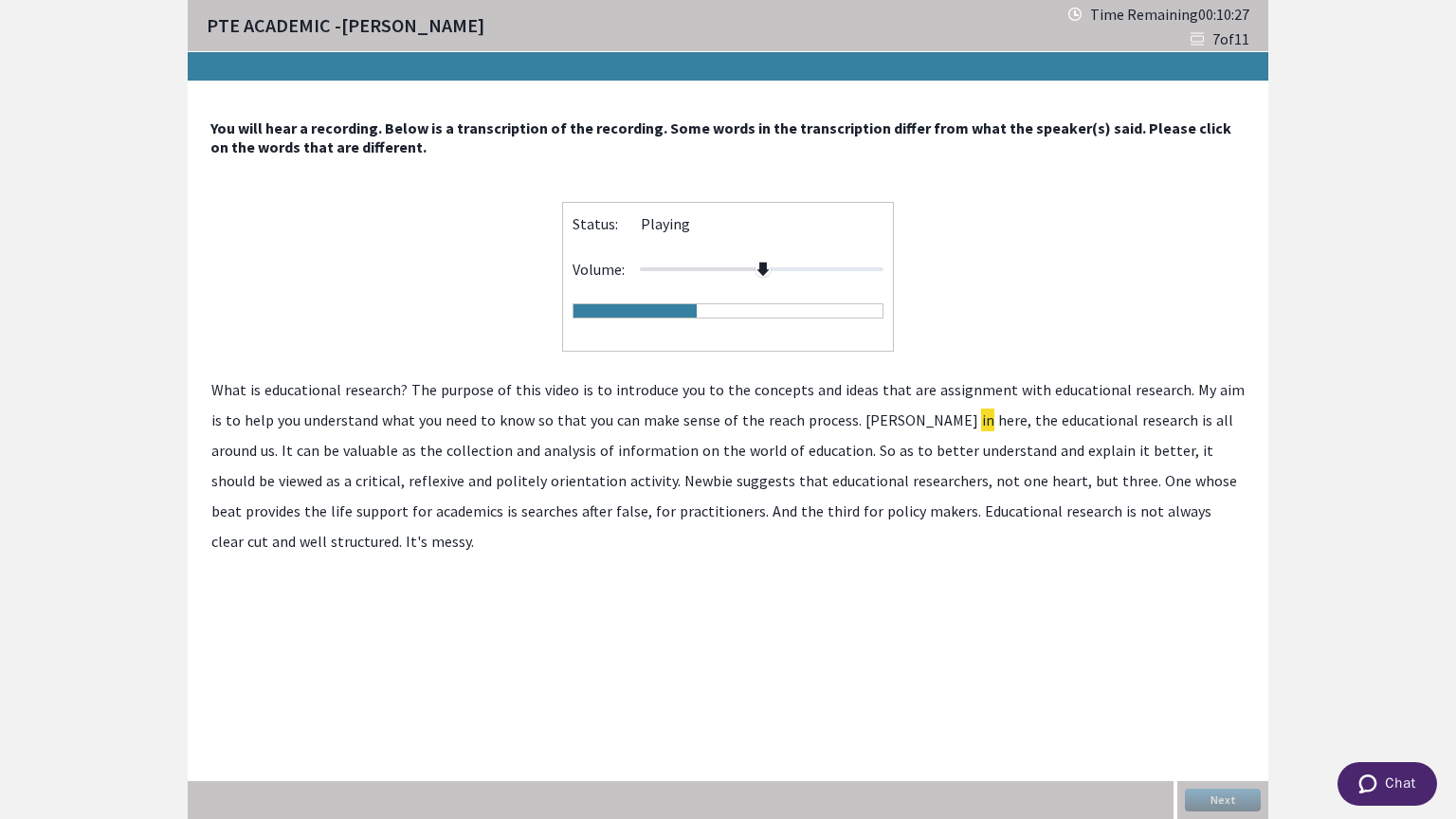 click on "here," 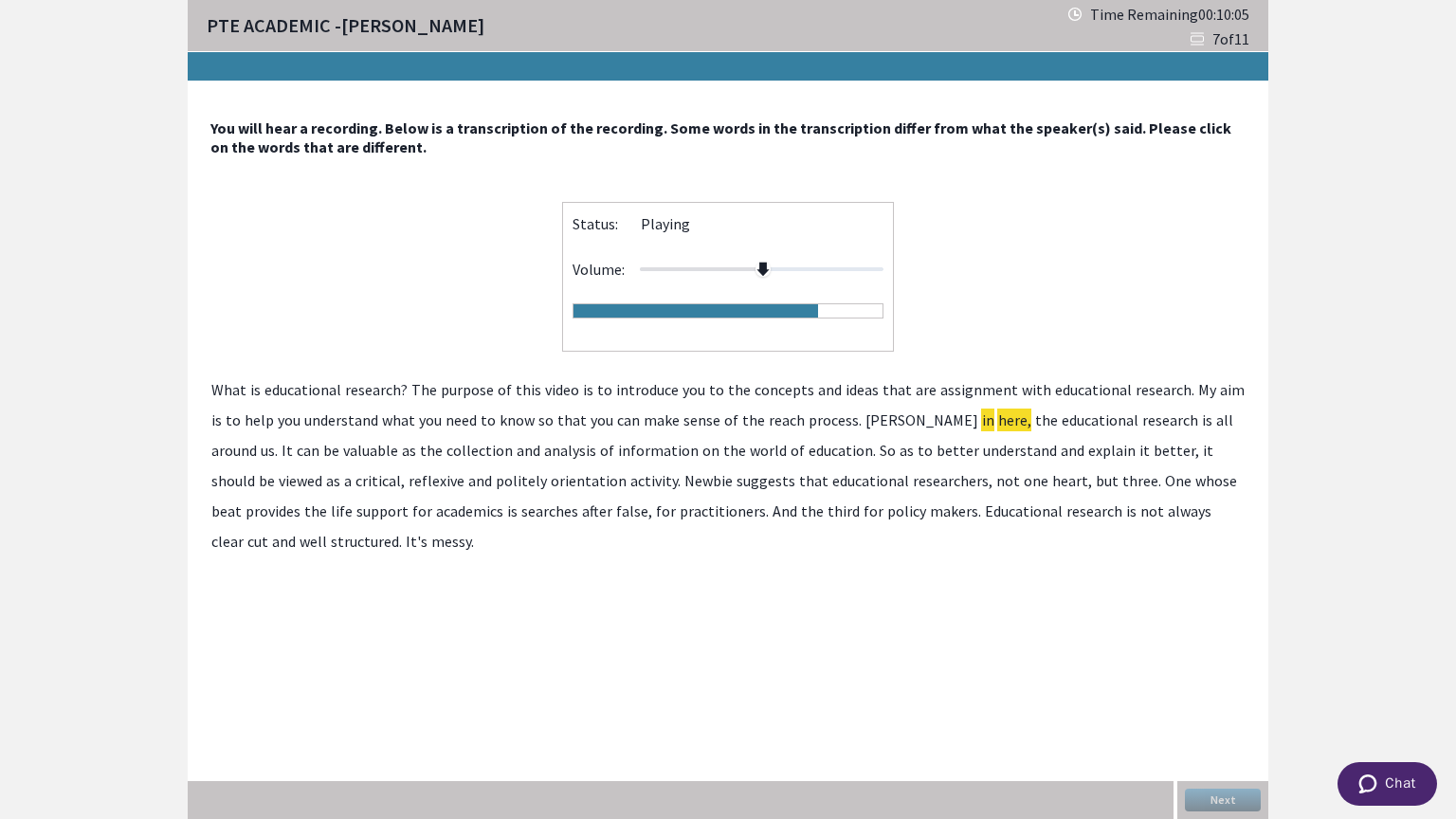 click on "provides" 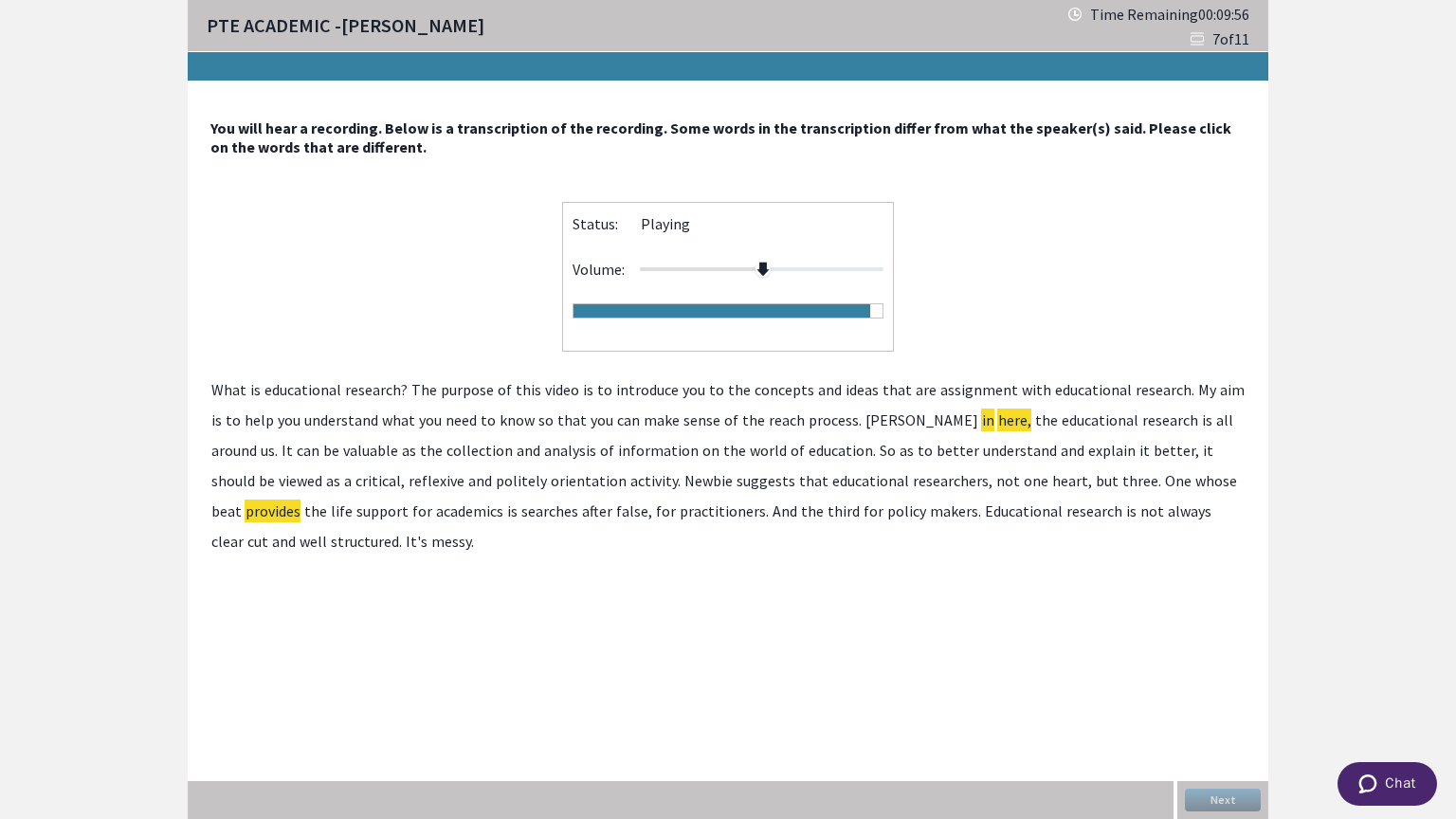 click on "research" 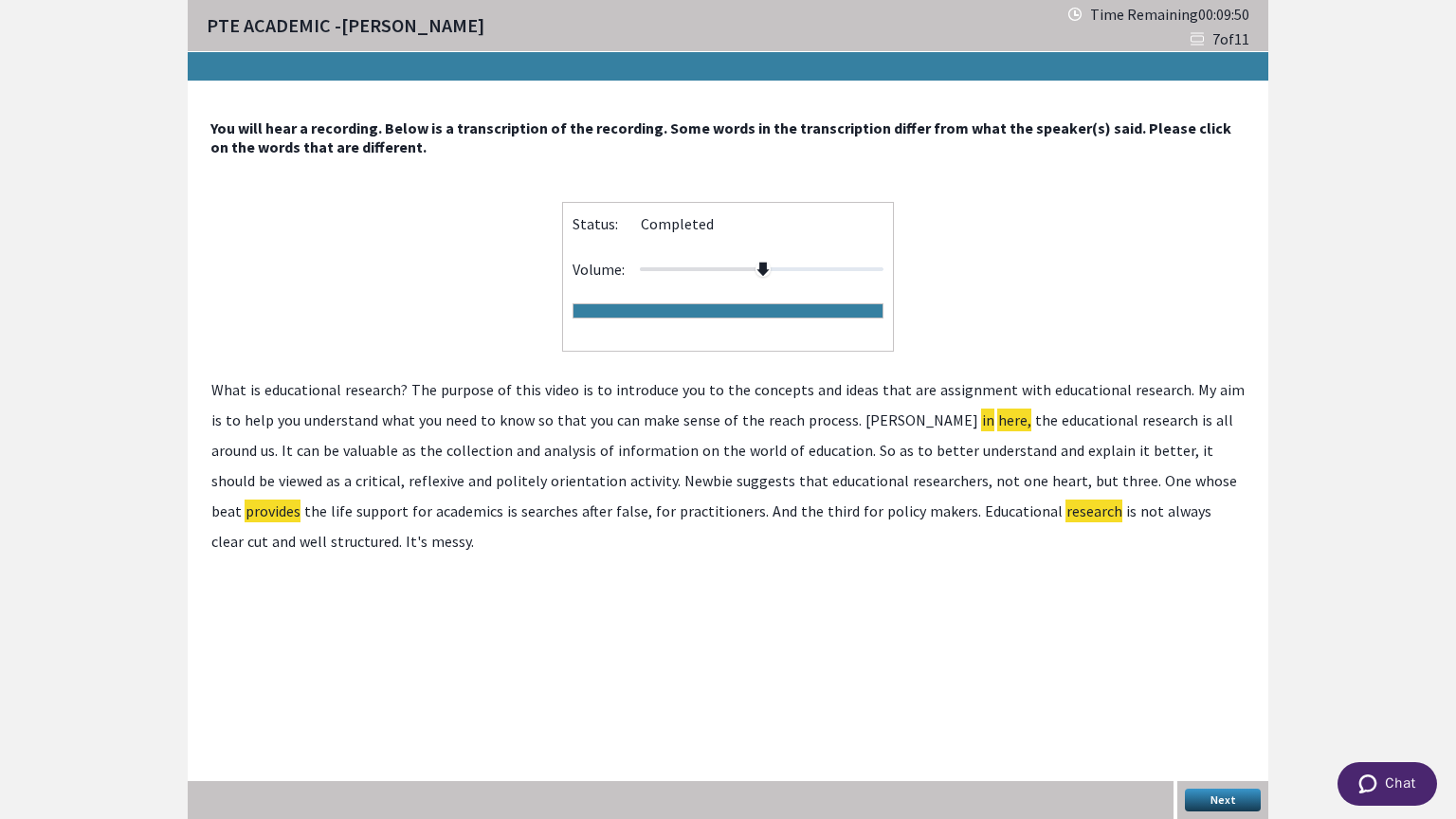 click on "Next" at bounding box center [1223, 800] 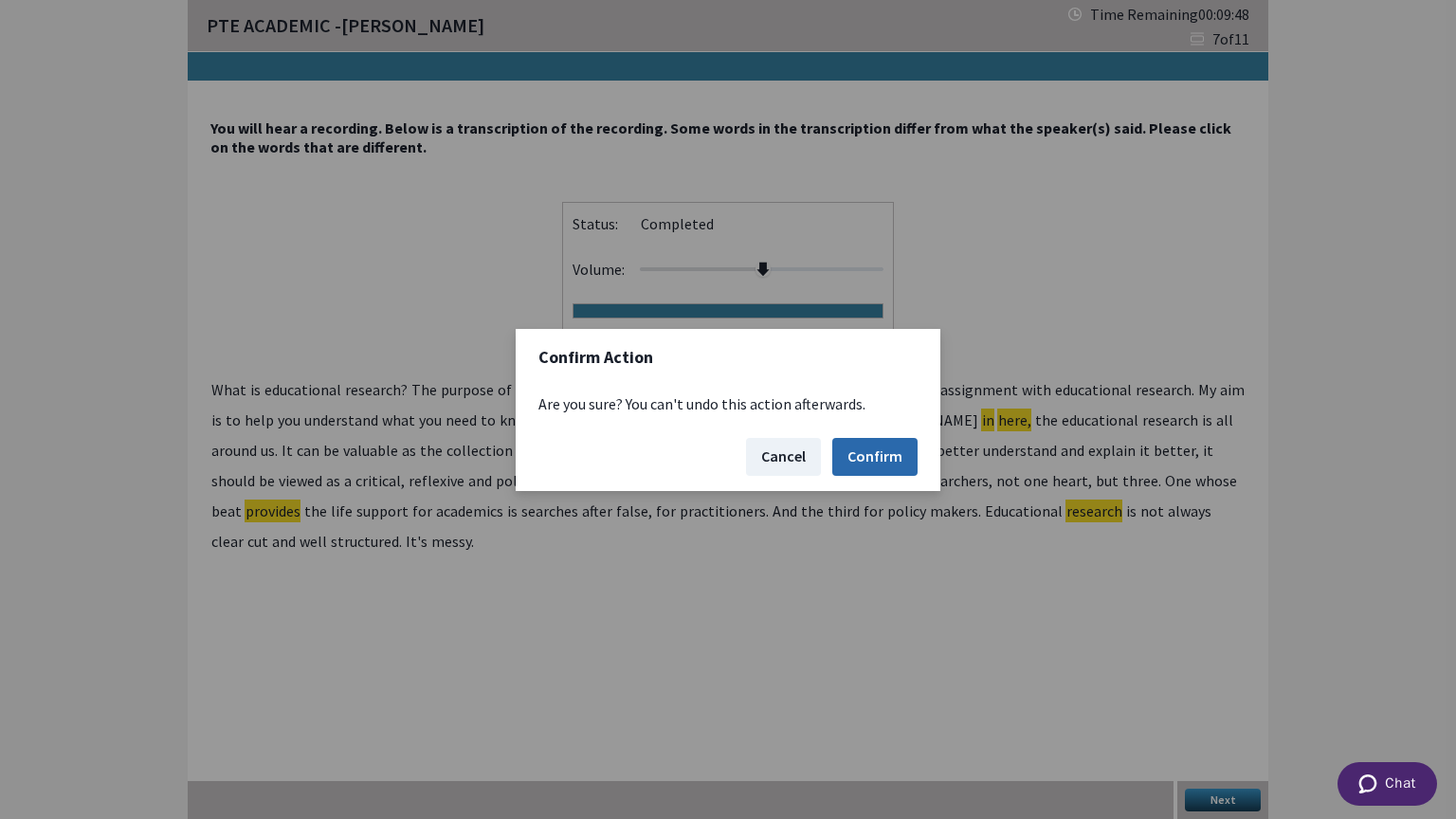 click on "Confirm" at bounding box center [875, 457] 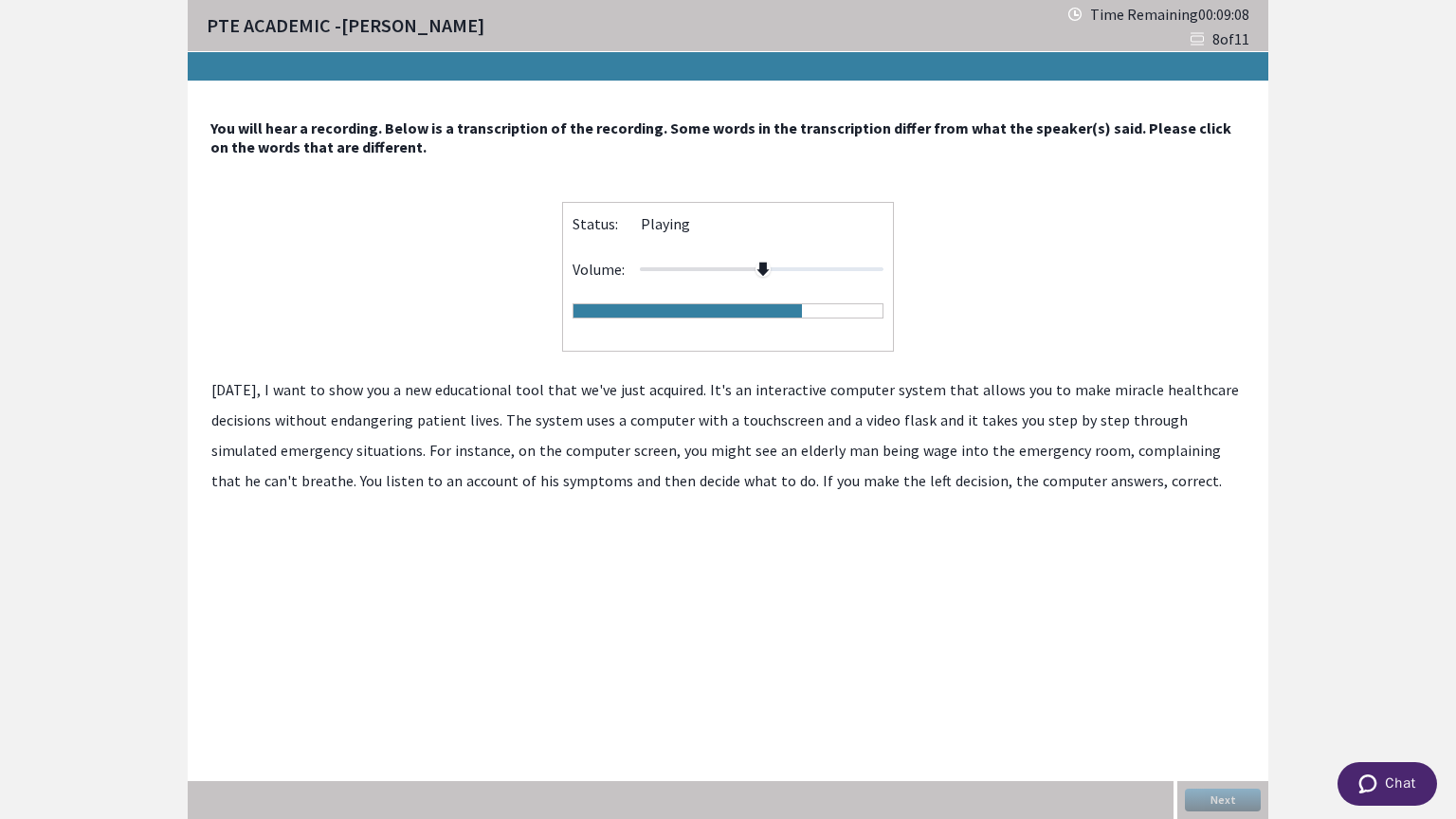 click on "wage" 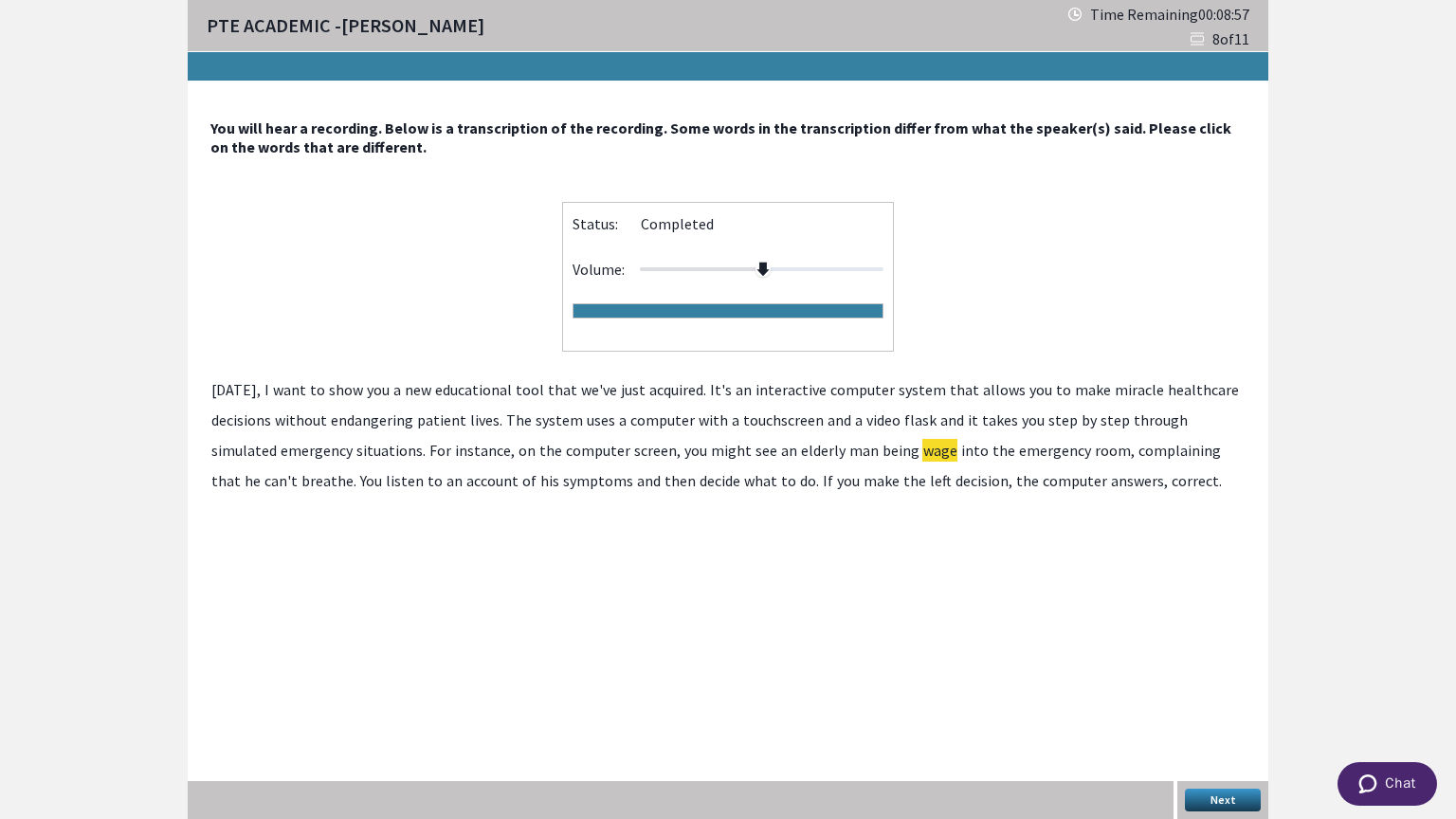 click on "Next" at bounding box center [1223, 800] 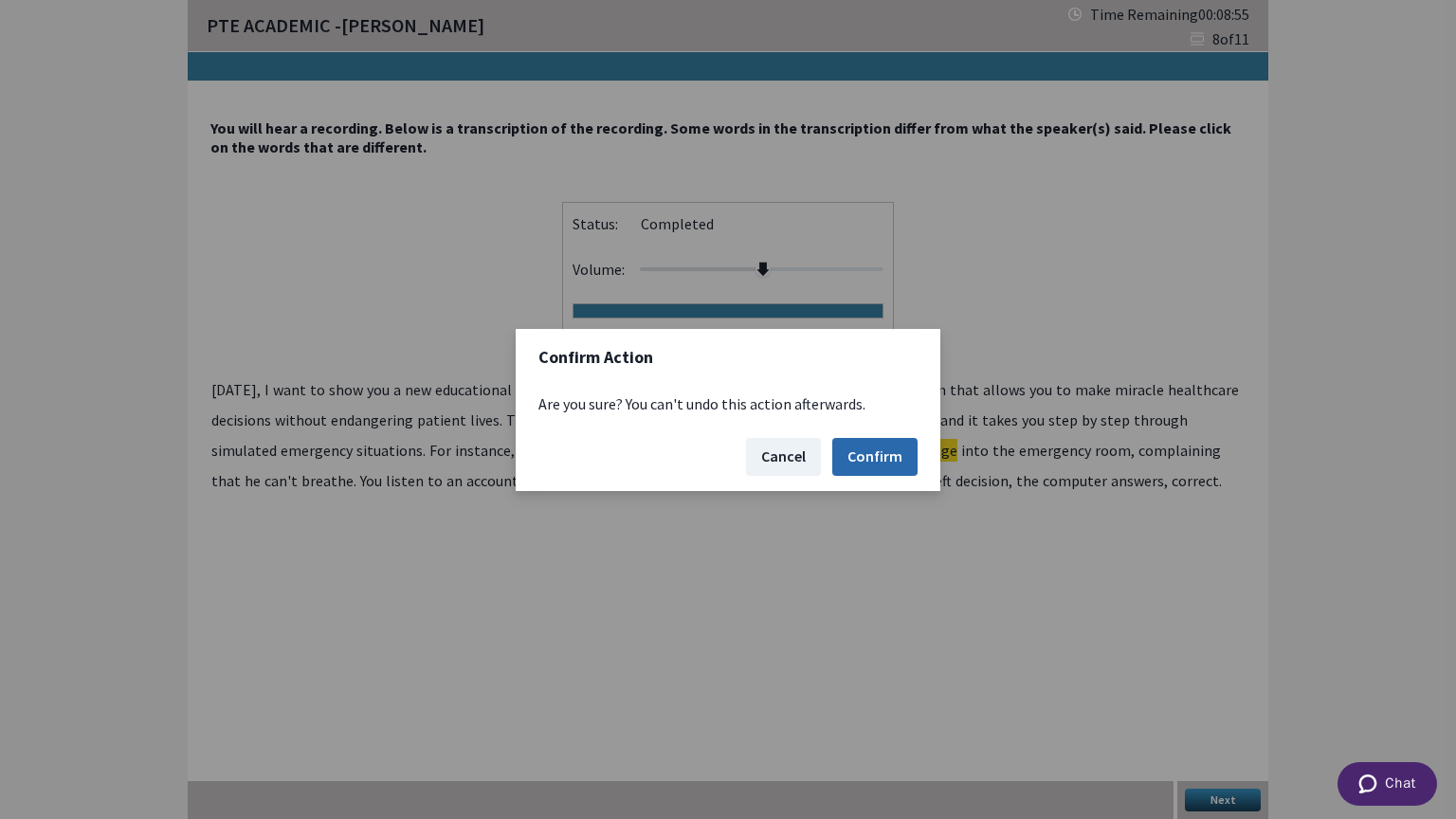 click on "Confirm" at bounding box center (875, 457) 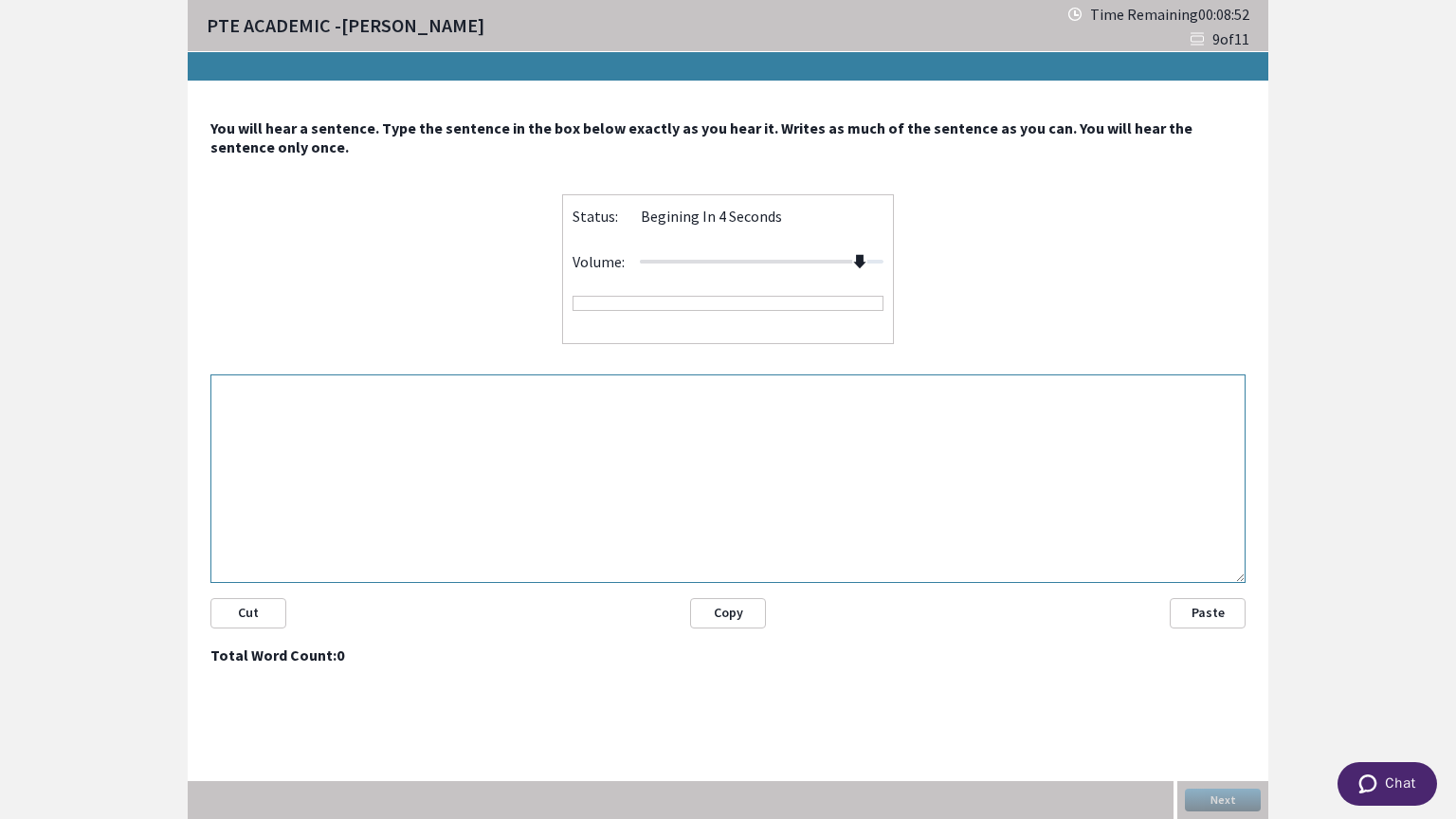 drag, startPoint x: 762, startPoint y: 254, endPoint x: 859, endPoint y: 253, distance: 97.0052 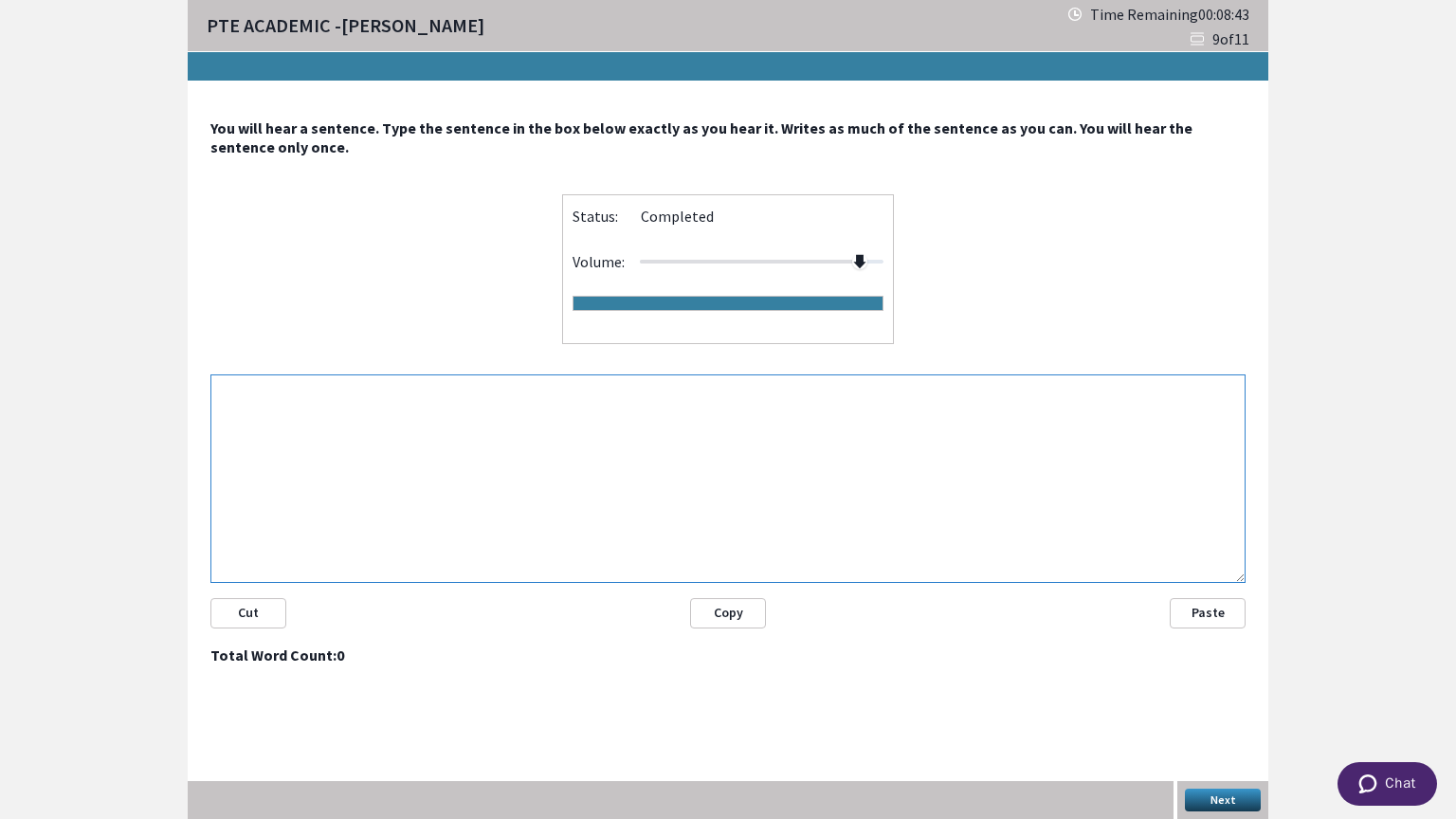 click at bounding box center (728, 479) 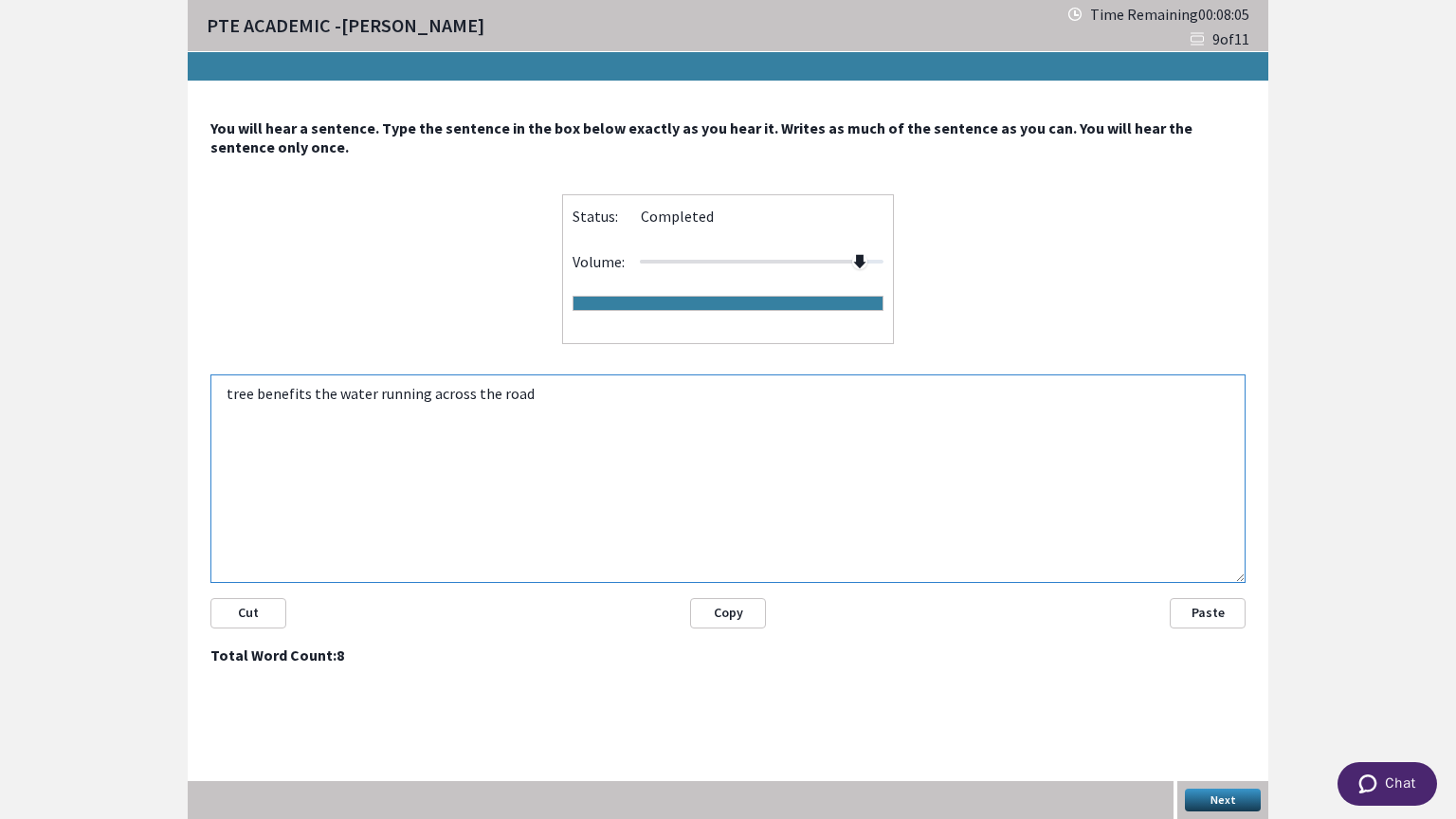 type on "tree benefits the water running across the road" 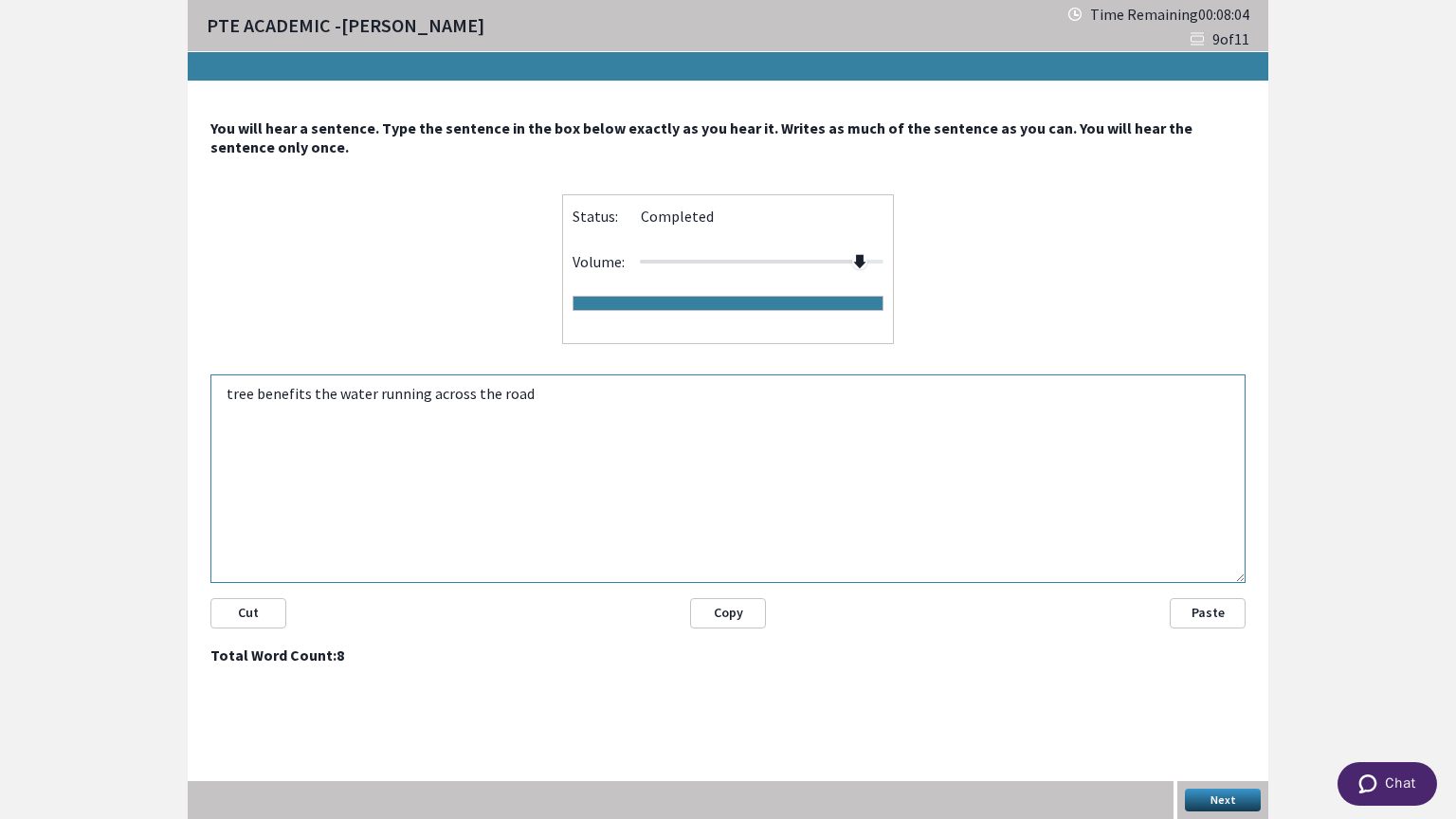 click on "Next" at bounding box center (1223, 800) 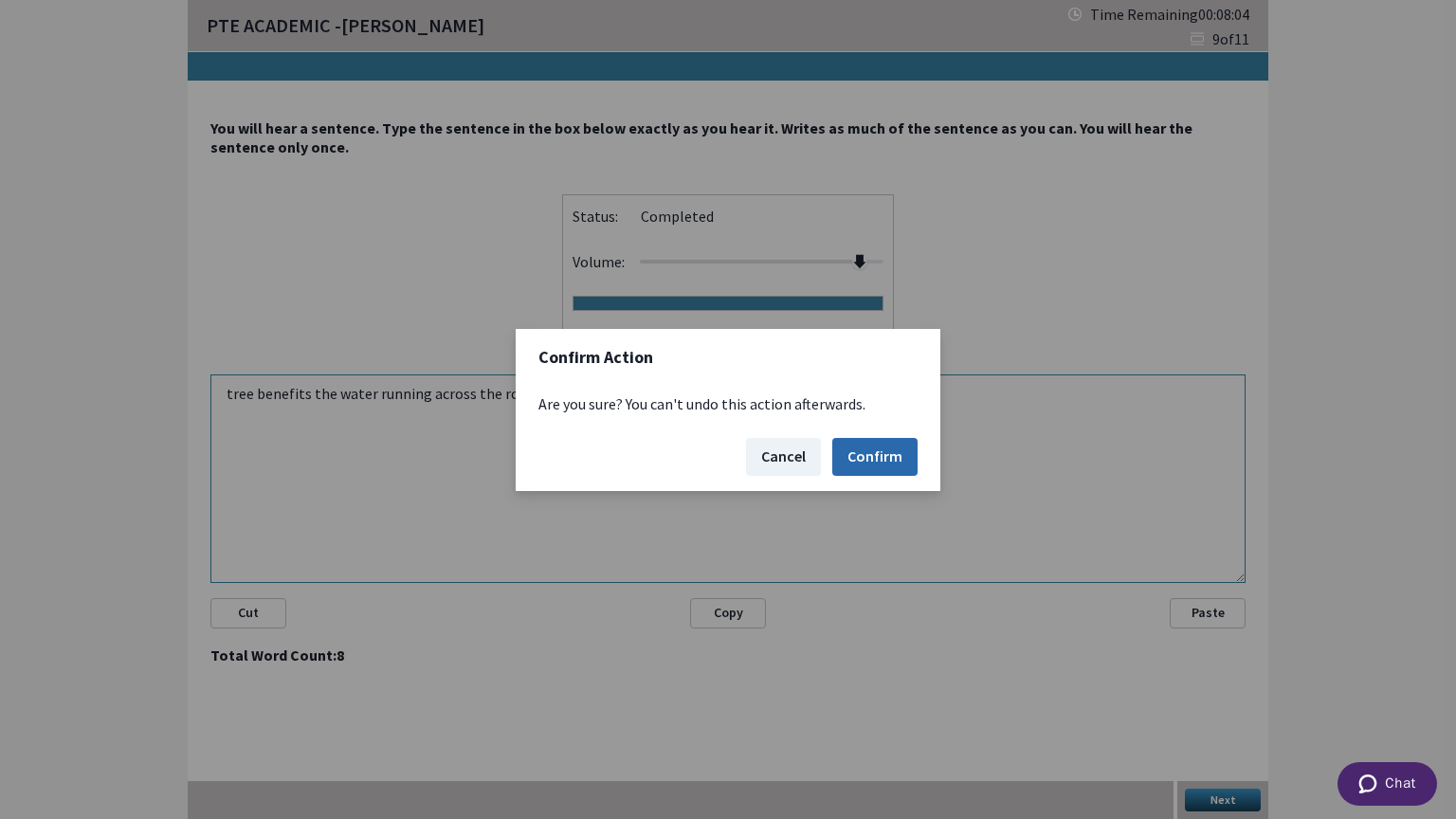 click on "Confirm" at bounding box center (875, 457) 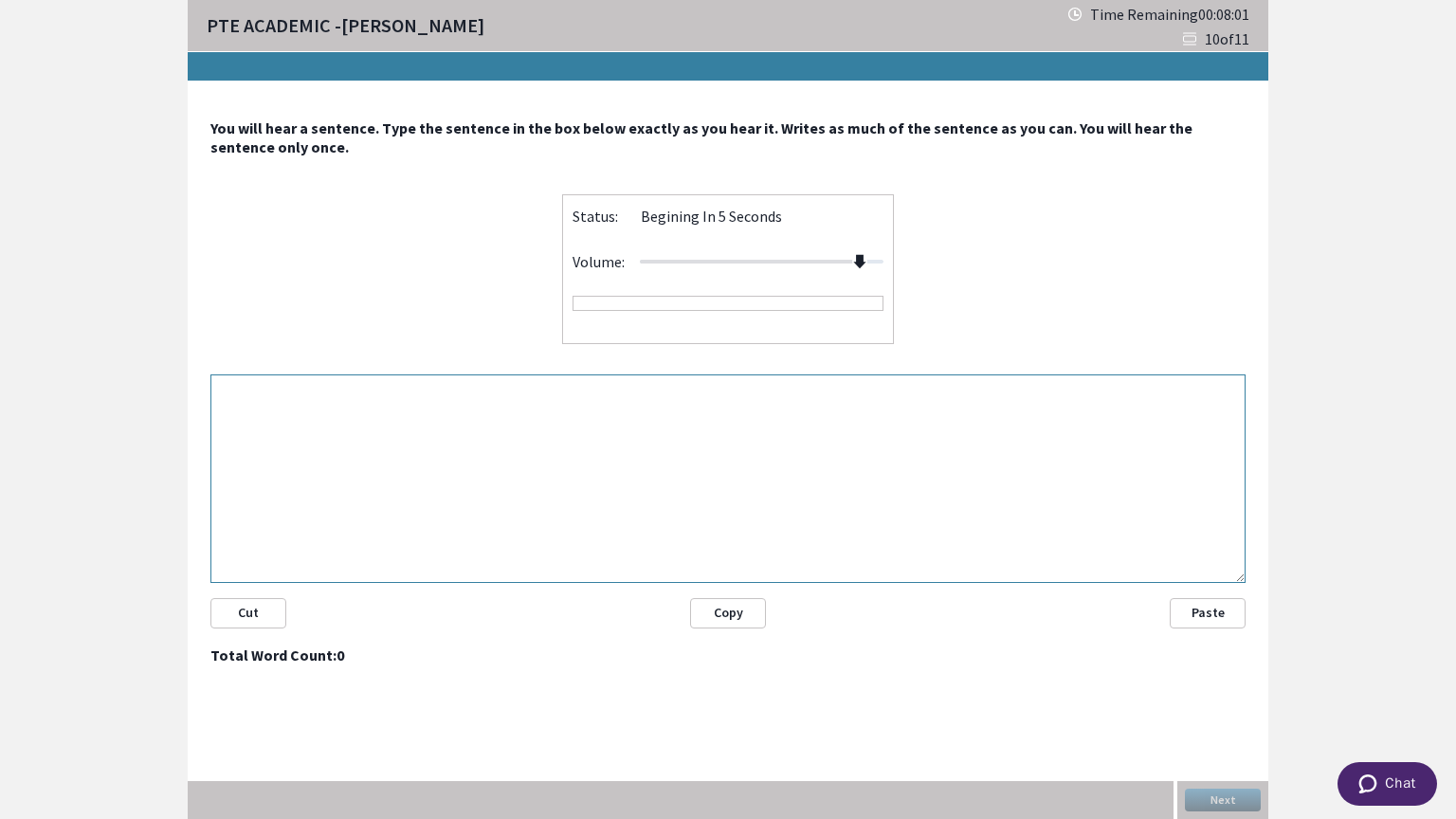 drag, startPoint x: 760, startPoint y: 263, endPoint x: 936, endPoint y: 275, distance: 176.40862 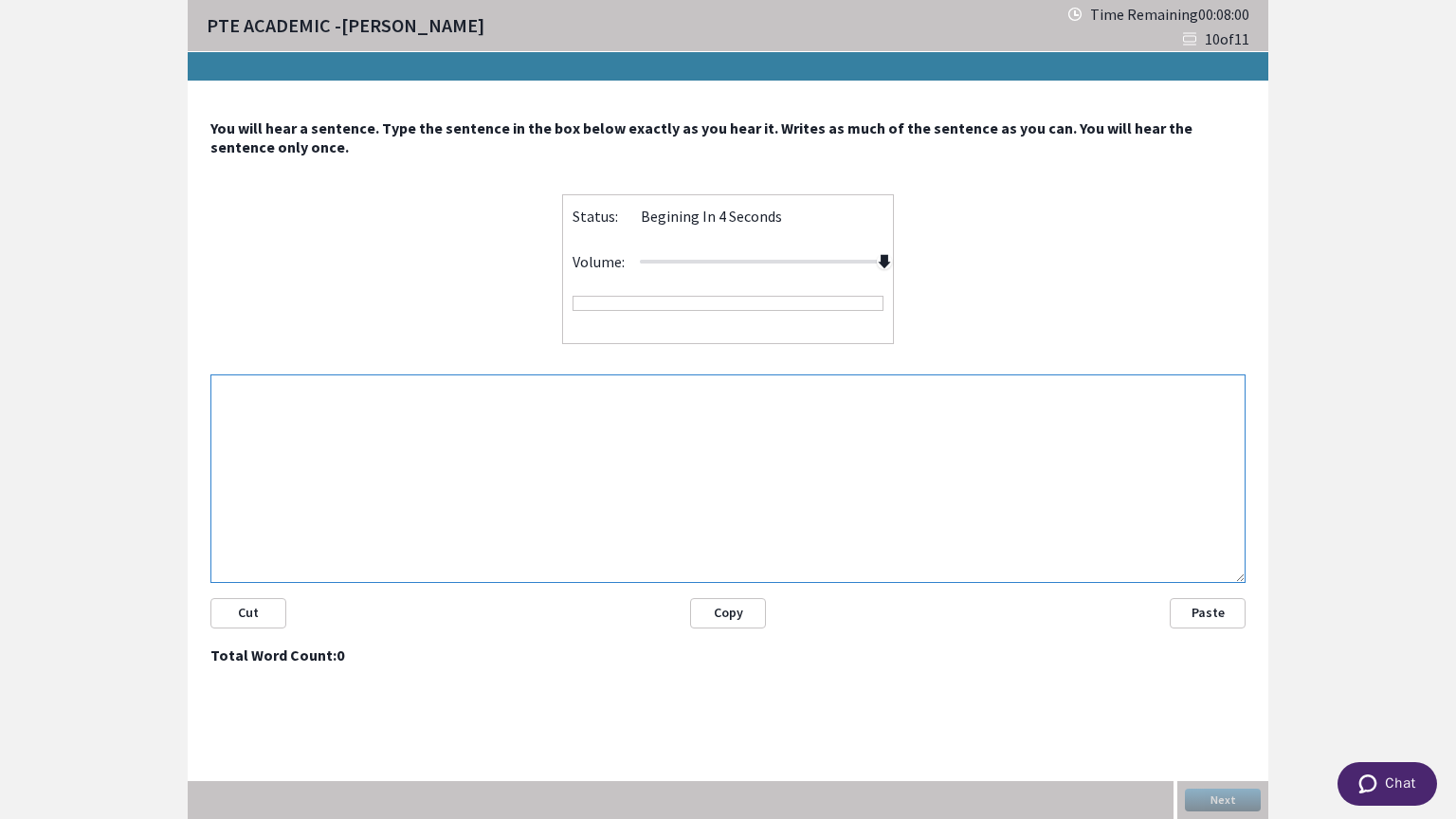 click at bounding box center (728, 479) 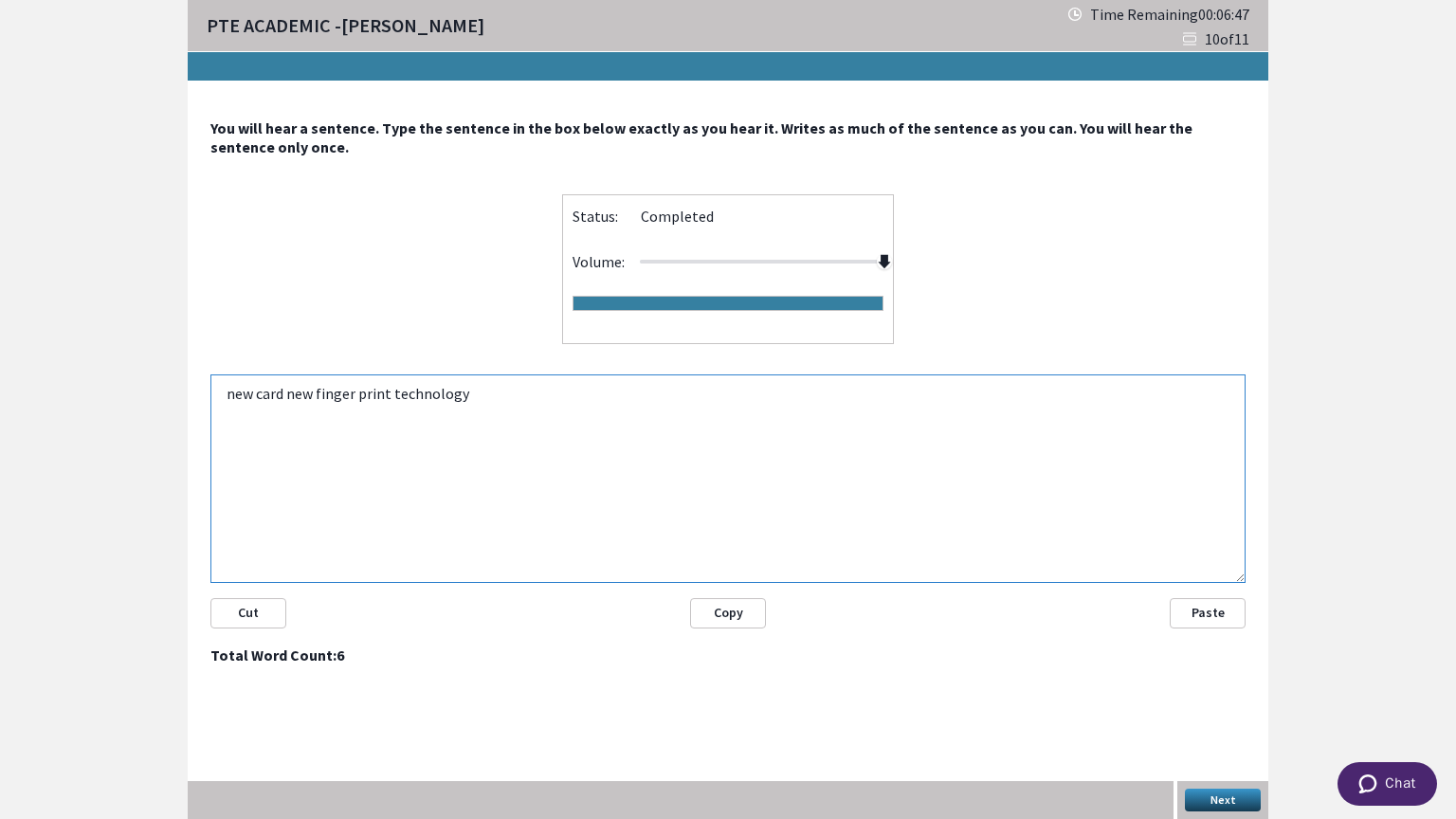 type on "new card new finger print technology" 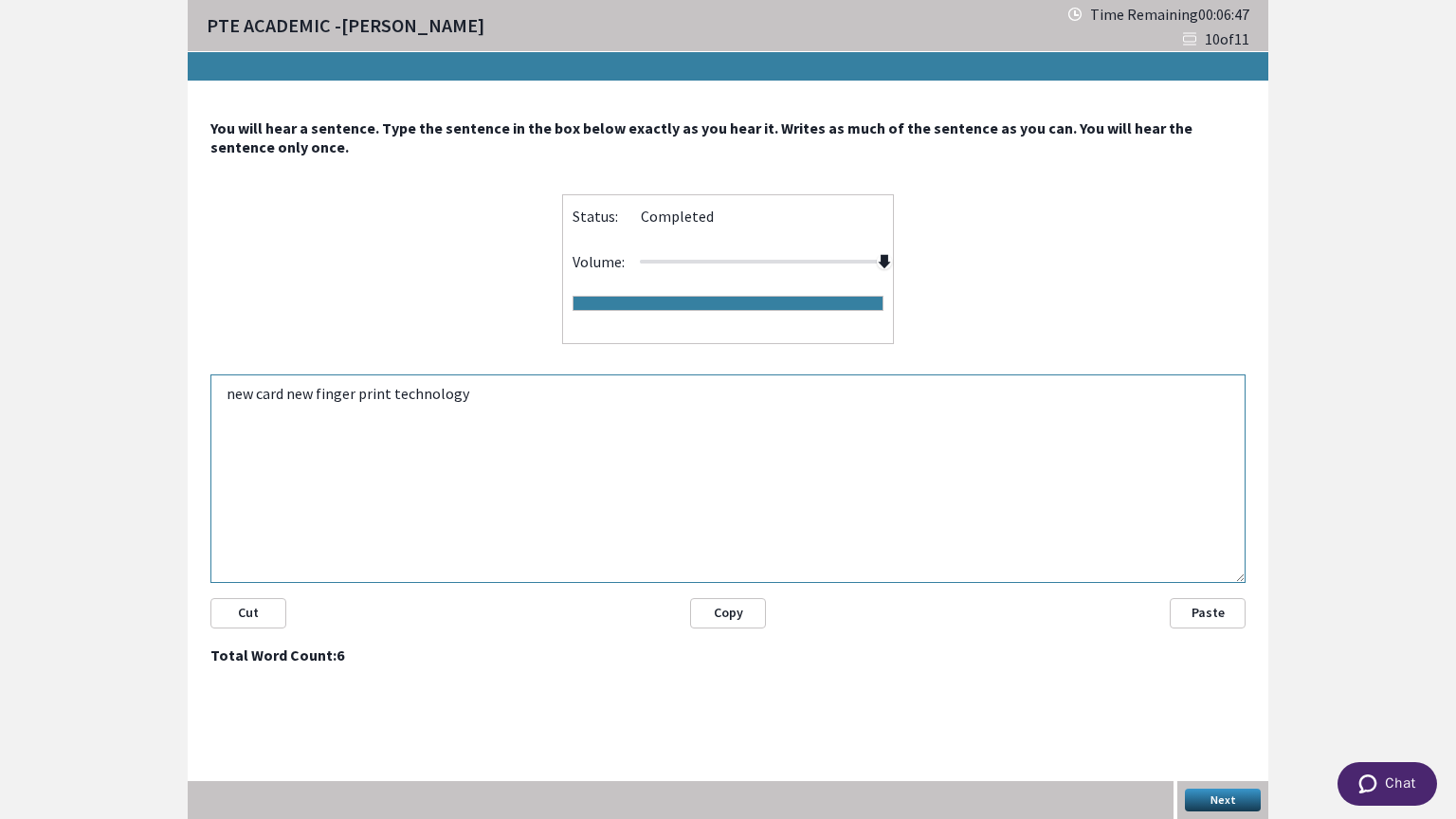 click on "Next" at bounding box center (1223, 800) 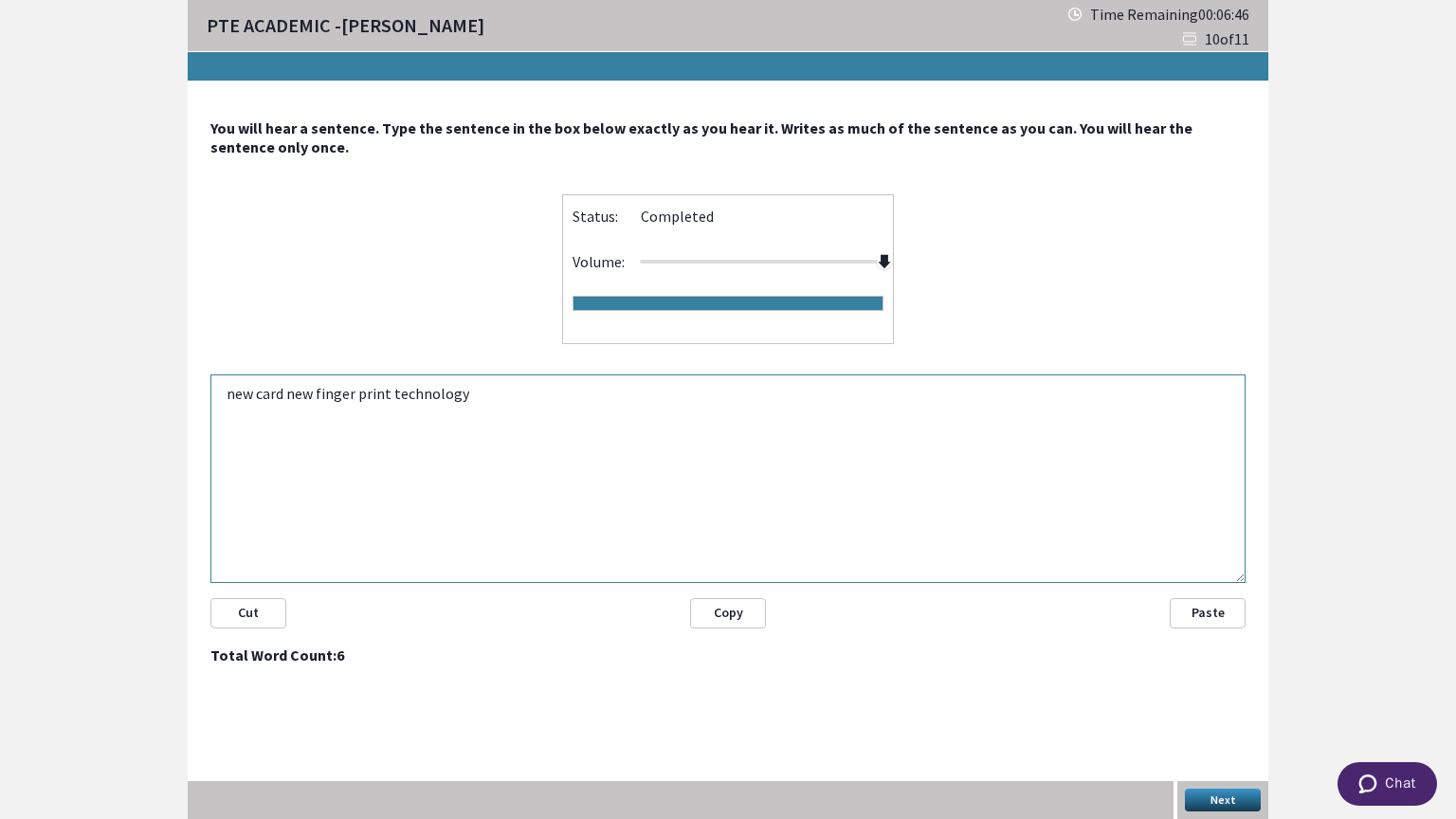 click on "Next" at bounding box center [1223, 800] 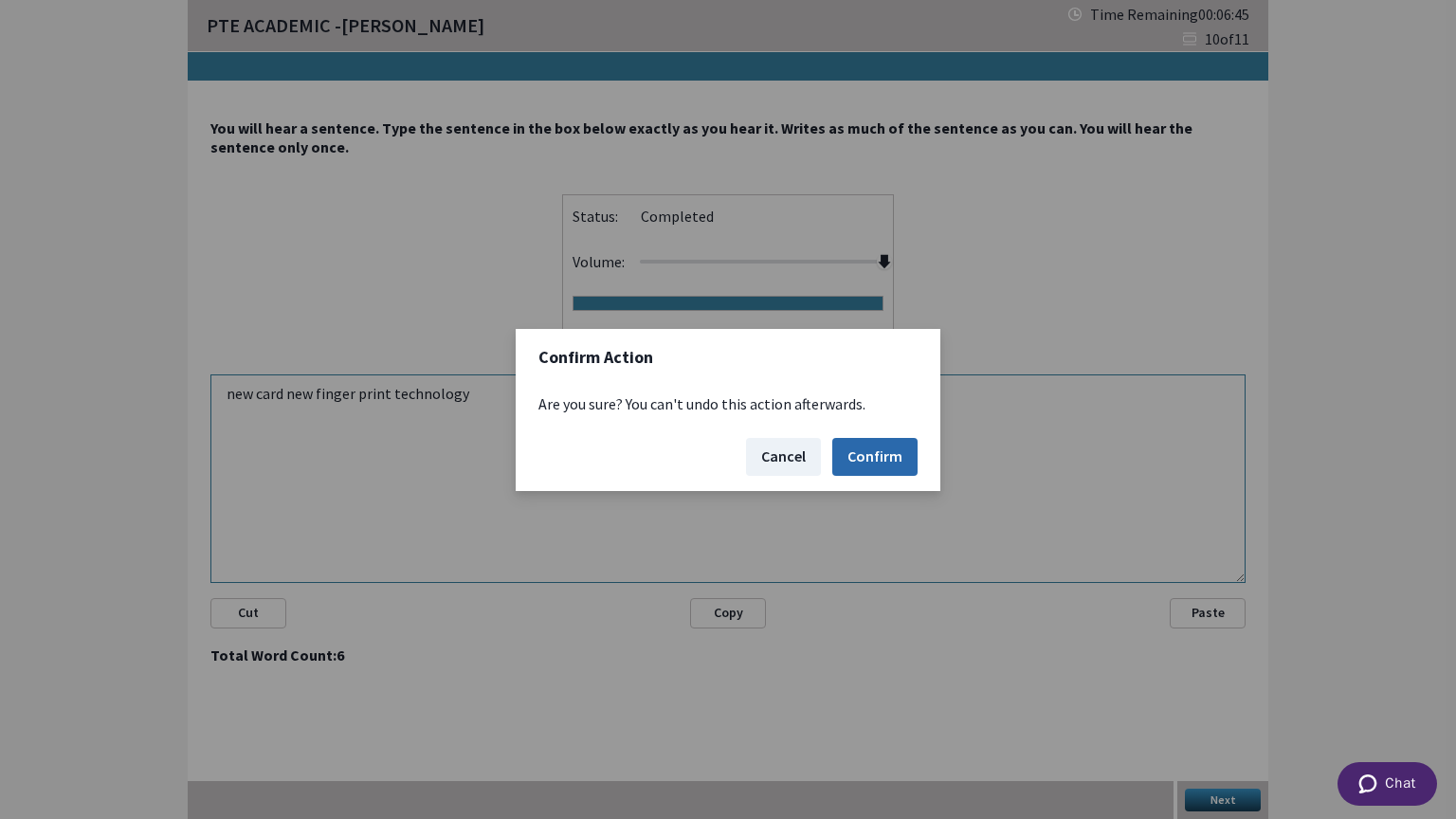 click on "Confirm" at bounding box center [875, 457] 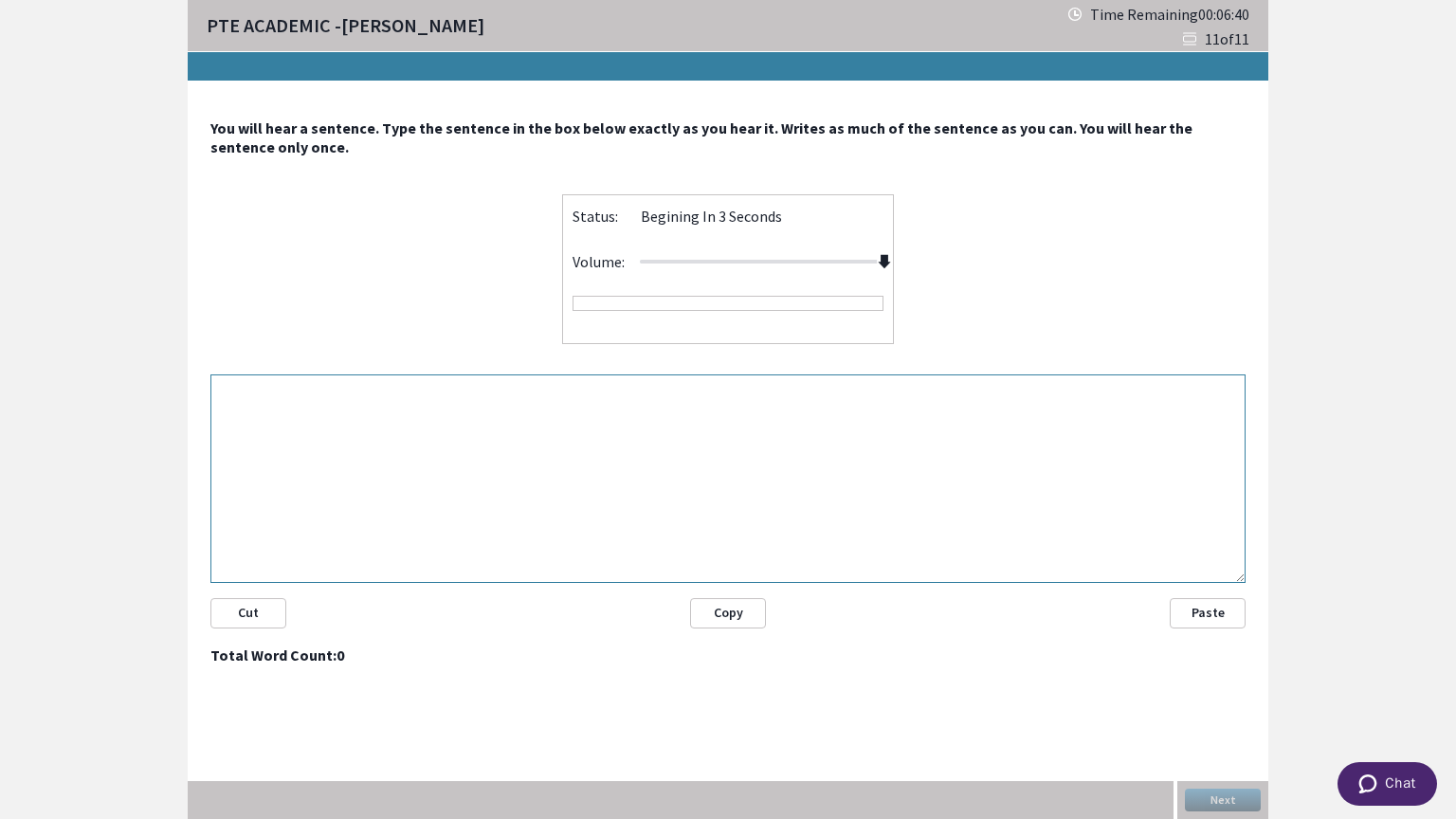 drag, startPoint x: 764, startPoint y: 265, endPoint x: 956, endPoint y: 295, distance: 194.32962 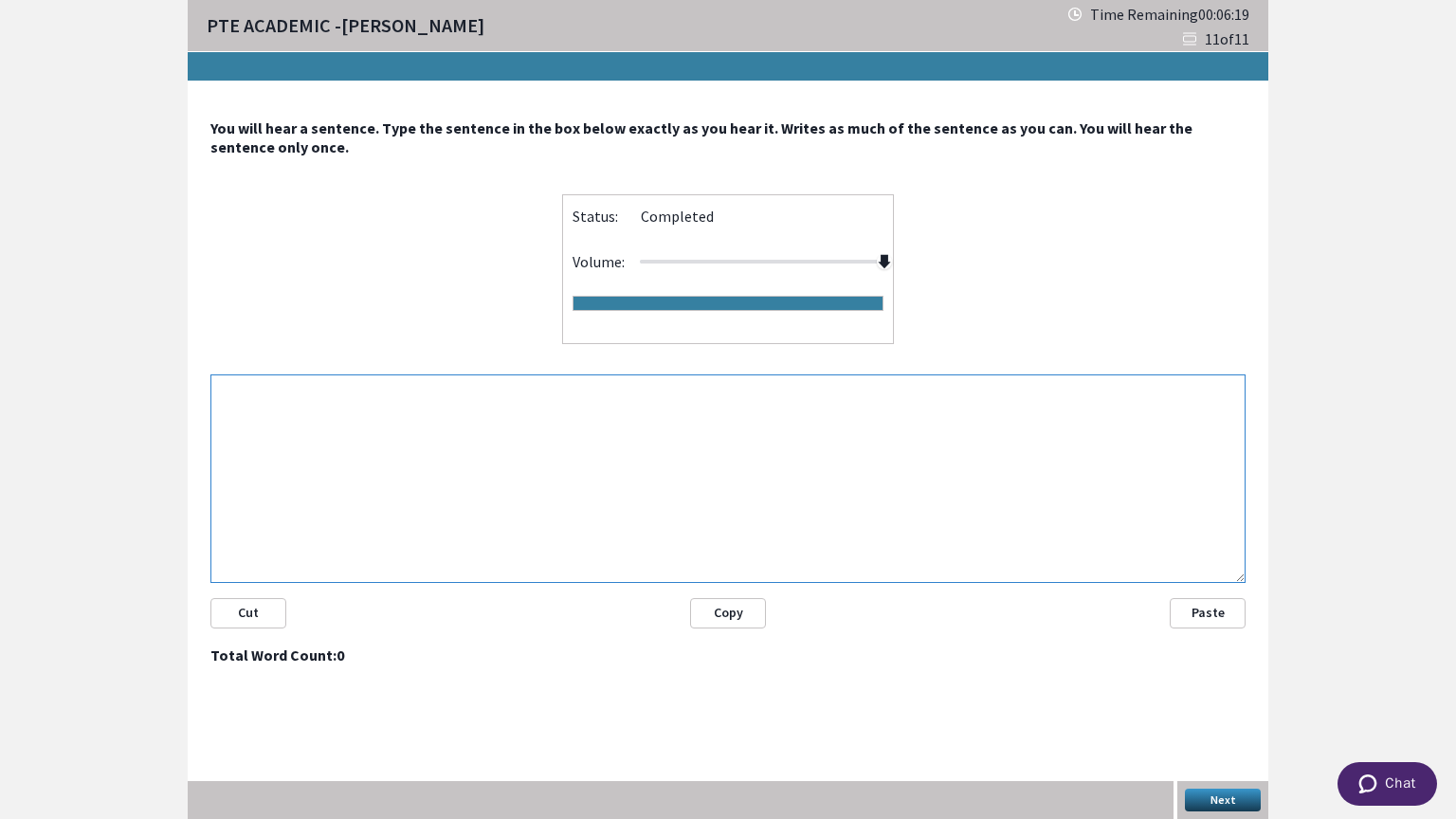 click at bounding box center (728, 479) 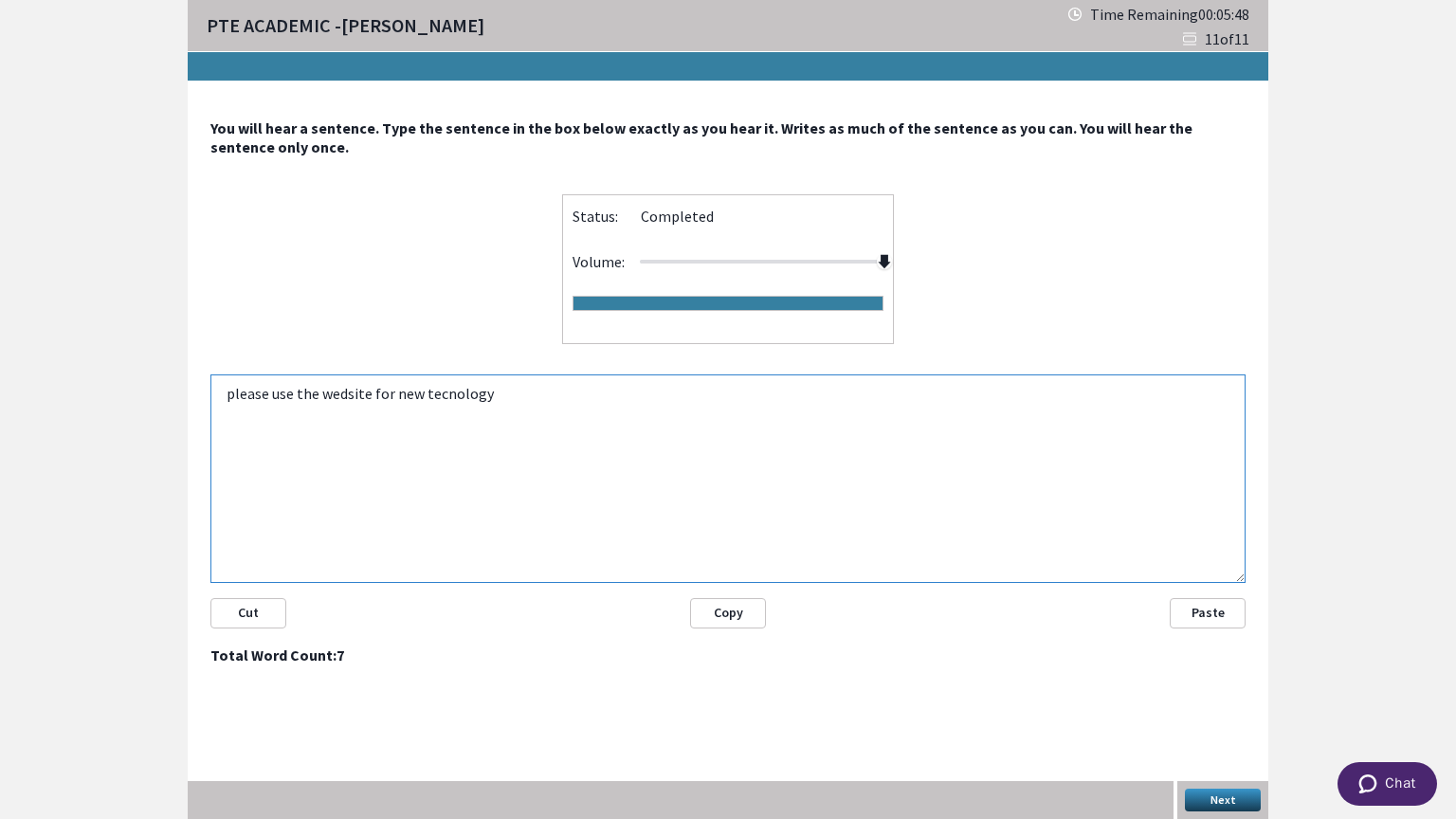 type on "please use the wedsite for new tecnology" 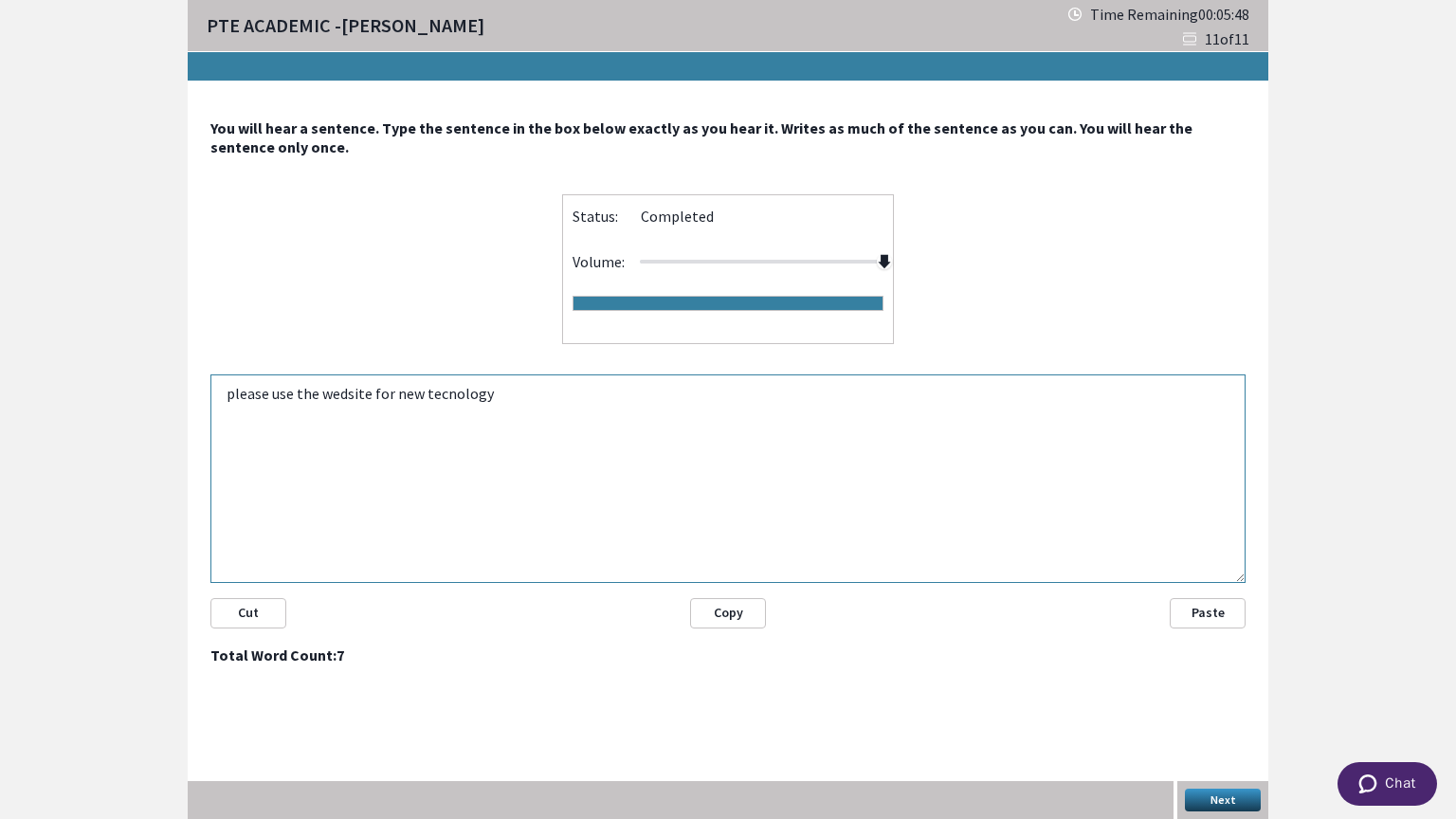 click on "Next" at bounding box center [1223, 800] 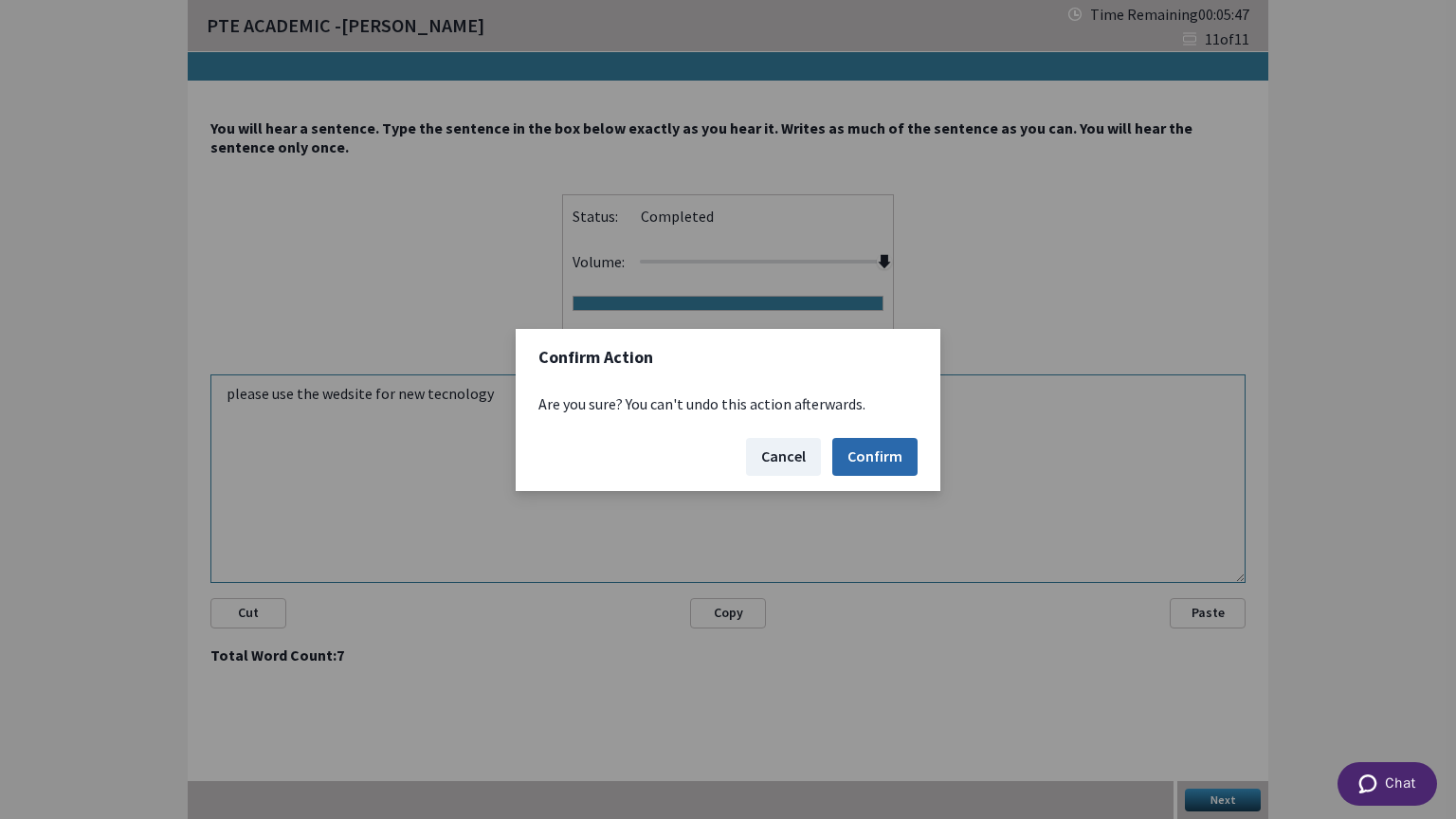 click on "Confirm" at bounding box center [875, 457] 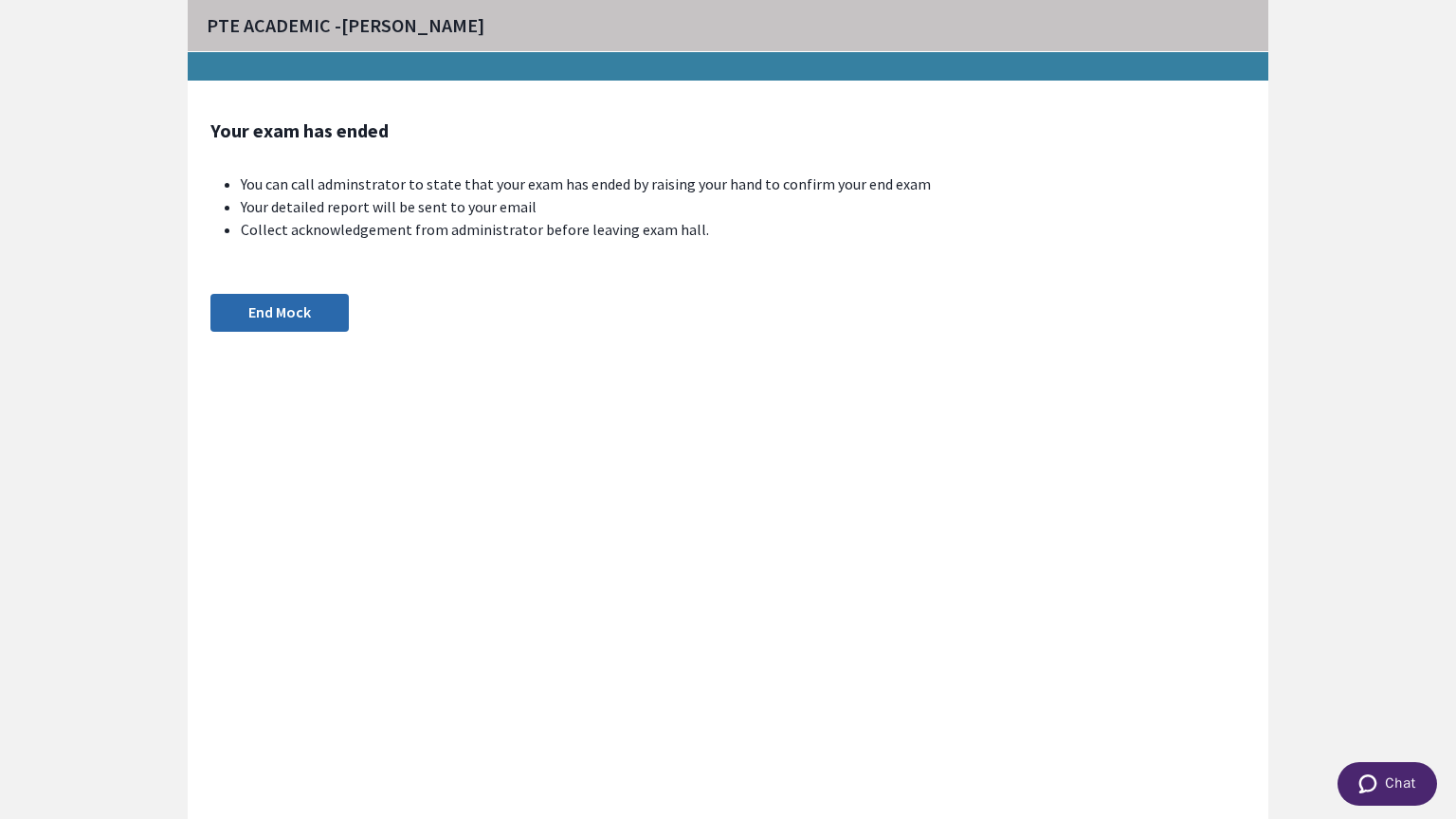 click on "End Mock" at bounding box center (280, 313) 